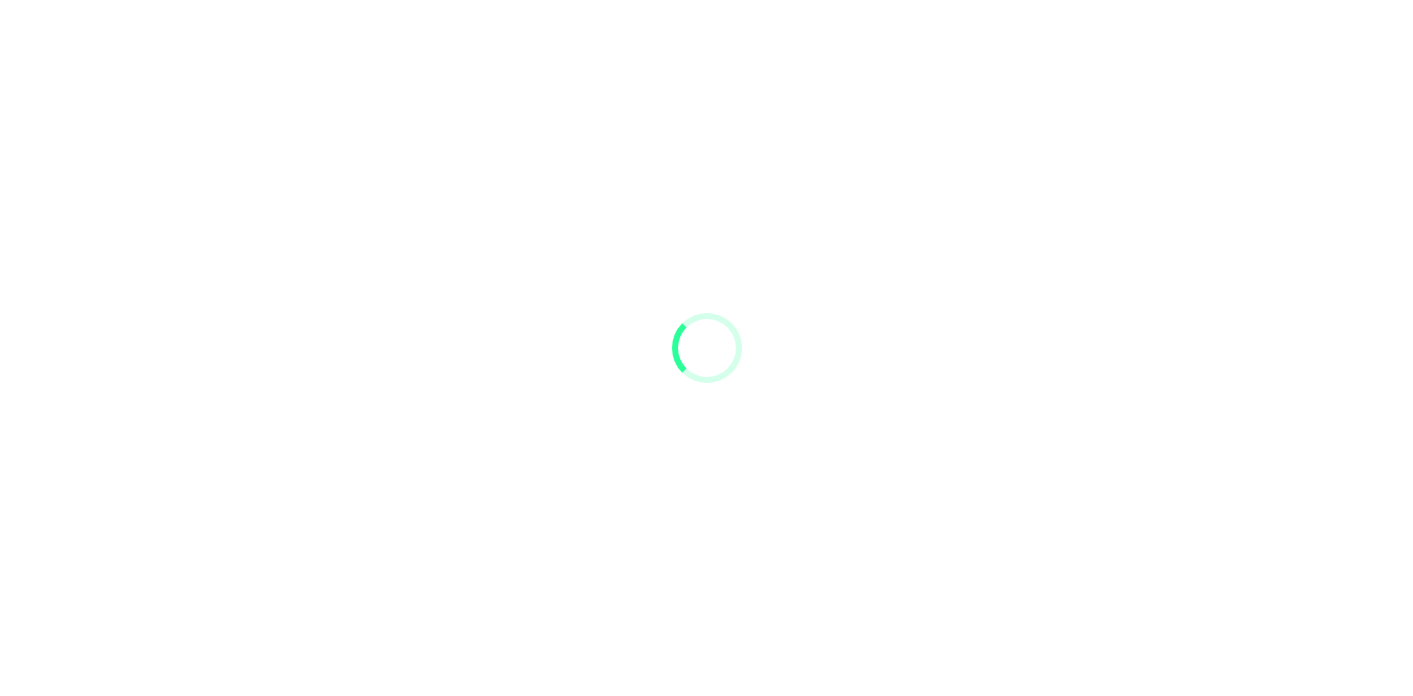 scroll, scrollTop: 0, scrollLeft: 0, axis: both 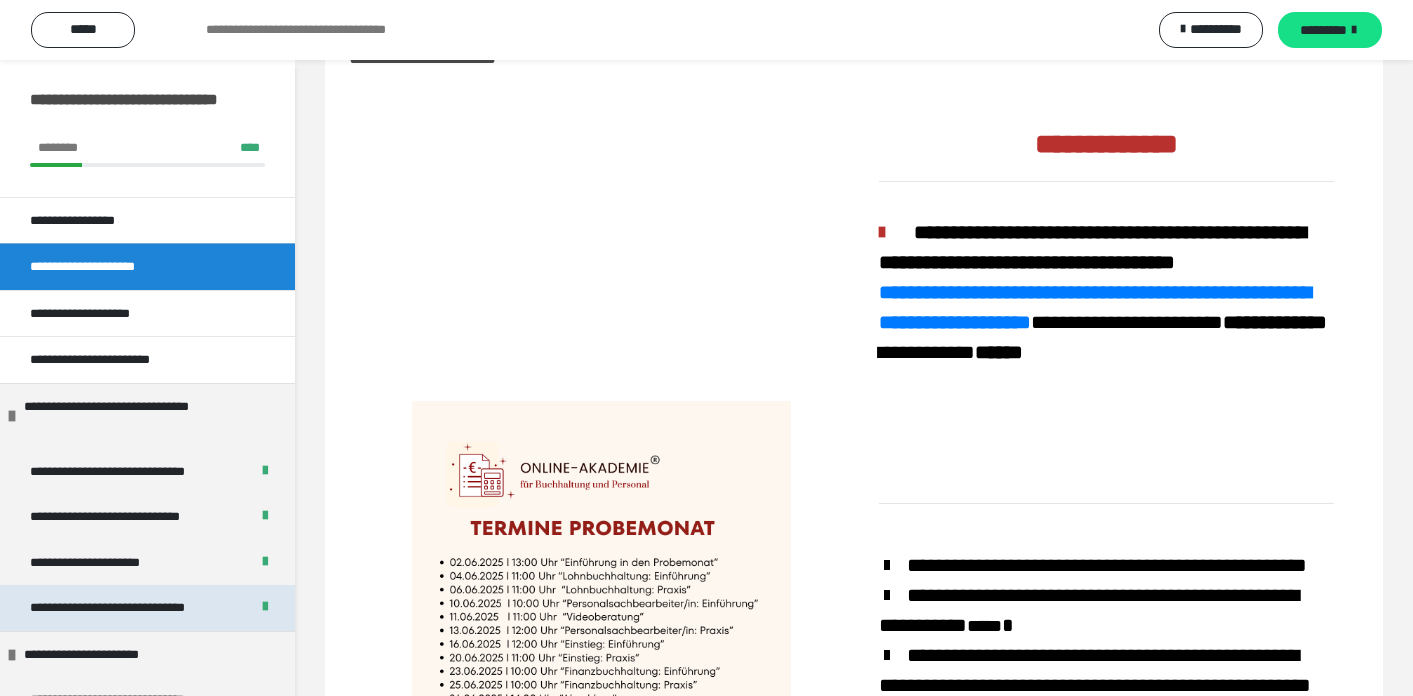 click on "**********" at bounding box center (107, 607) 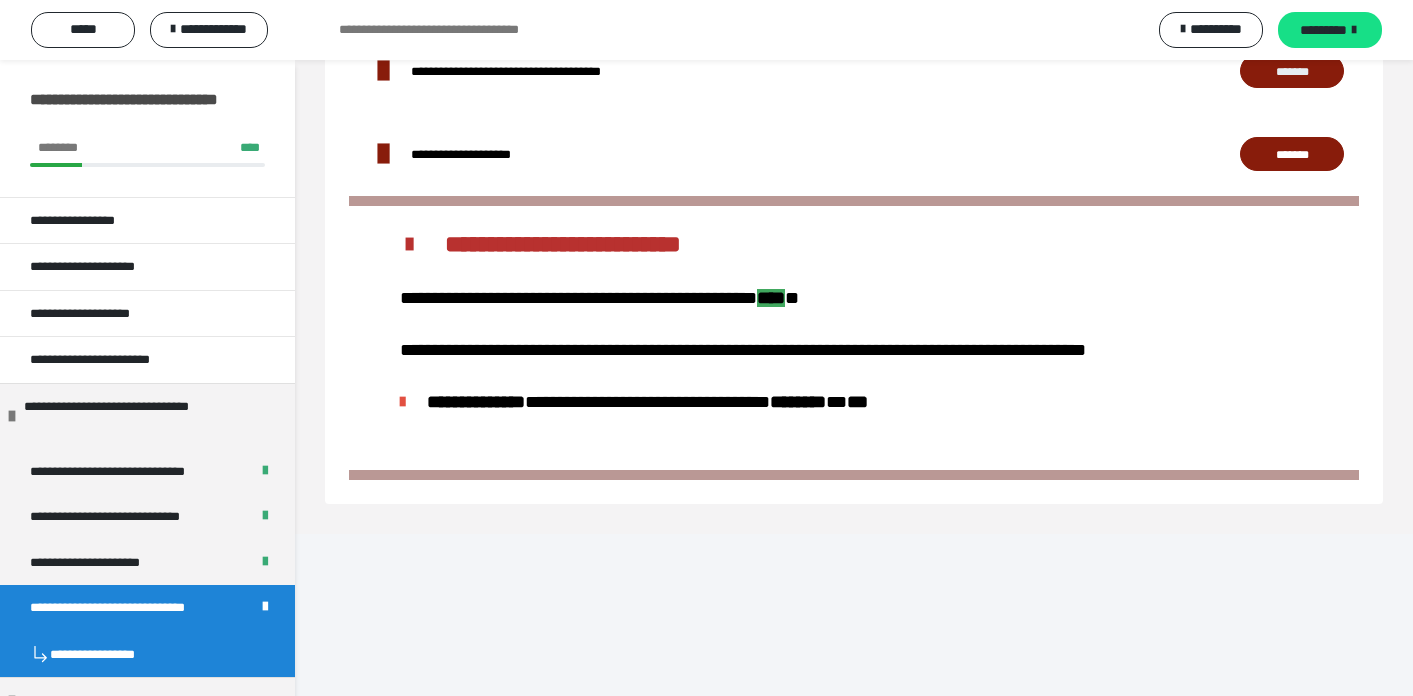 scroll, scrollTop: 1838, scrollLeft: 0, axis: vertical 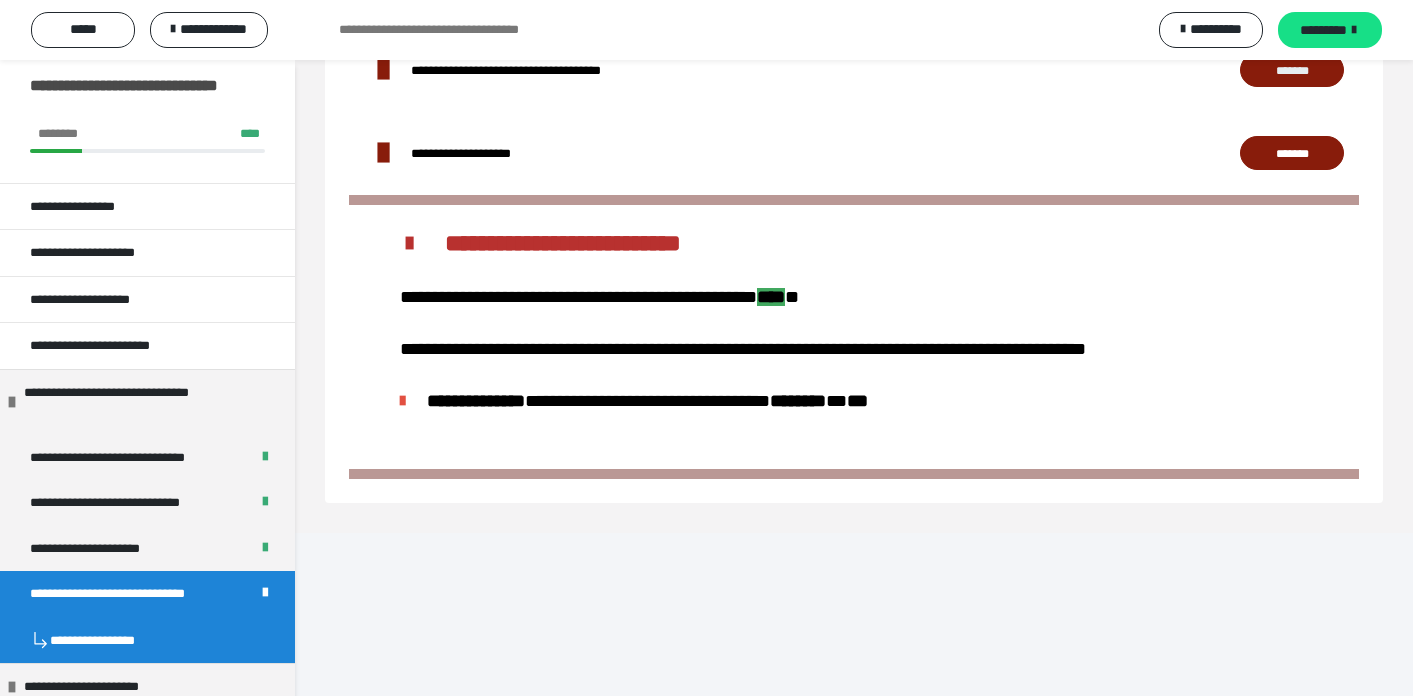click at bounding box center [1054, -73] 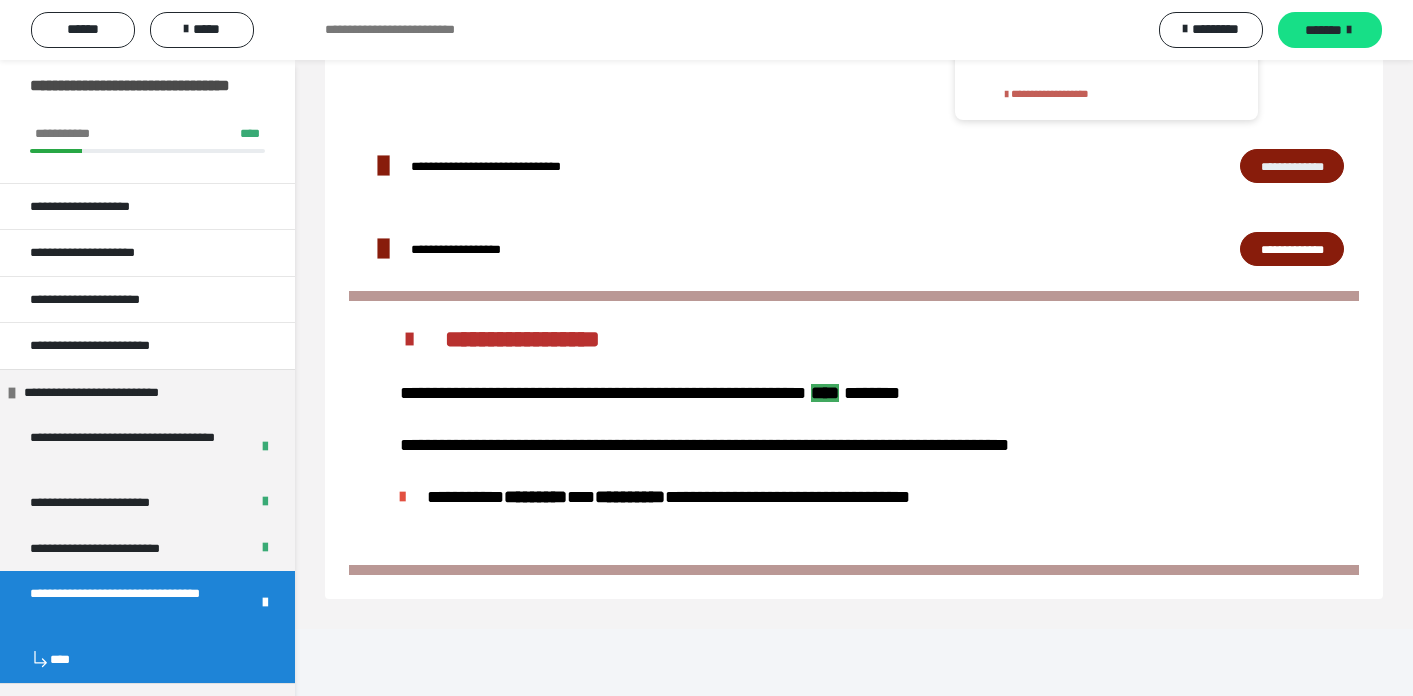 scroll, scrollTop: 1837, scrollLeft: 0, axis: vertical 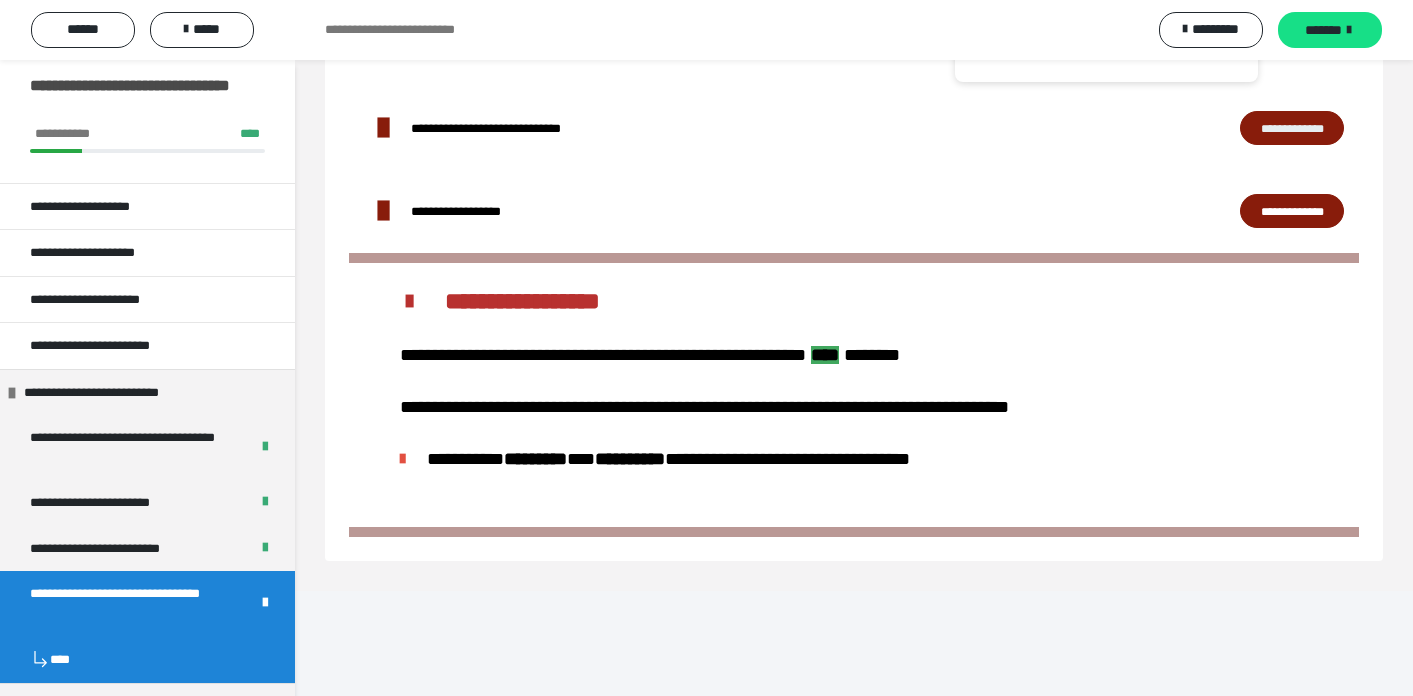 click at bounding box center (1054, -15) 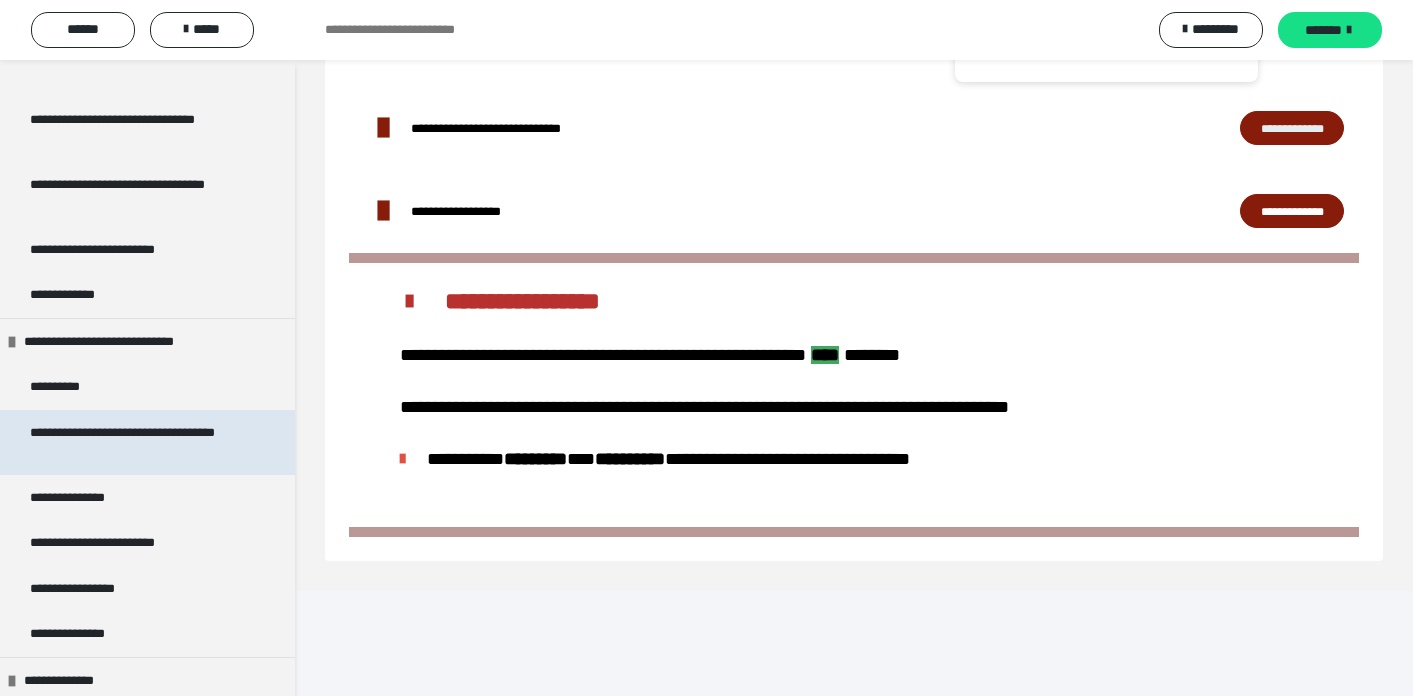 scroll, scrollTop: 717, scrollLeft: 0, axis: vertical 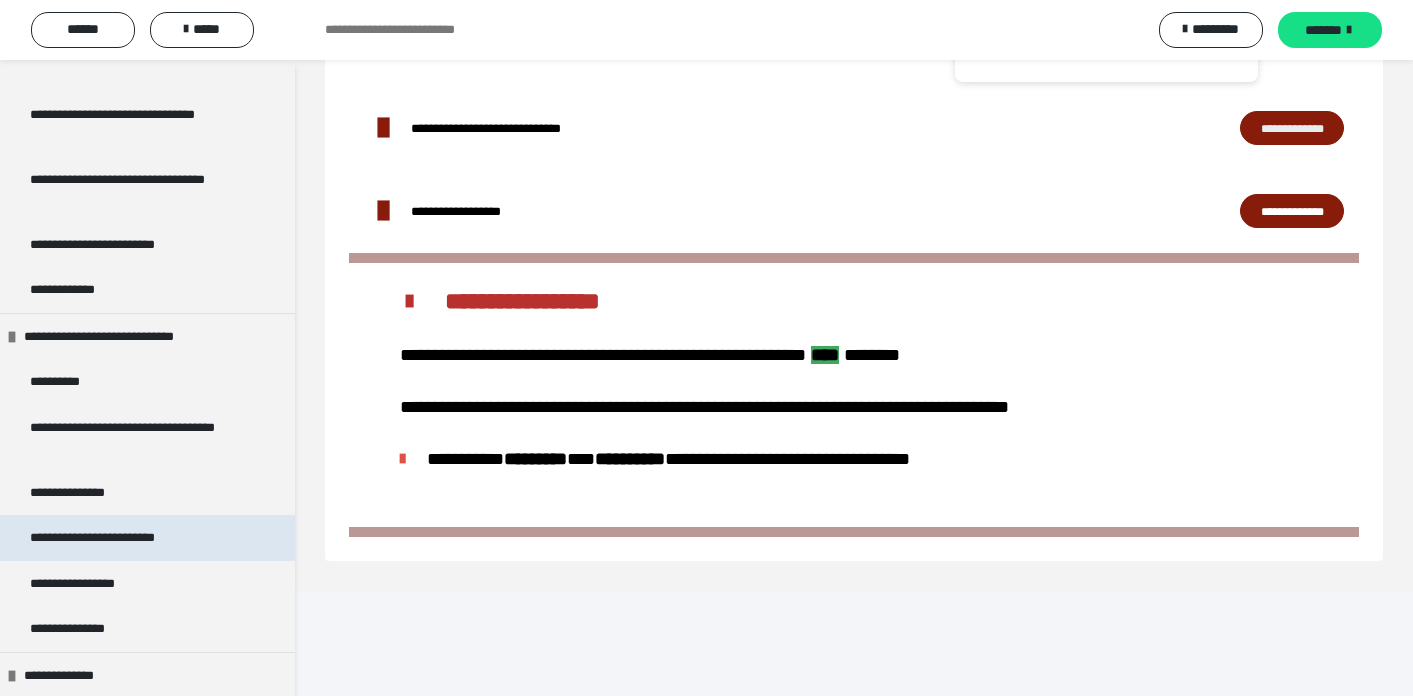 click on "**********" at bounding box center (115, 538) 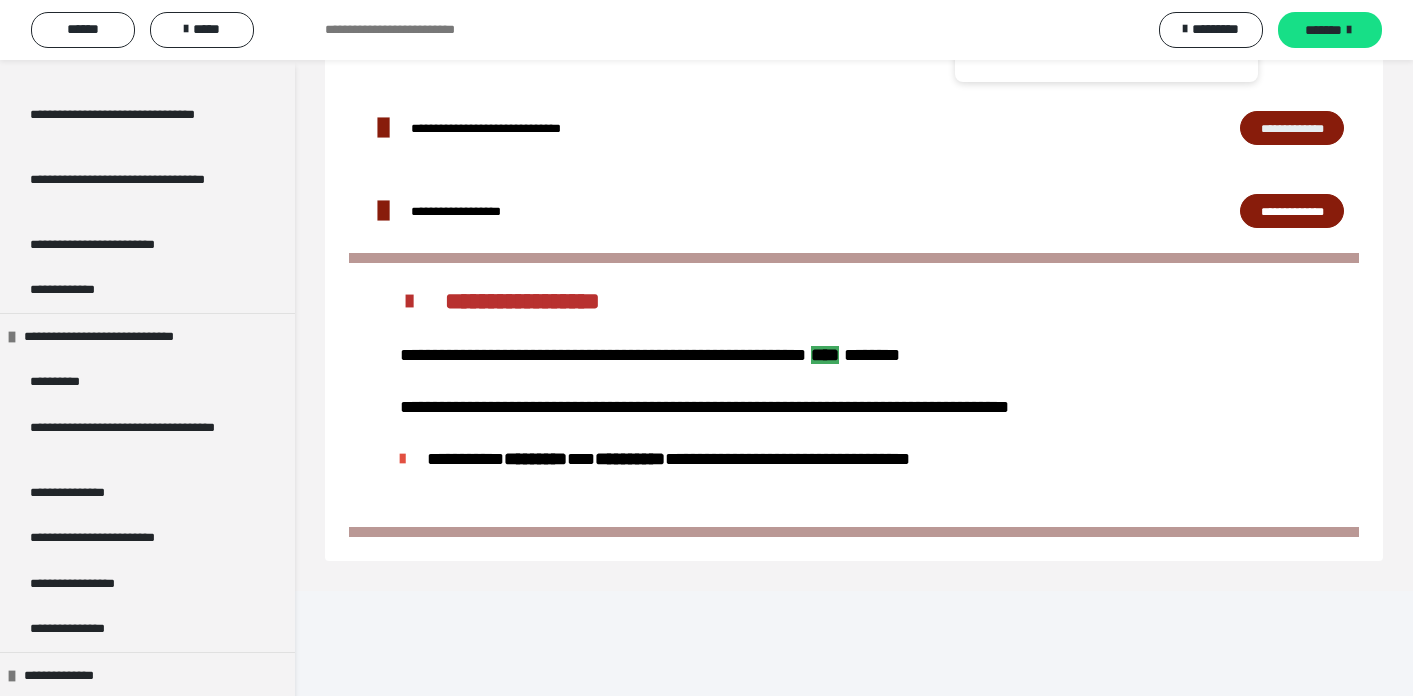 scroll, scrollTop: 1562, scrollLeft: 0, axis: vertical 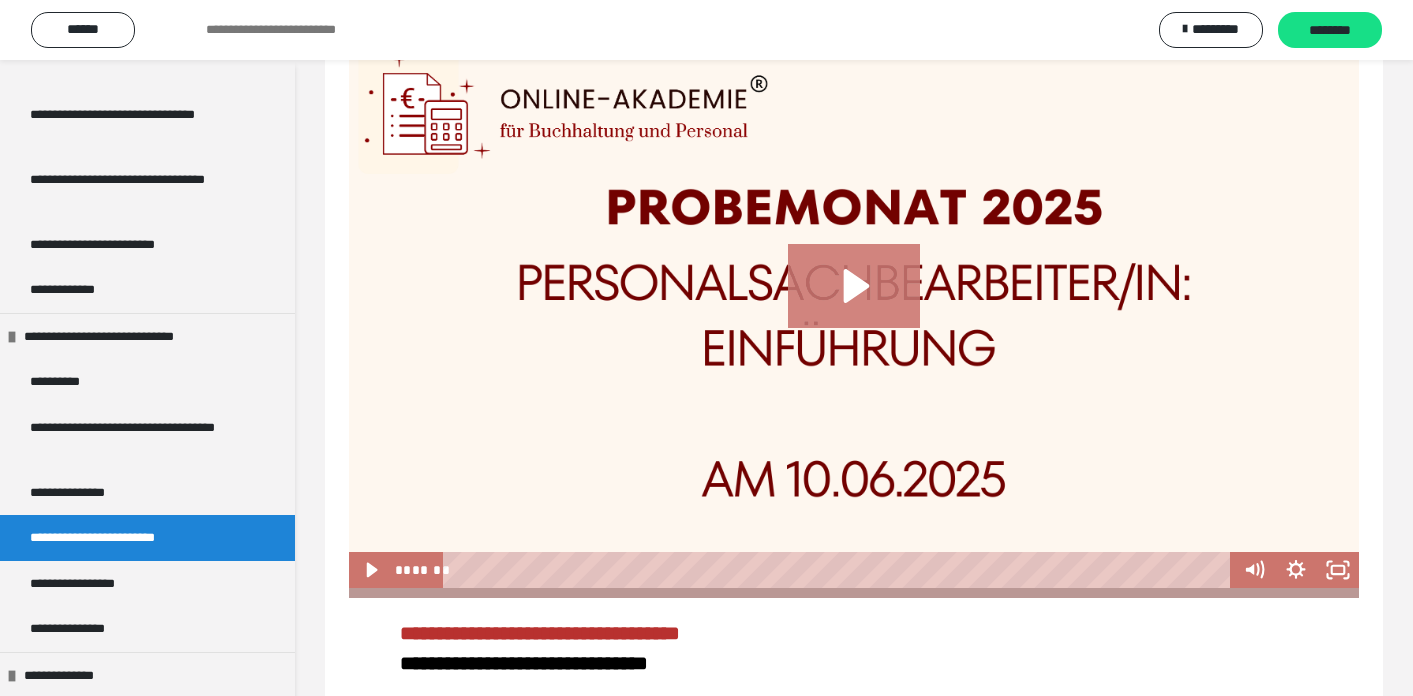 click 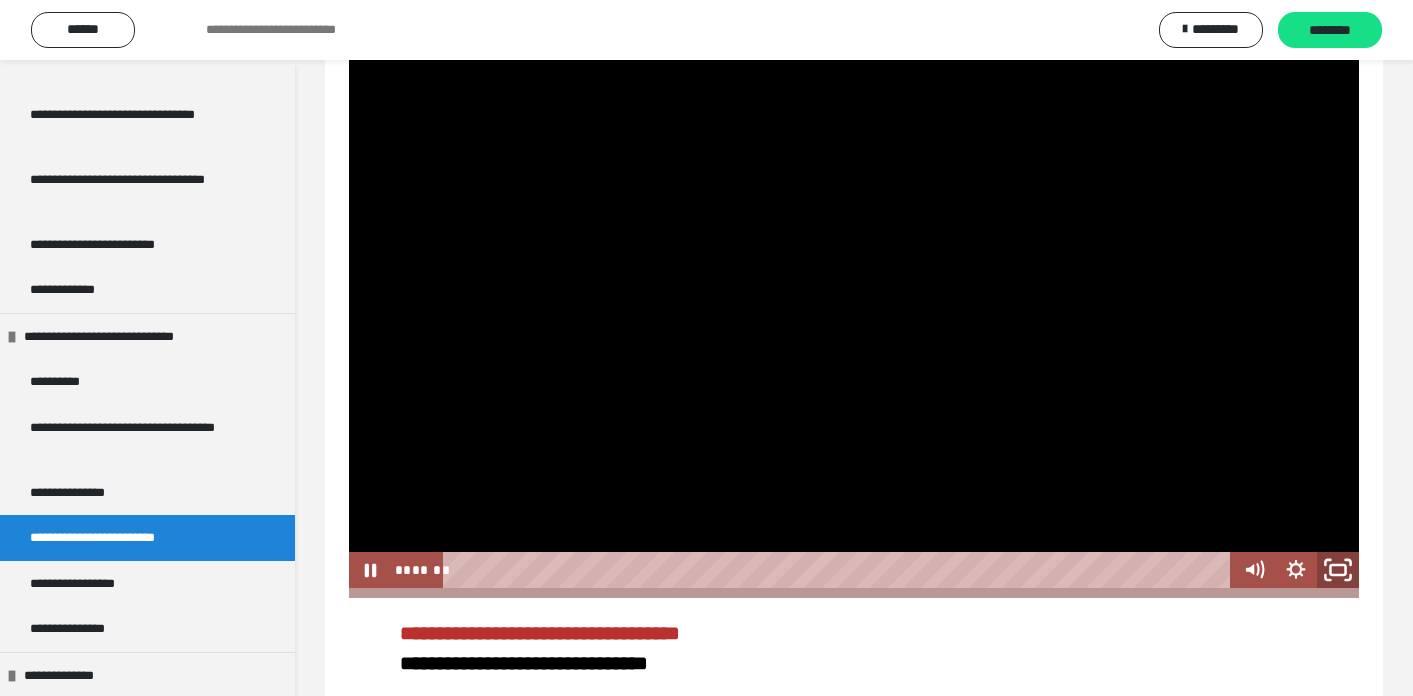 click 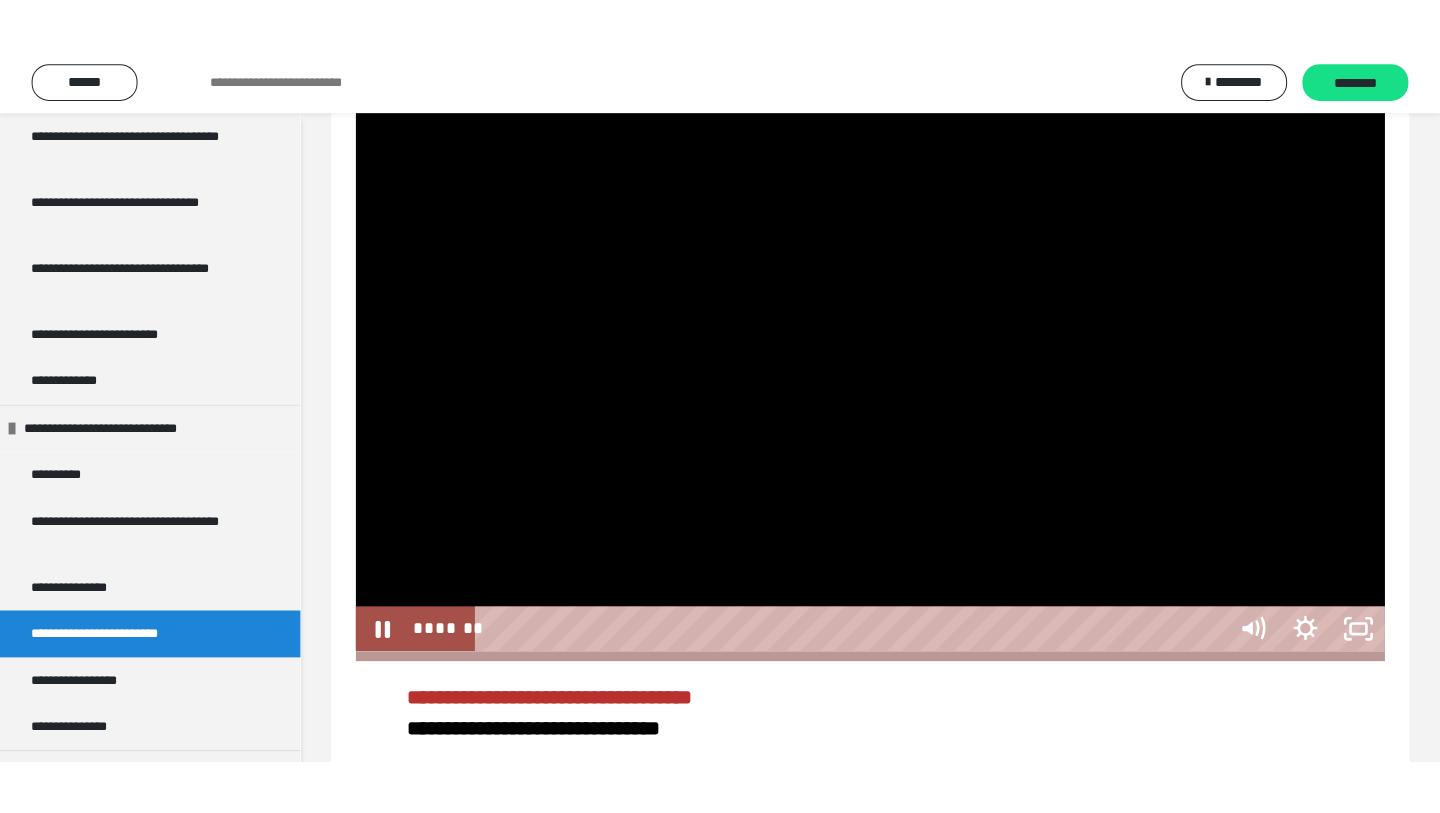 scroll, scrollTop: 519, scrollLeft: 0, axis: vertical 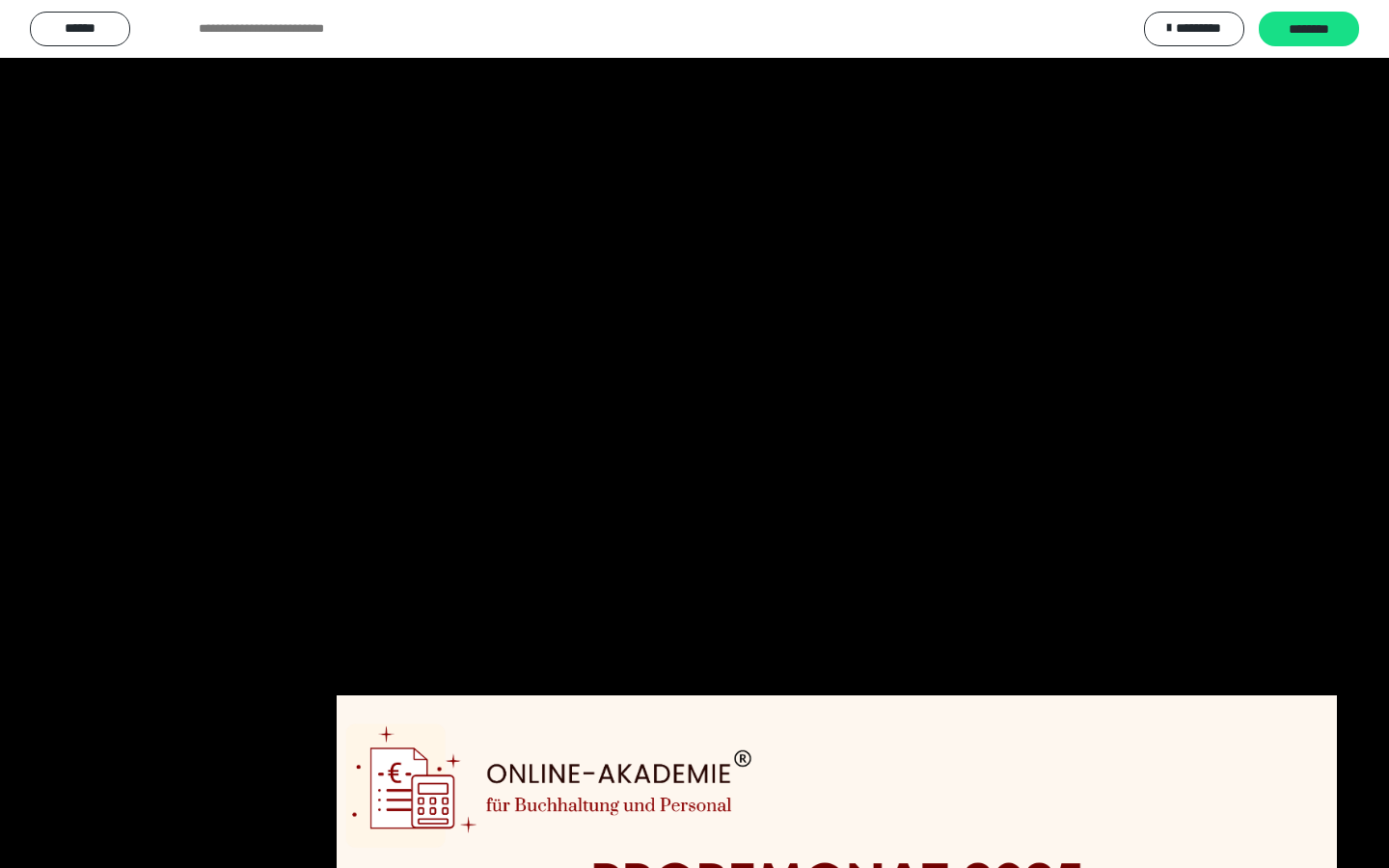 click at bounding box center (694, 434) 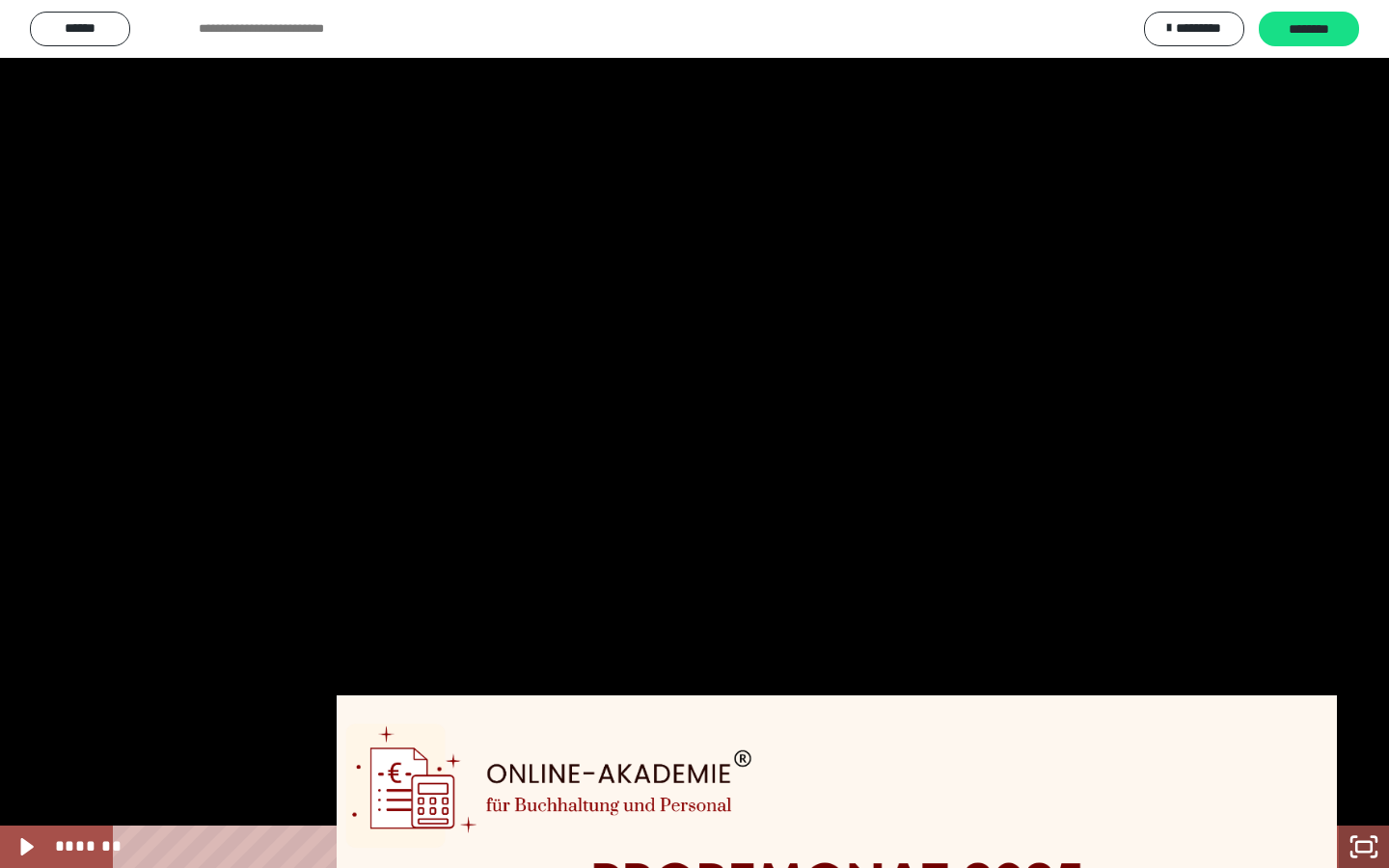 click 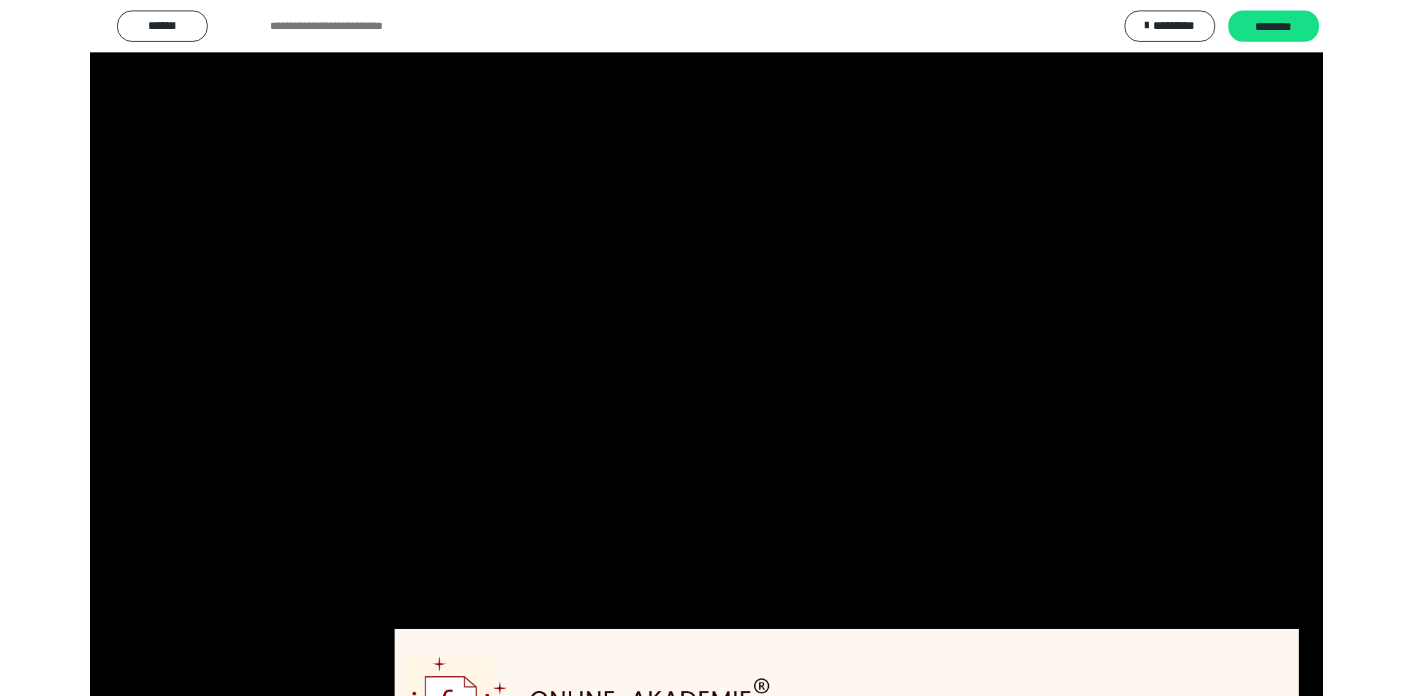 scroll, scrollTop: 670, scrollLeft: 0, axis: vertical 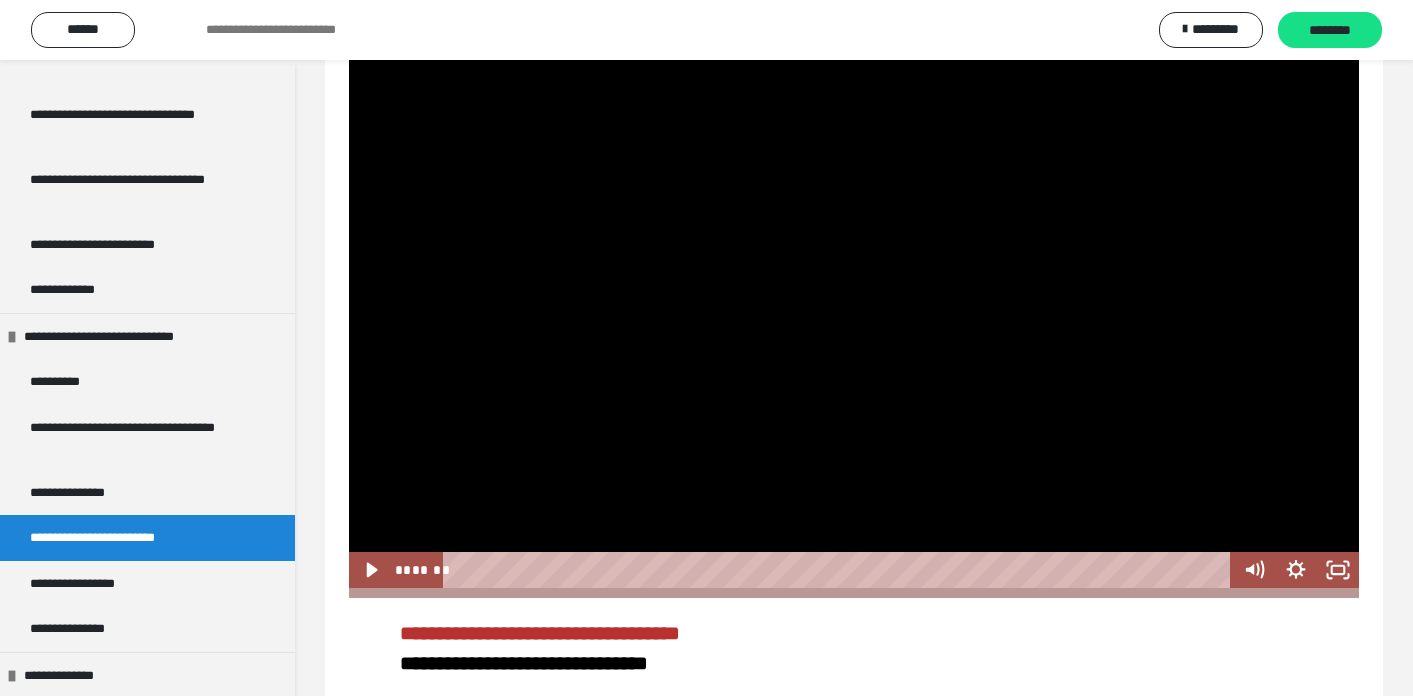 click at bounding box center [854, 304] 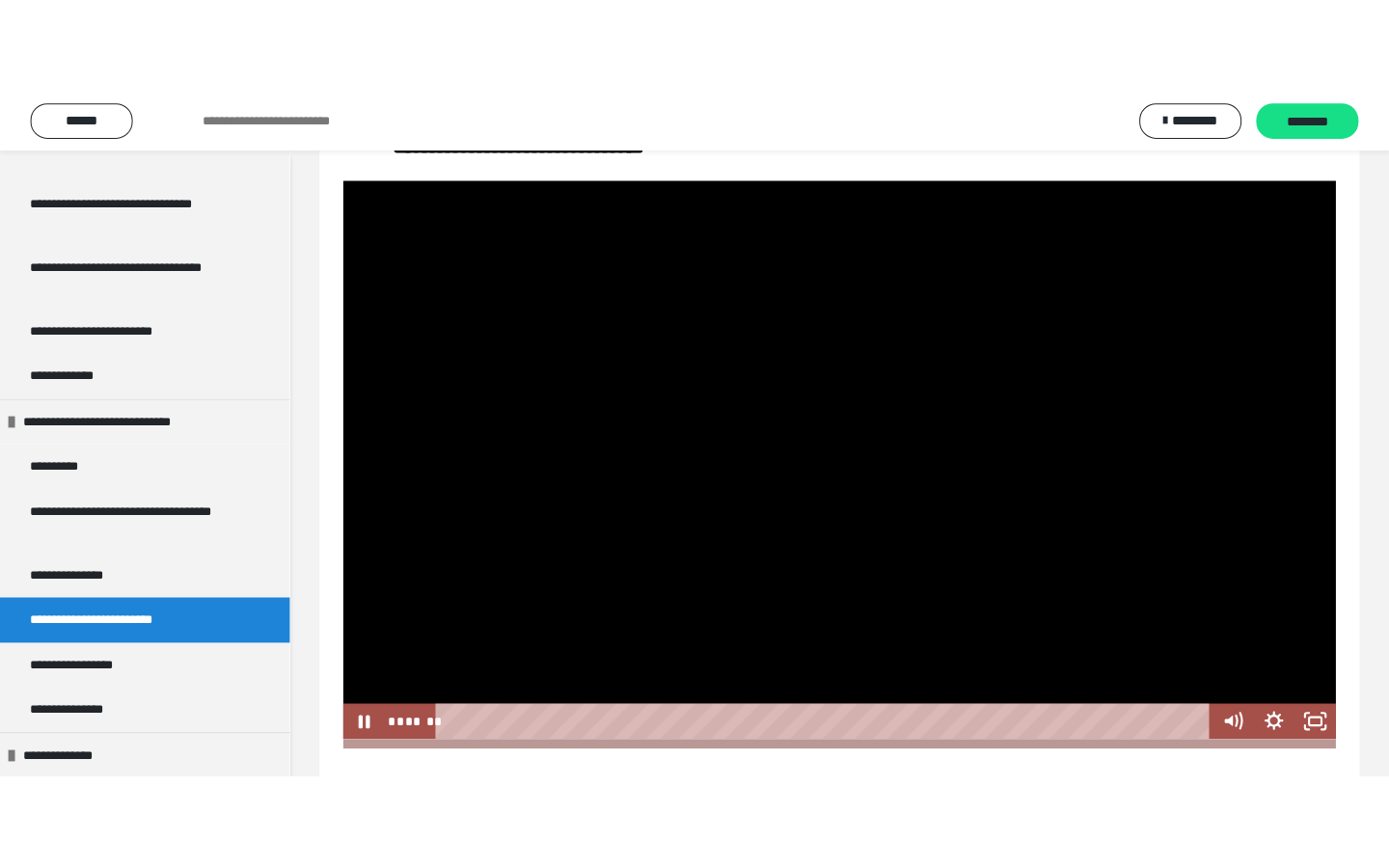 scroll, scrollTop: 534, scrollLeft: 0, axis: vertical 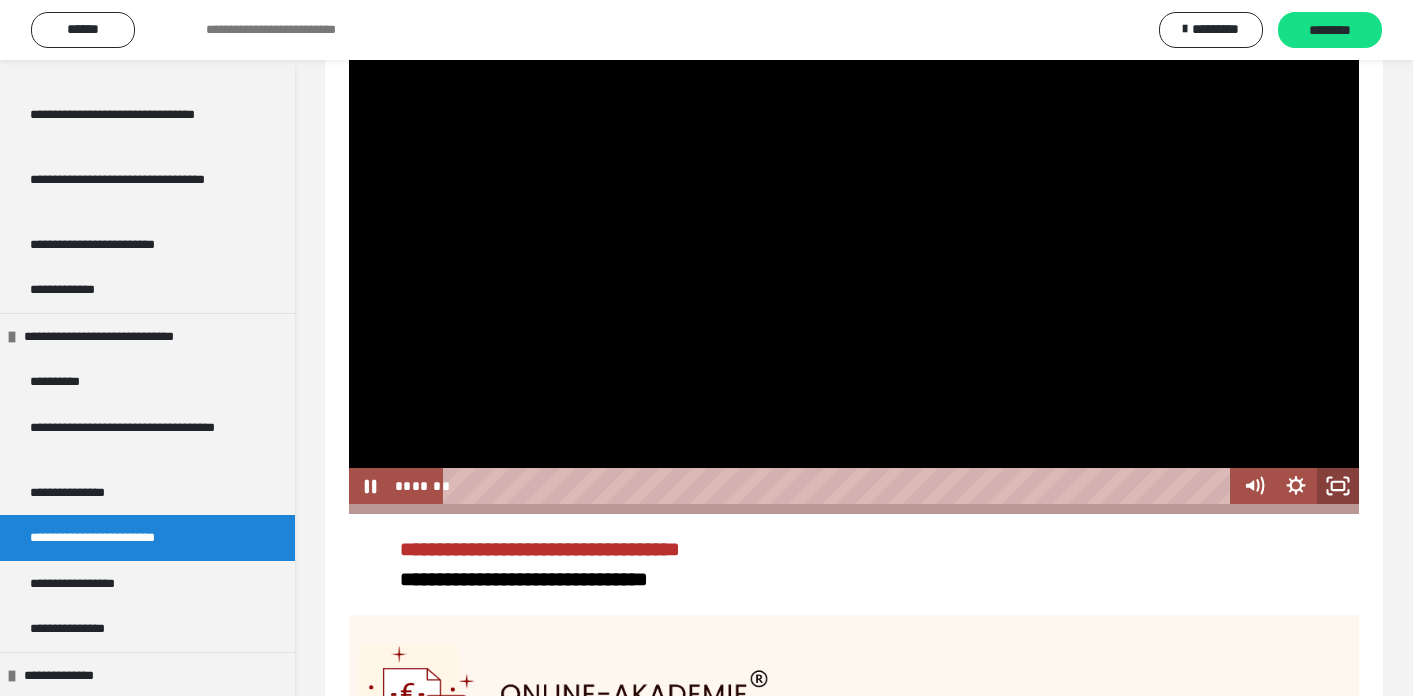 click 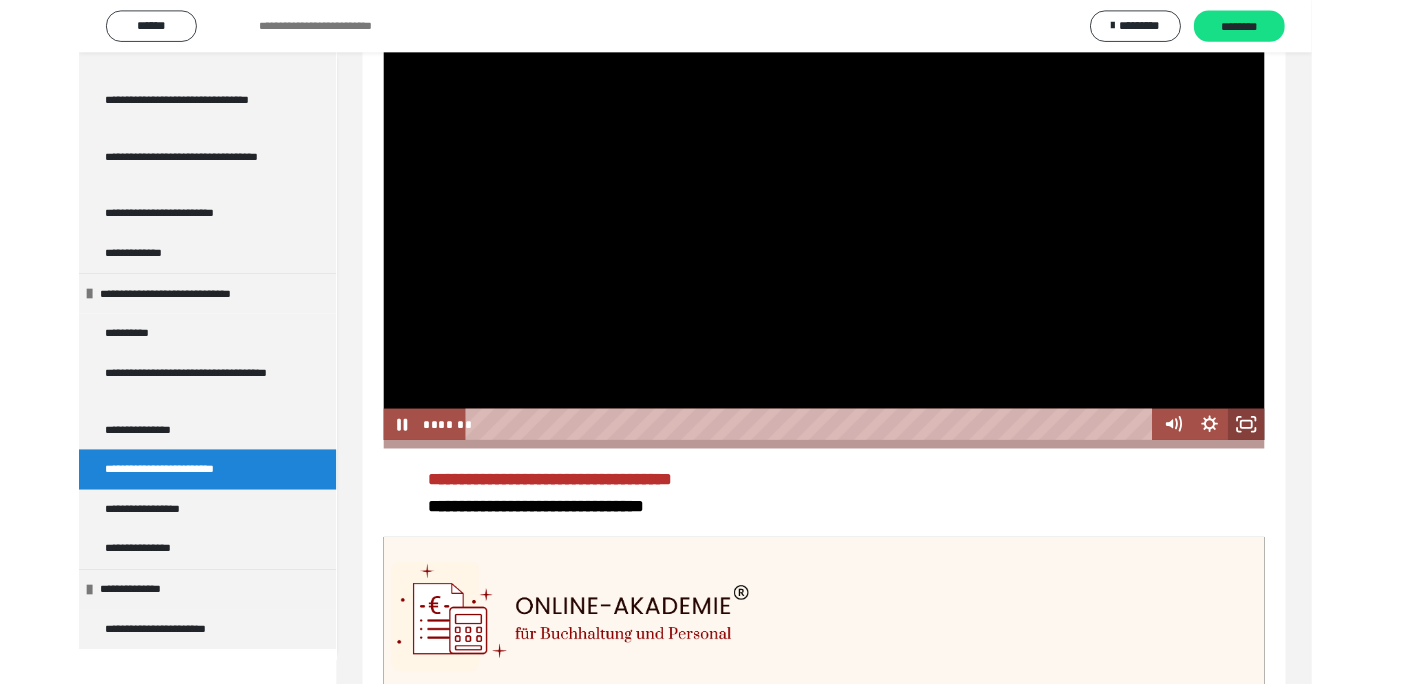 scroll, scrollTop: 519, scrollLeft: 0, axis: vertical 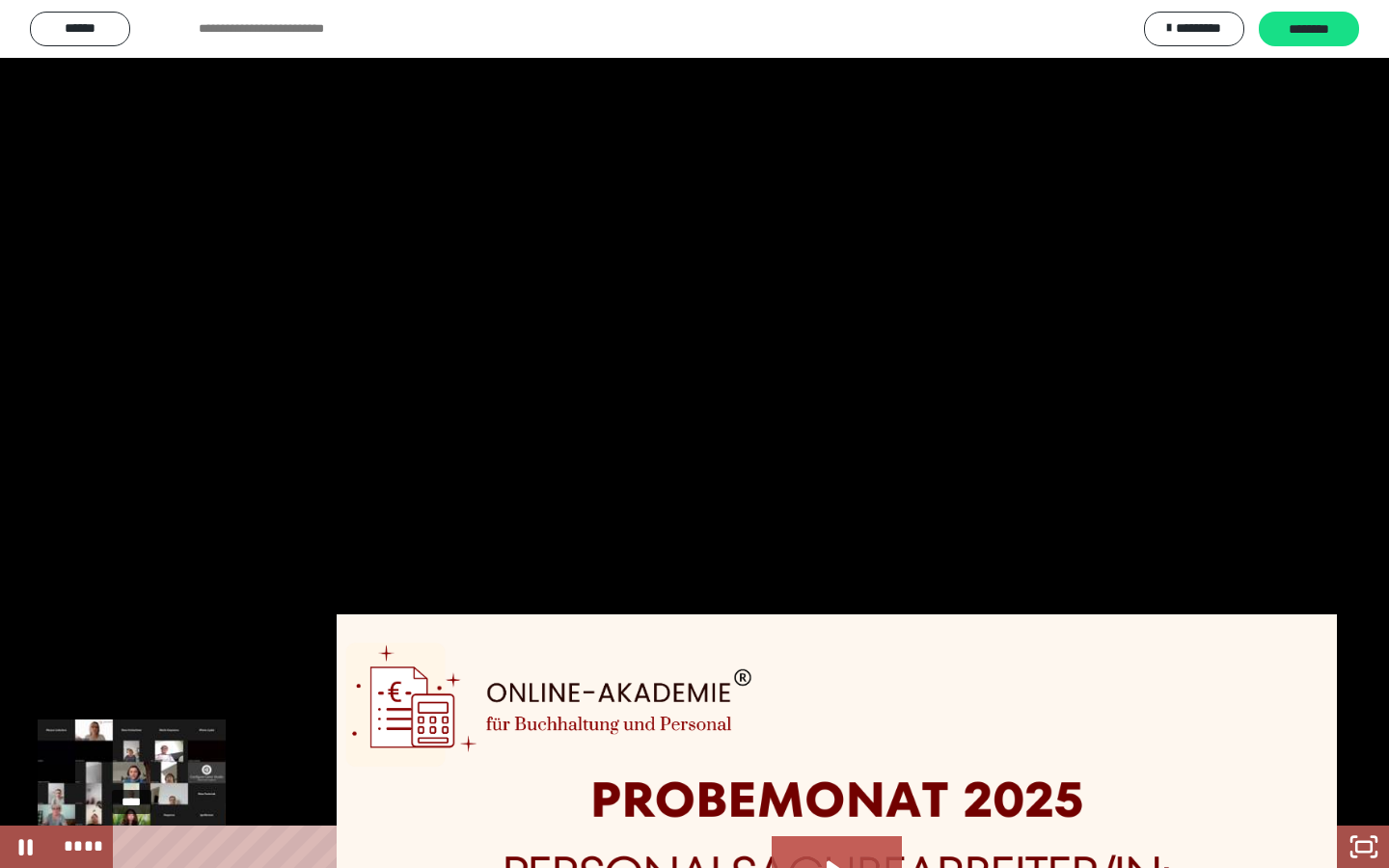 click on "****" at bounding box center [678, 847] 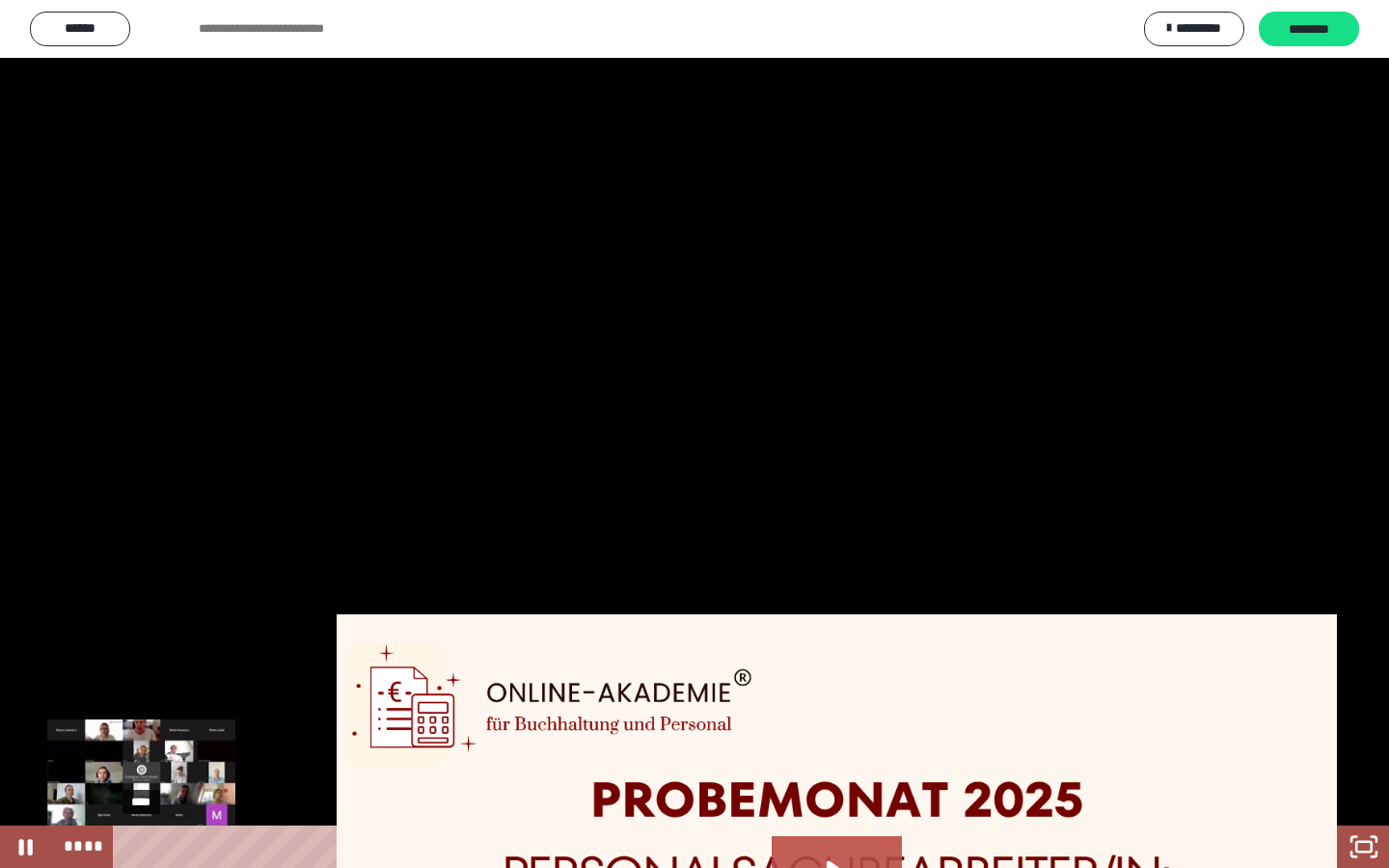 click on "****" at bounding box center [678, 847] 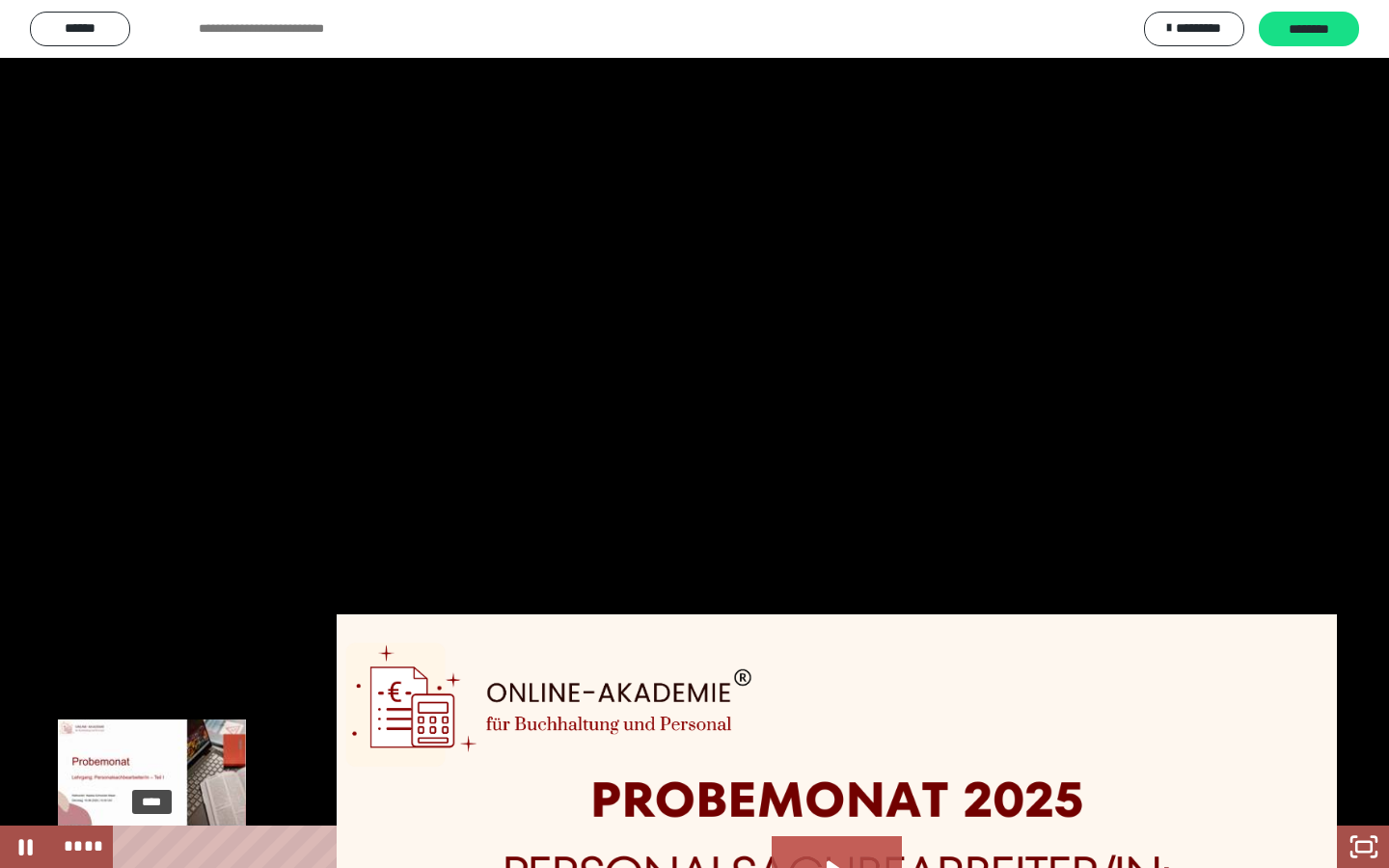 click on "****" at bounding box center [678, 847] 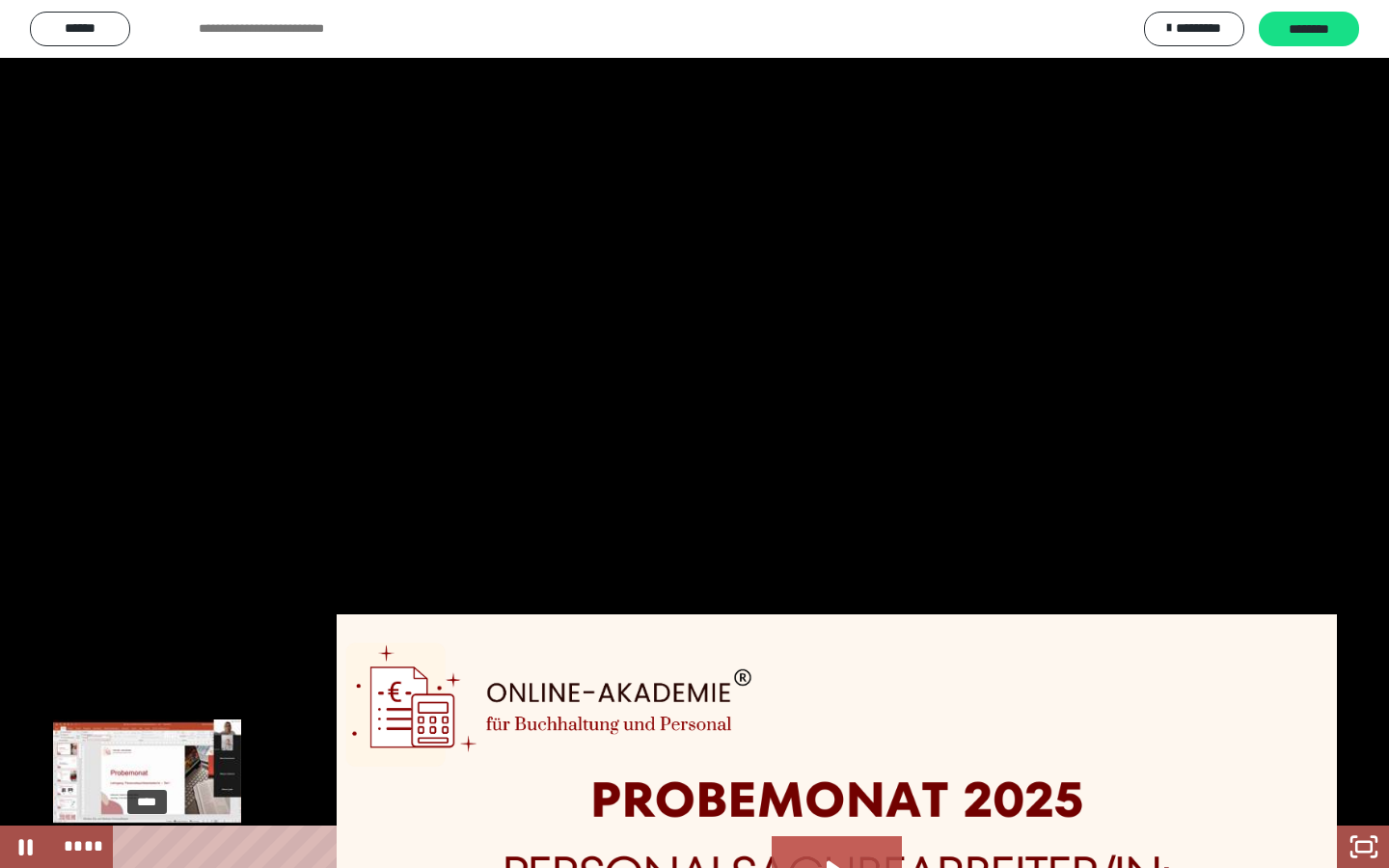 click at bounding box center [147, 847] 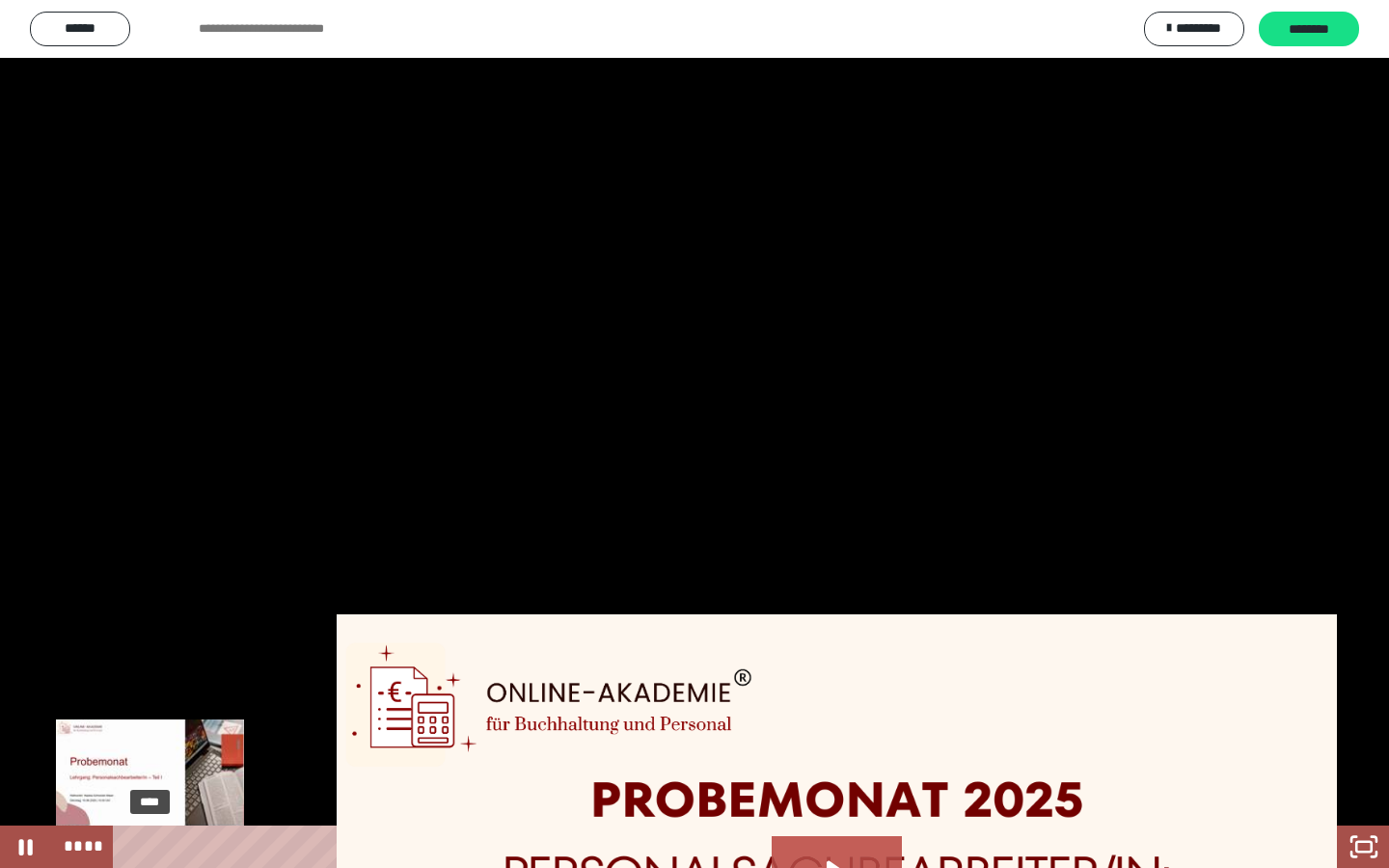 click at bounding box center (150, 847) 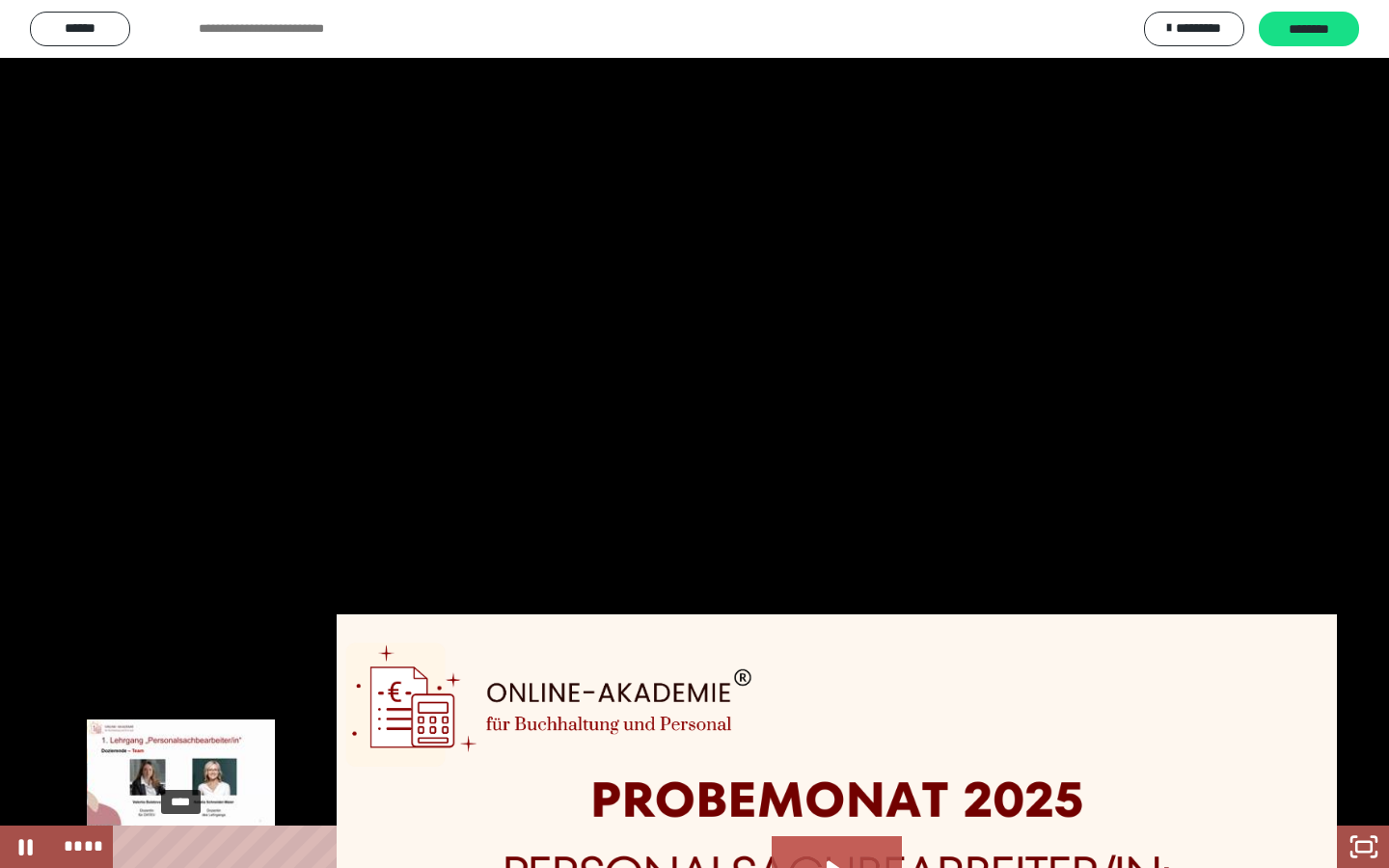 click at bounding box center [175, 847] 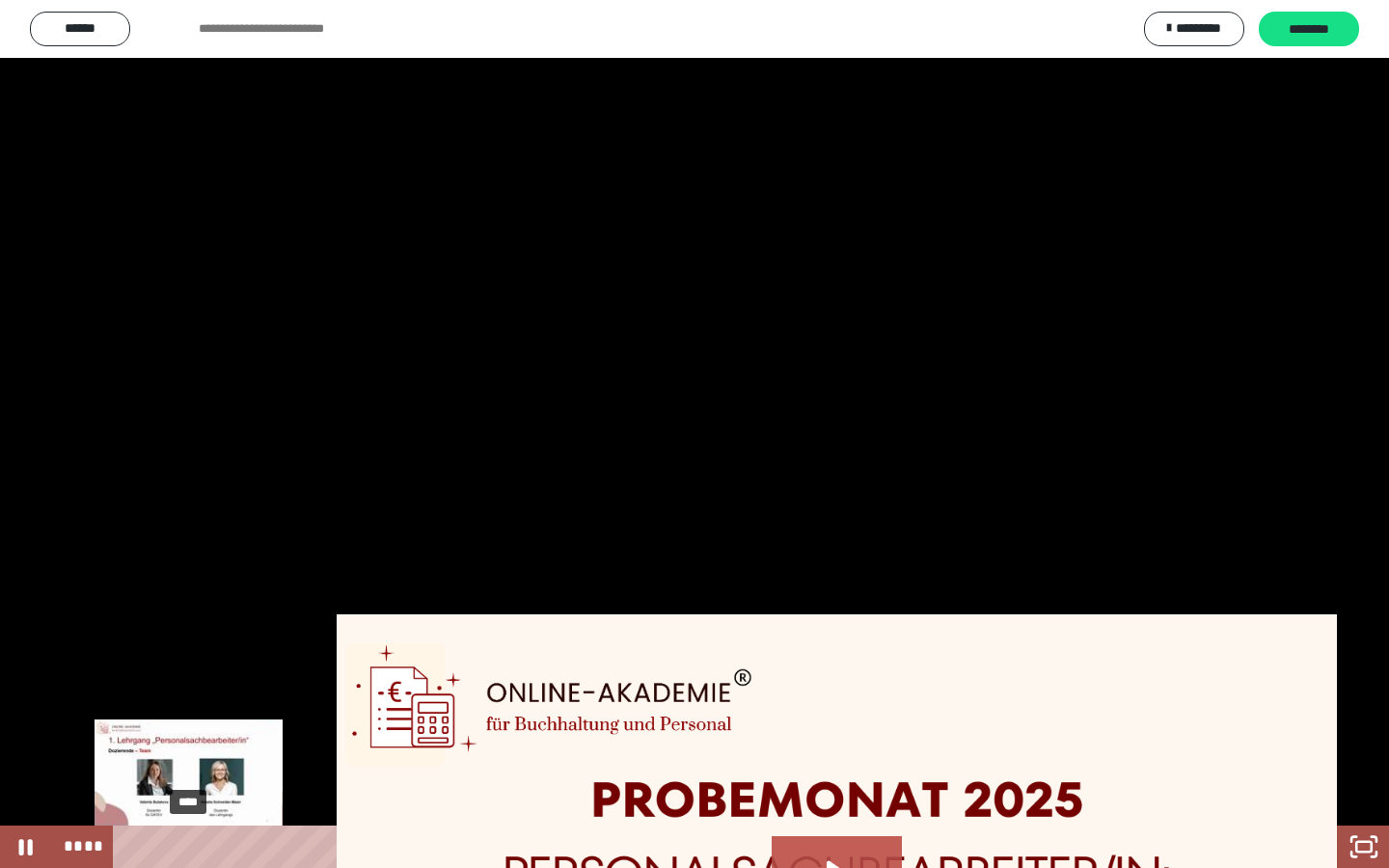 click on "****" at bounding box center [678, 847] 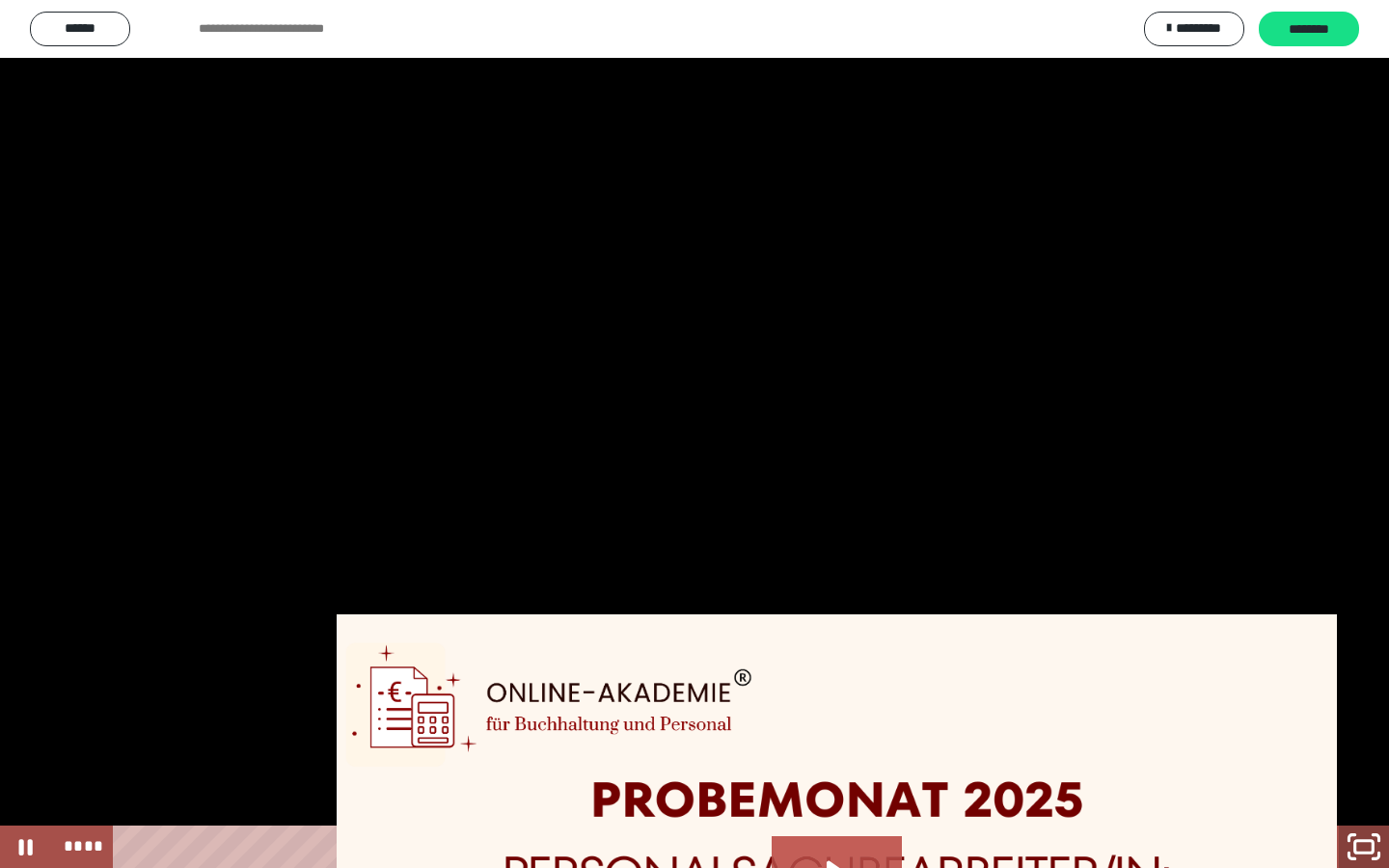 click 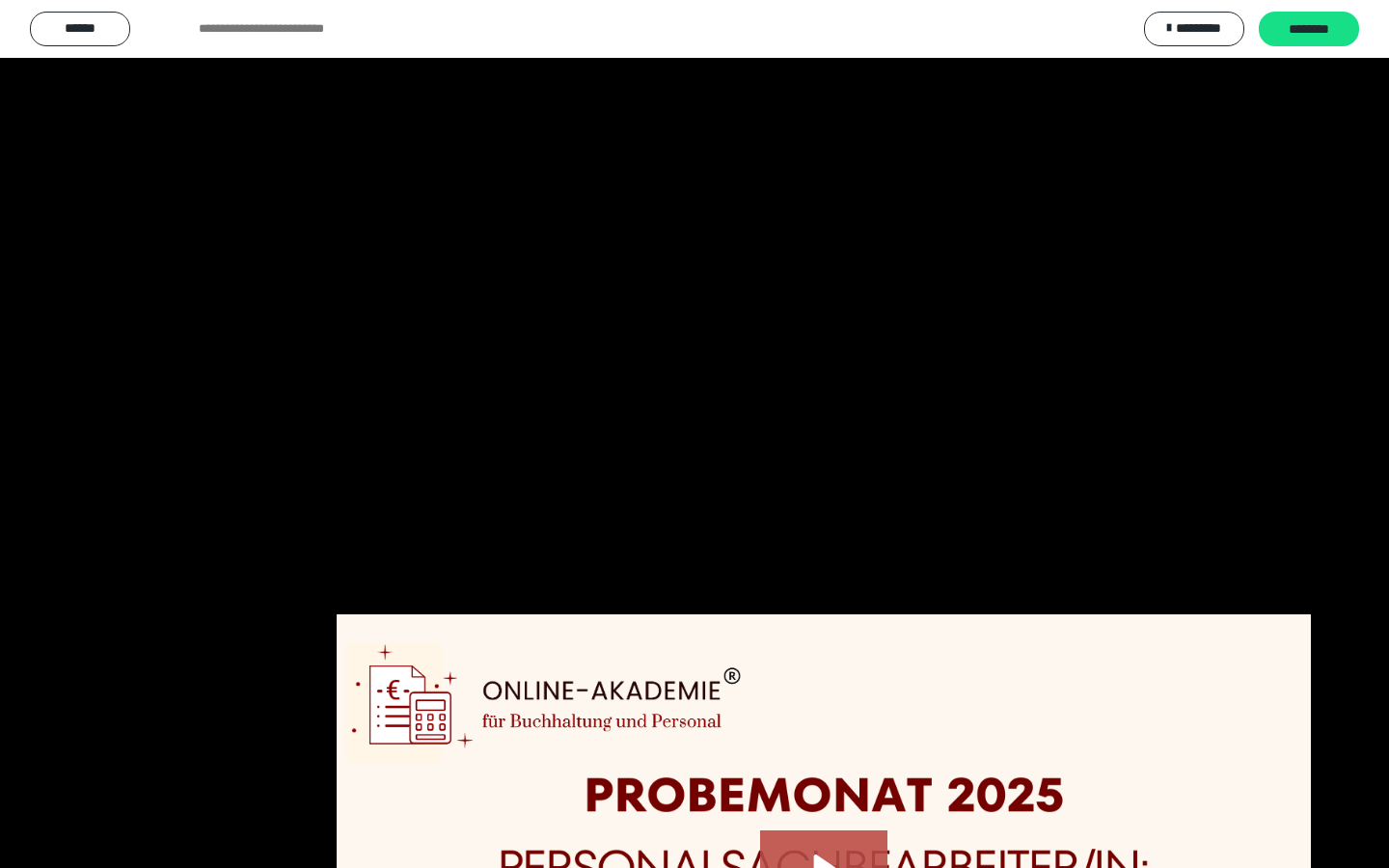scroll, scrollTop: 646, scrollLeft: 0, axis: vertical 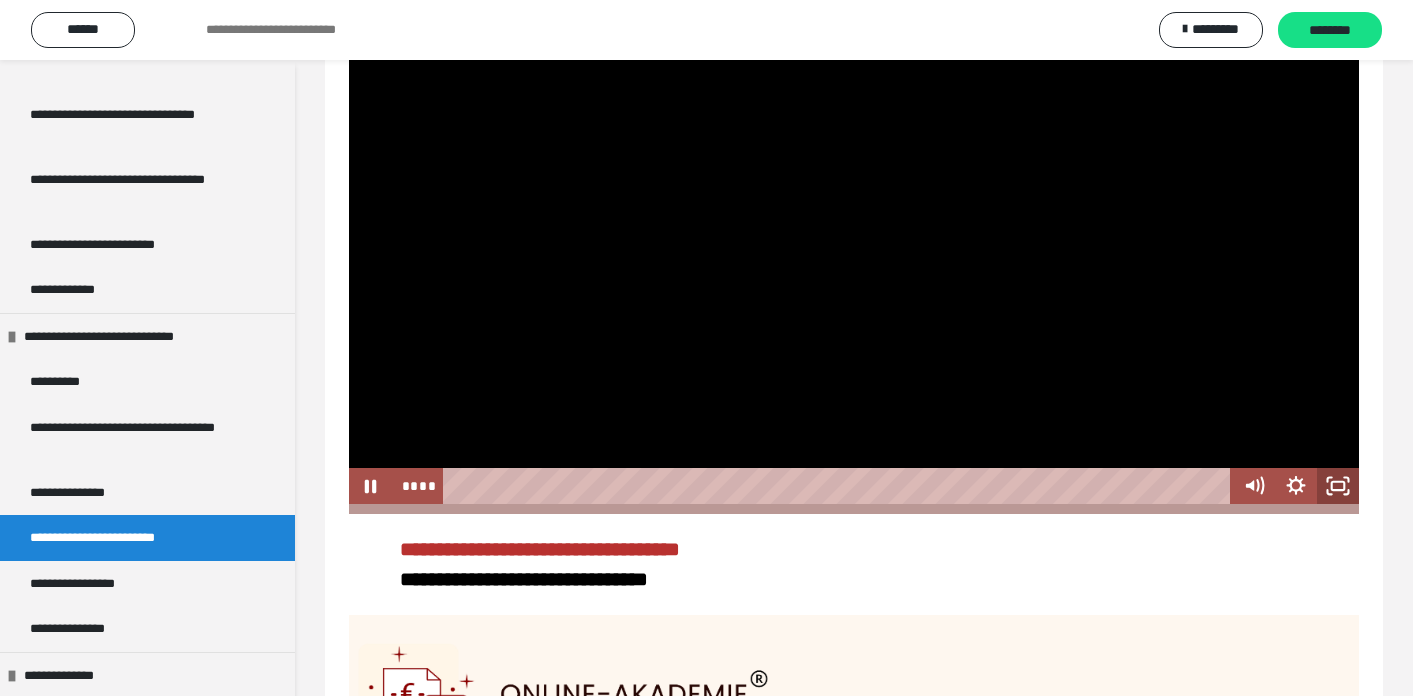 click 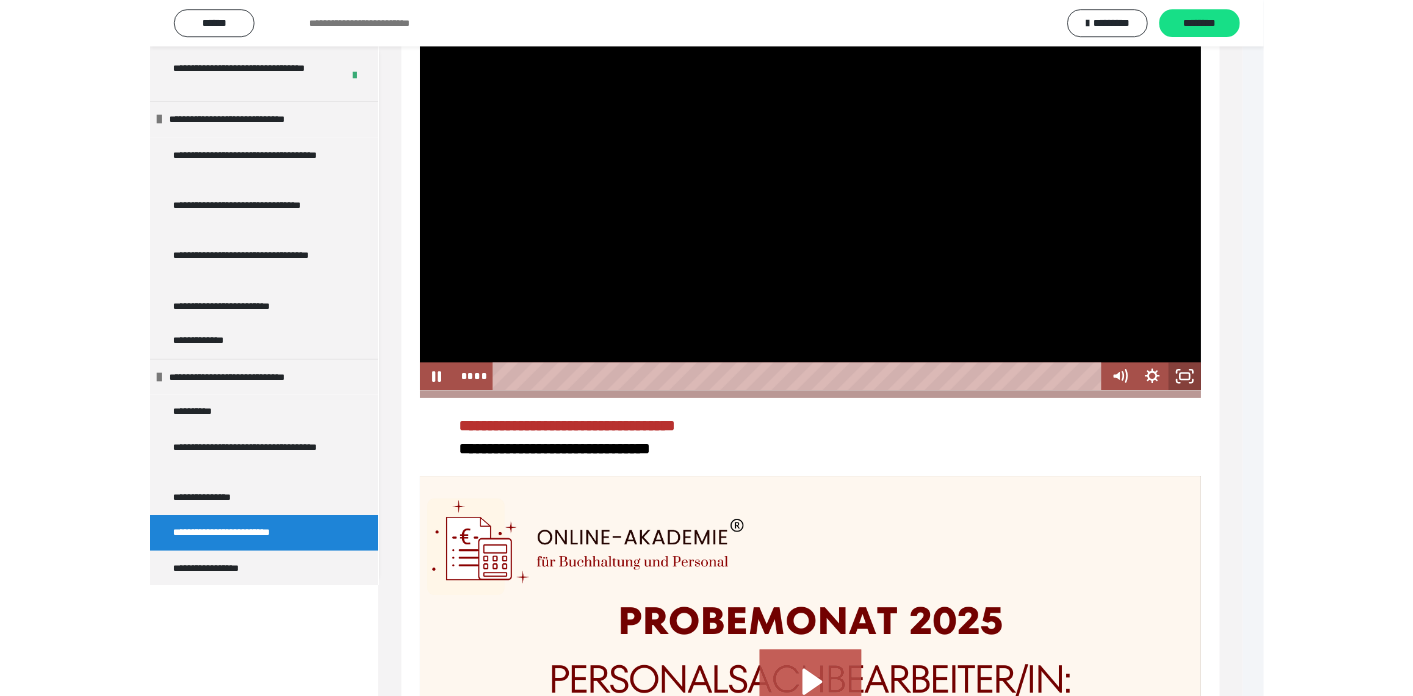 scroll, scrollTop: 519, scrollLeft: 0, axis: vertical 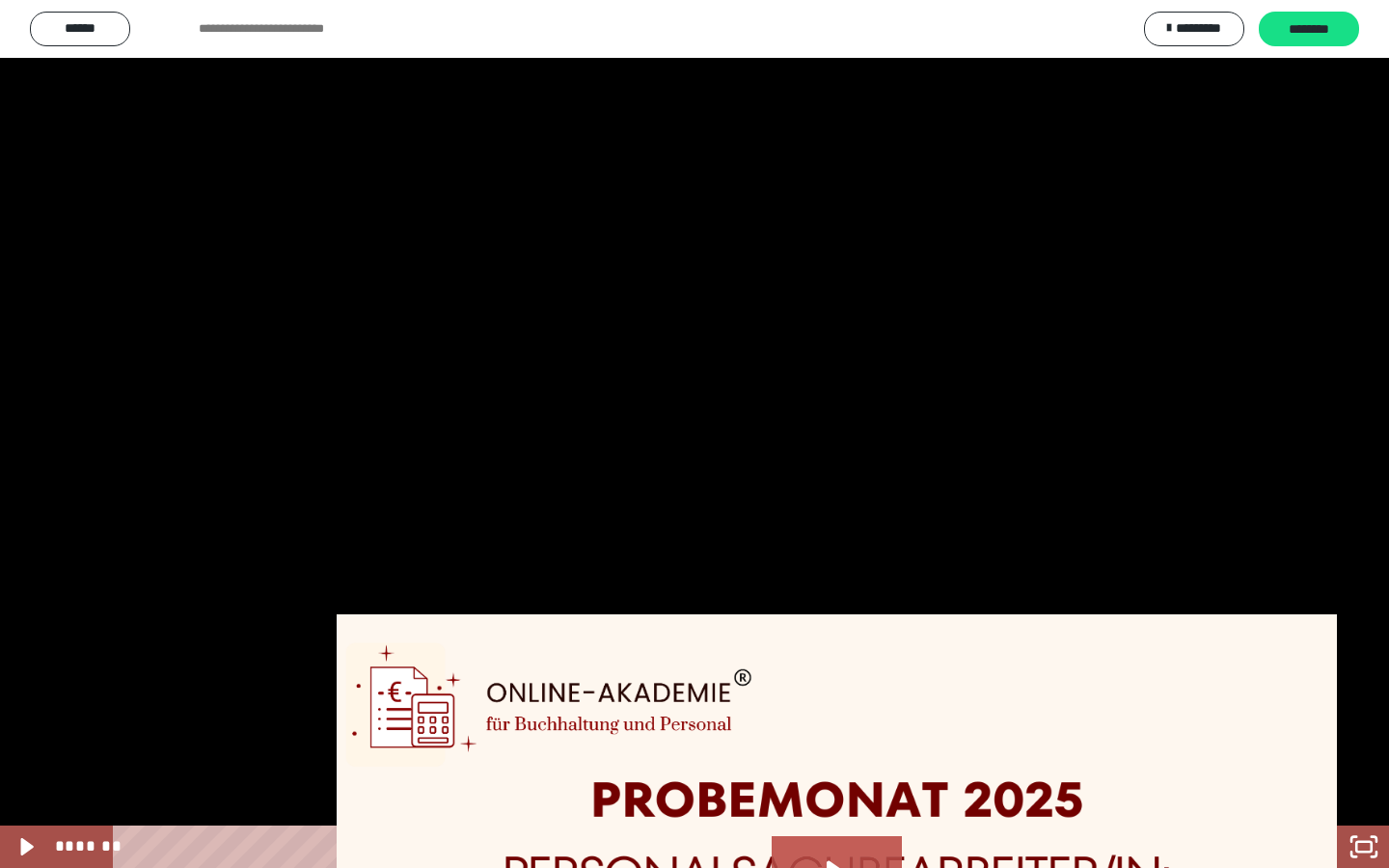 click at bounding box center (694, 434) 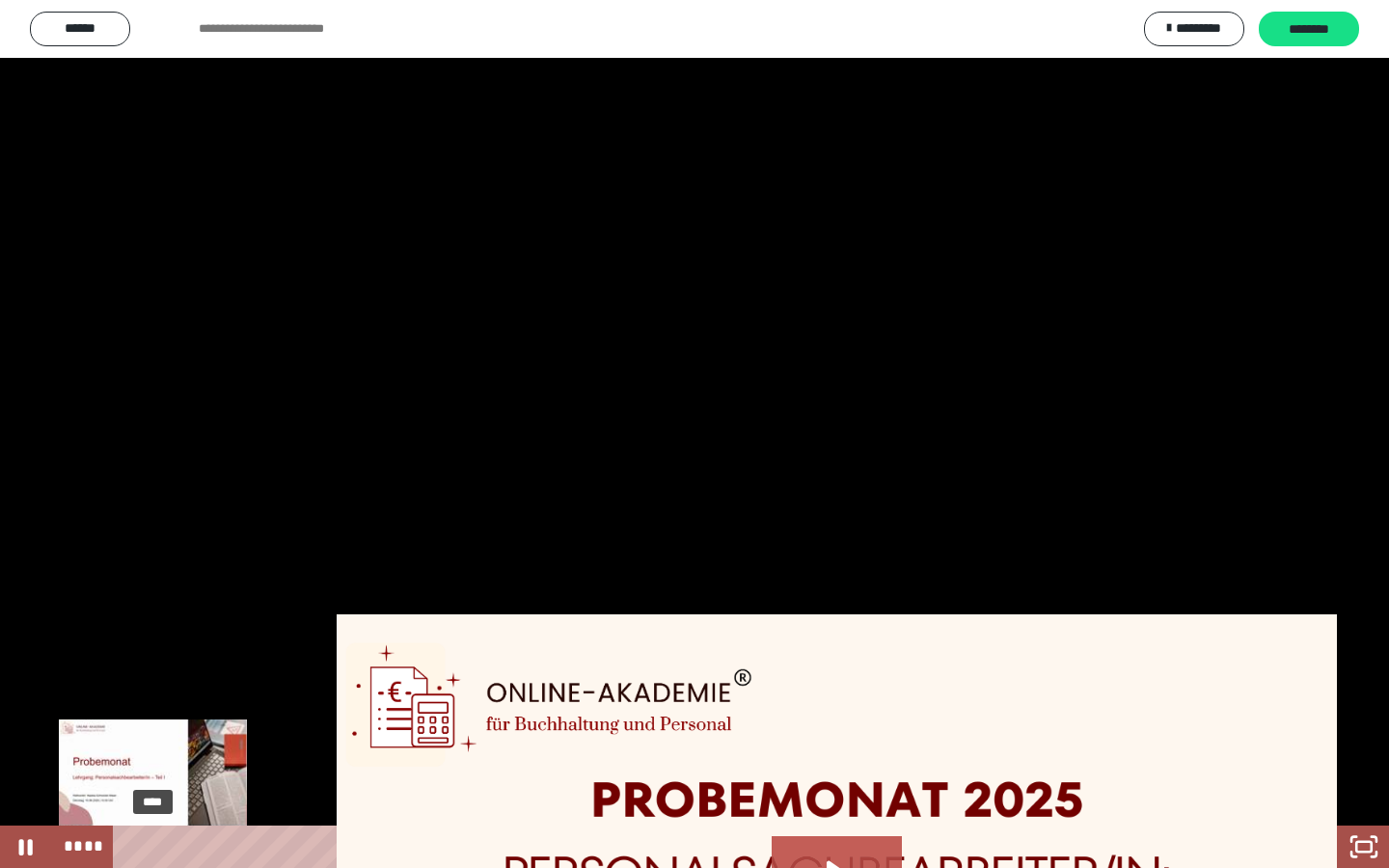 click on "****" at bounding box center [678, 847] 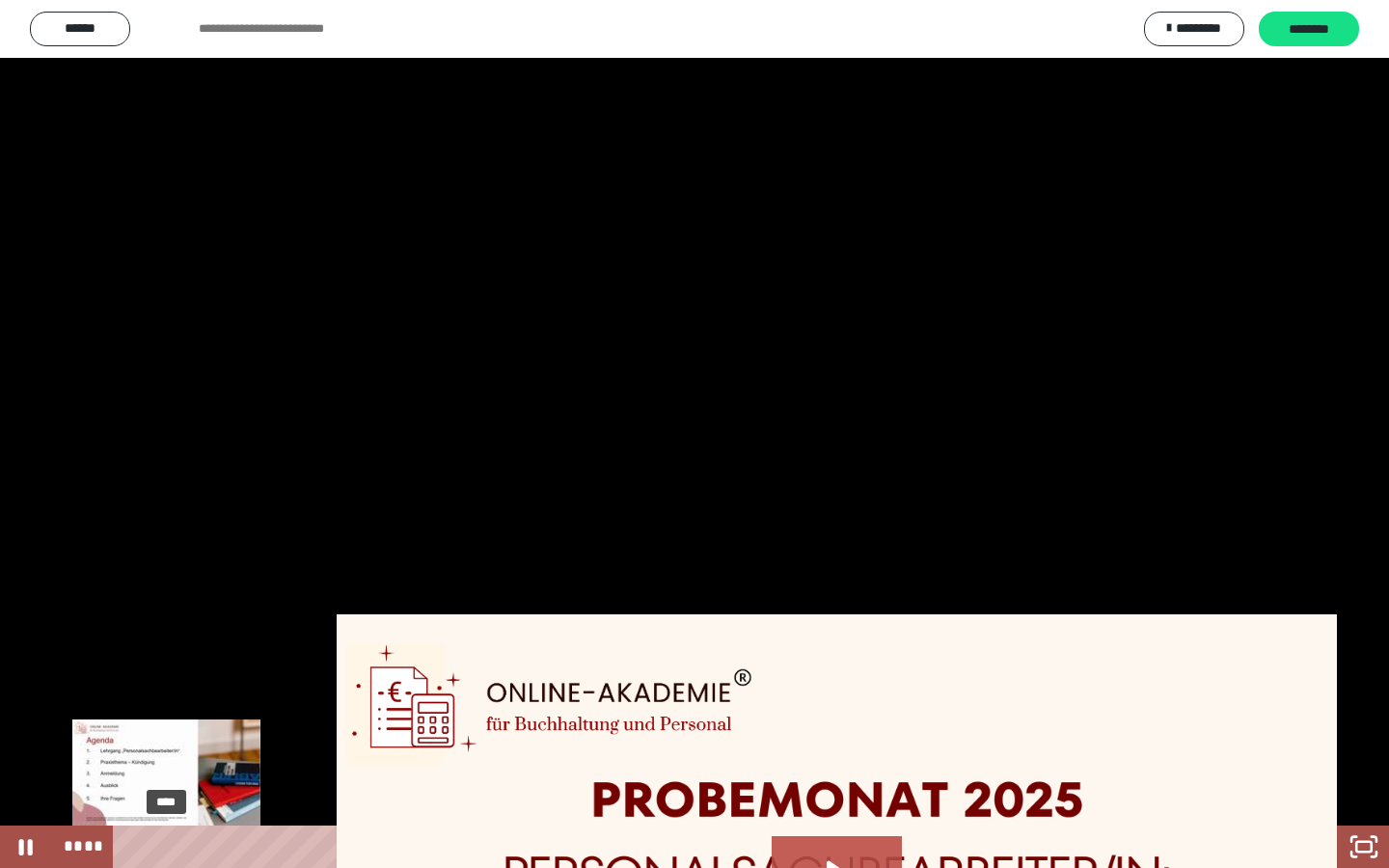 click on "****" at bounding box center [678, 847] 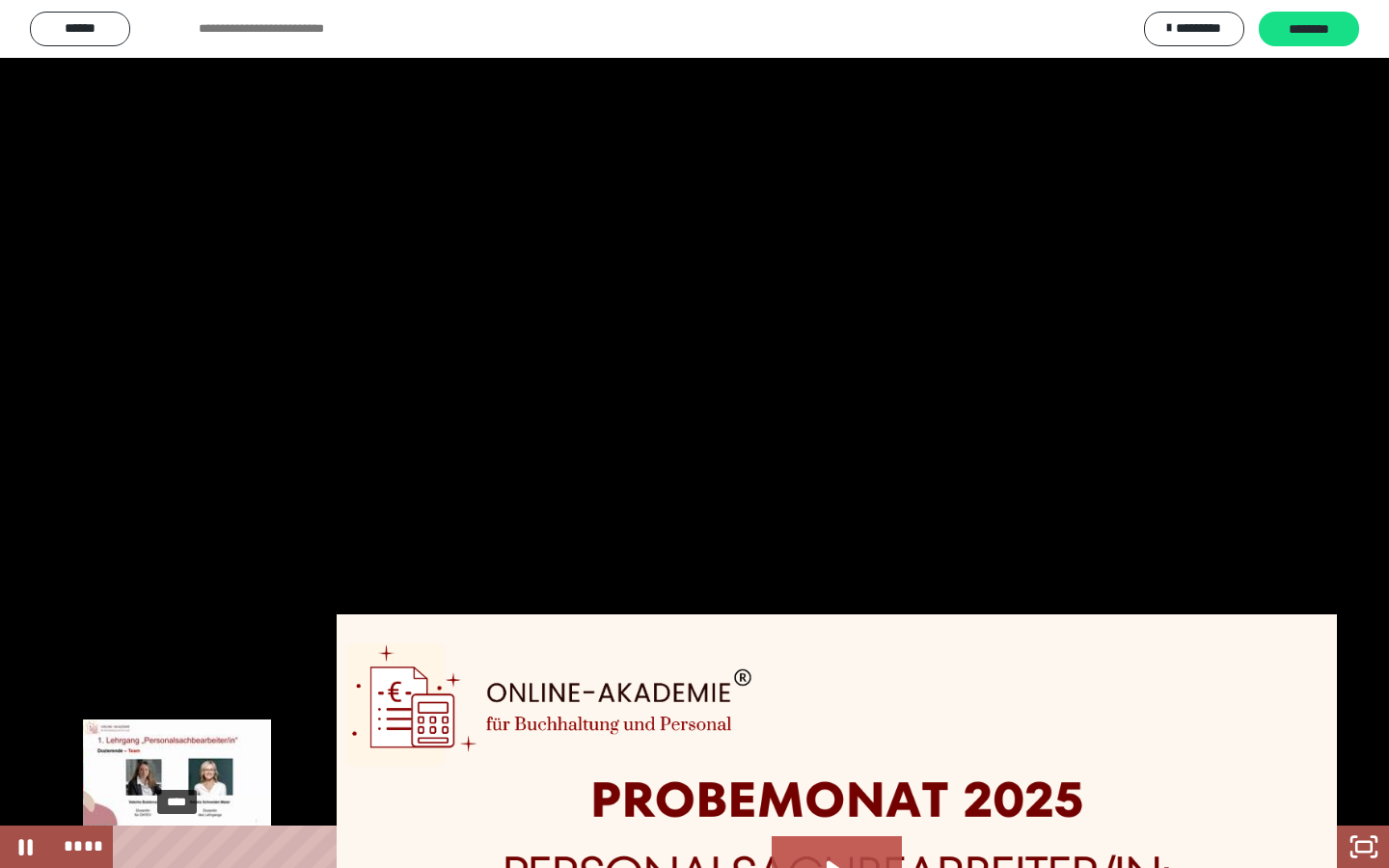click on "****" at bounding box center (678, 847) 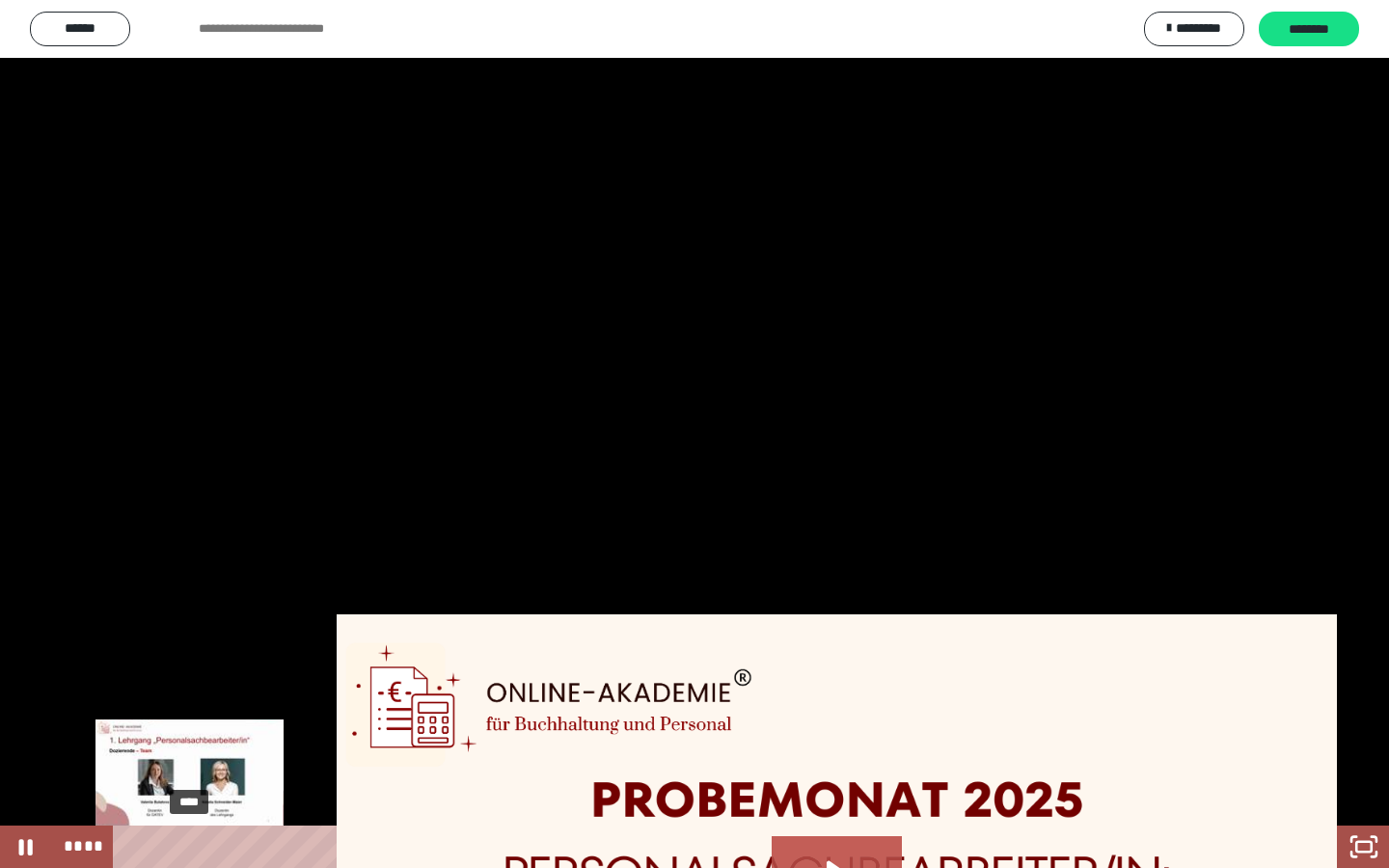 click at bounding box center [190, 847] 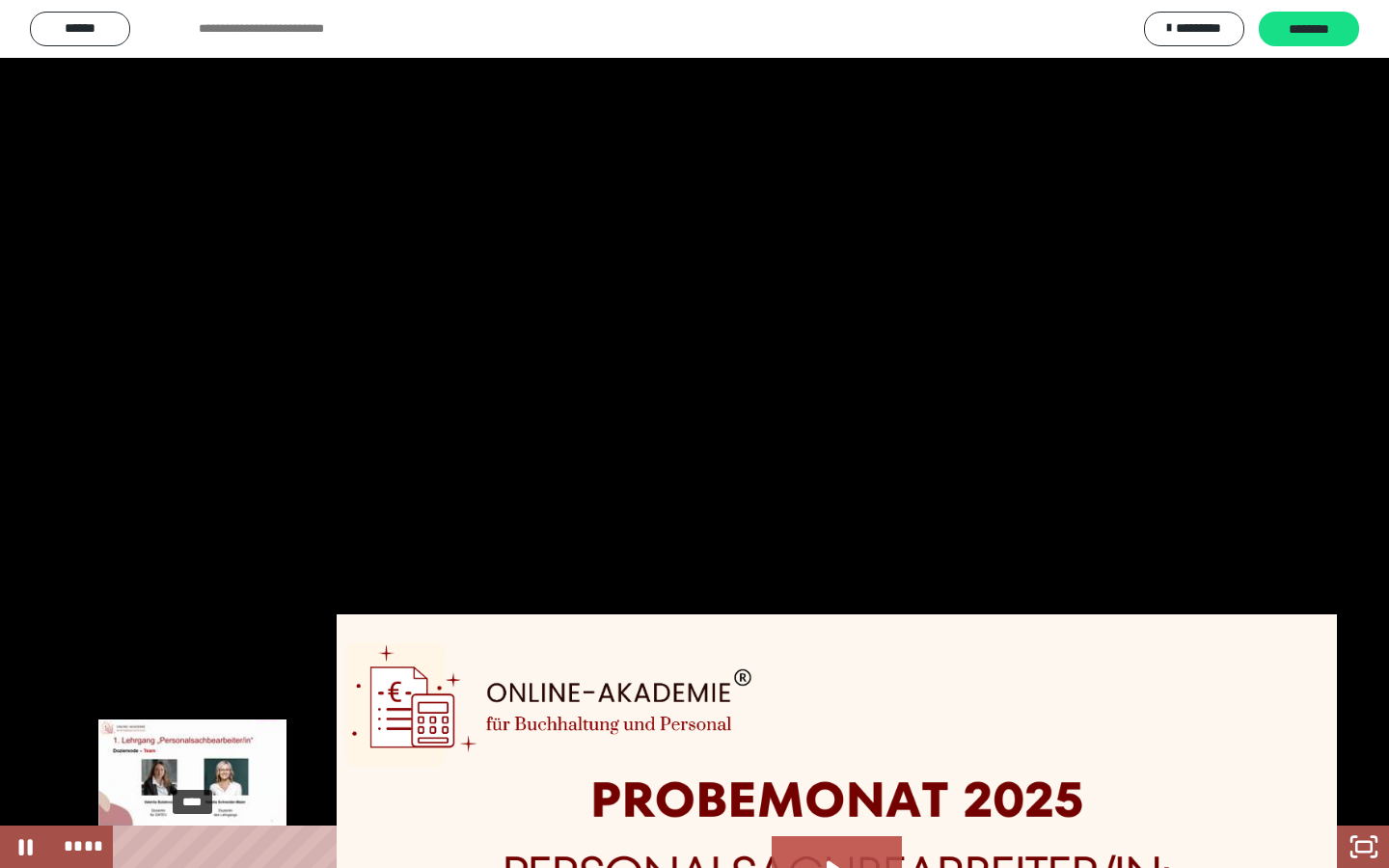 click at bounding box center (193, 847) 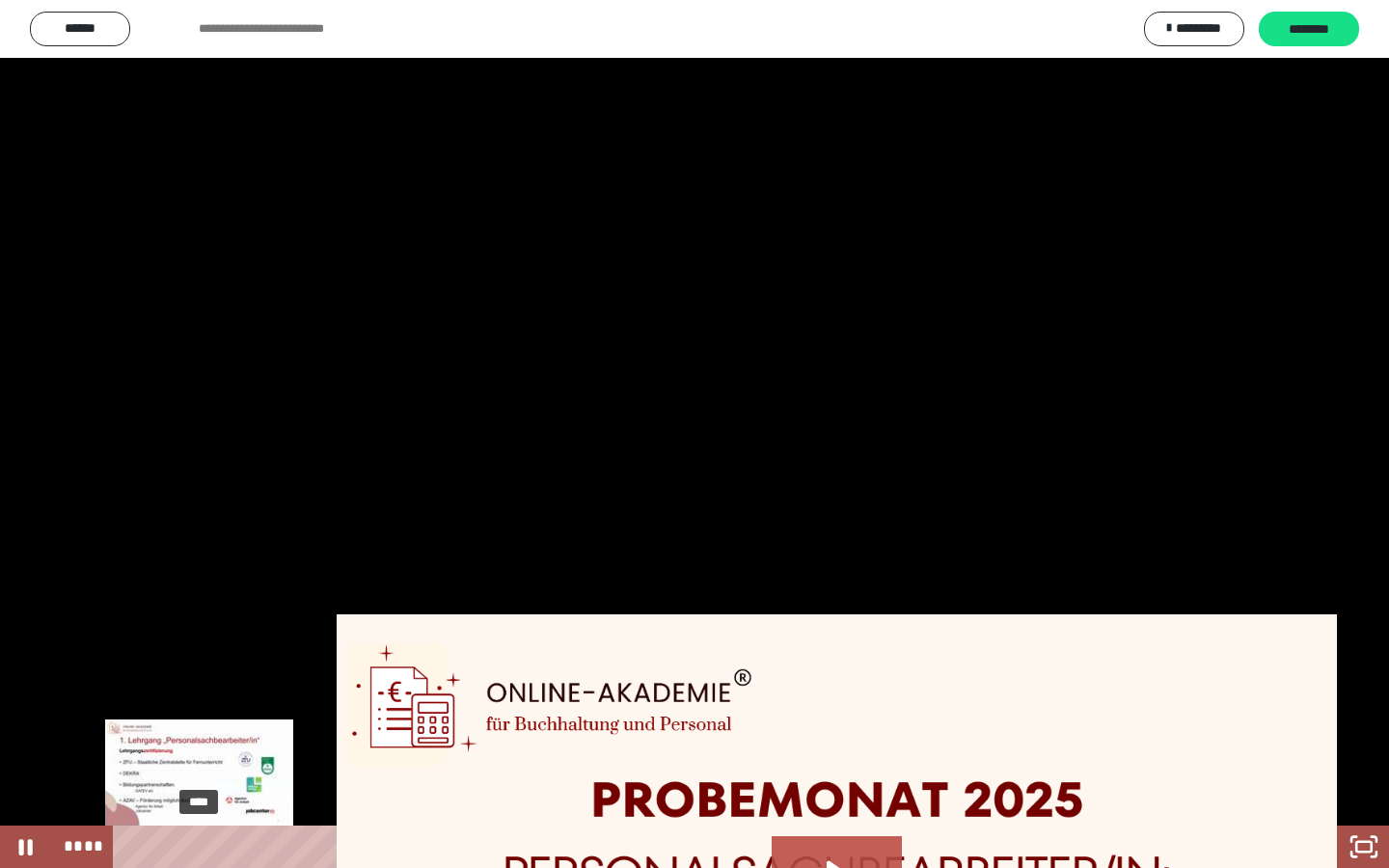 click at bounding box center [199, 847] 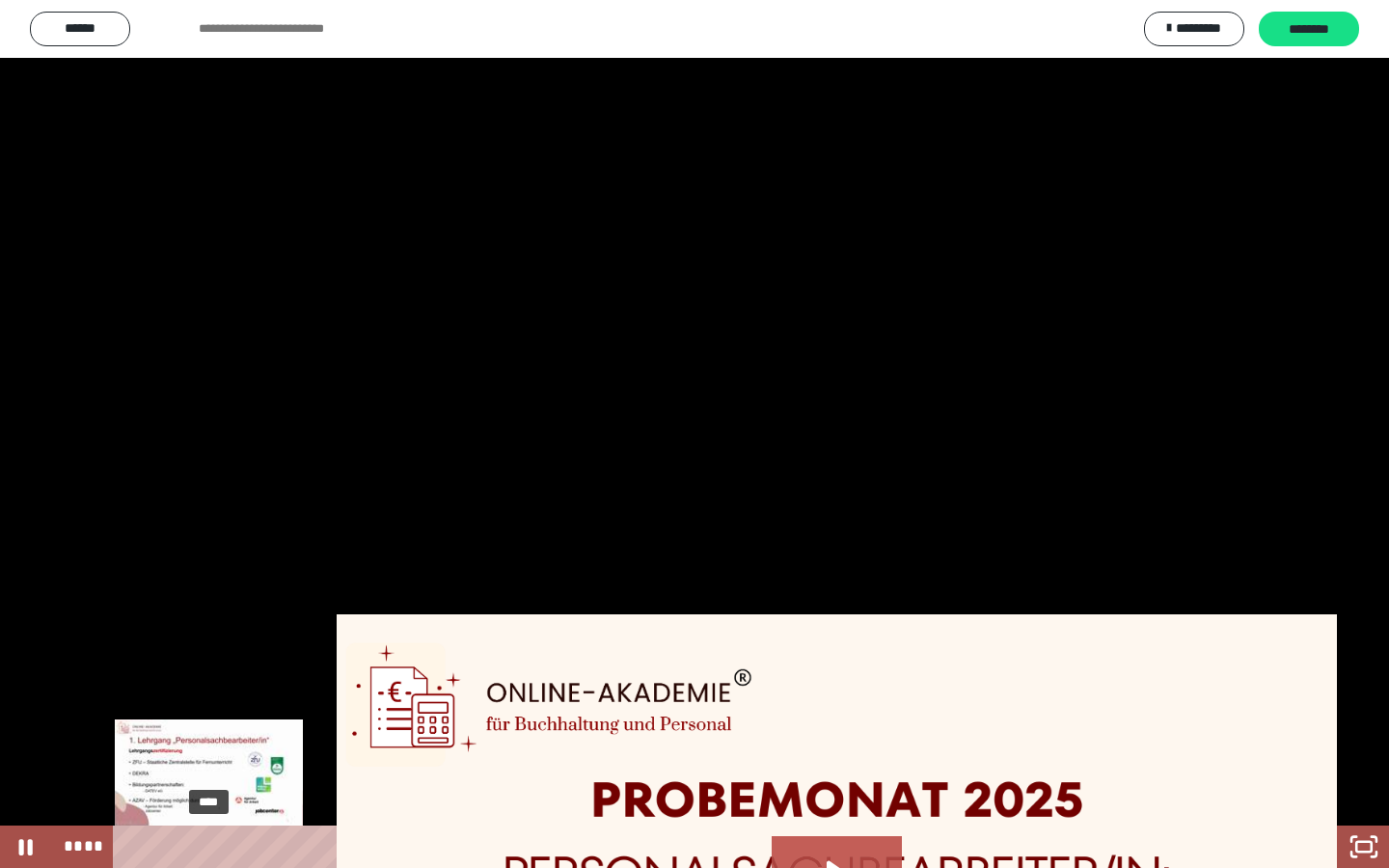click on "****" at bounding box center [678, 847] 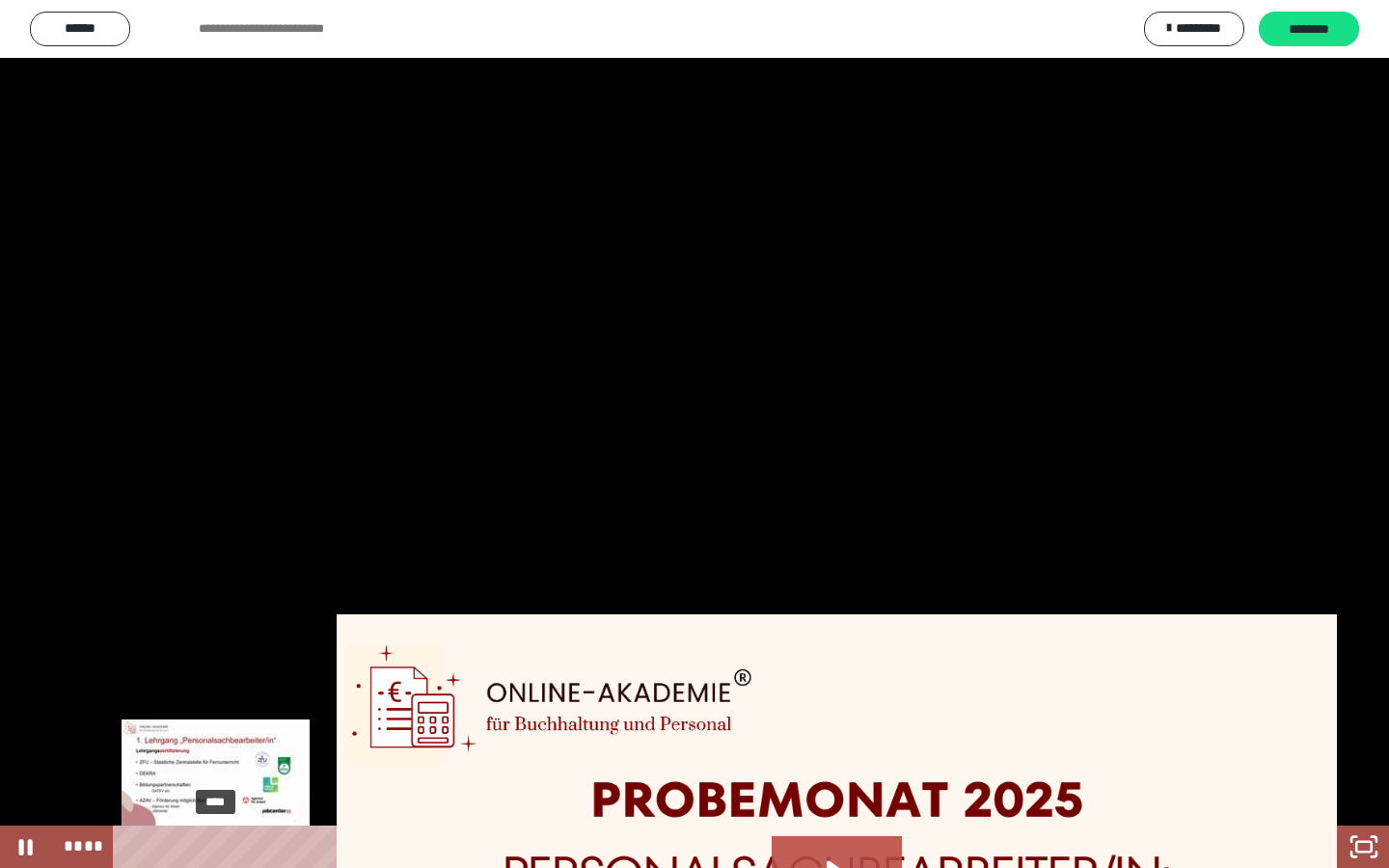 click on "****" at bounding box center (678, 847) 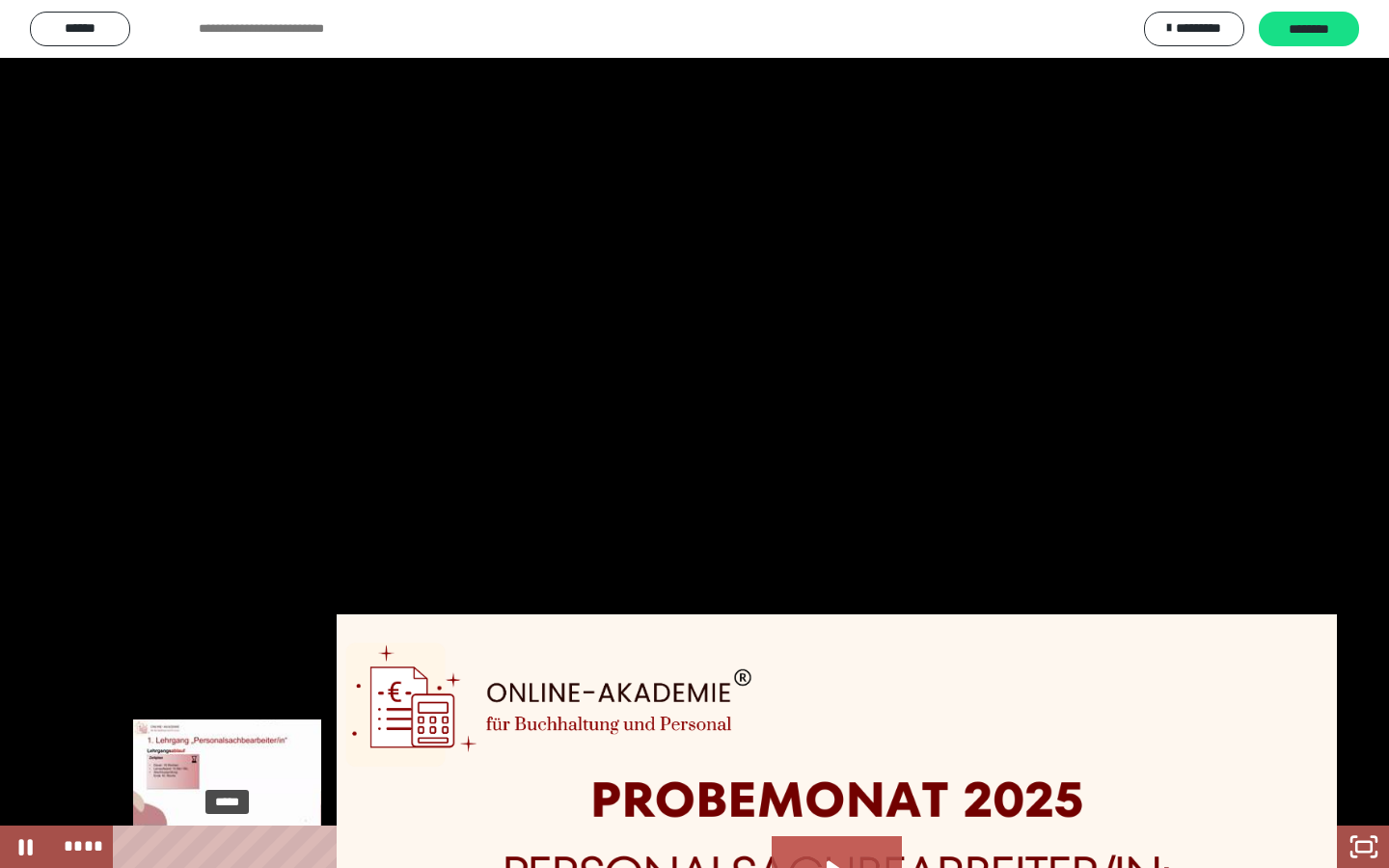 click on "*****" at bounding box center (678, 847) 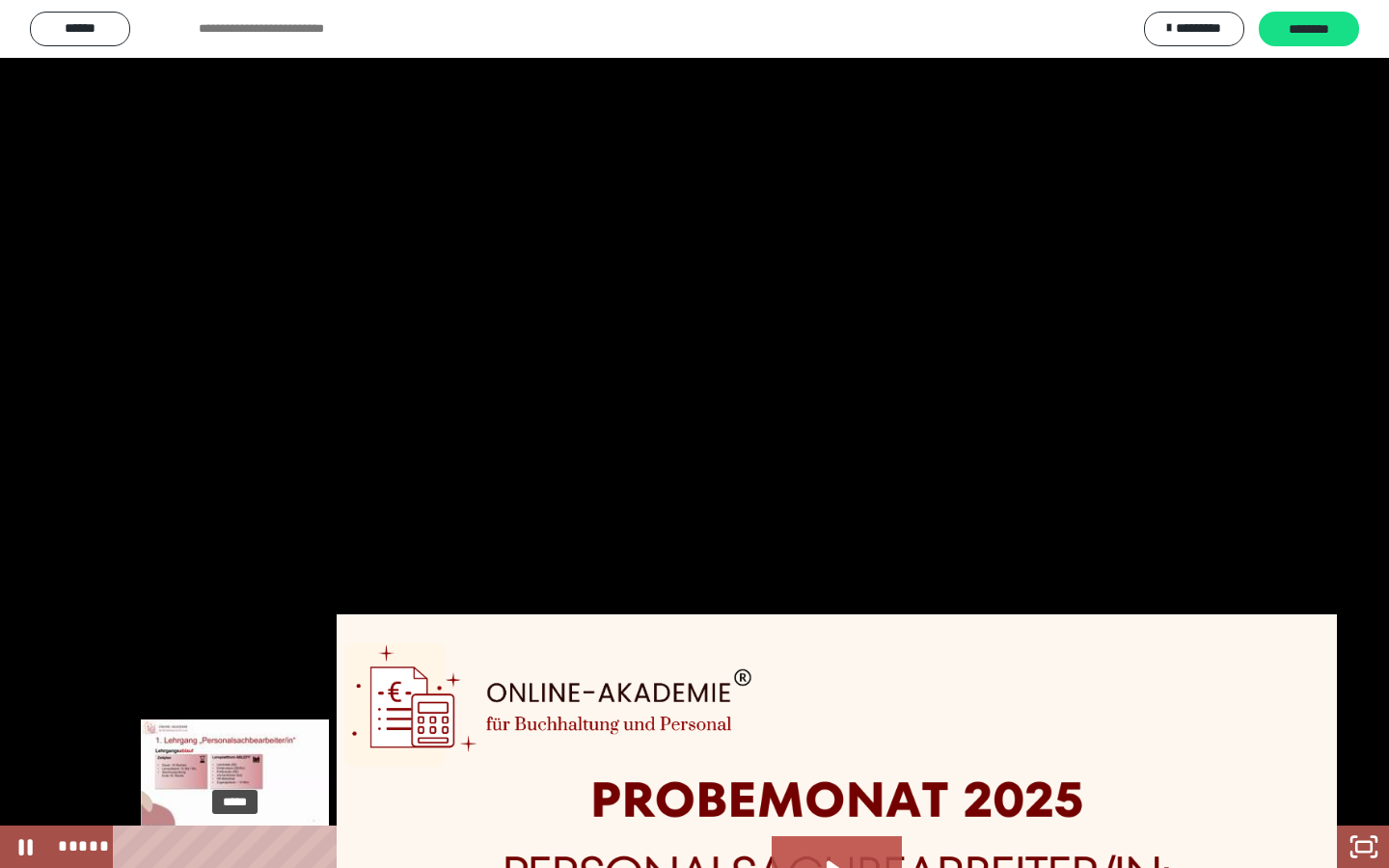 click on "*****" at bounding box center [678, 847] 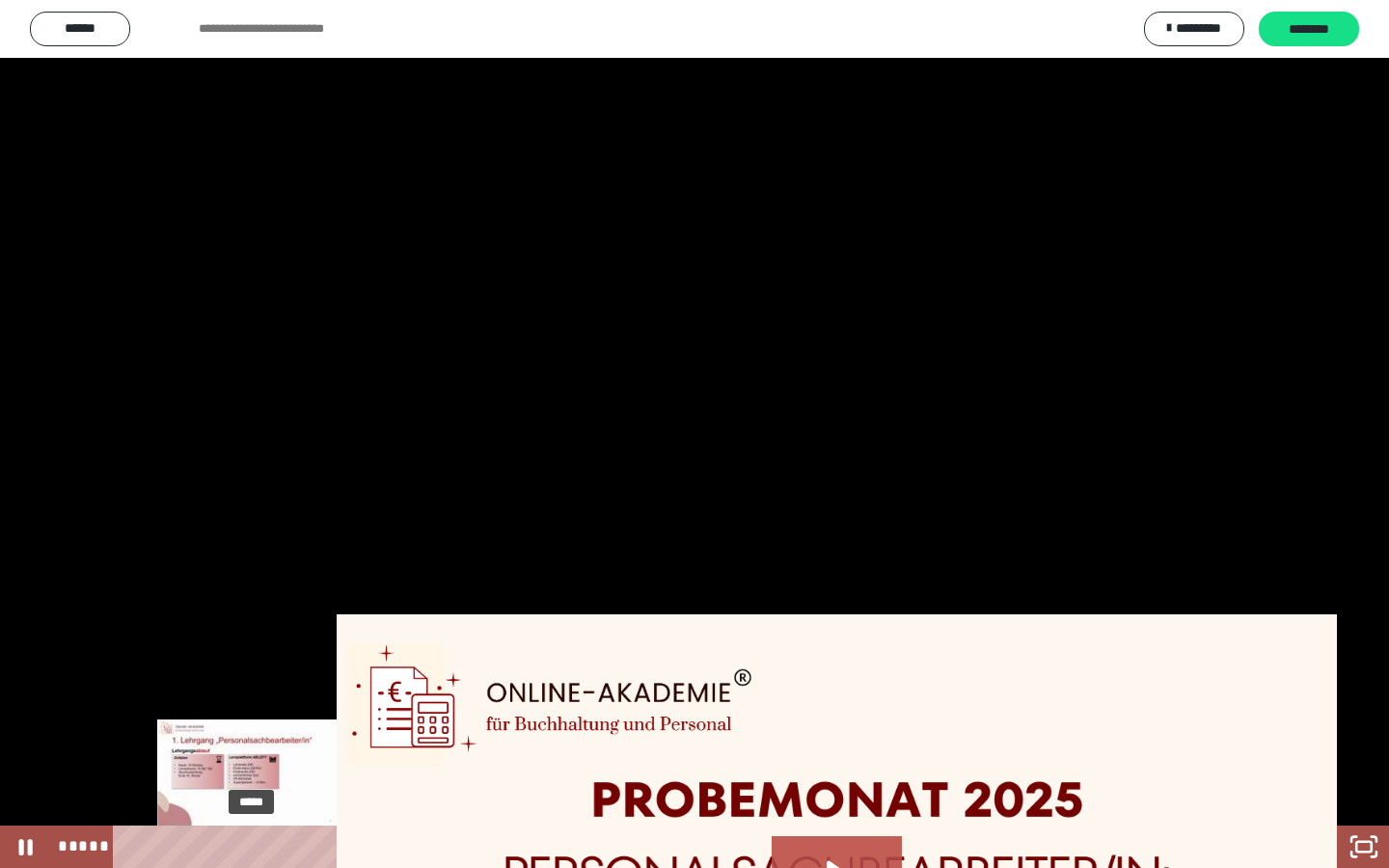 click on "*****" at bounding box center (678, 847) 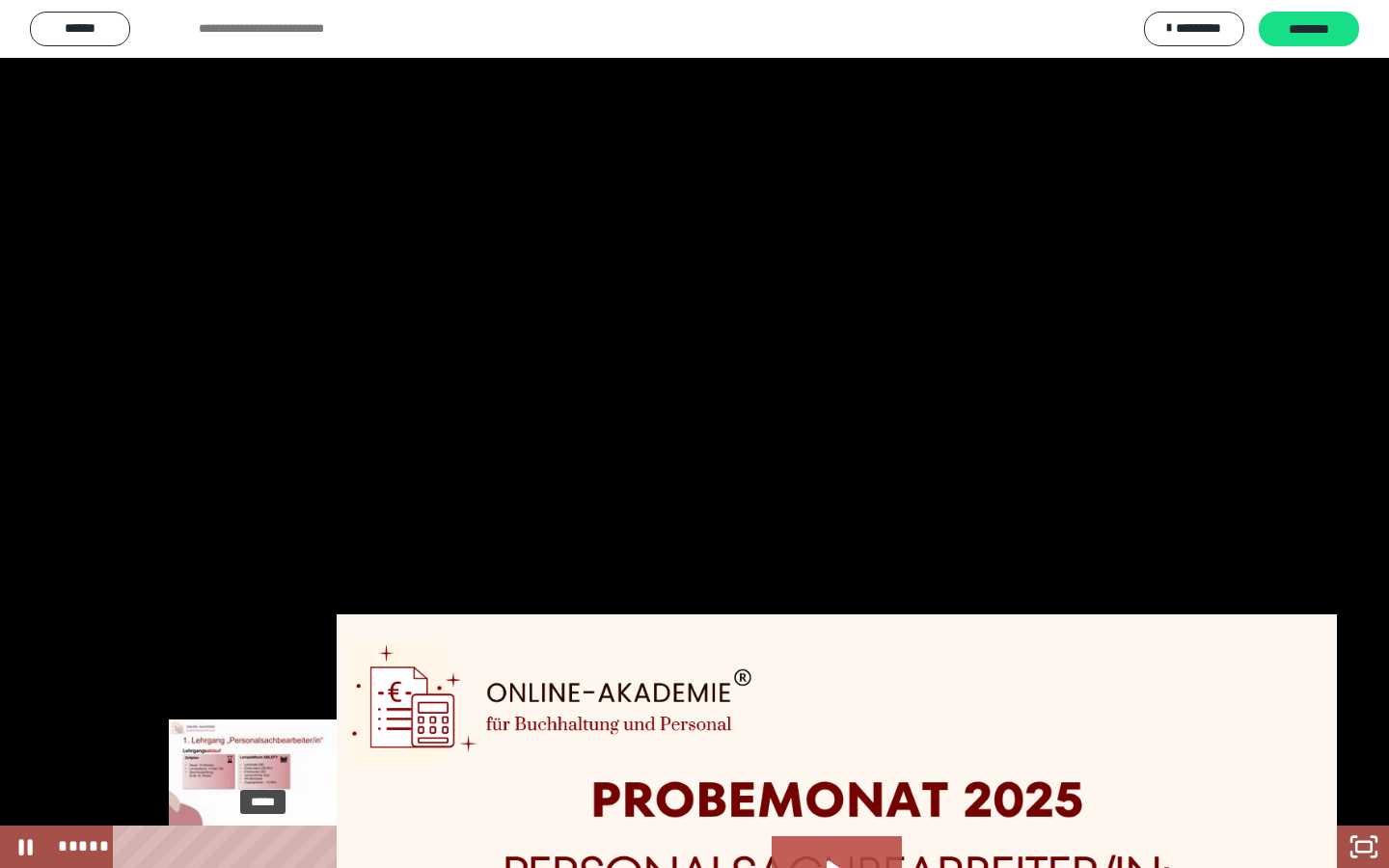 click on "*****" at bounding box center (678, 847) 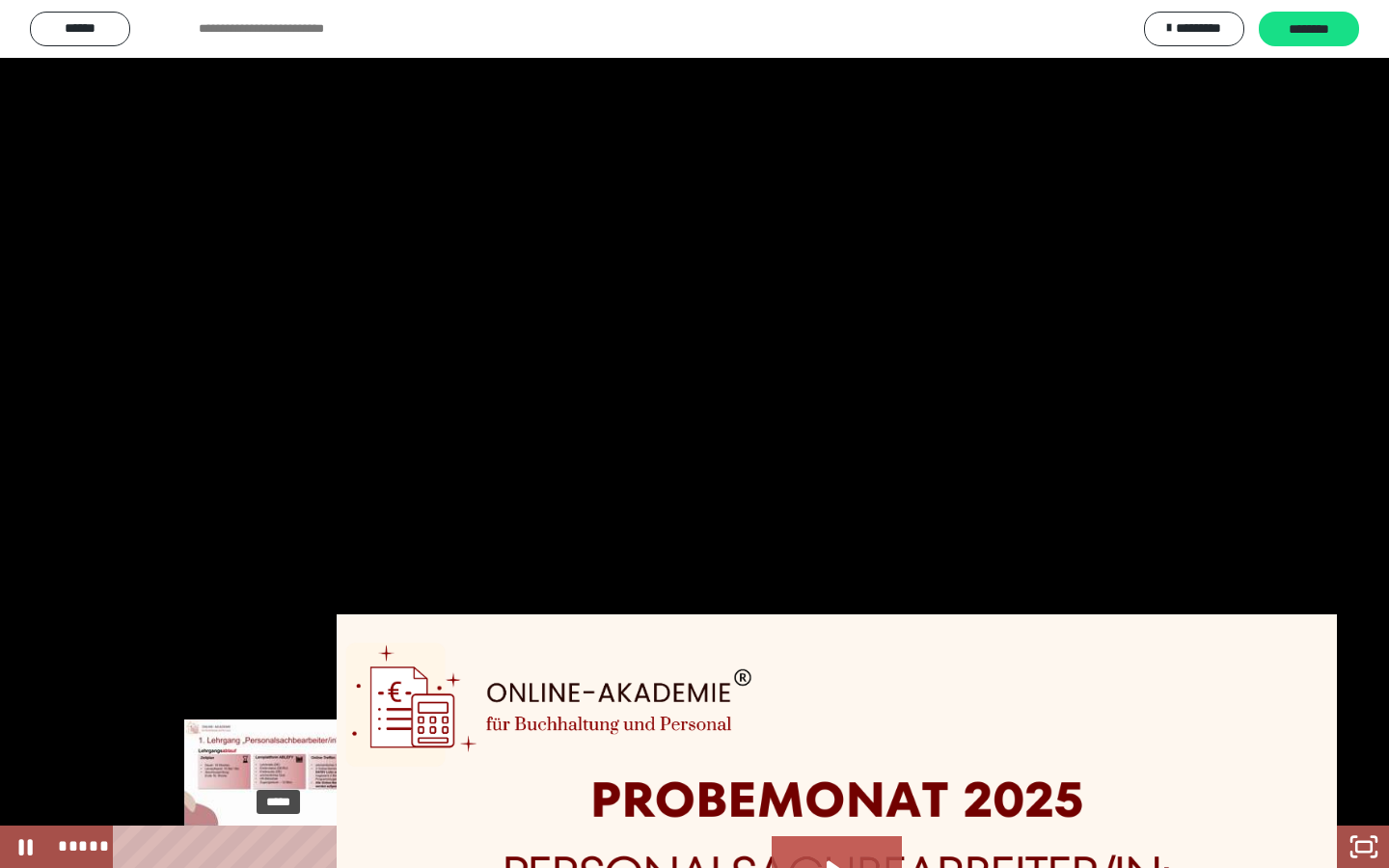 click on "*****" at bounding box center [678, 847] 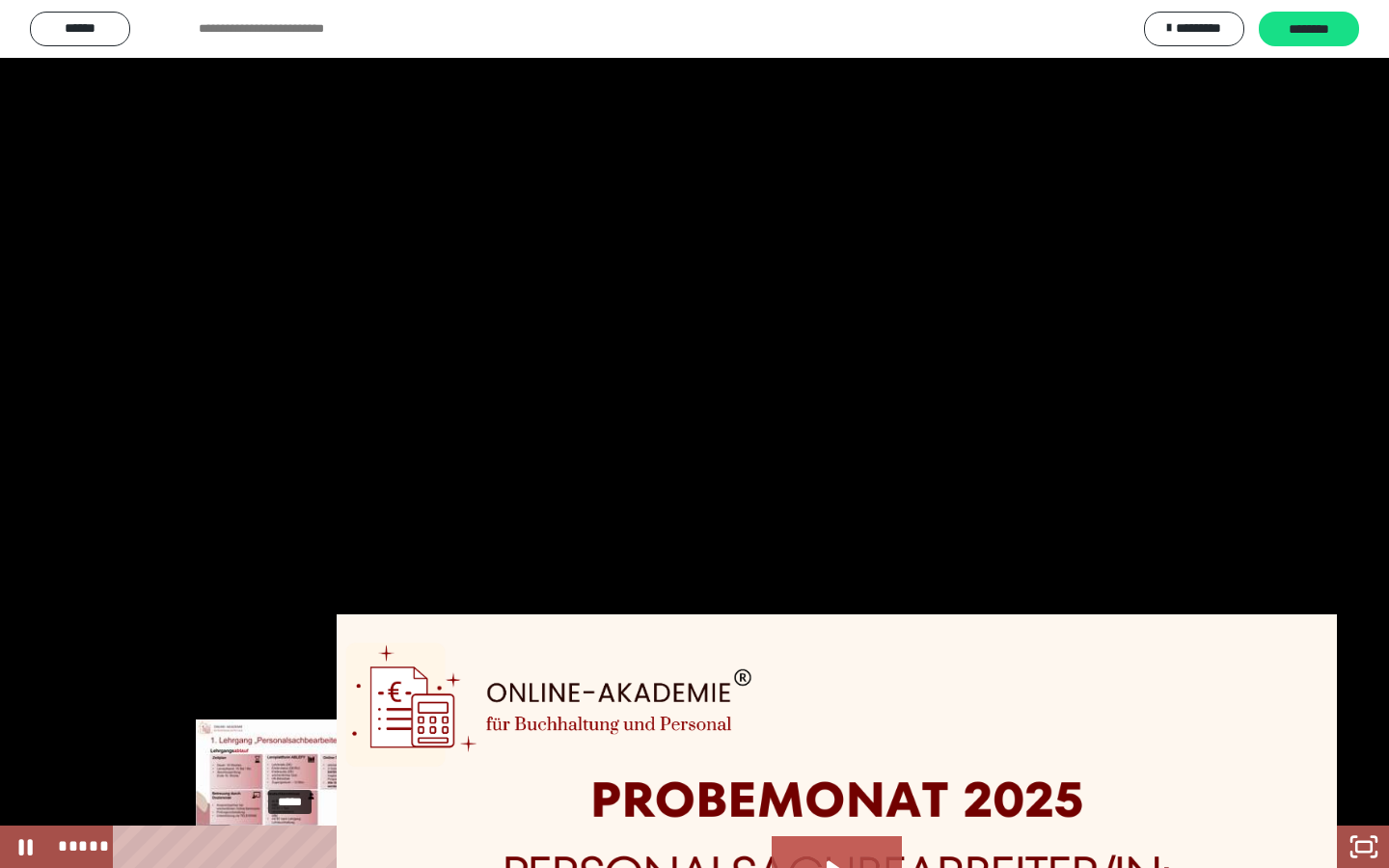 click on "*****" at bounding box center (678, 847) 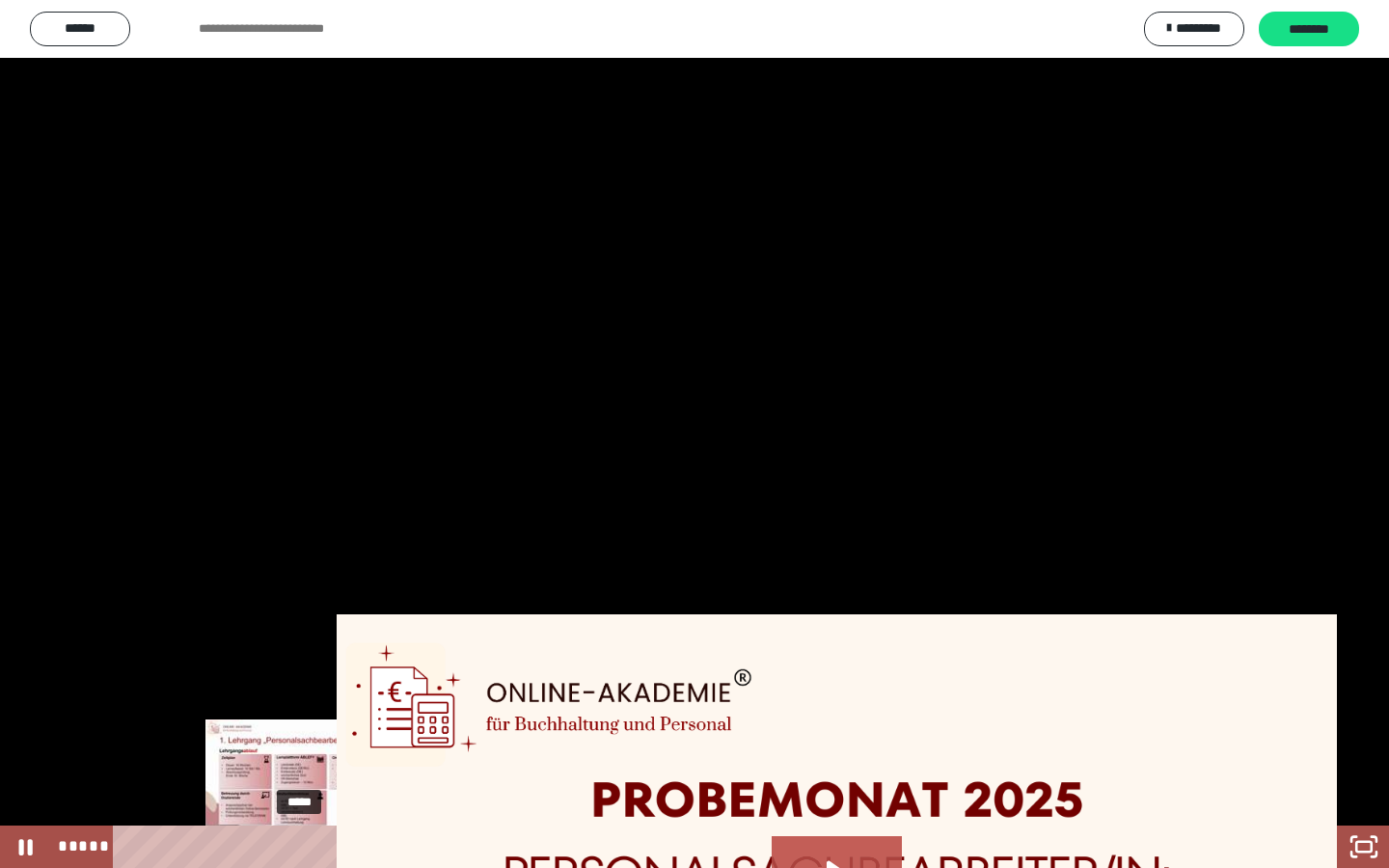 click on "*****" at bounding box center (678, 847) 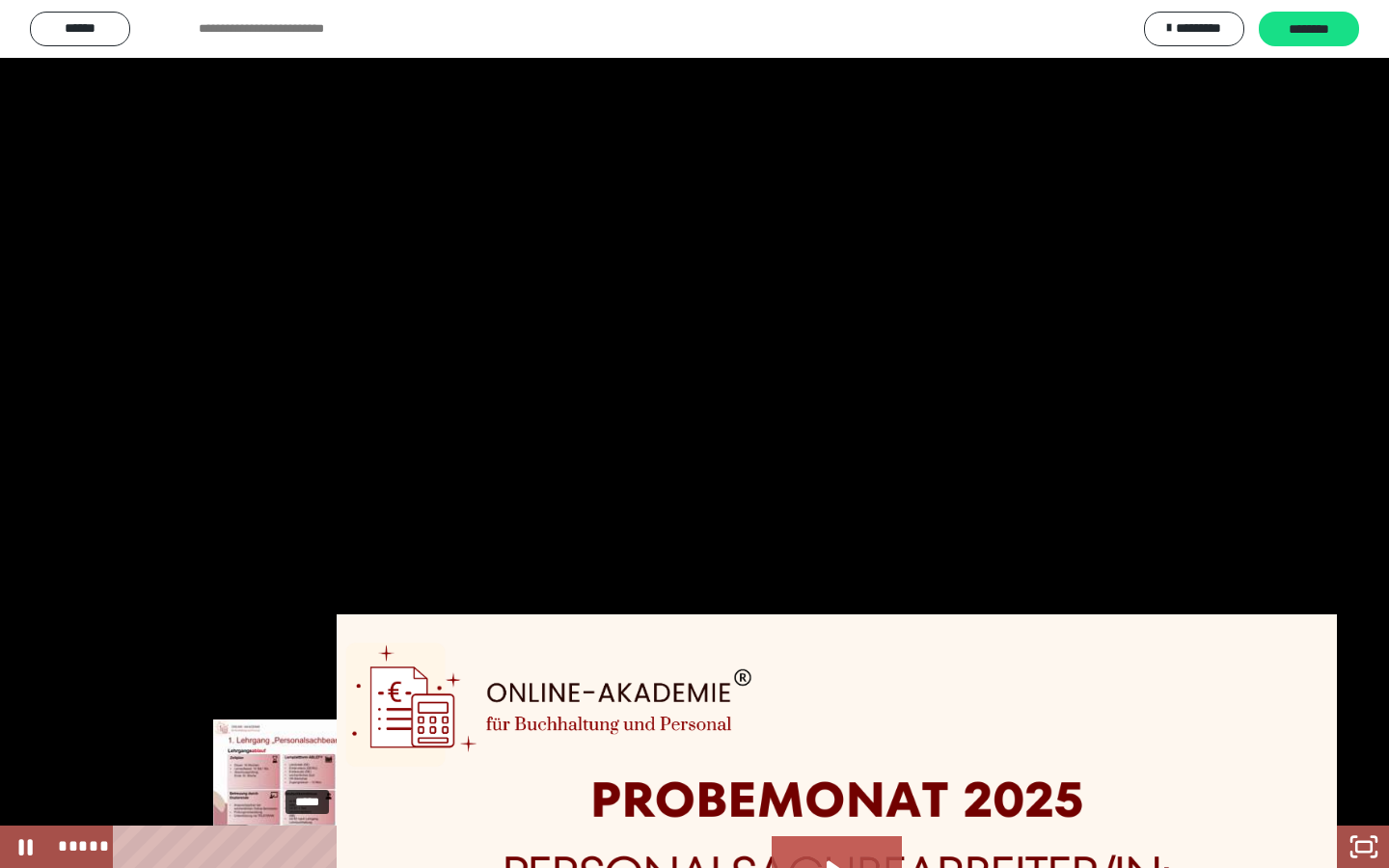 click on "*****" at bounding box center (678, 847) 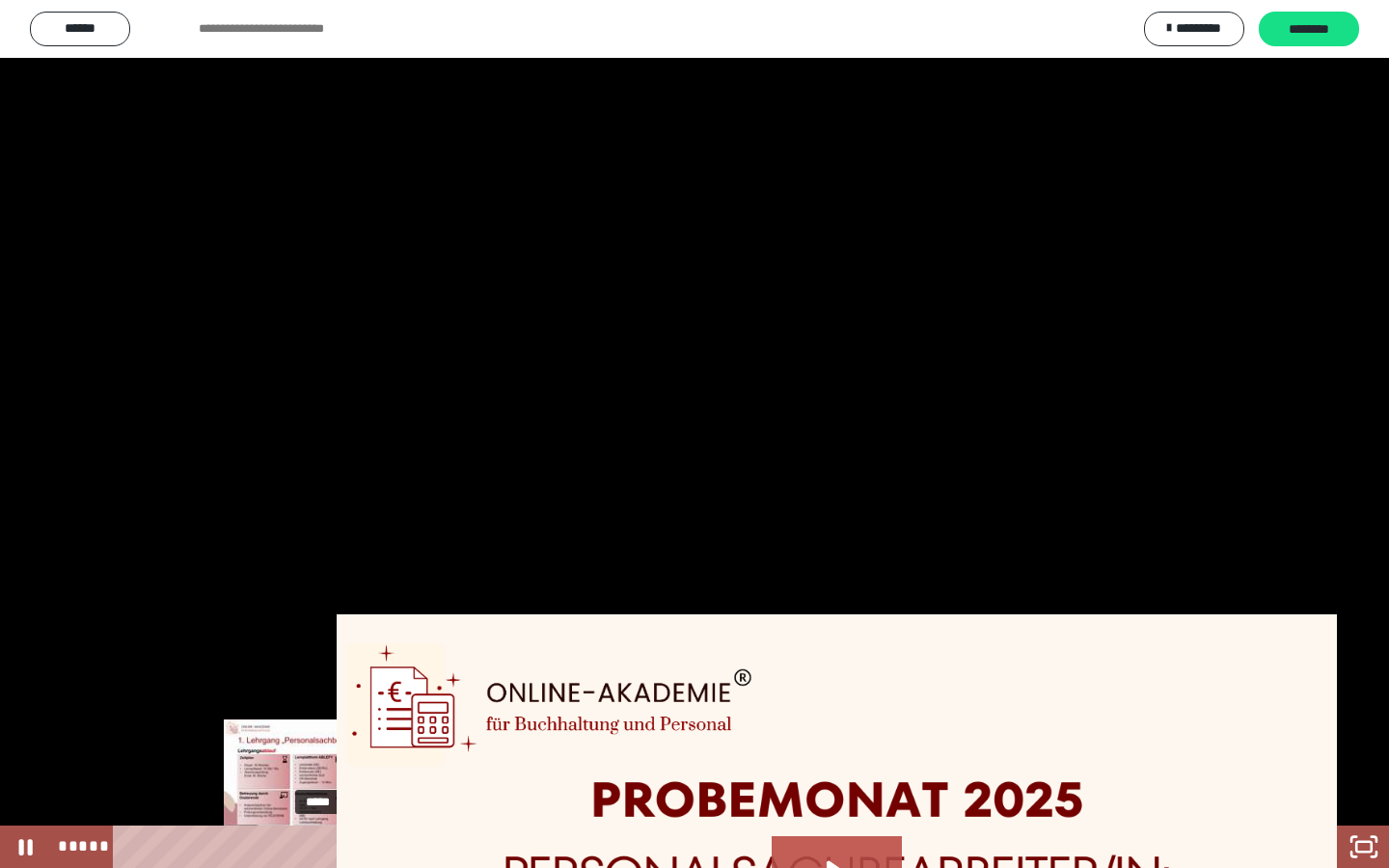 click on "*****" at bounding box center (678, 847) 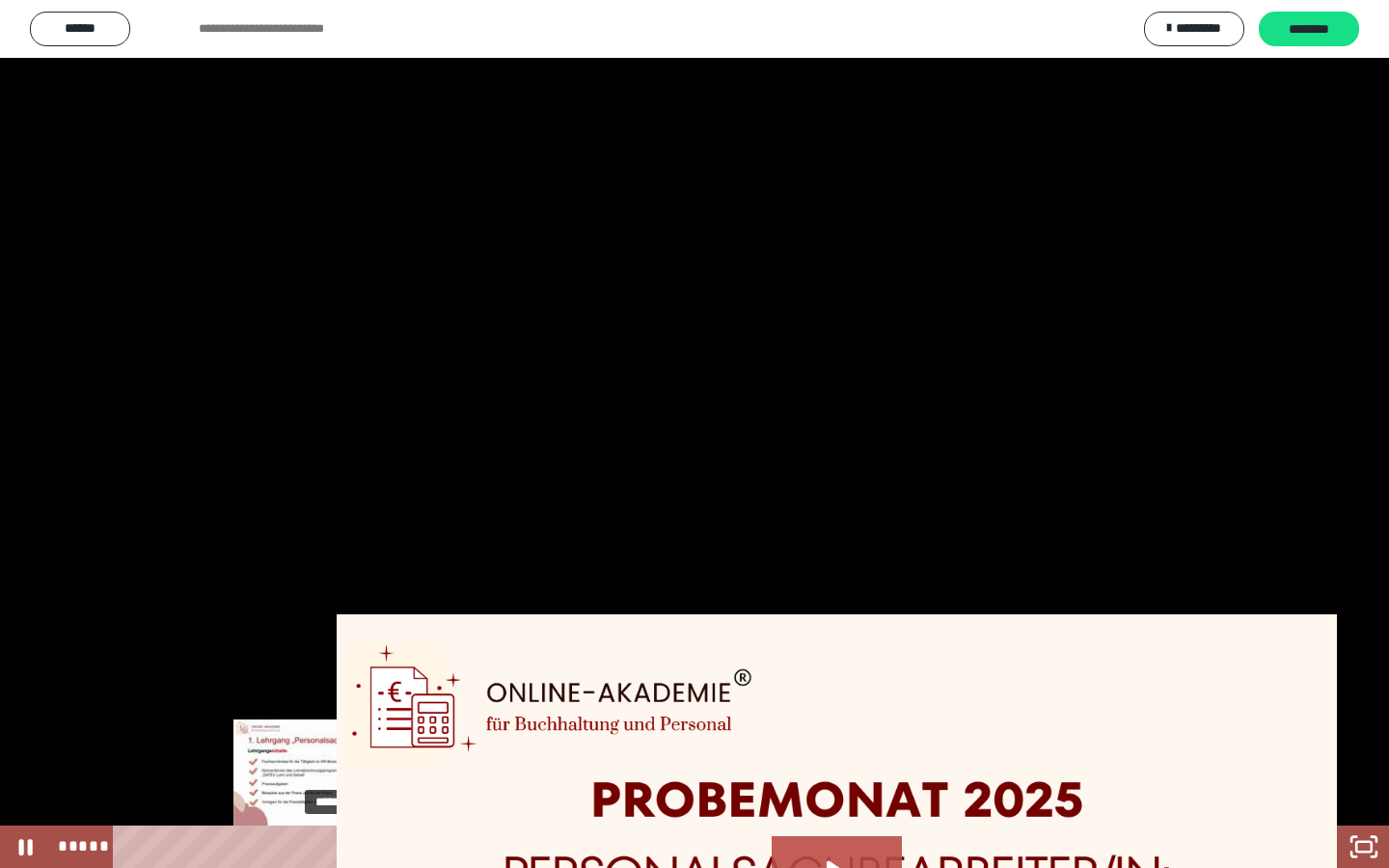 click on "*****" at bounding box center [678, 847] 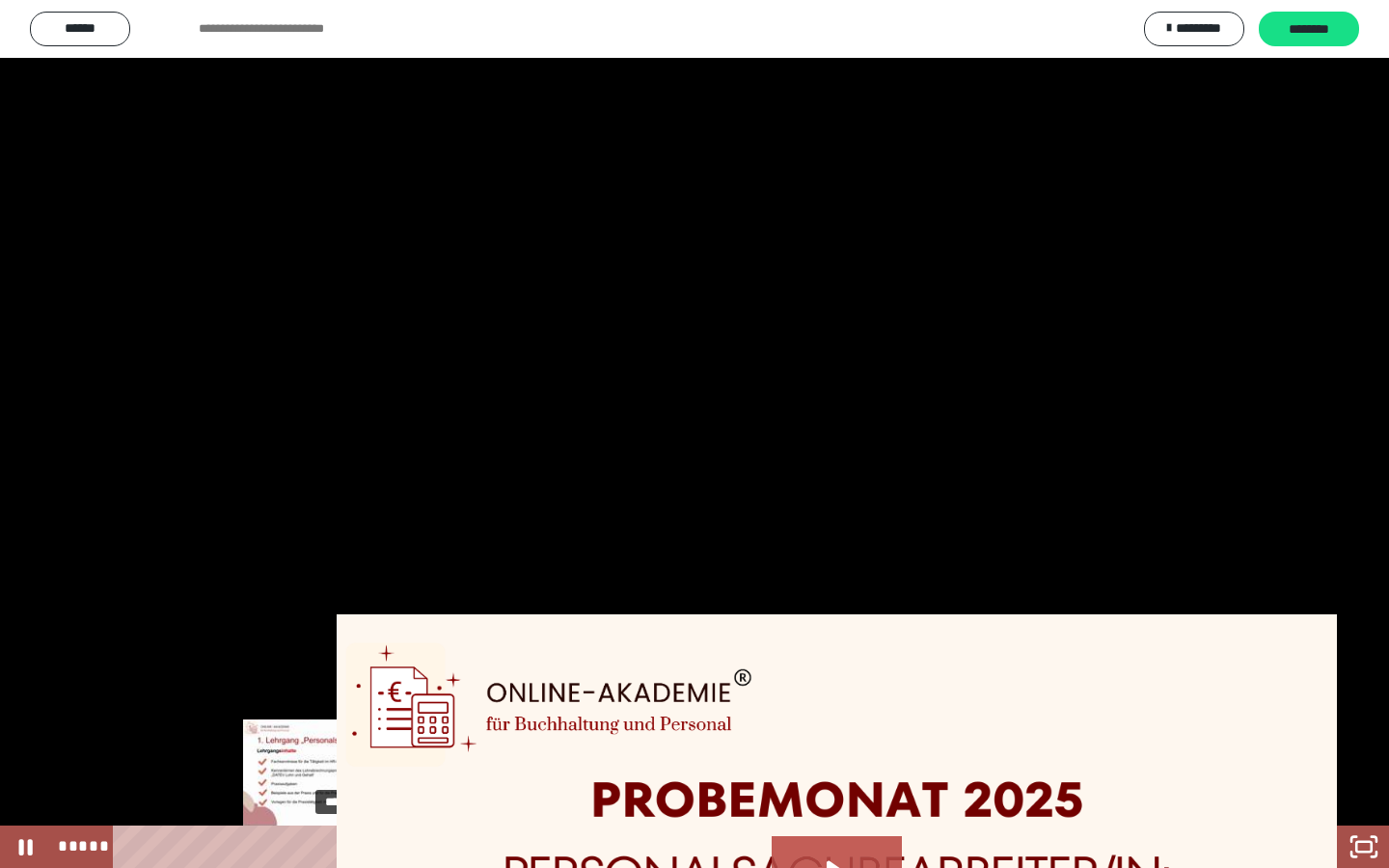 click on "*****" at bounding box center [678, 847] 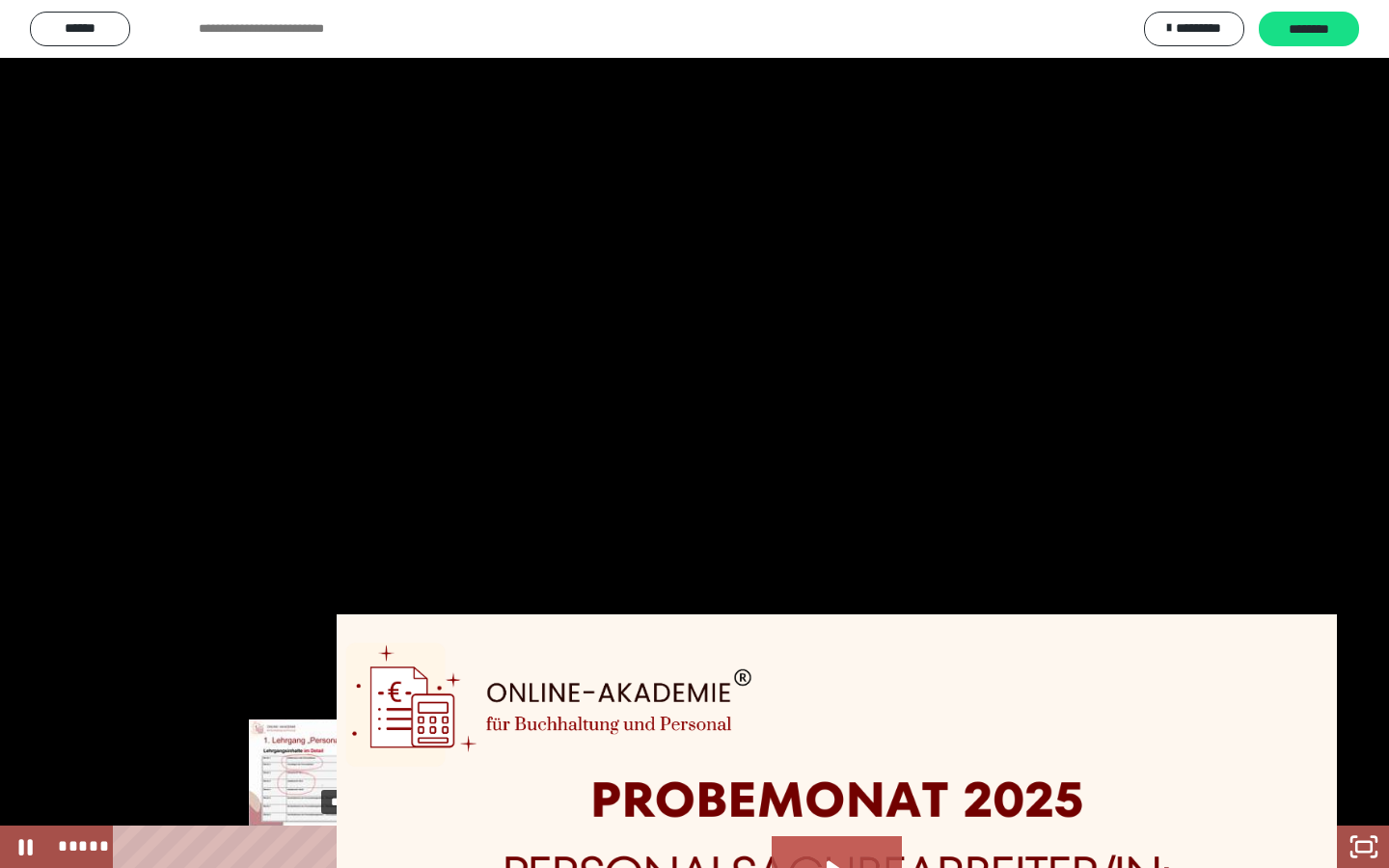 click at bounding box center [342, 847] 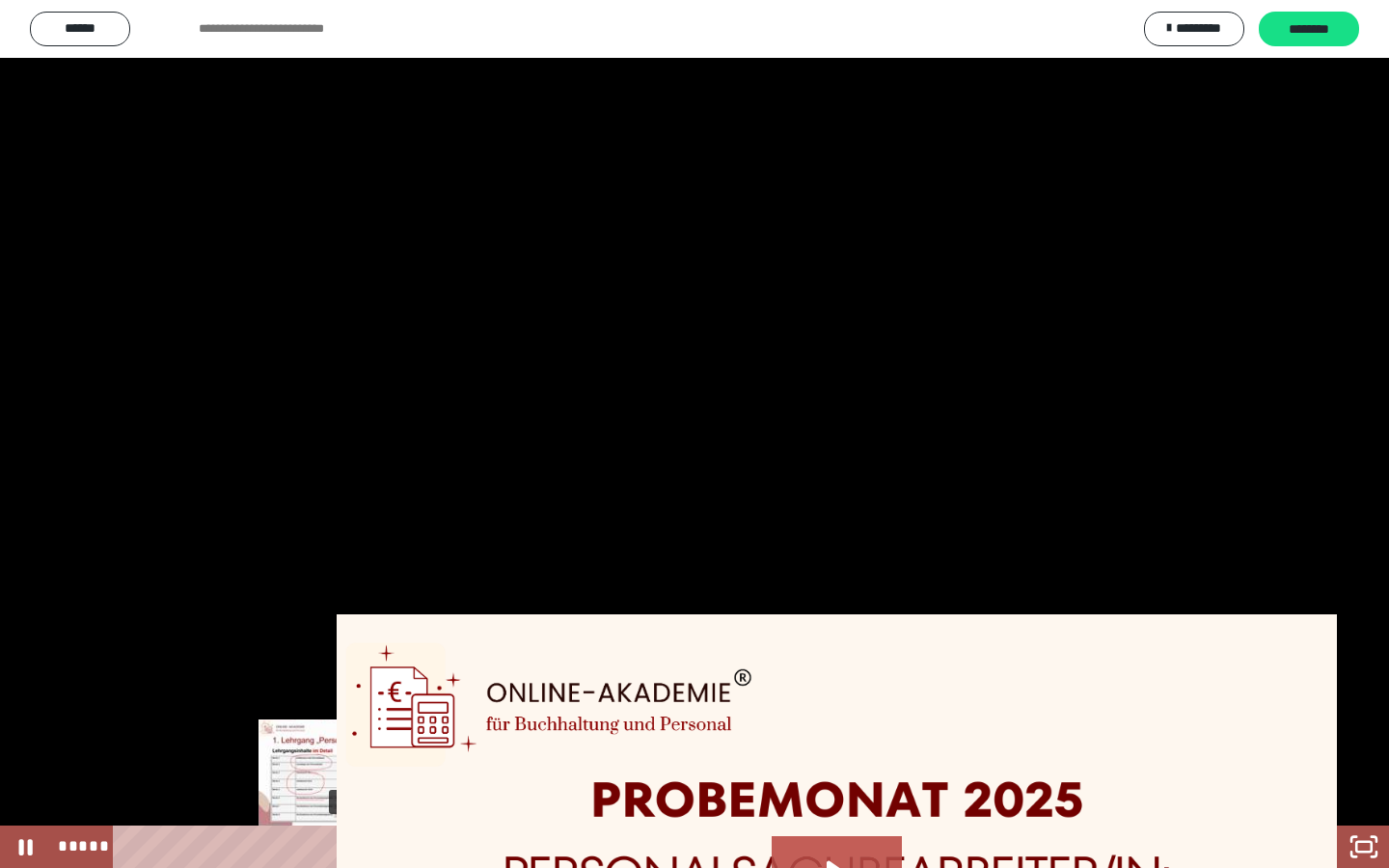 click on "*****" at bounding box center (678, 847) 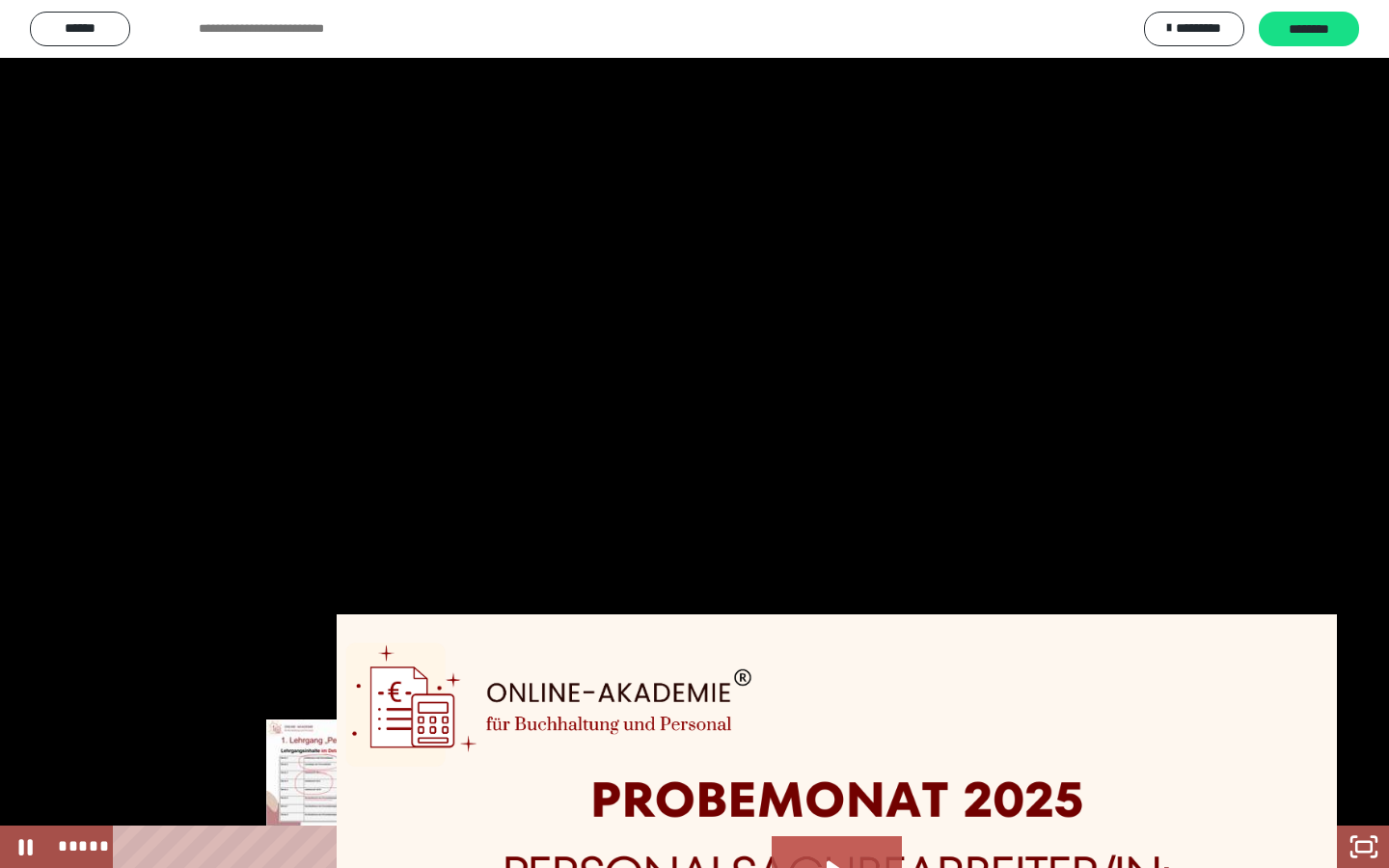 click on "*****" at bounding box center [678, 847] 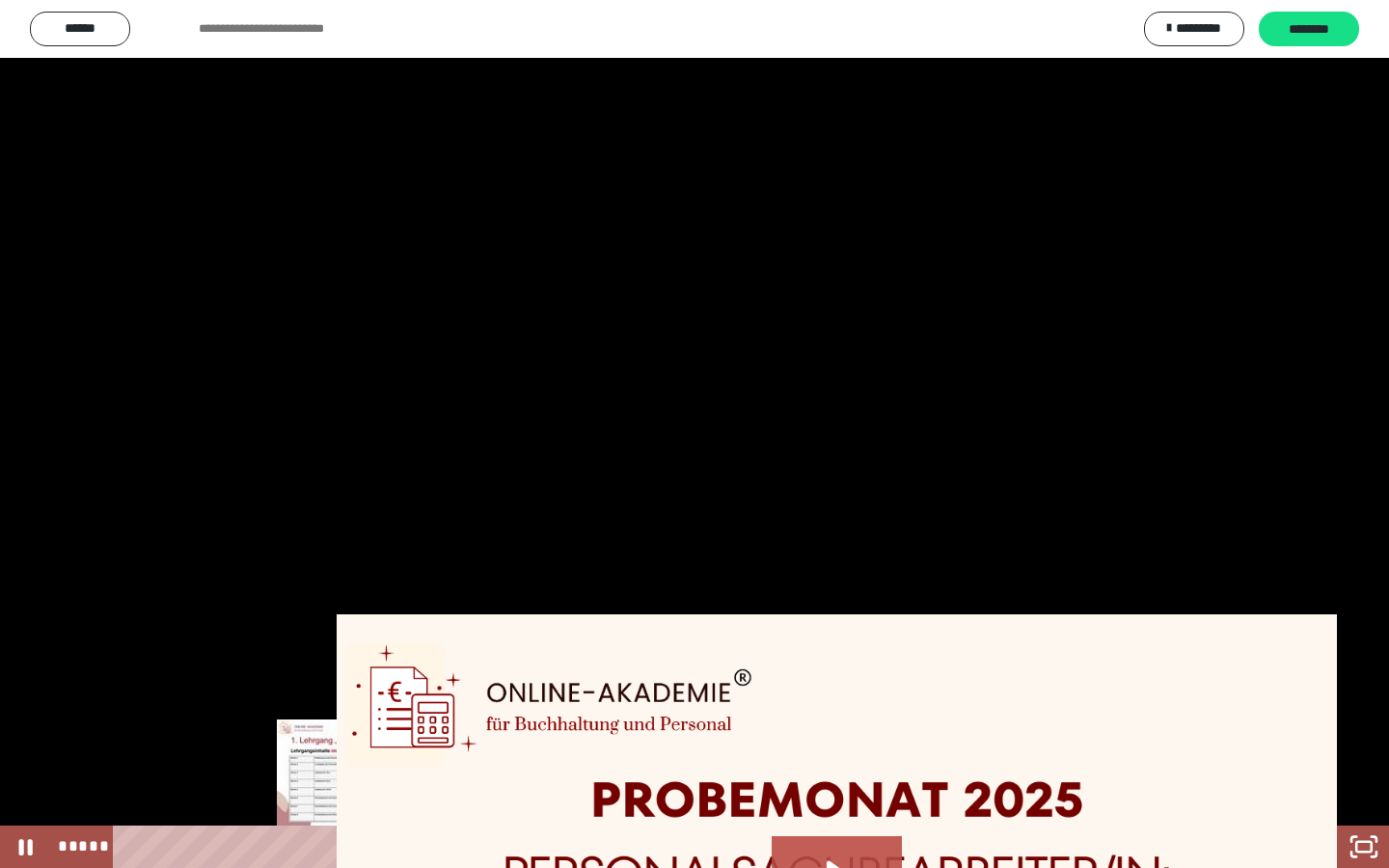 click on "*****" at bounding box center [678, 847] 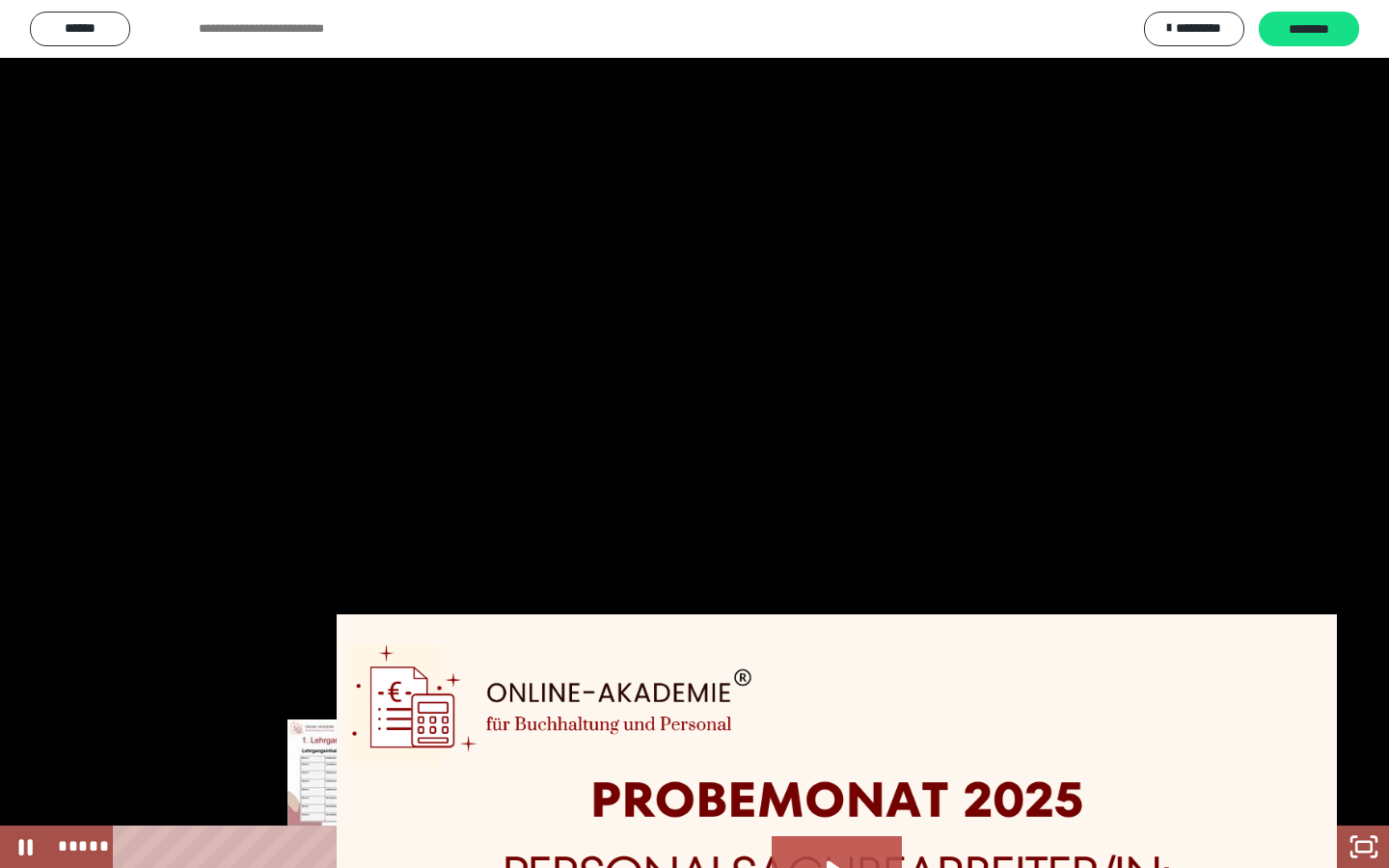 click on "*****" at bounding box center [678, 847] 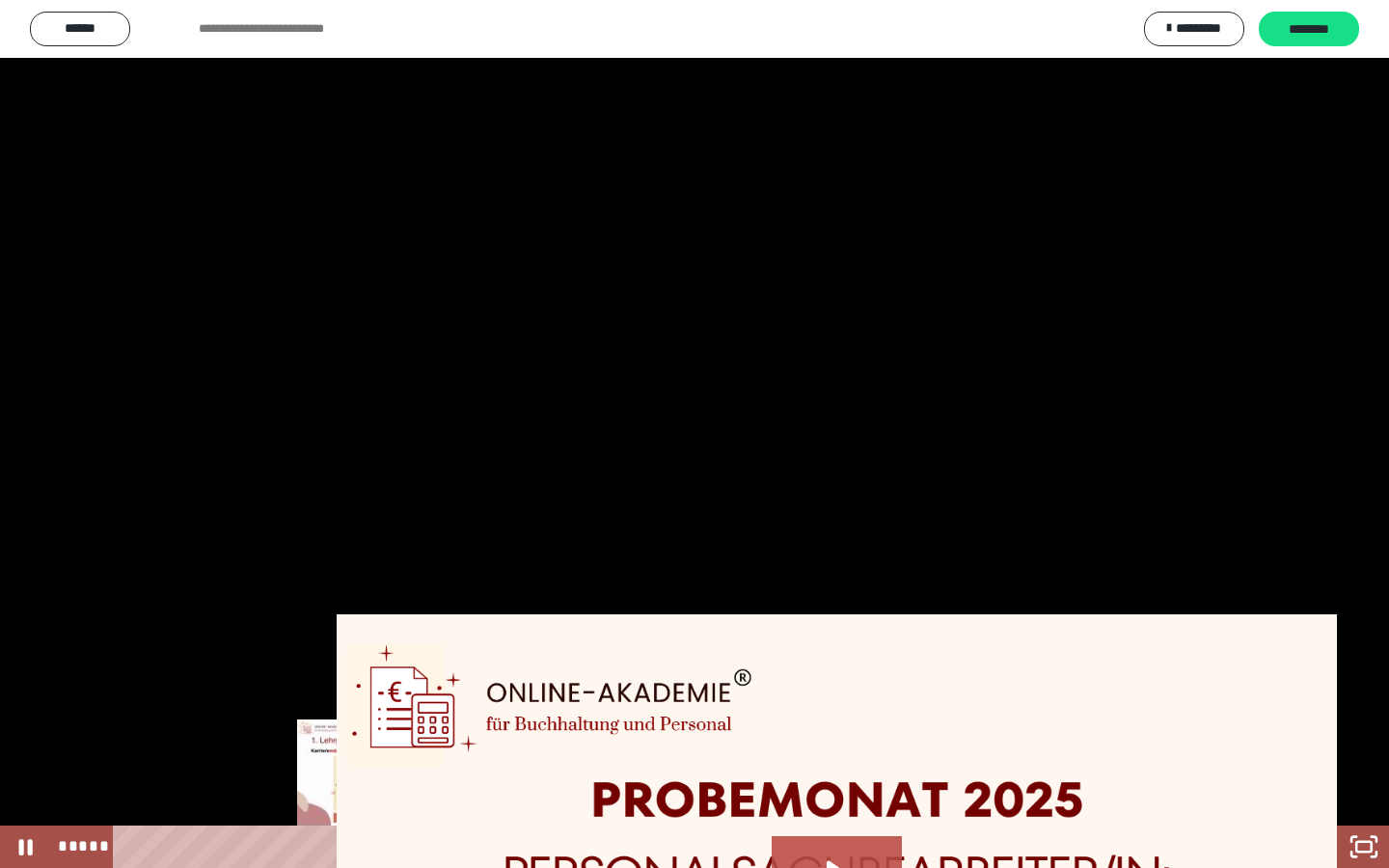 click on "*****" at bounding box center (678, 847) 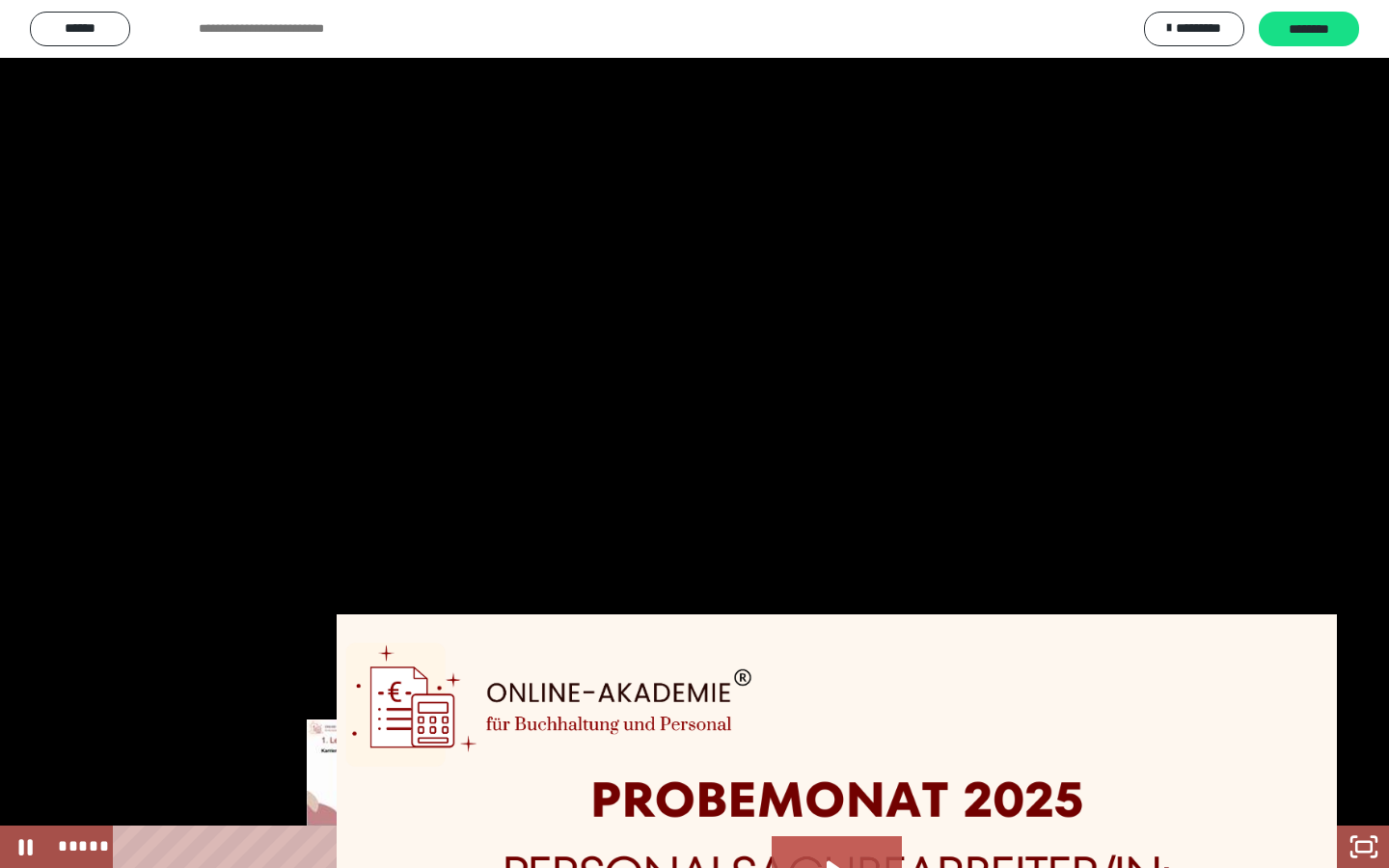 click on "*****" at bounding box center [678, 847] 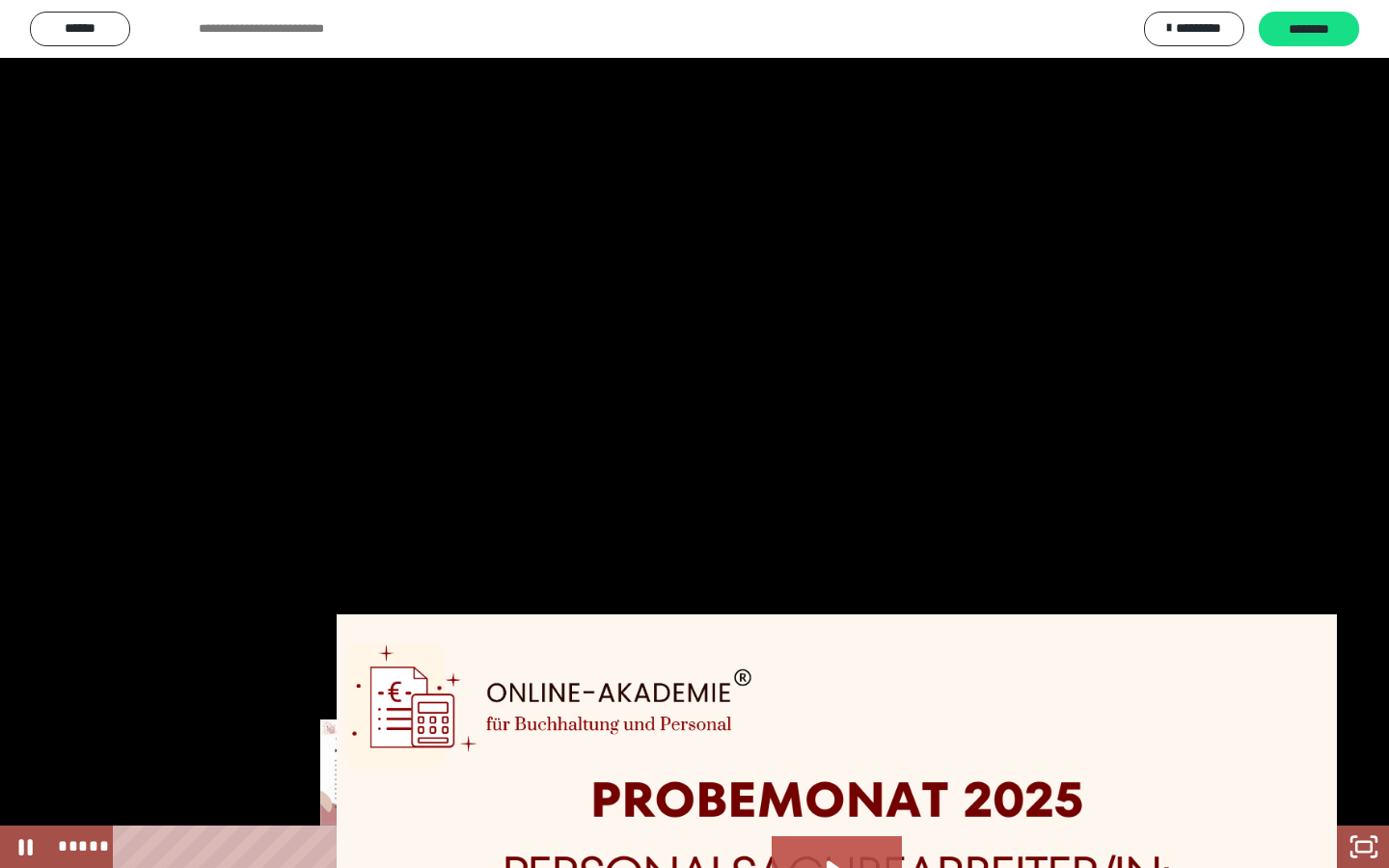 click on "*****" at bounding box center (678, 847) 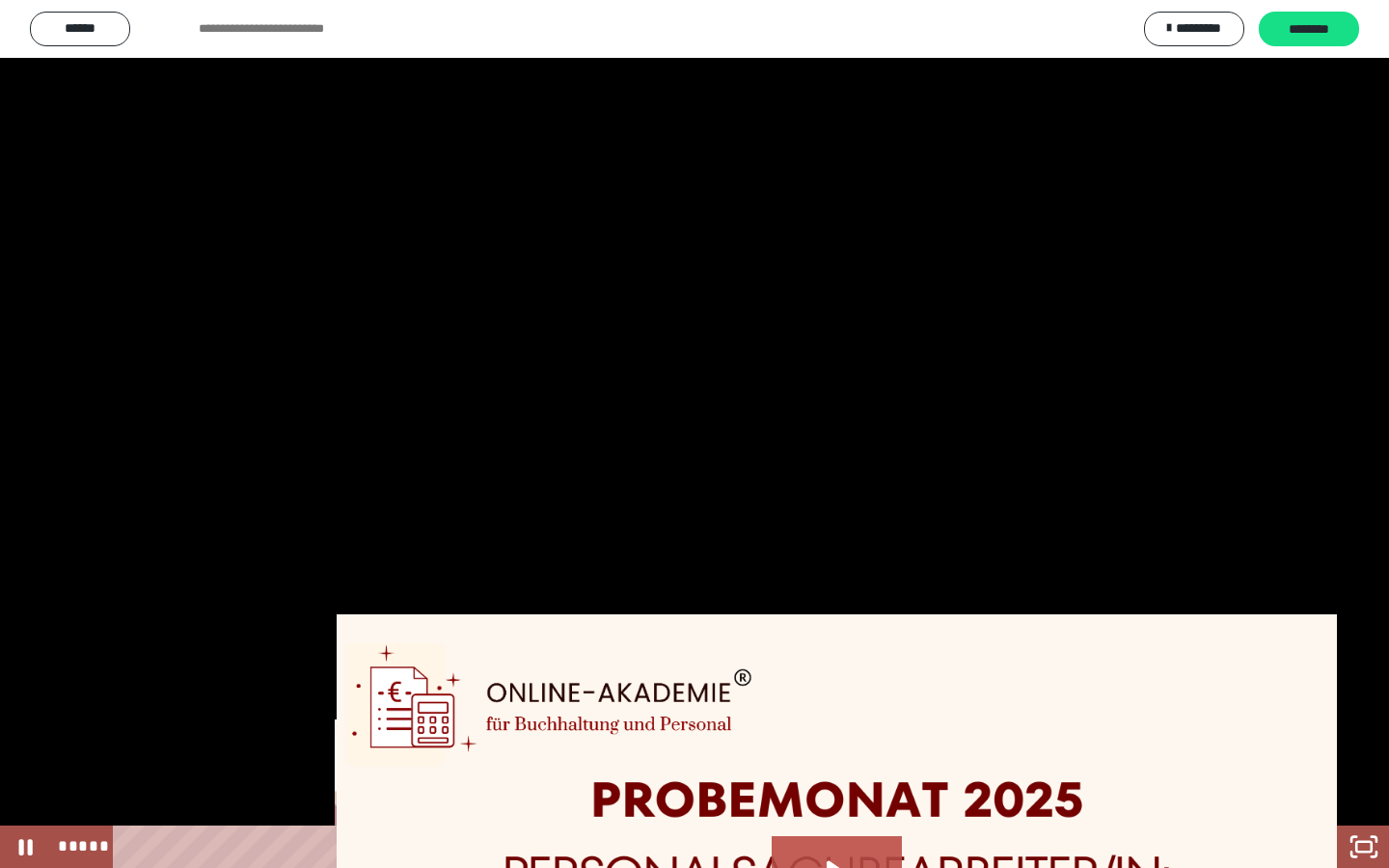 click on "*****" at bounding box center (678, 847) 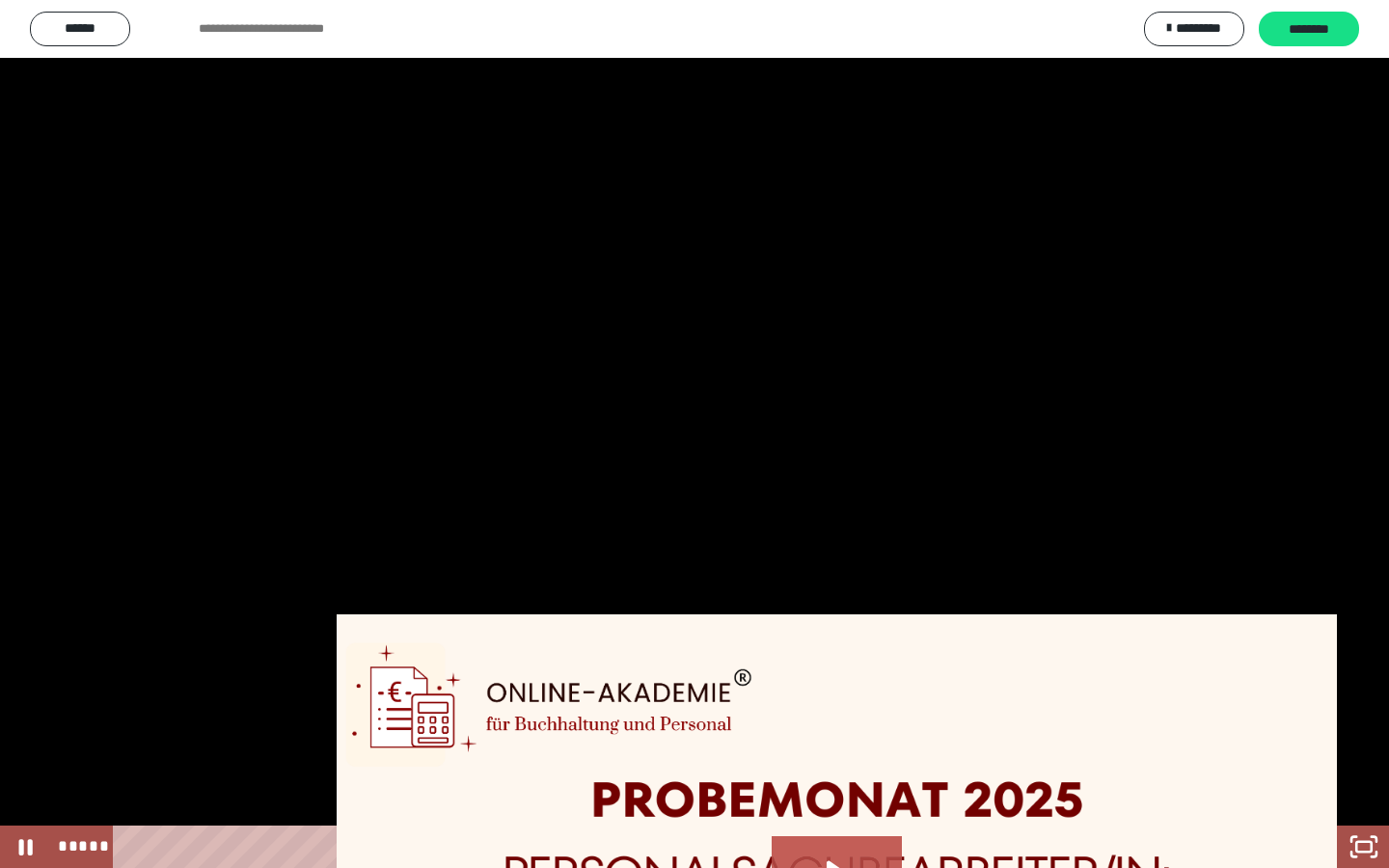 click on "*****" at bounding box center (678, 847) 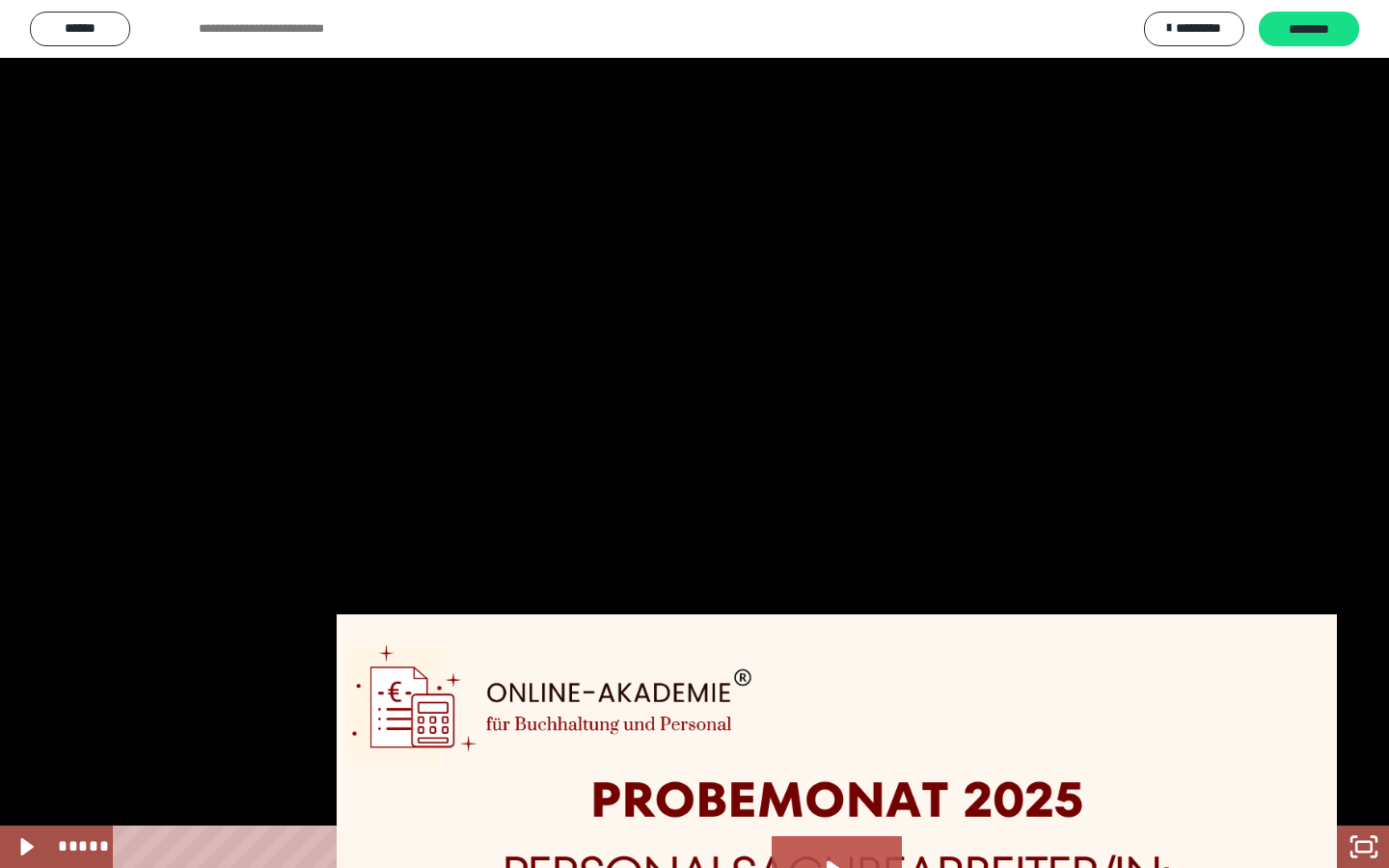 click at bounding box center (694, 434) 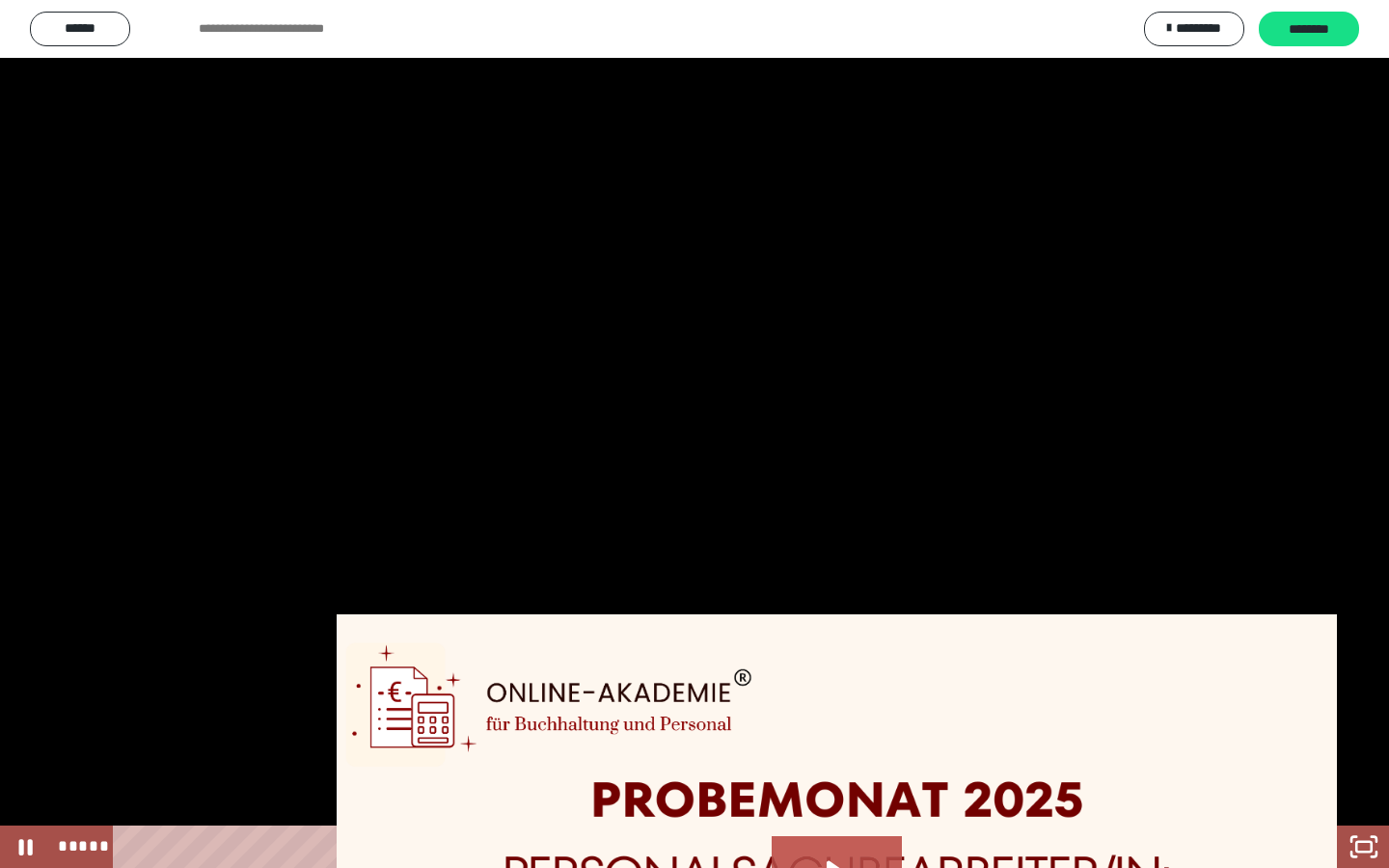 click at bounding box center [470, 847] 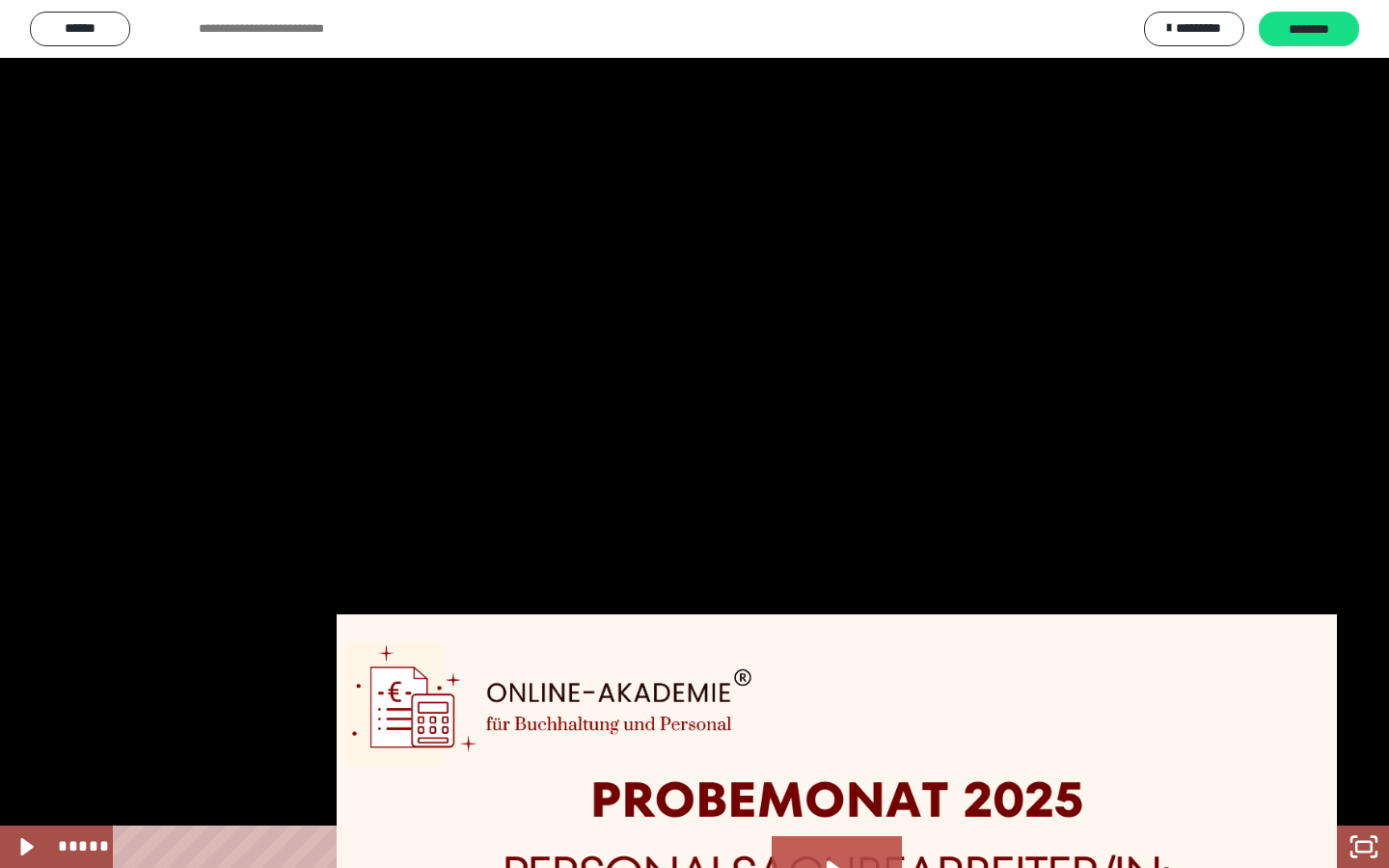 click at bounding box center (694, 434) 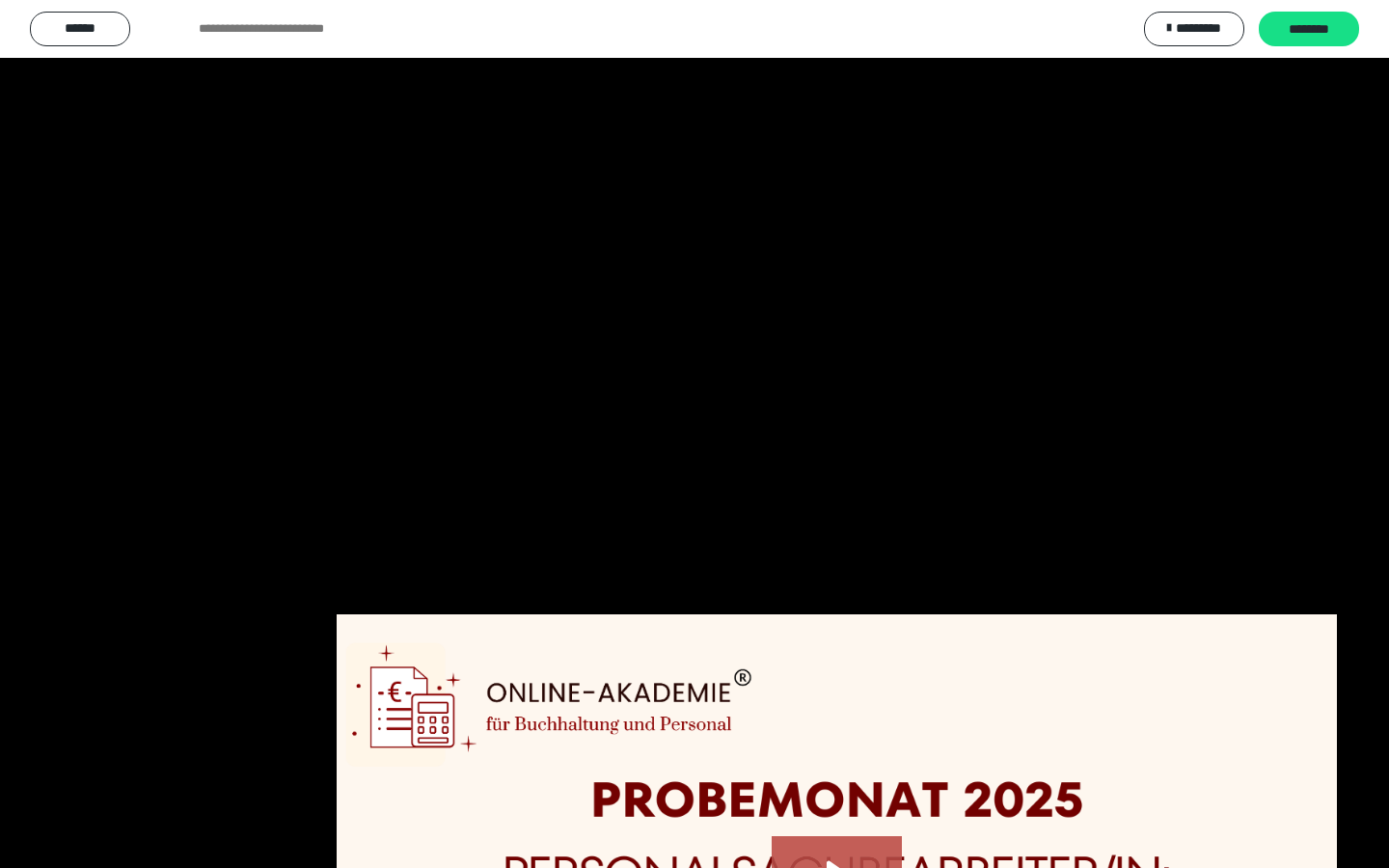 click at bounding box center [694, 434] 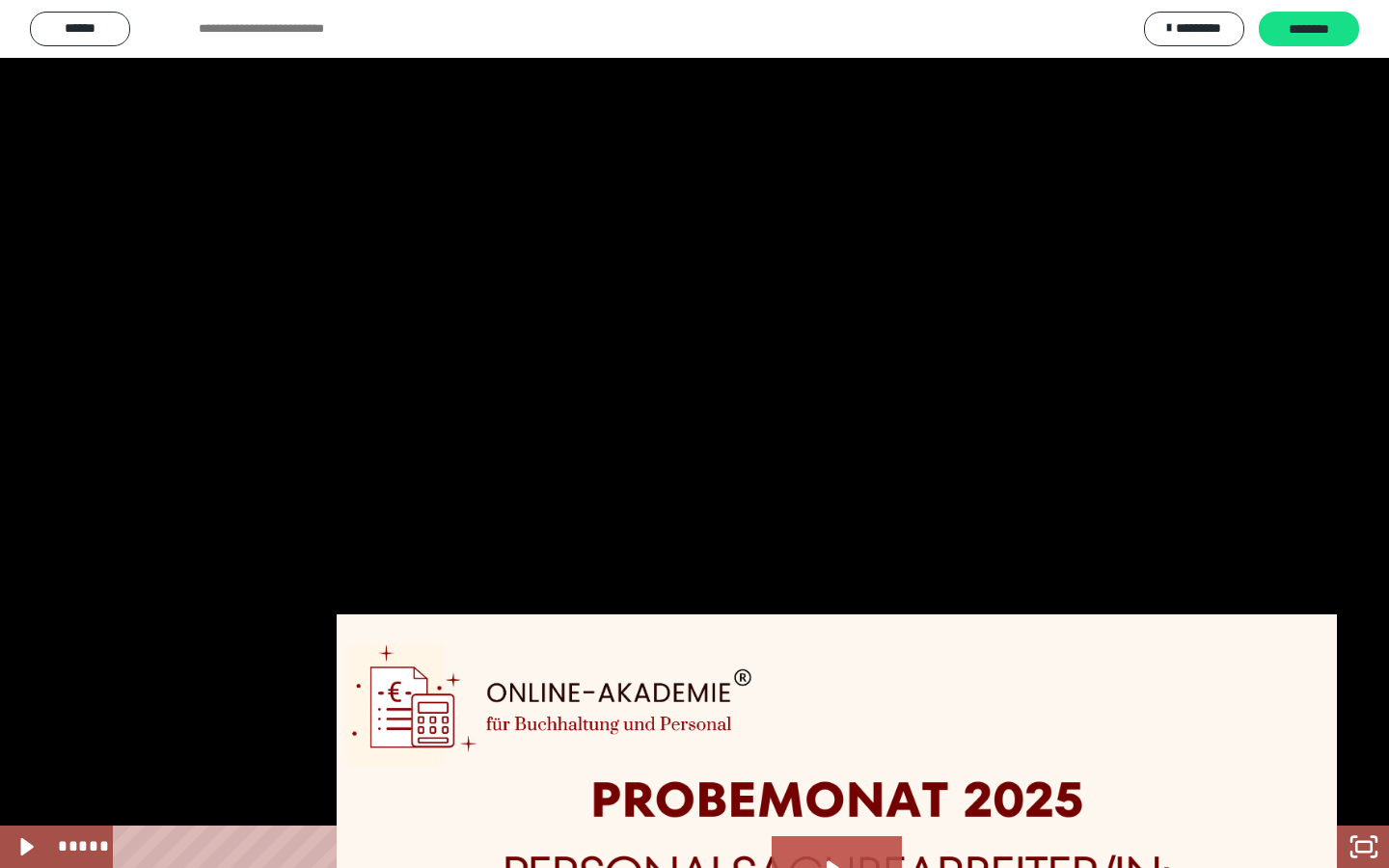 click at bounding box center [694, 434] 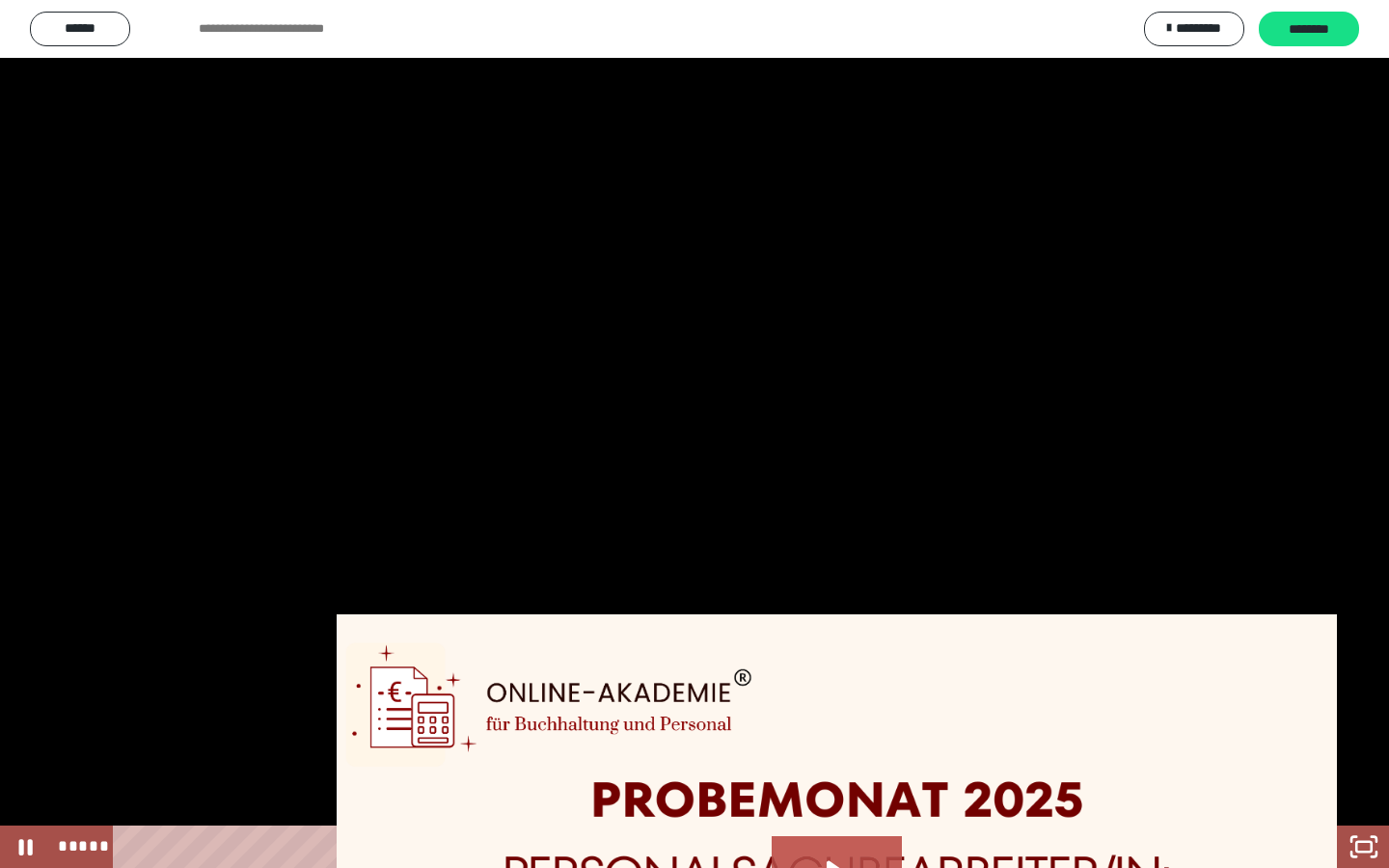 click at bounding box center (519, 847) 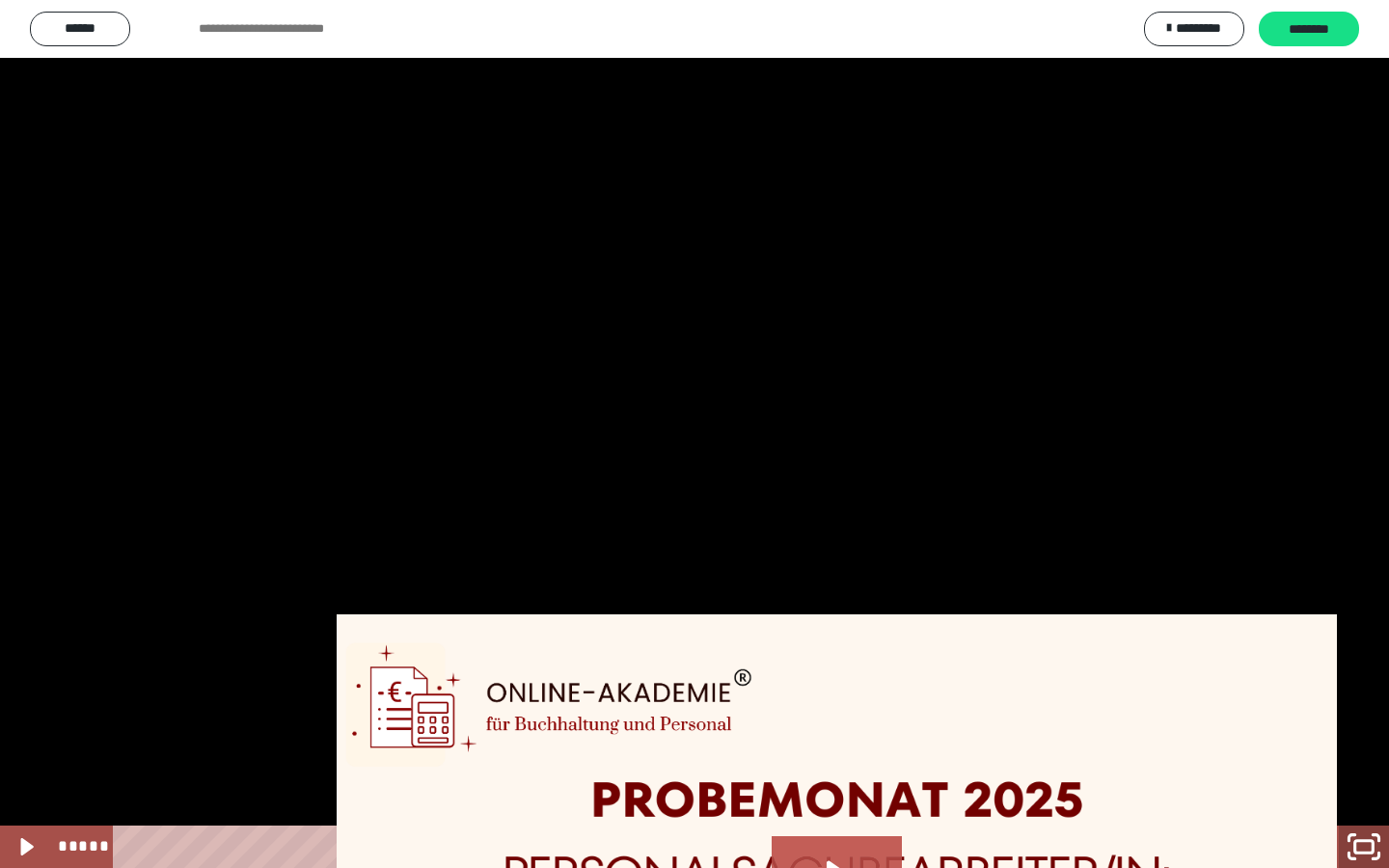 click 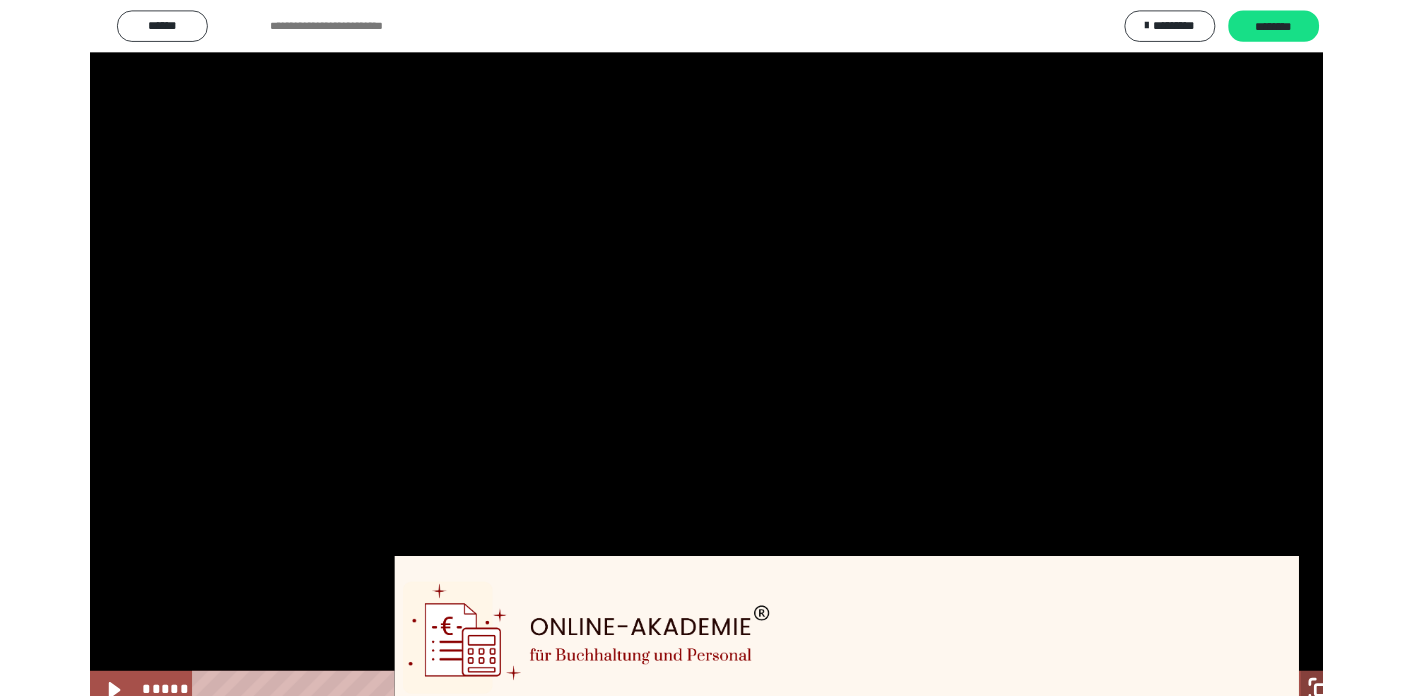 scroll, scrollTop: 670, scrollLeft: 0, axis: vertical 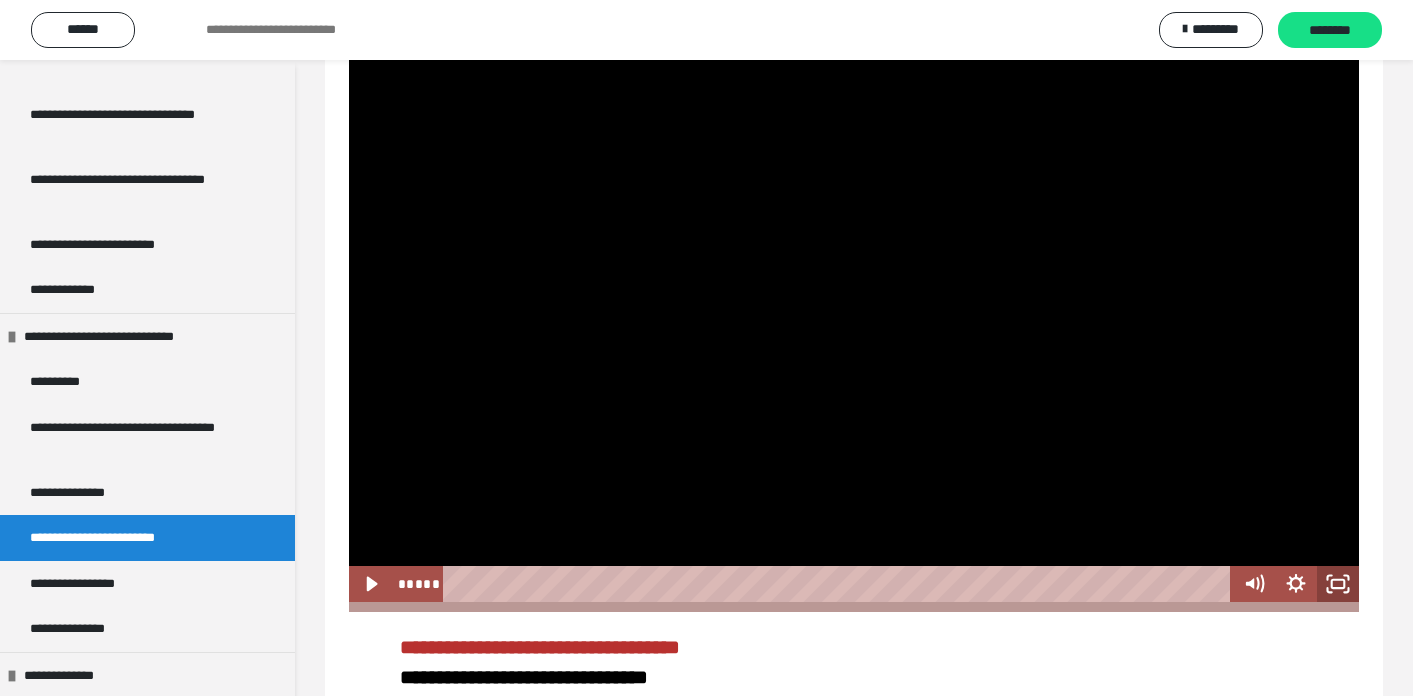 click 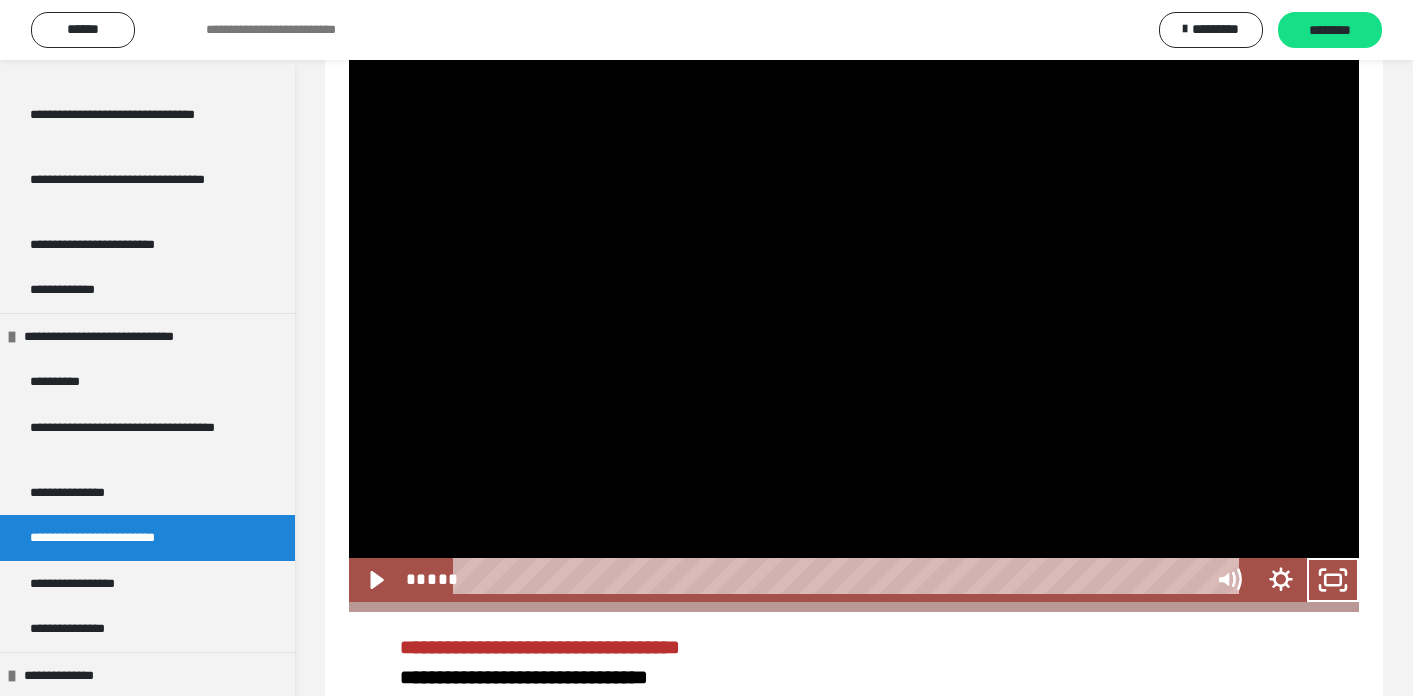 scroll, scrollTop: 519, scrollLeft: 0, axis: vertical 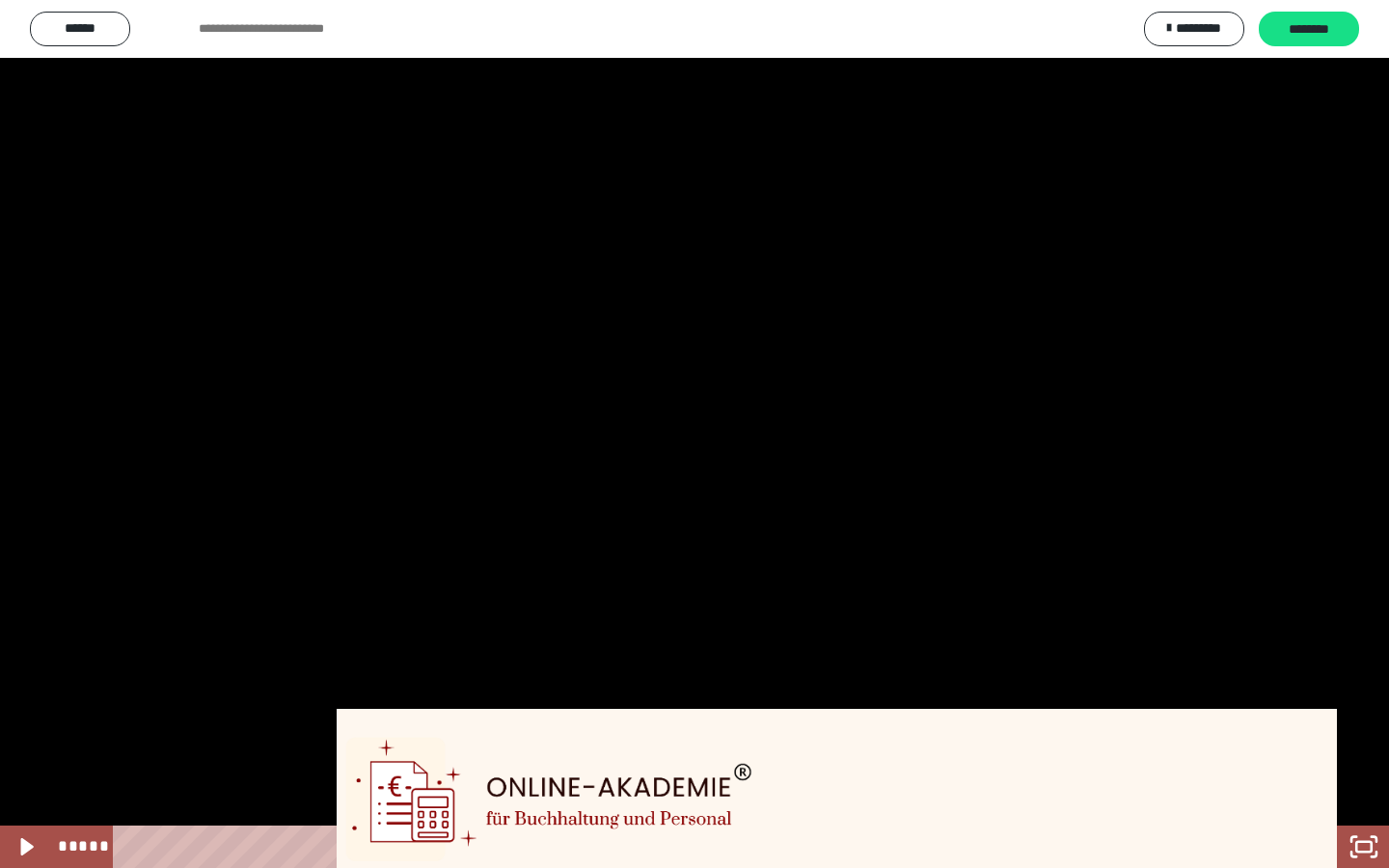 click at bounding box center [505, 847] 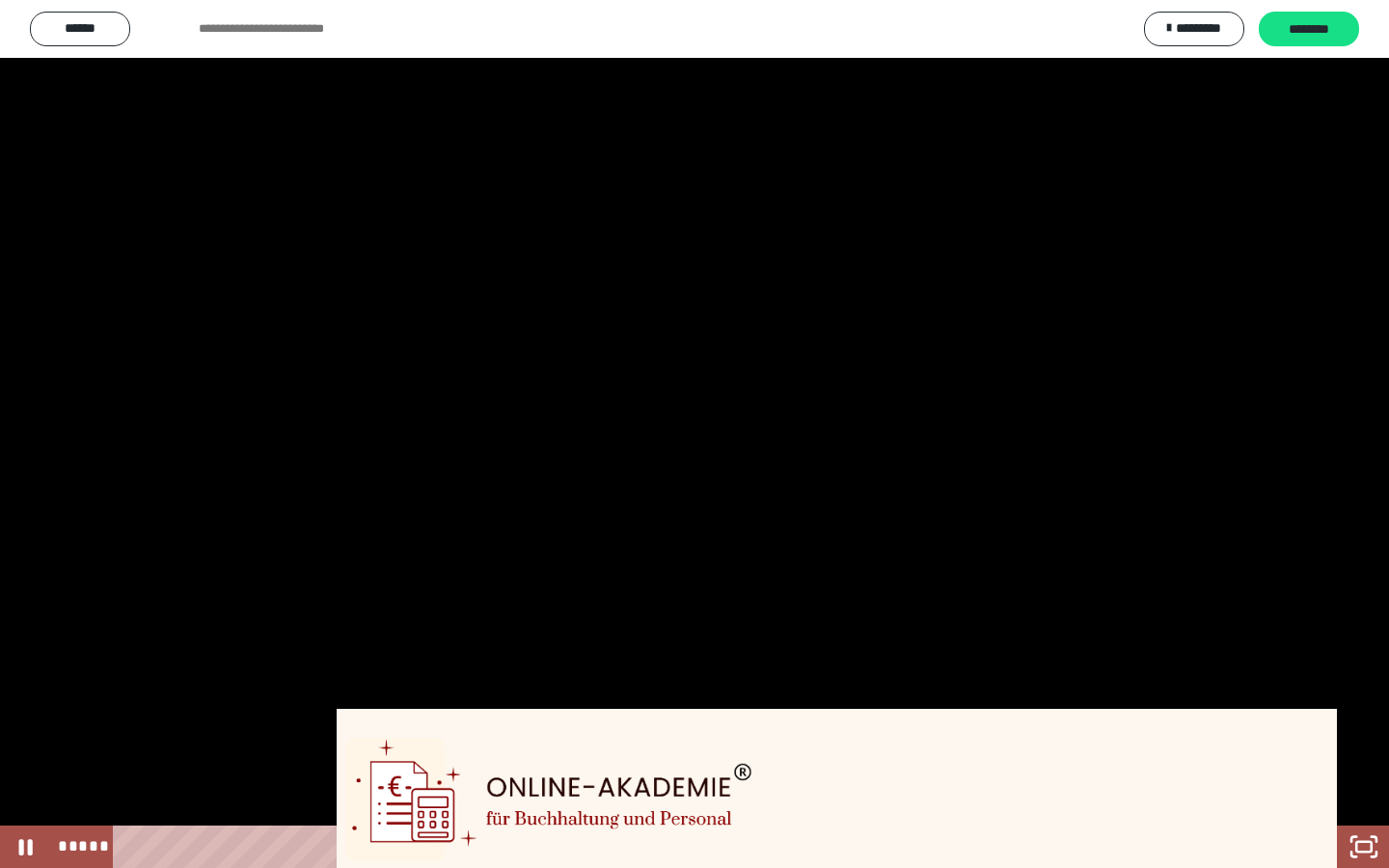 click on "*****" at bounding box center (678, 847) 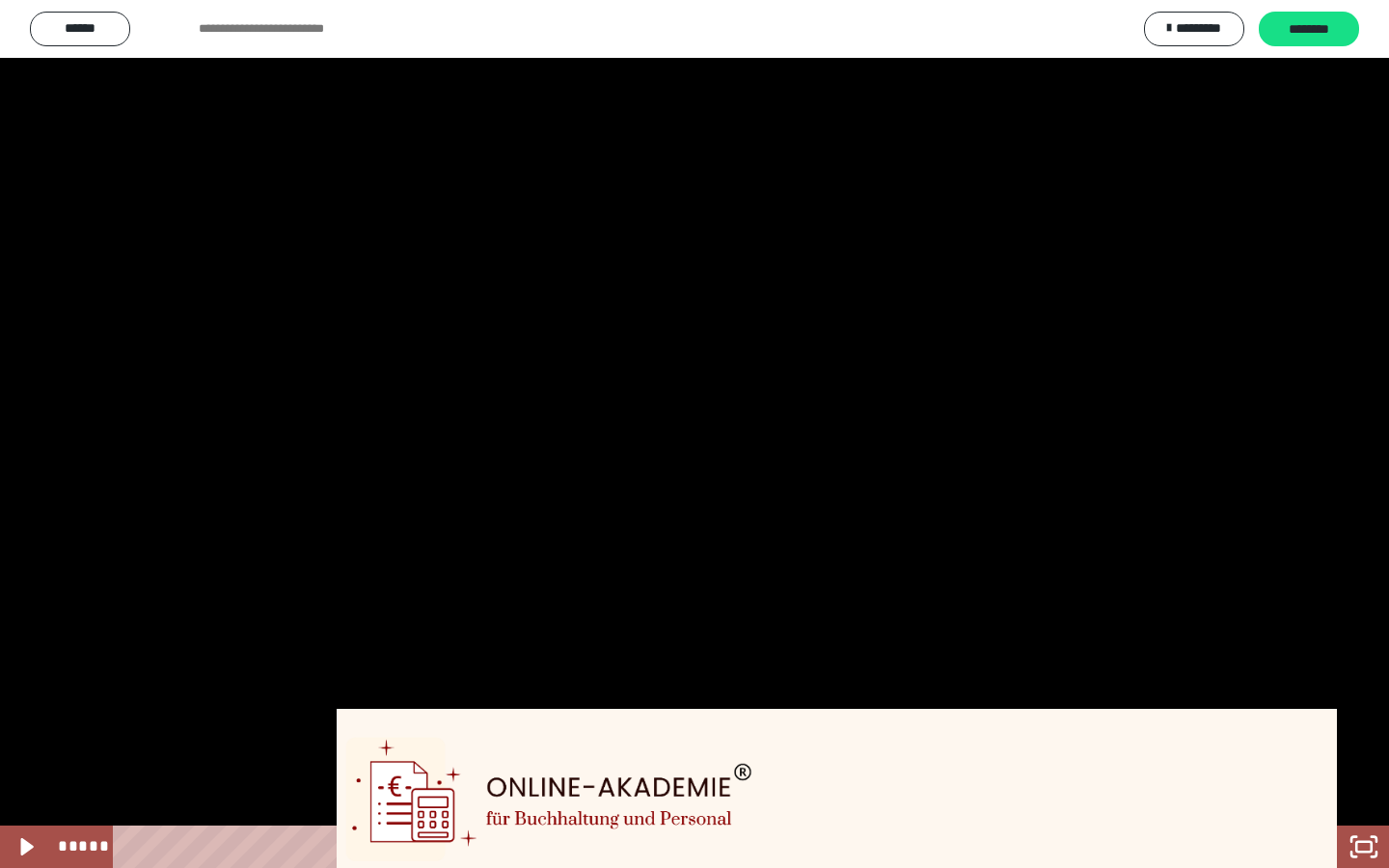 click at bounding box center [694, 434] 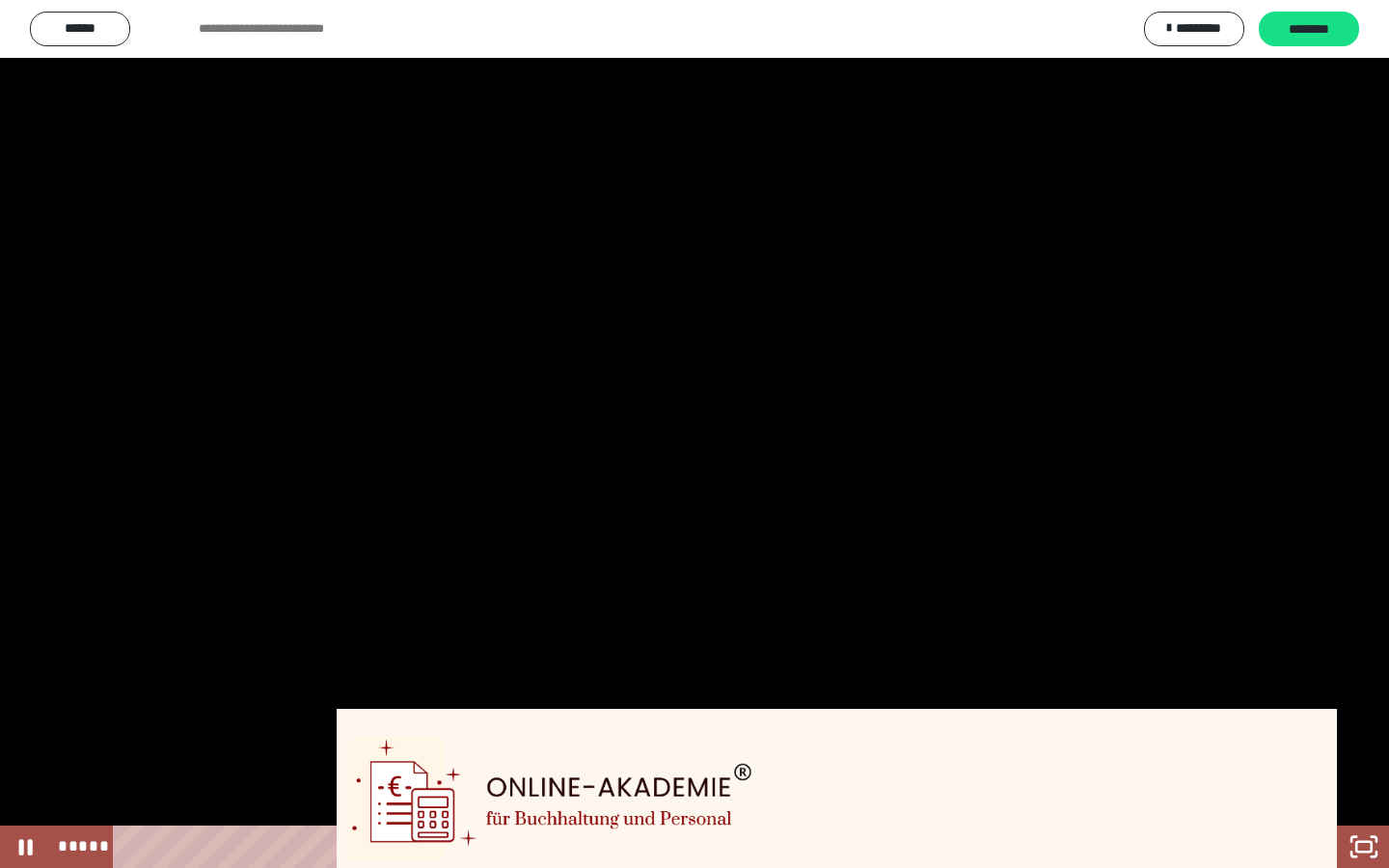 click at bounding box center [694, 434] 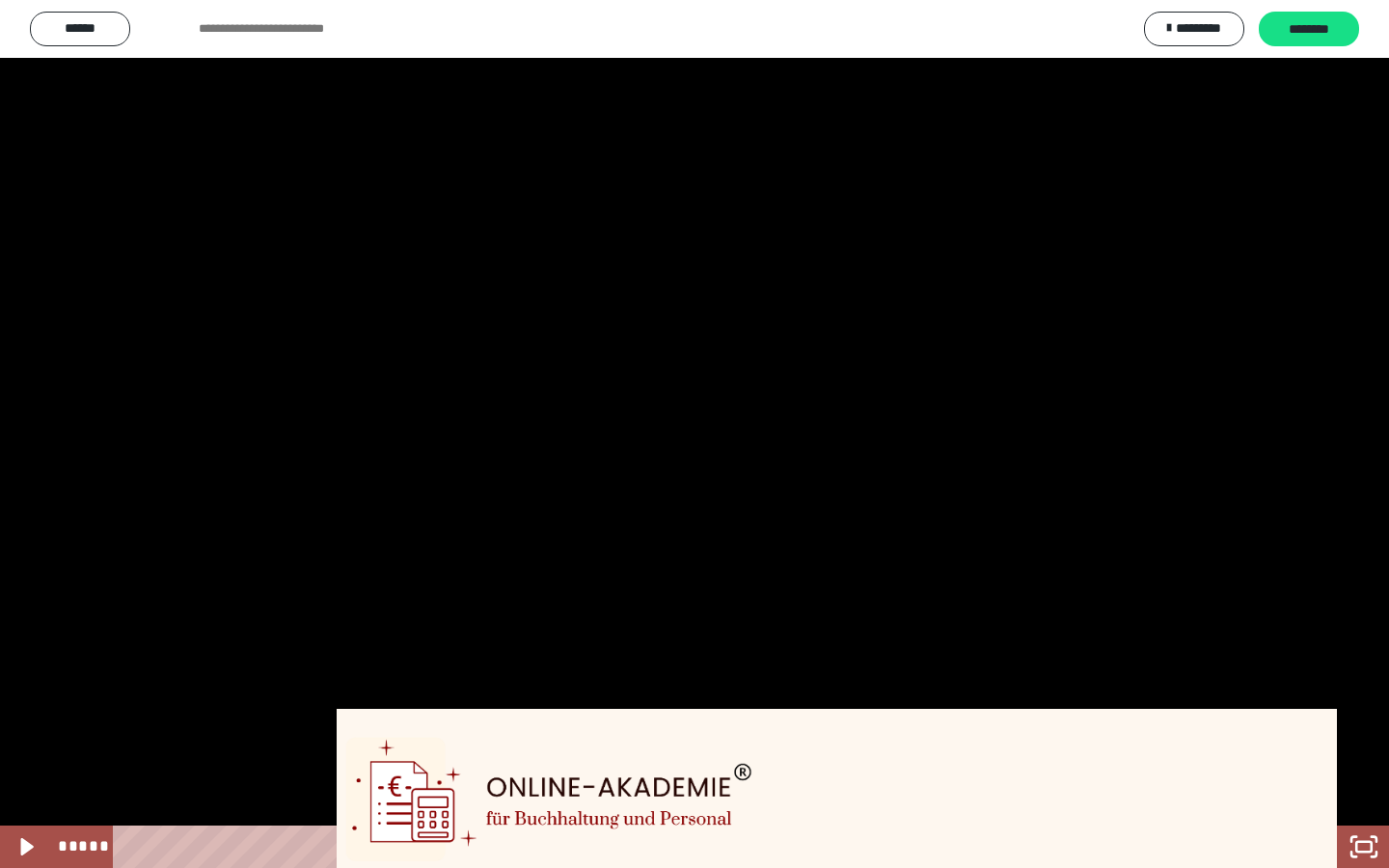 type 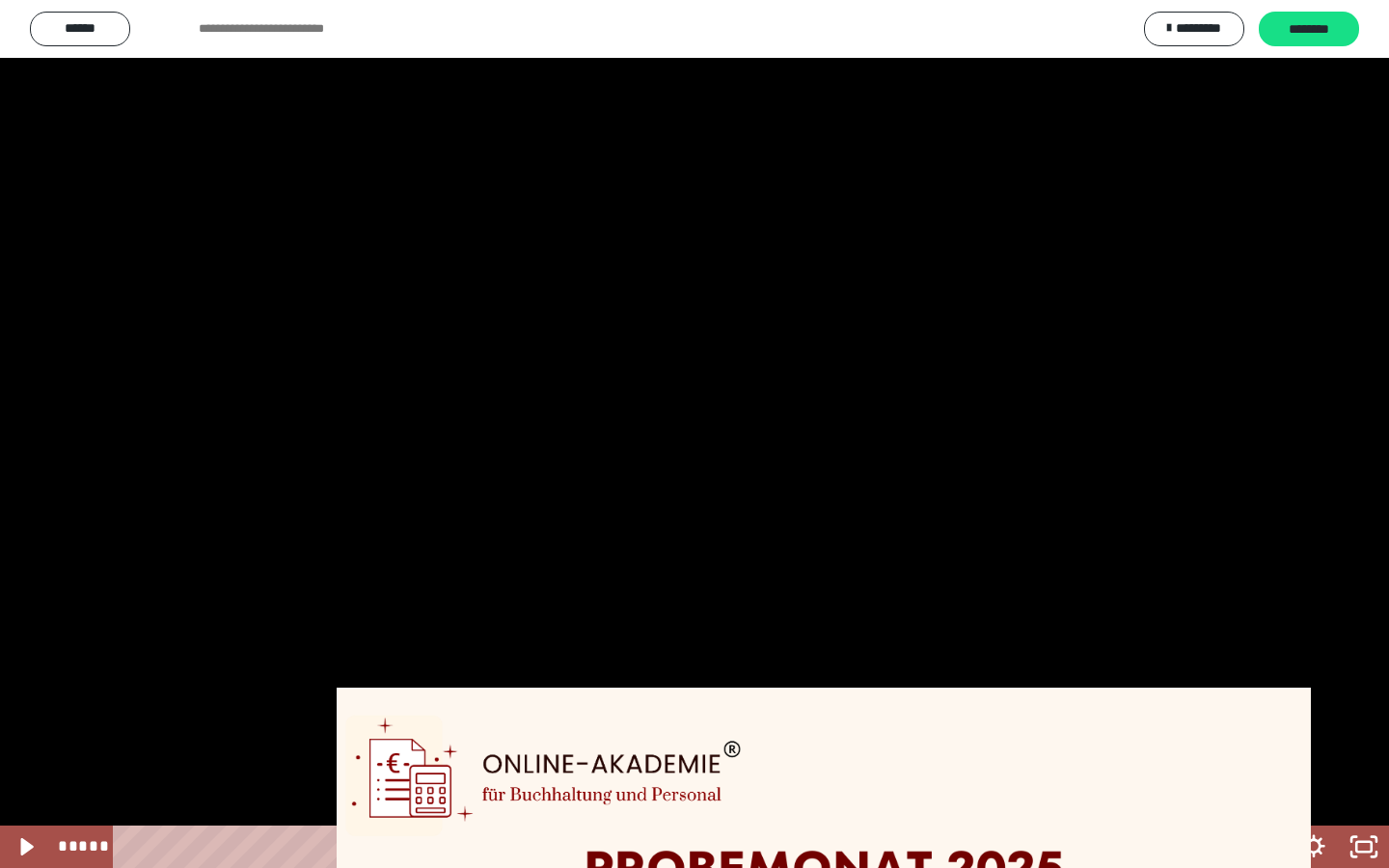 scroll, scrollTop: 646, scrollLeft: 0, axis: vertical 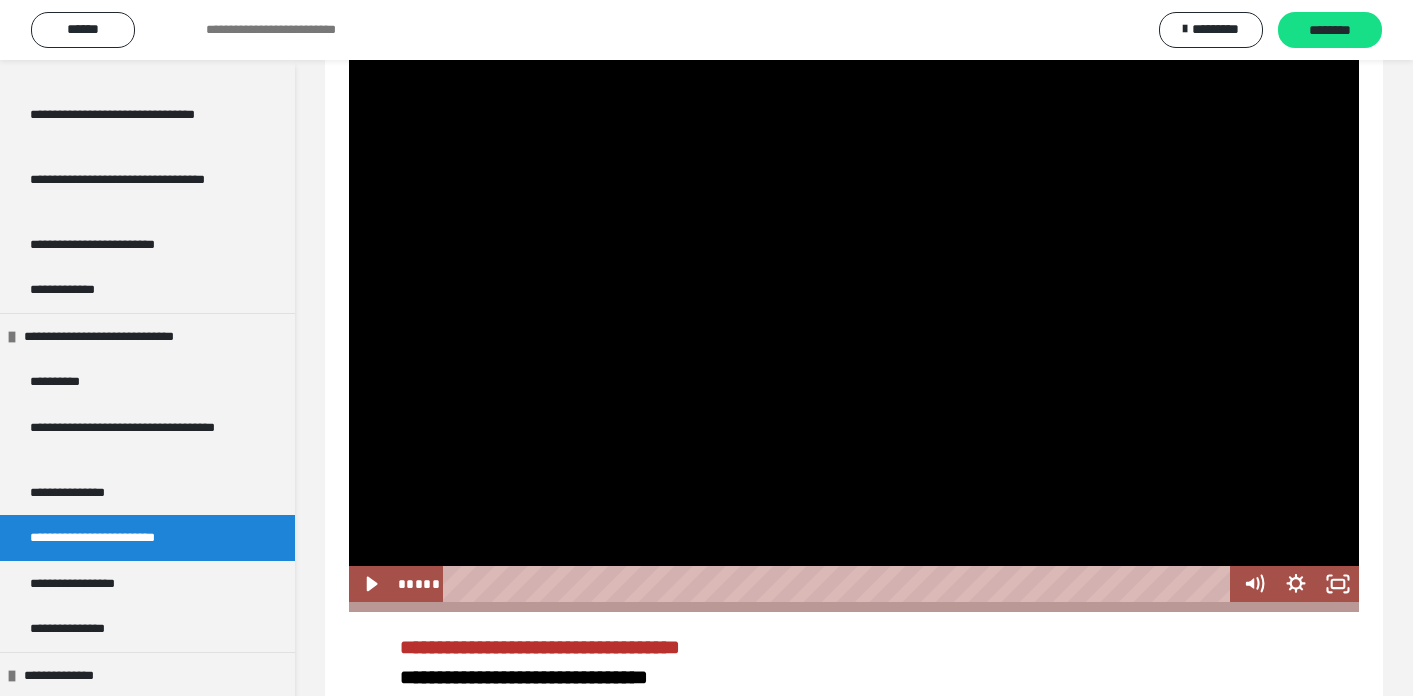 click at bounding box center [854, 318] 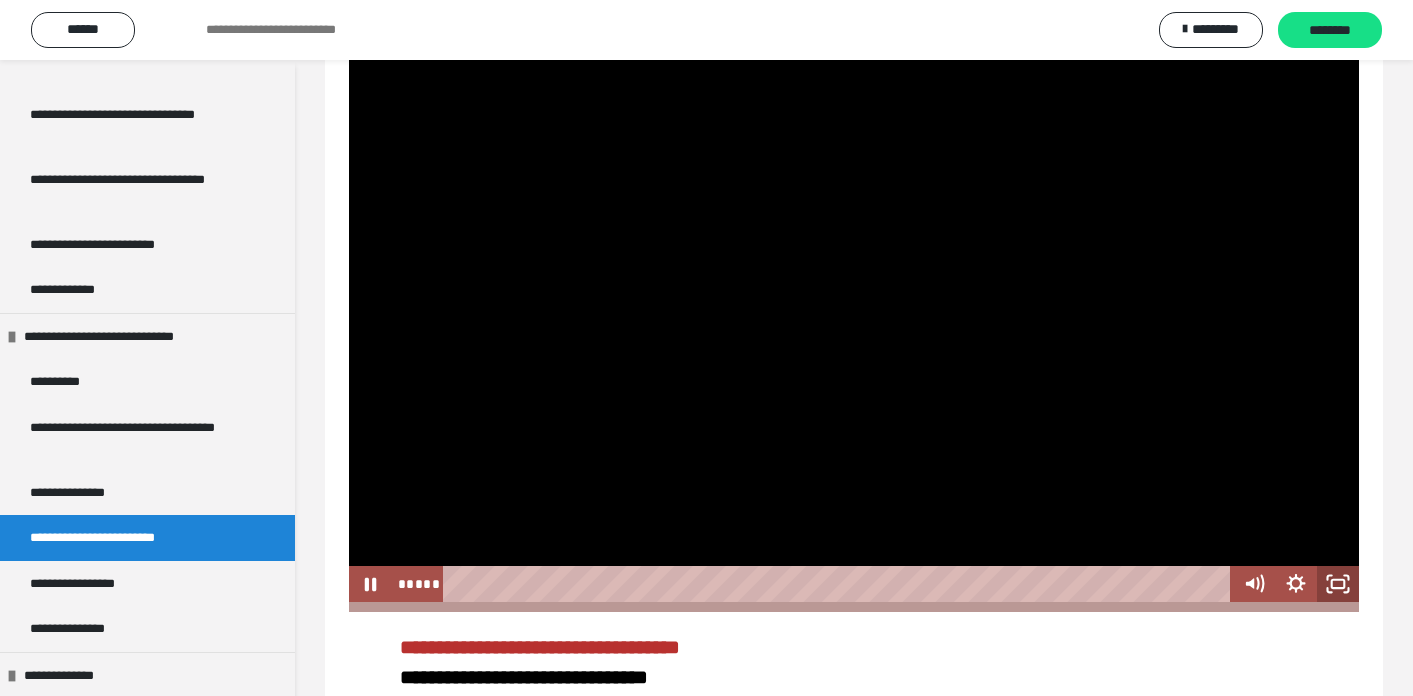click 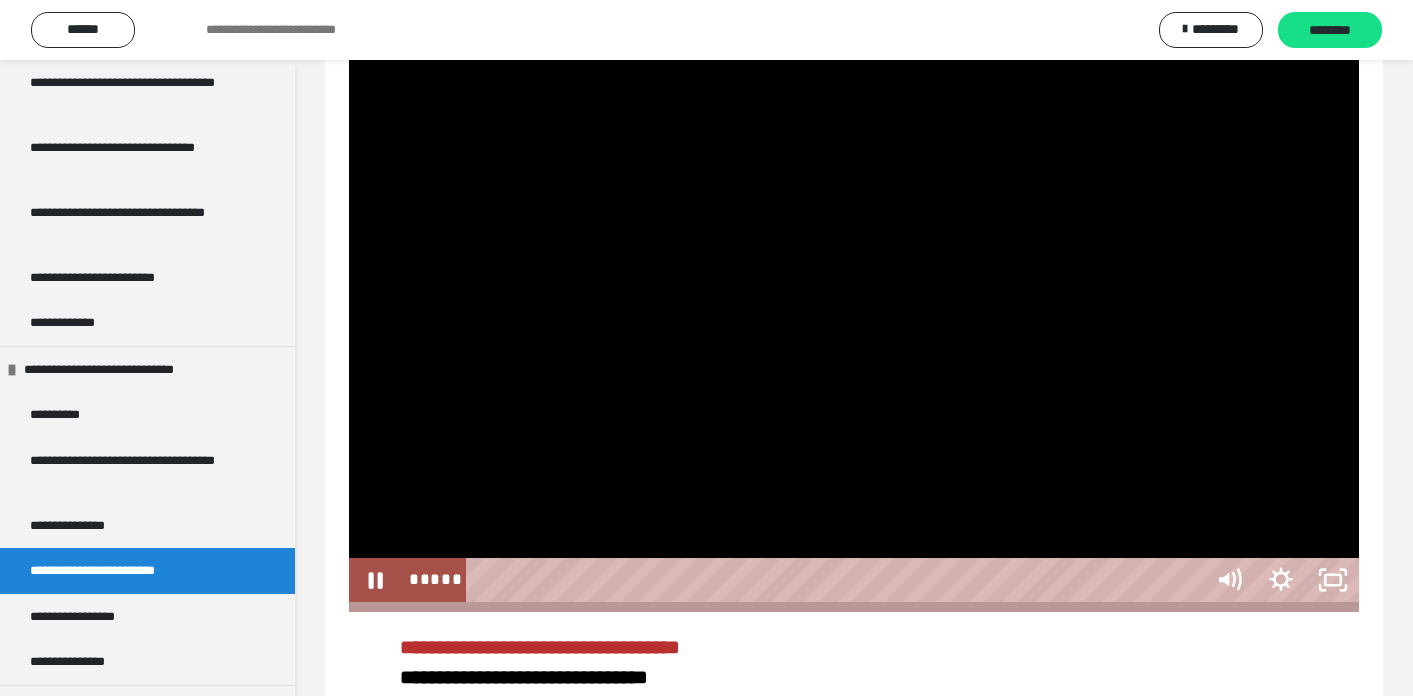 scroll, scrollTop: 519, scrollLeft: 0, axis: vertical 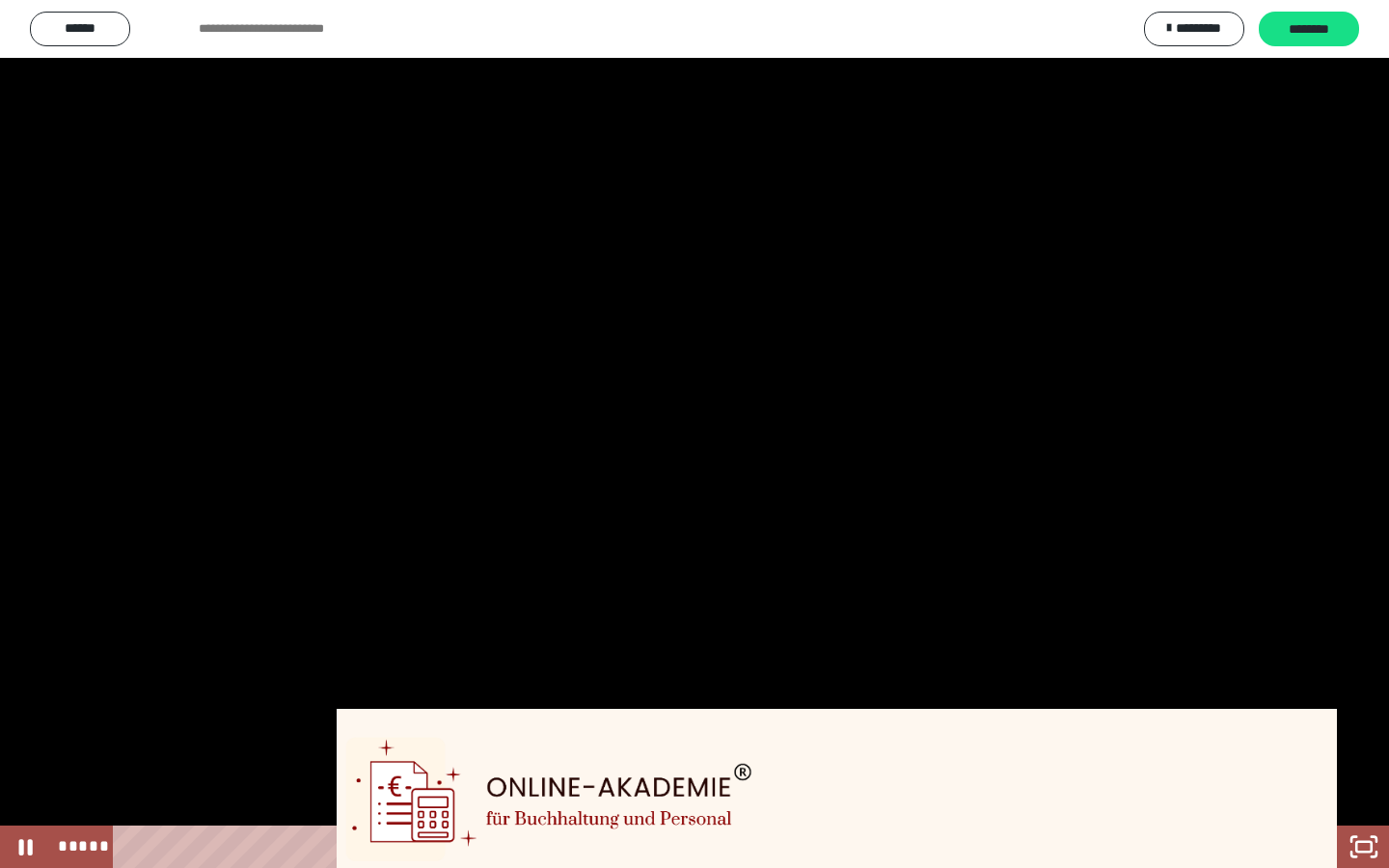 click at bounding box center (532, 847) 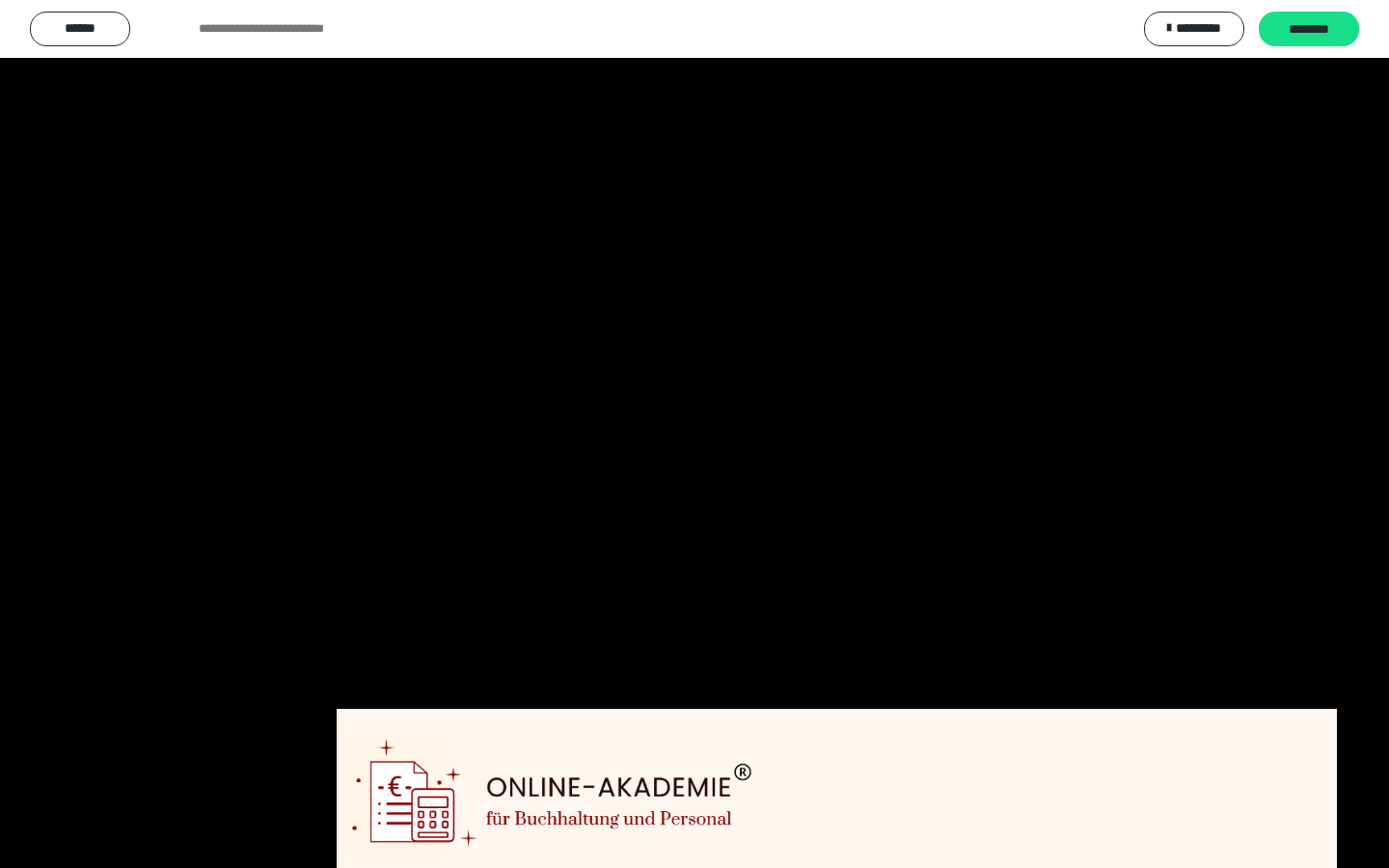 click at bounding box center (694, 434) 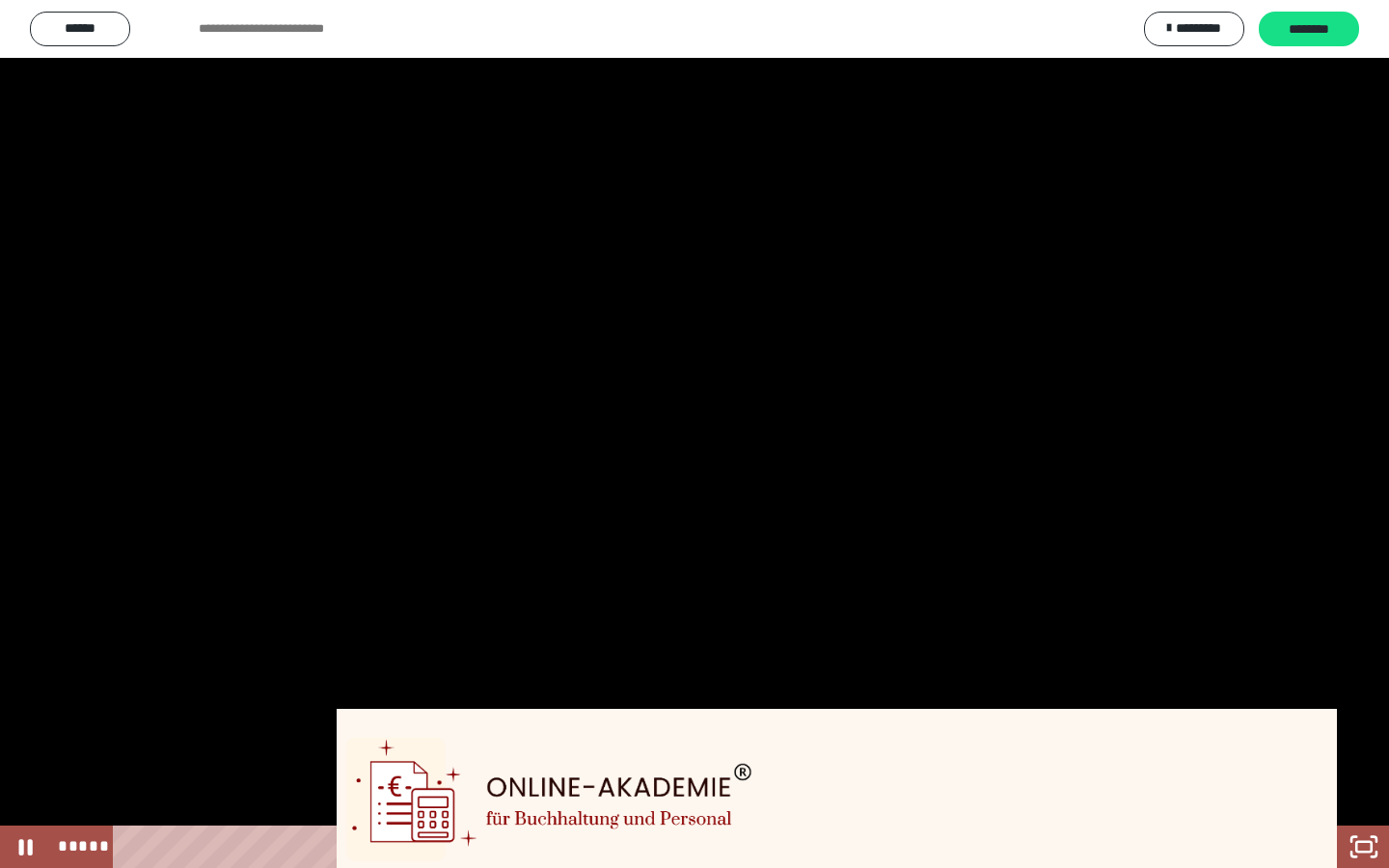 click at bounding box center (694, 434) 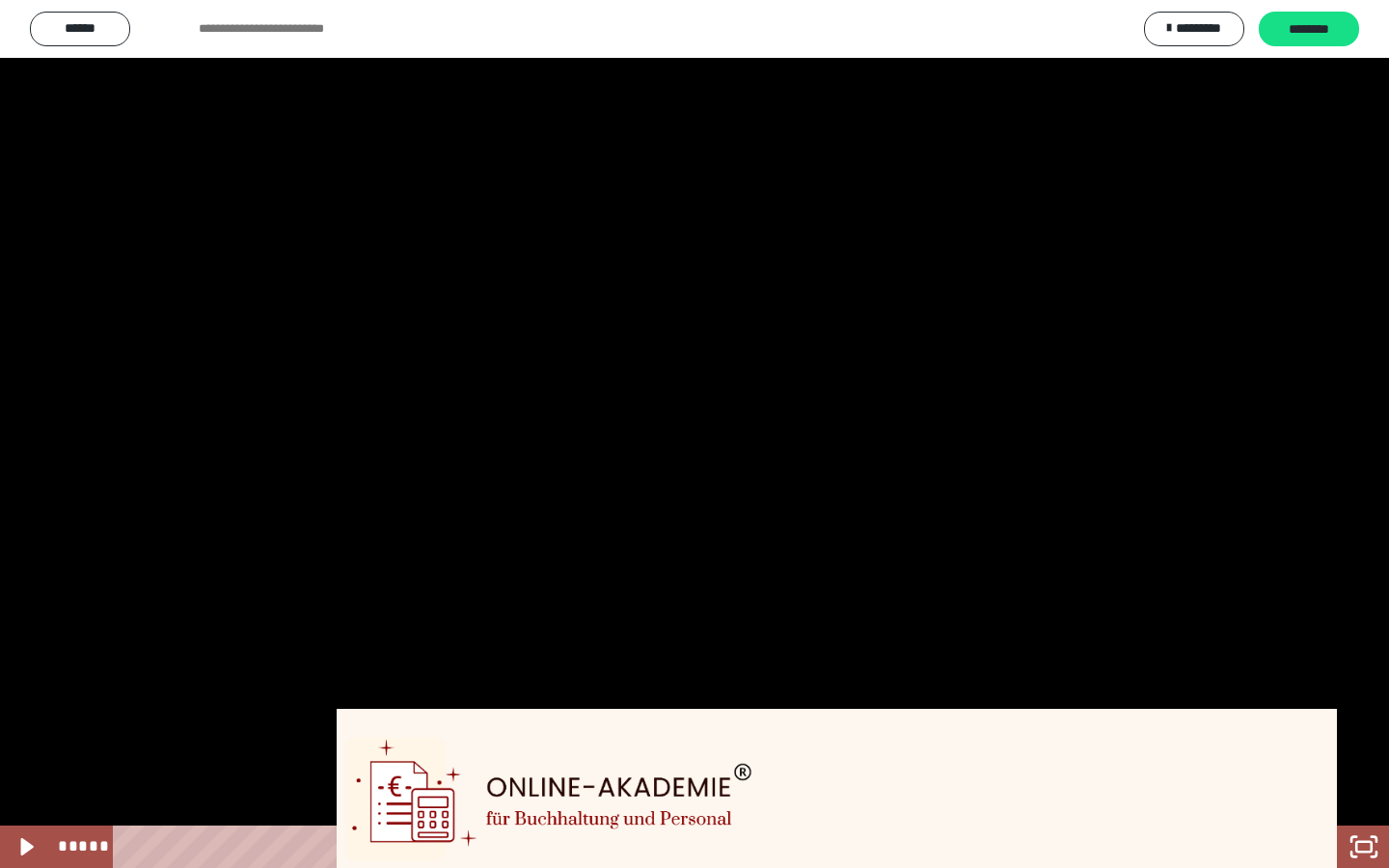 click at bounding box center (694, 434) 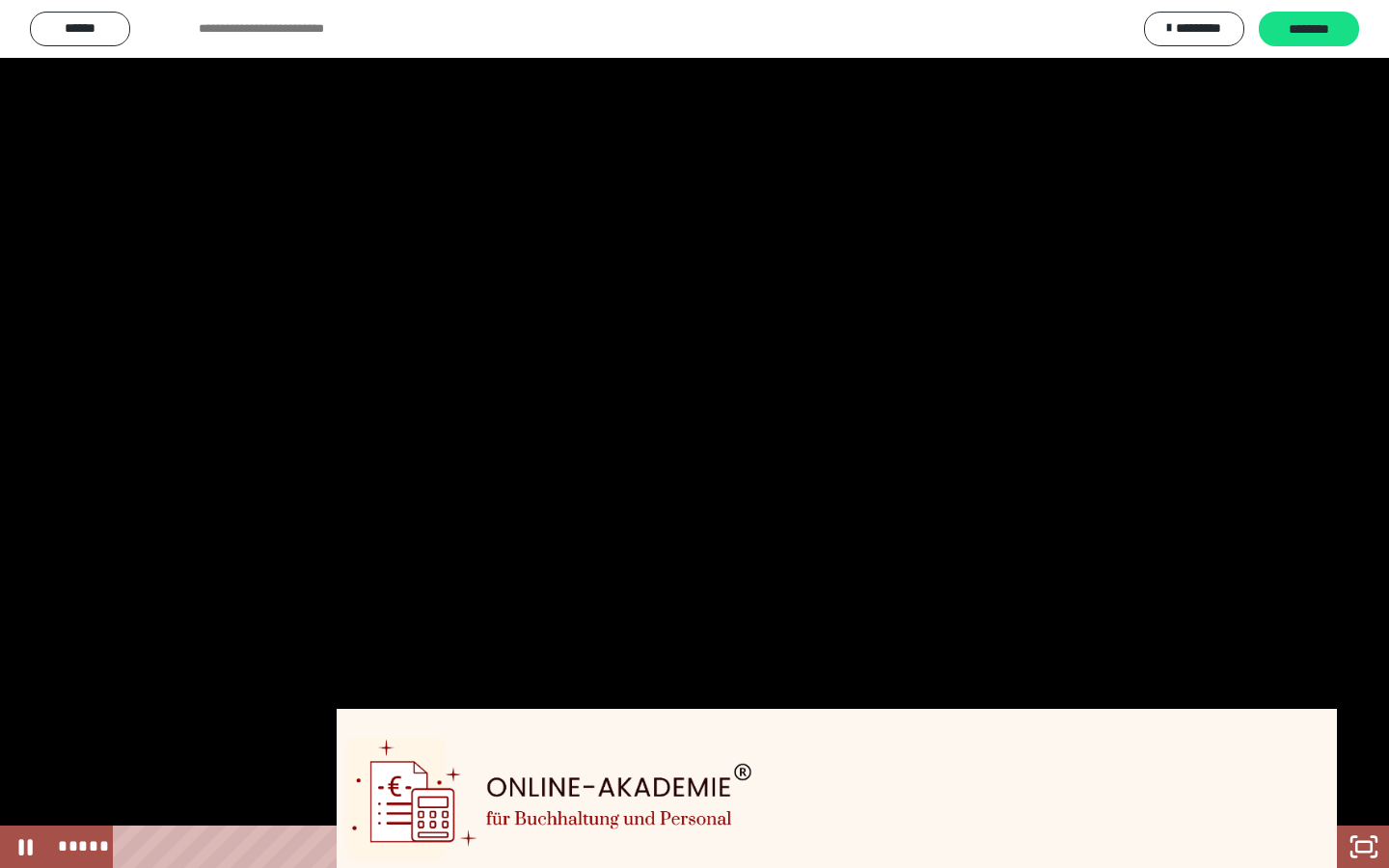 click at bounding box center (700, 847) 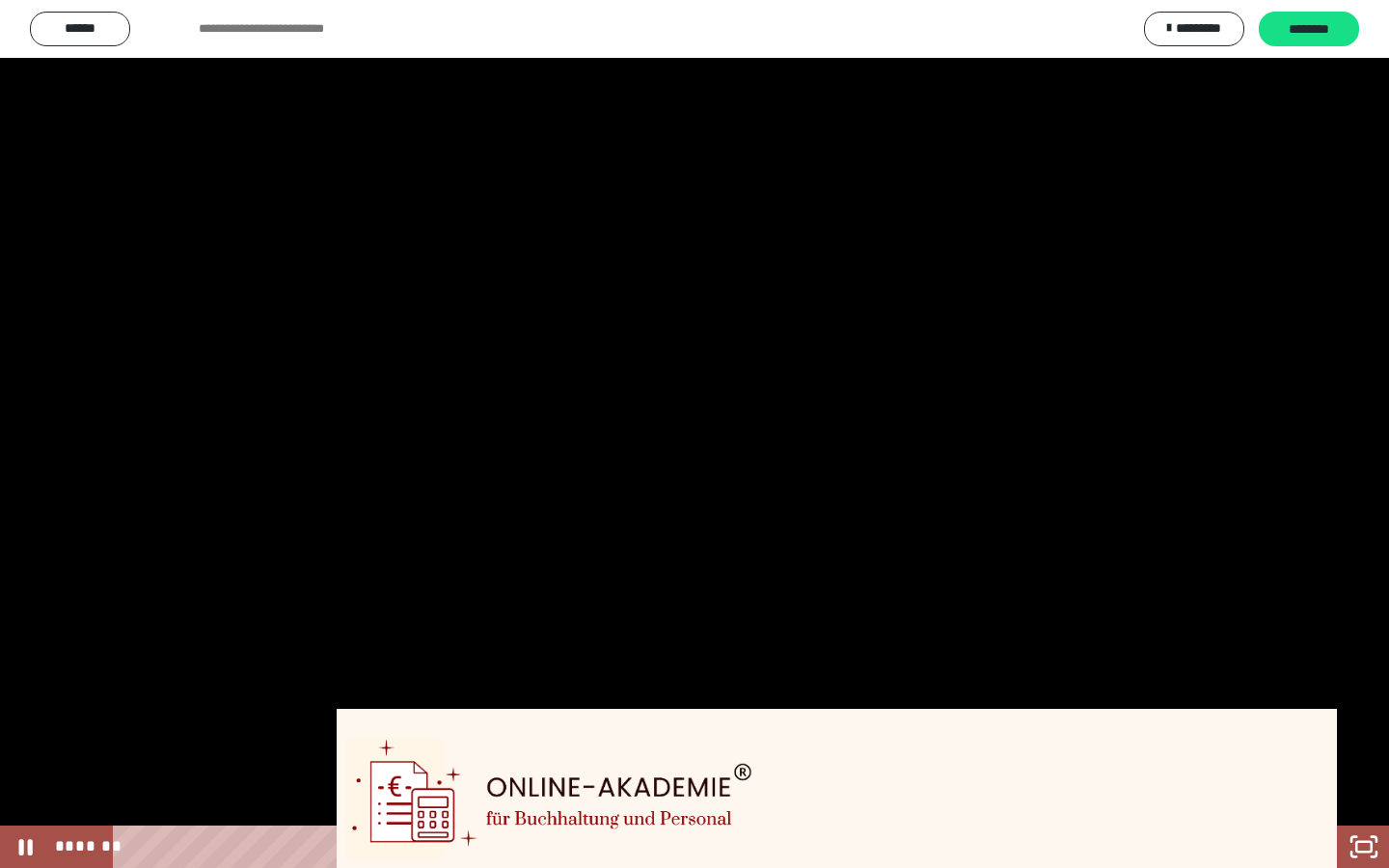 click on "*******" at bounding box center (678, 847) 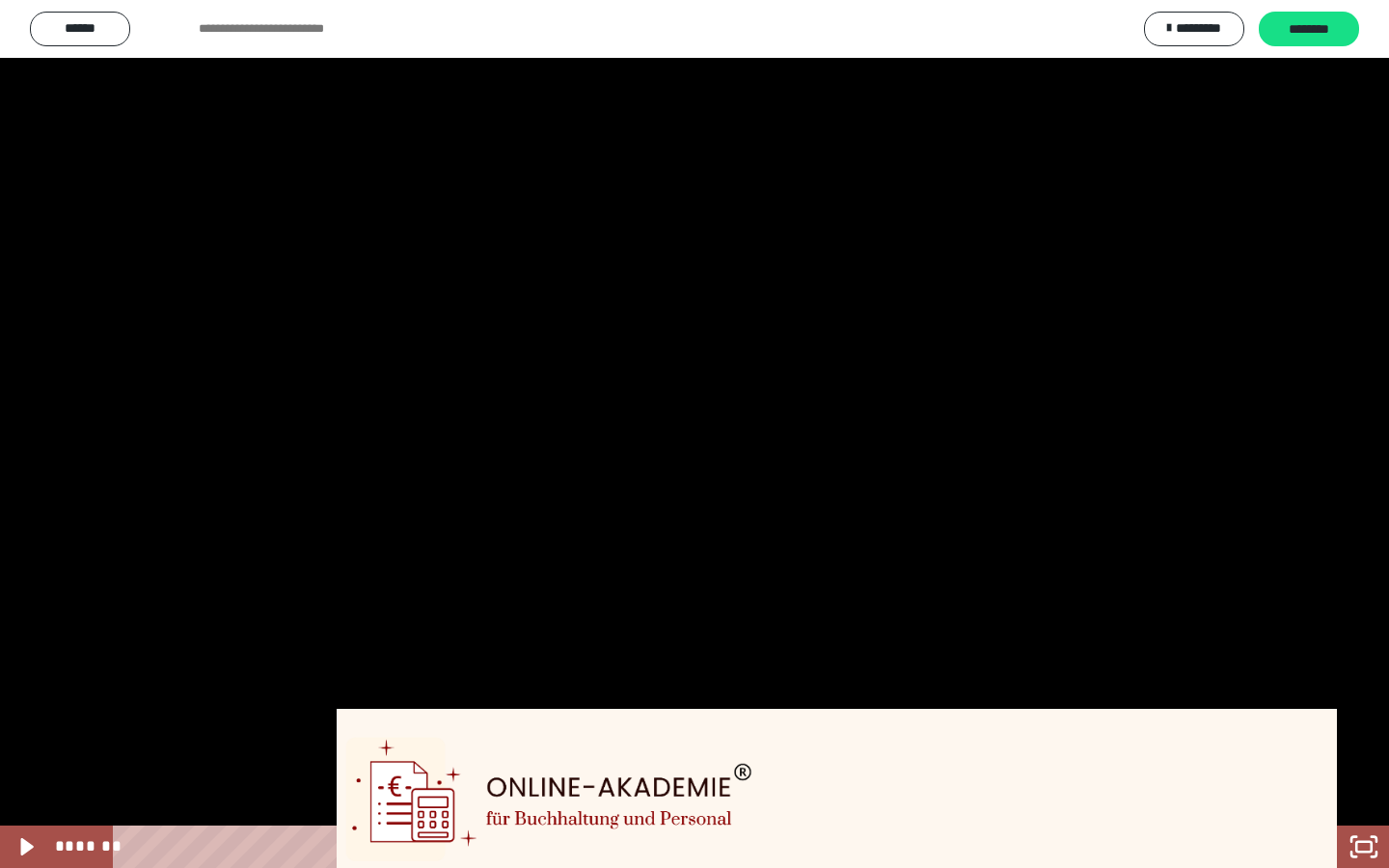 click at bounding box center [694, 434] 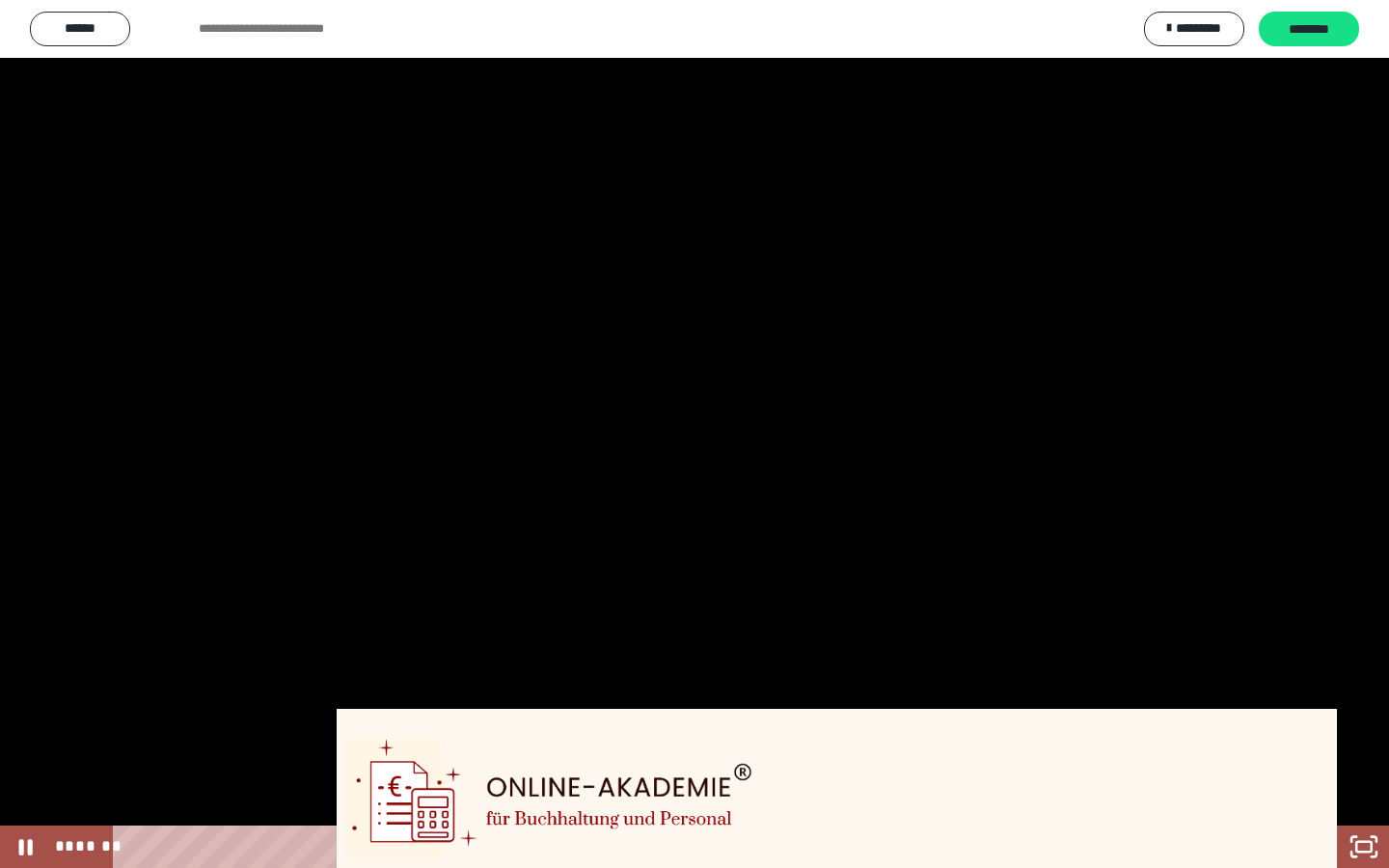 click at bounding box center [694, 434] 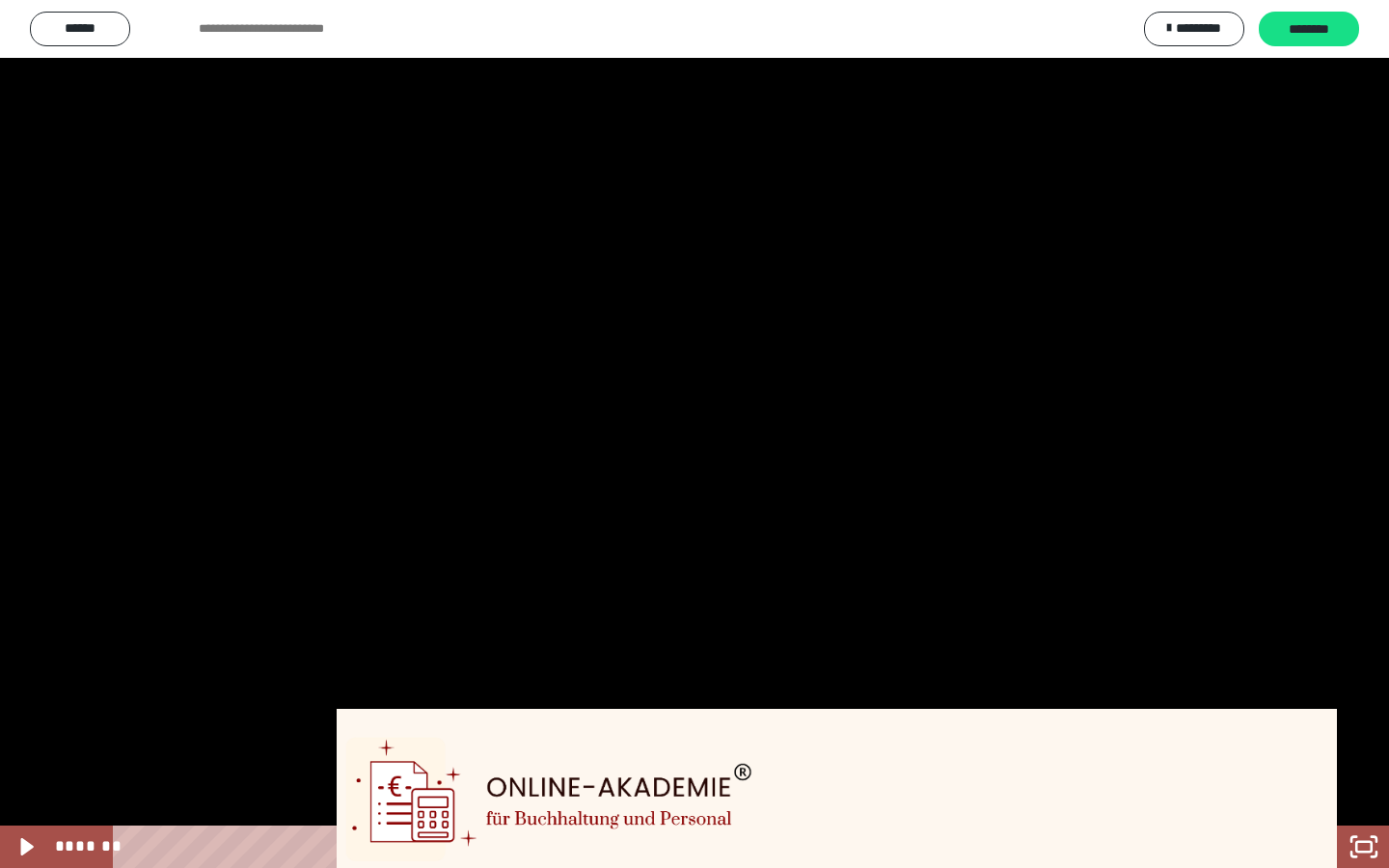 click at bounding box center (694, 434) 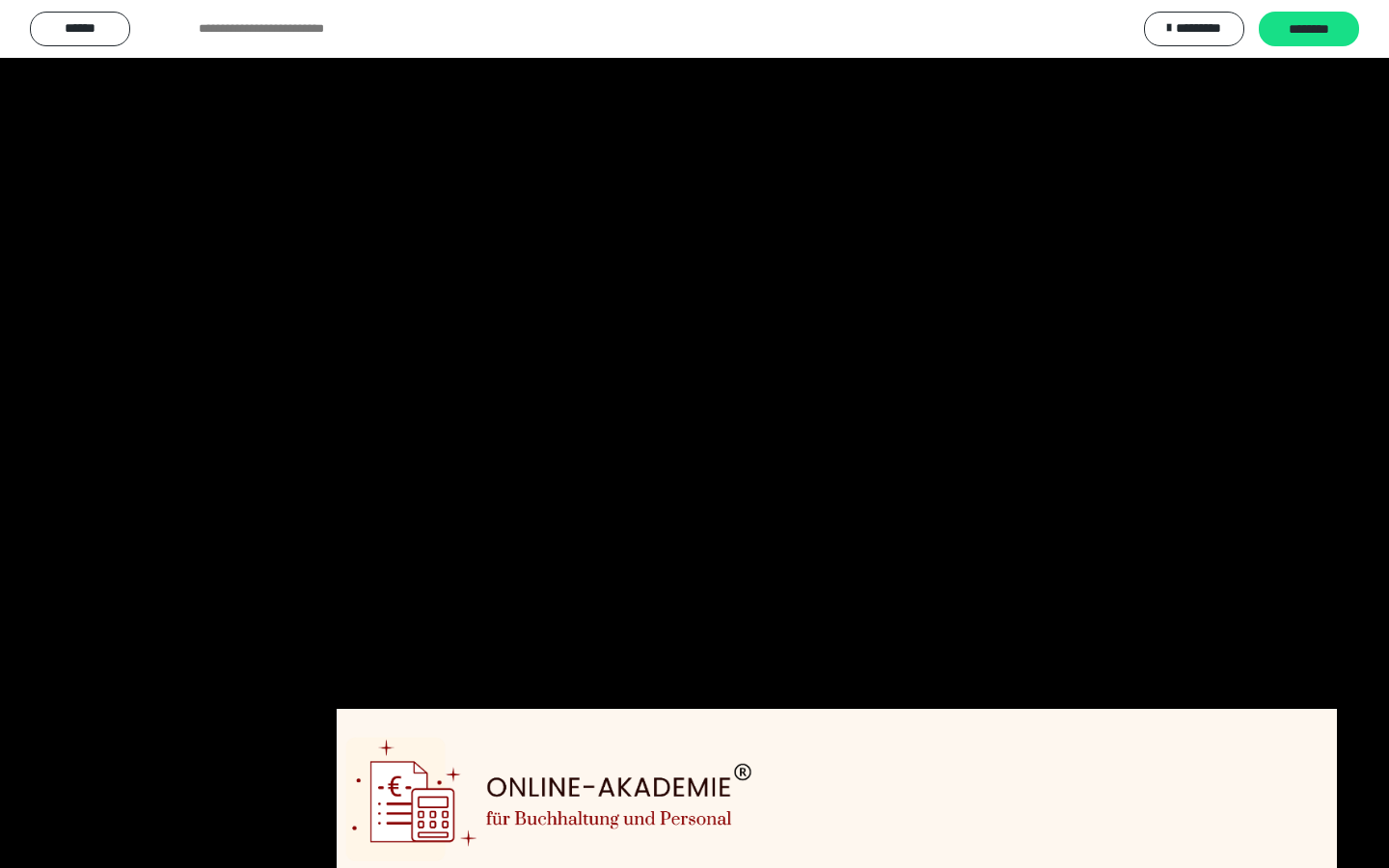 click at bounding box center [694, 434] 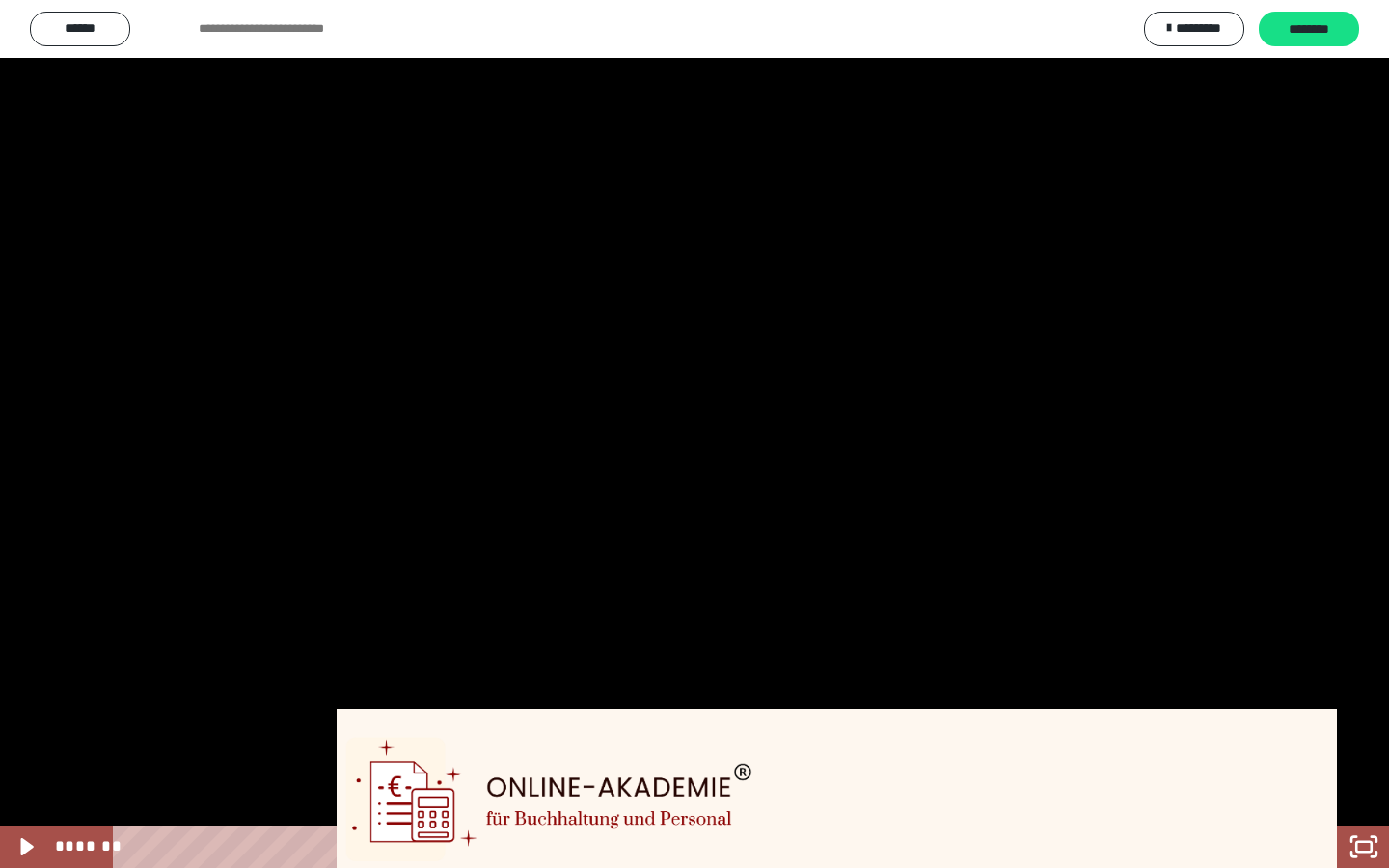 click at bounding box center (694, 434) 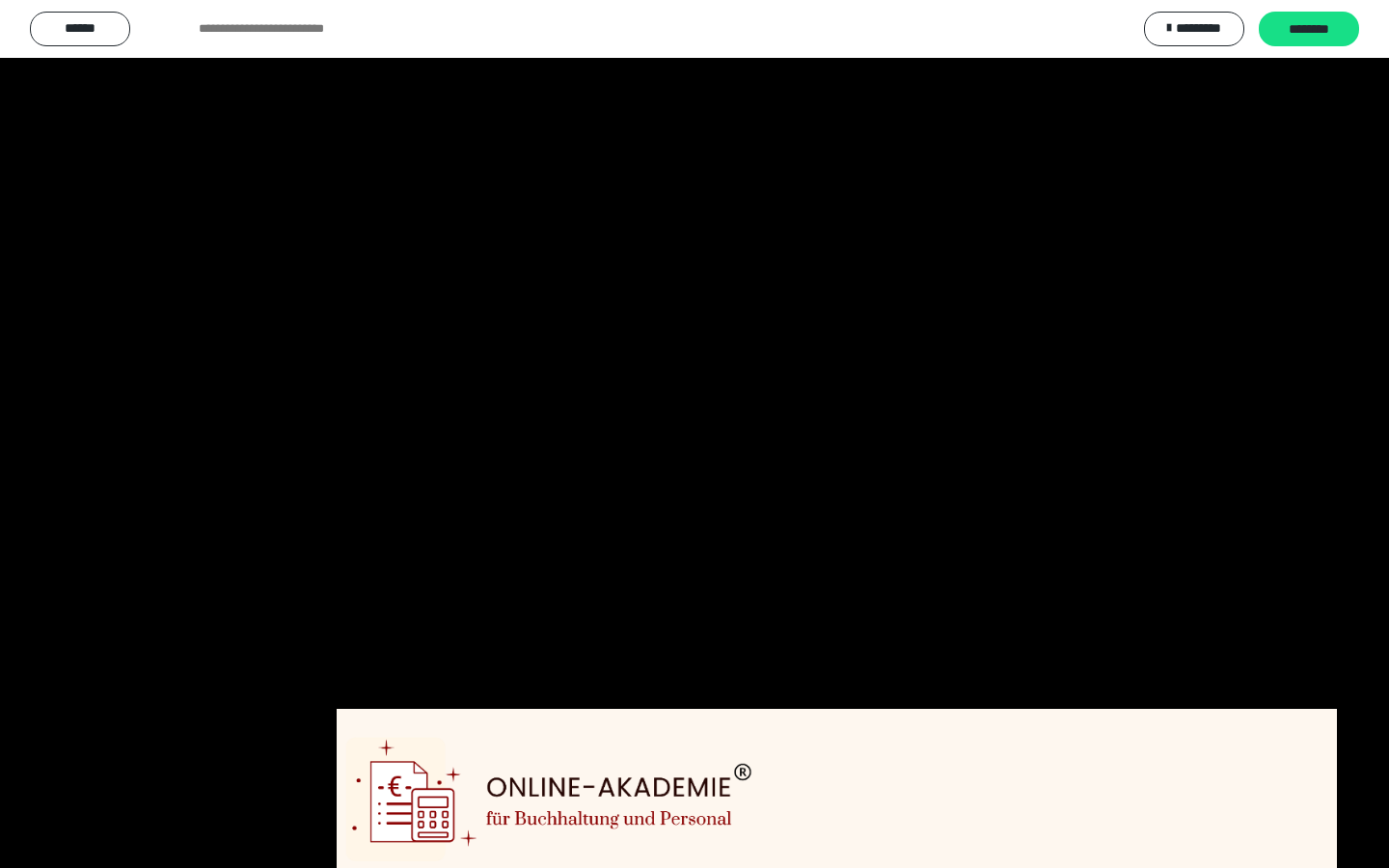 click at bounding box center (694, 434) 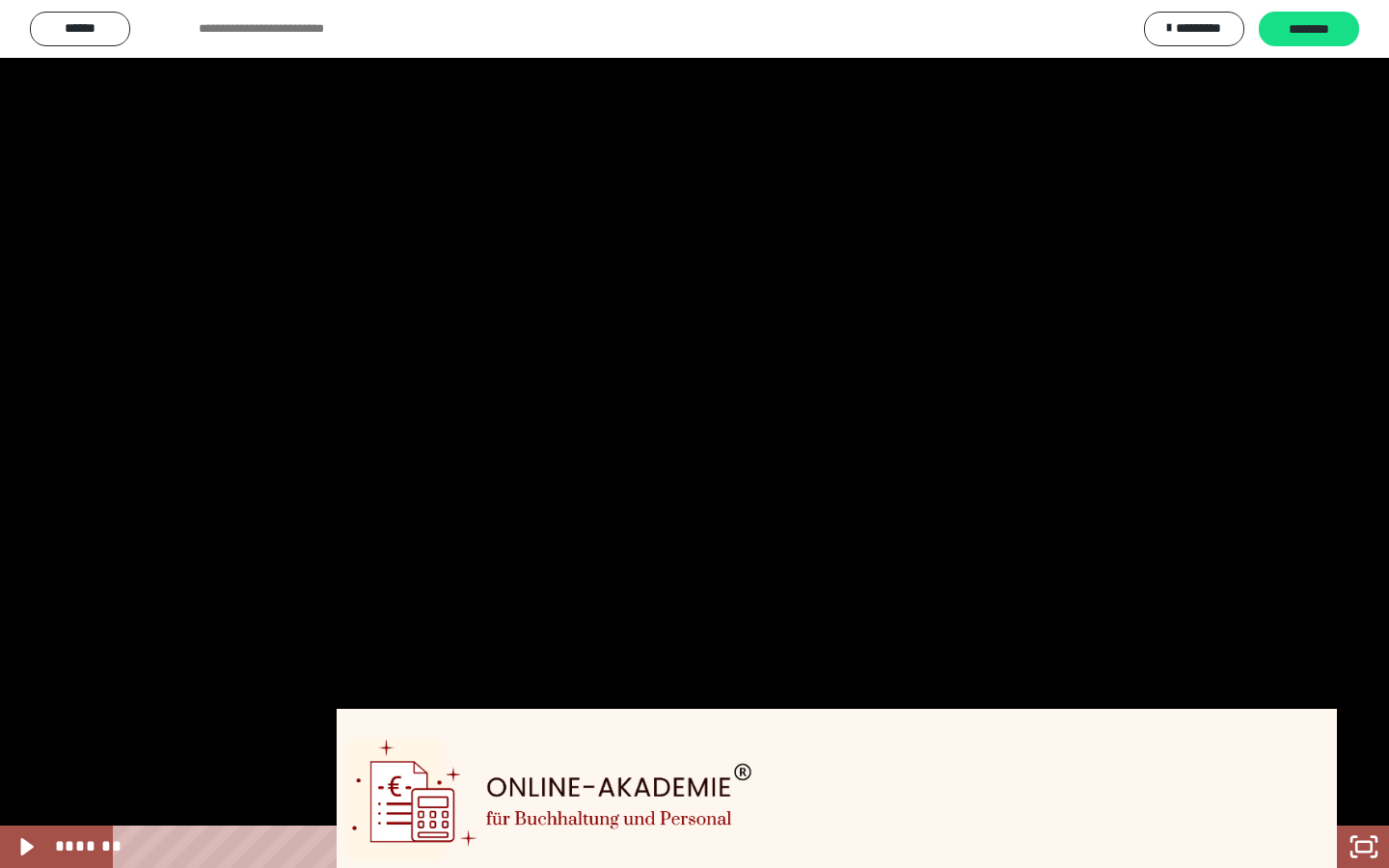 click at bounding box center (694, 434) 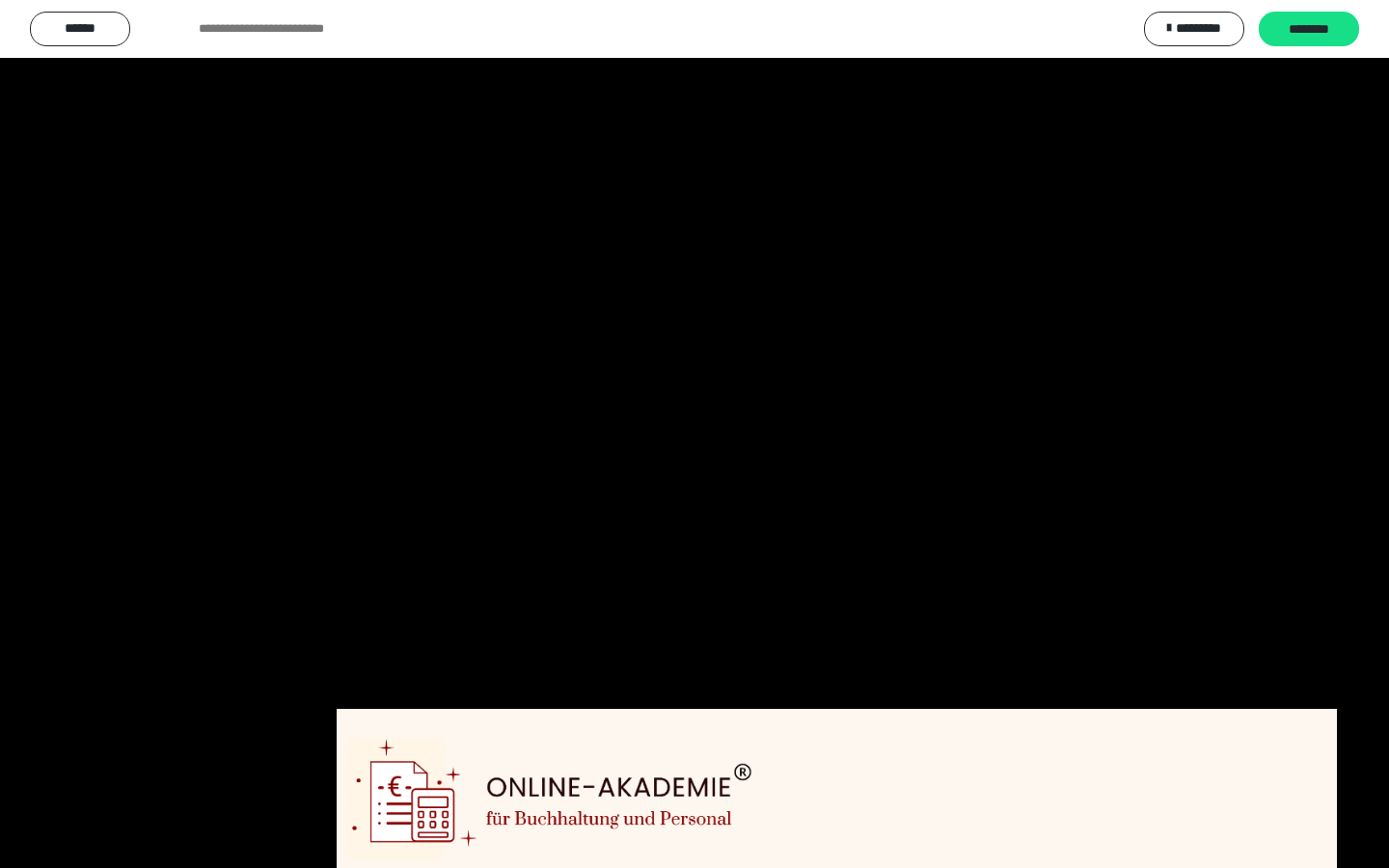 click at bounding box center (694, 434) 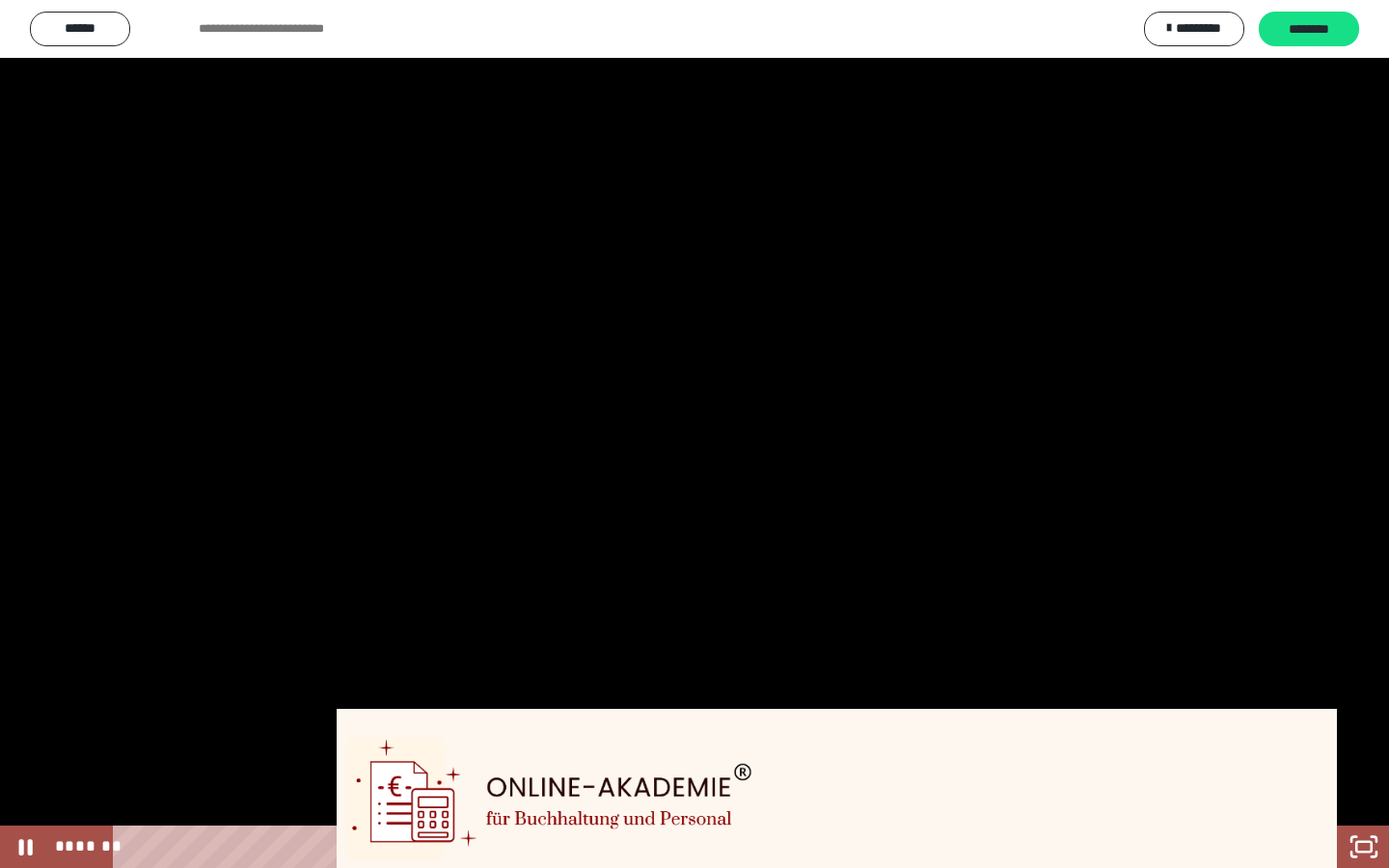 click at bounding box center (860, 847) 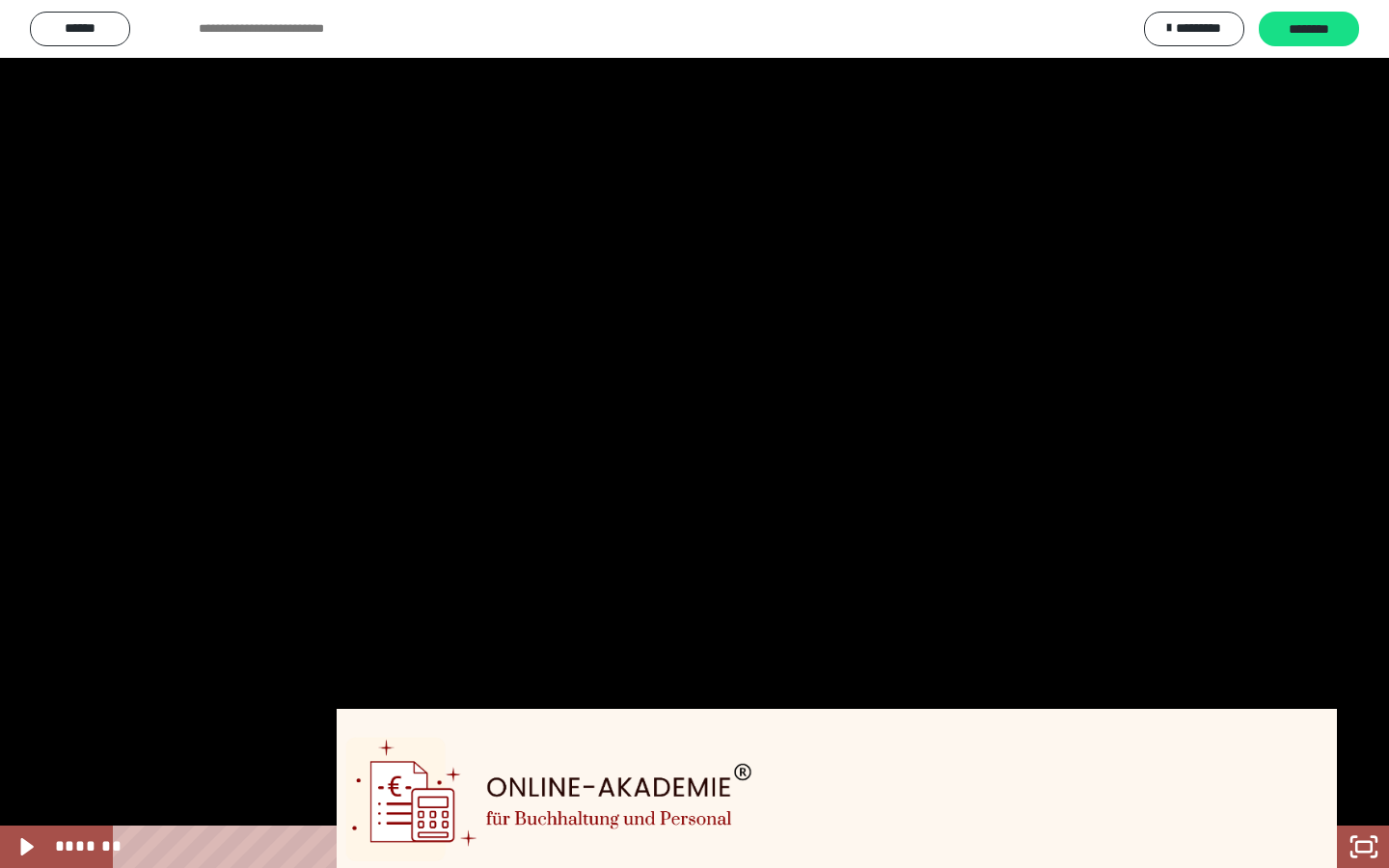 click at bounding box center [694, 434] 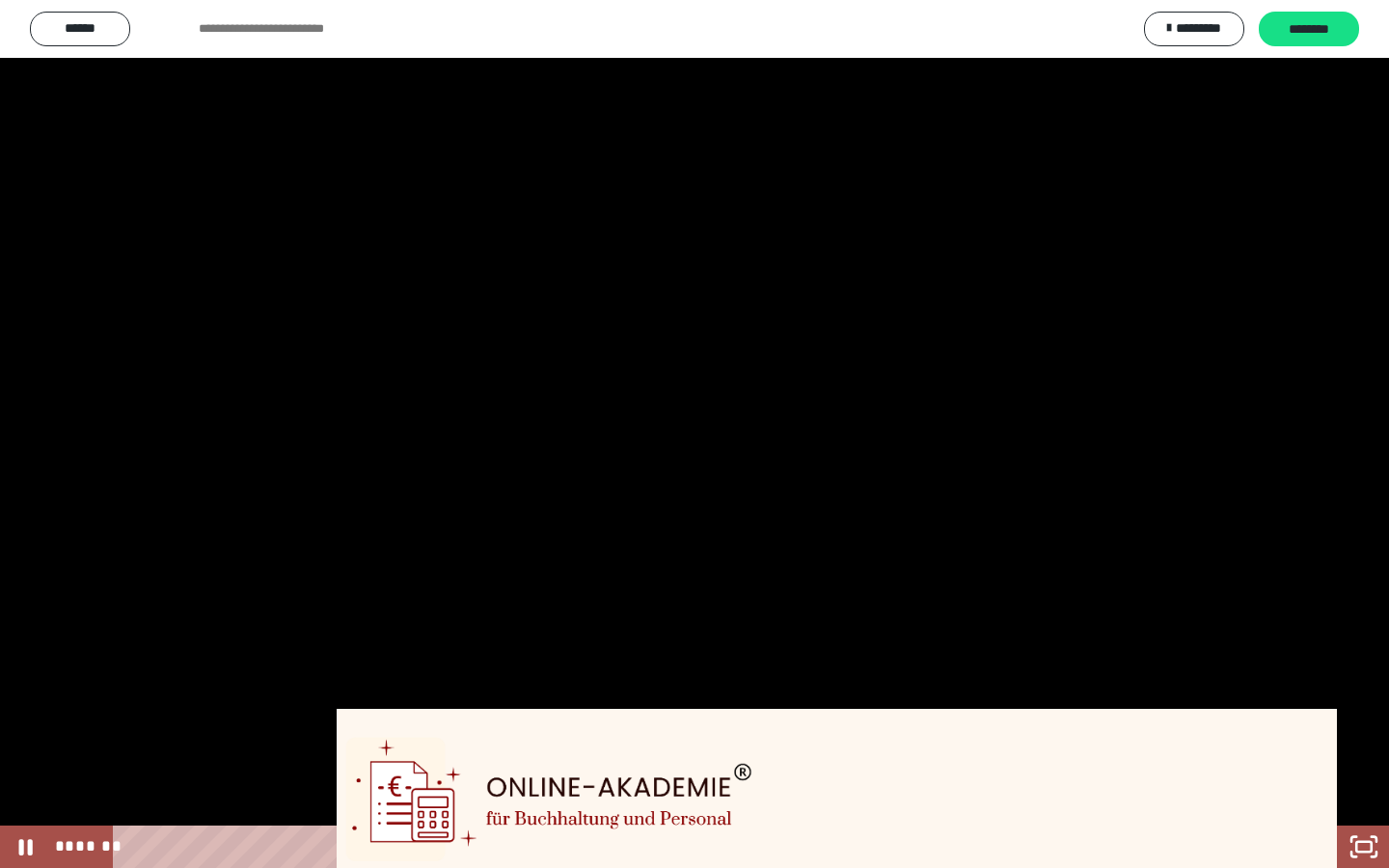 click on "*******" at bounding box center [678, 847] 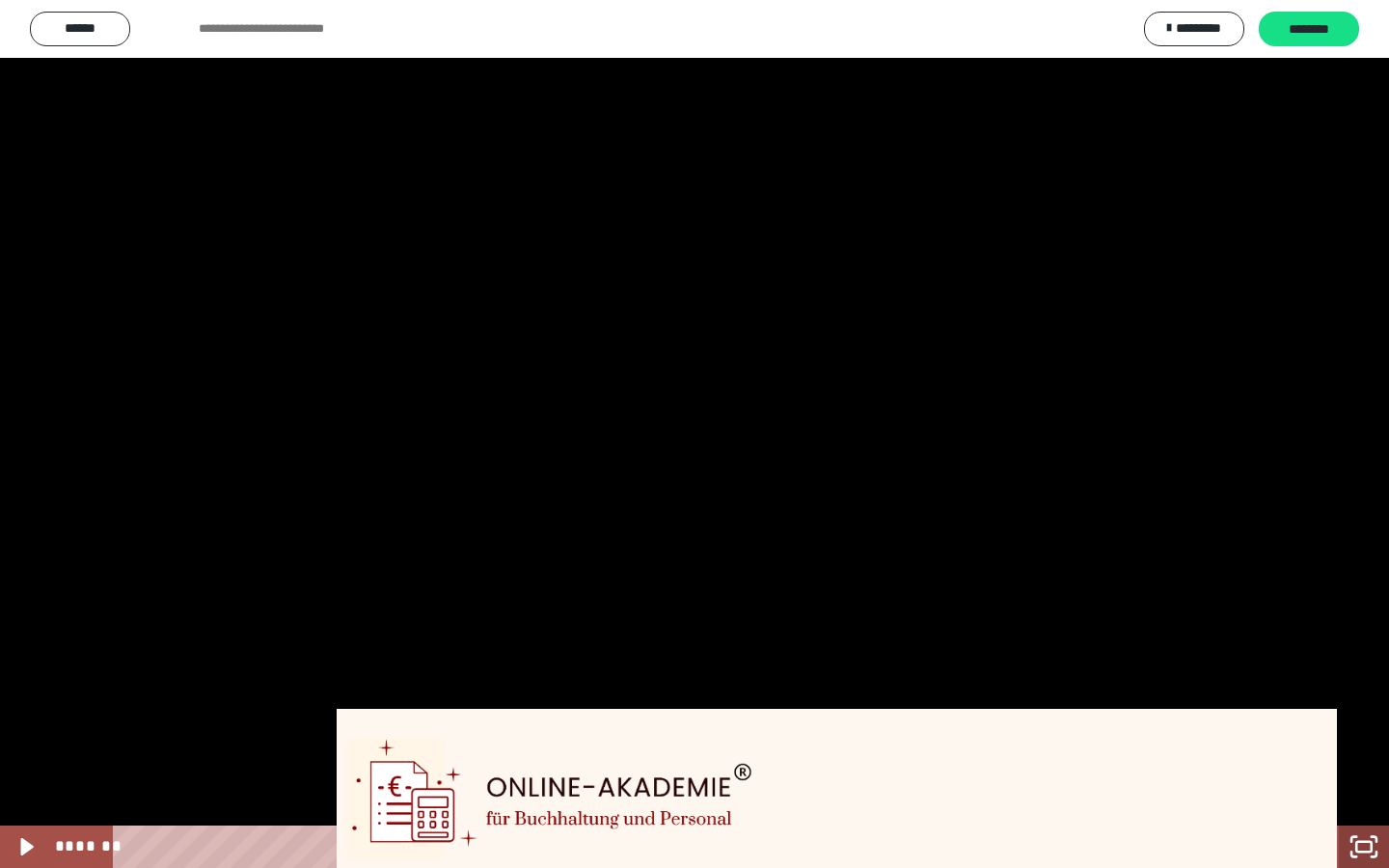 click 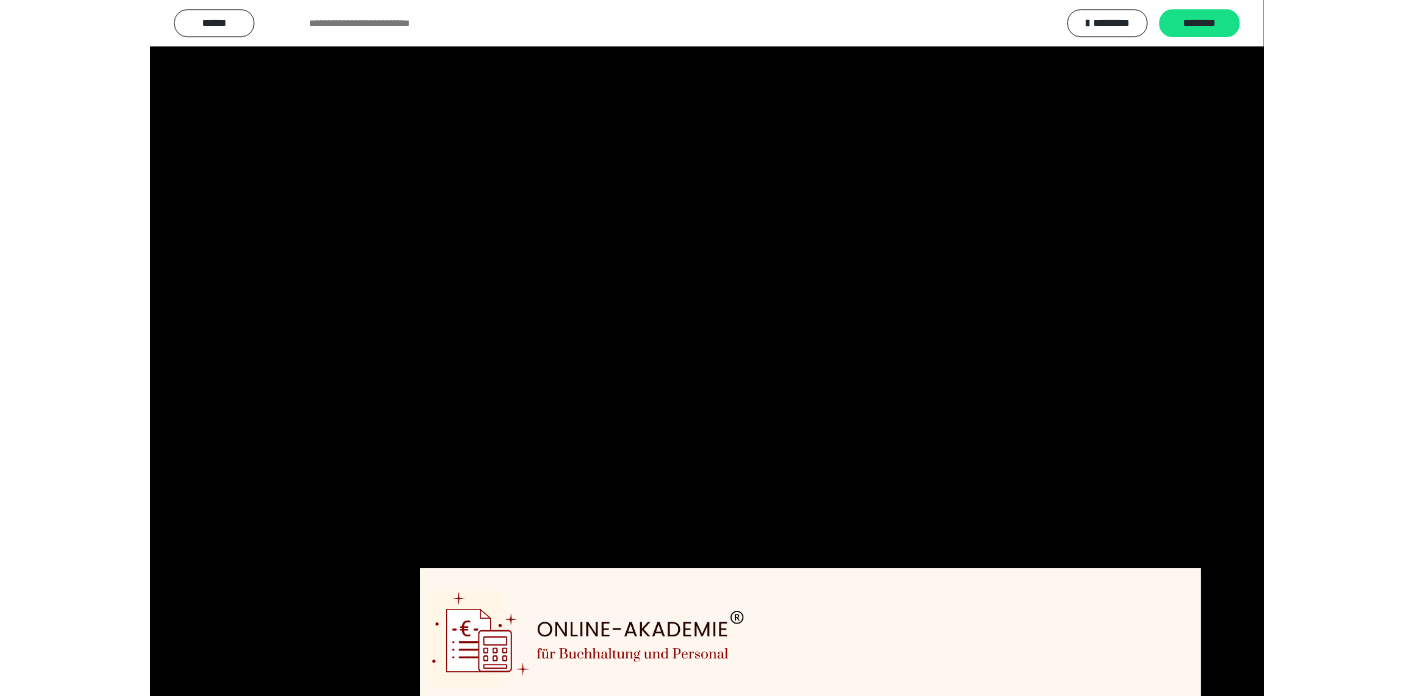 scroll, scrollTop: 670, scrollLeft: 0, axis: vertical 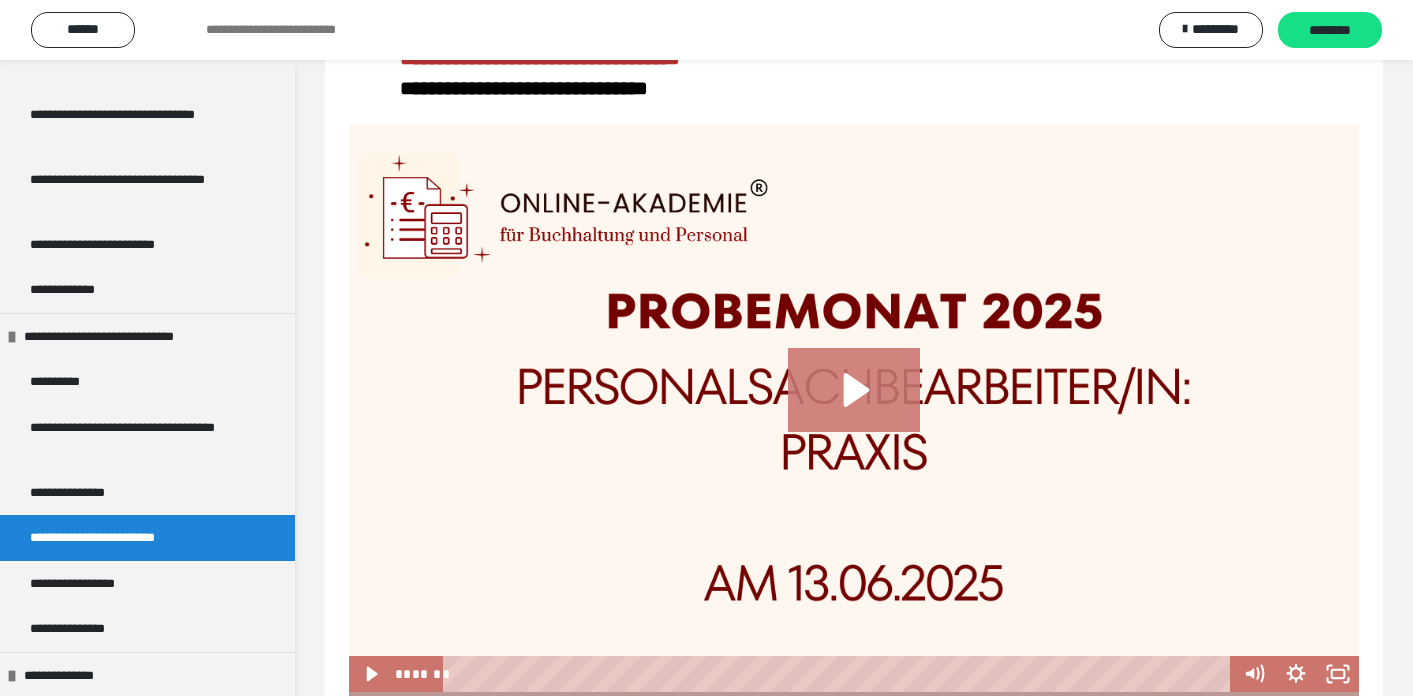 click 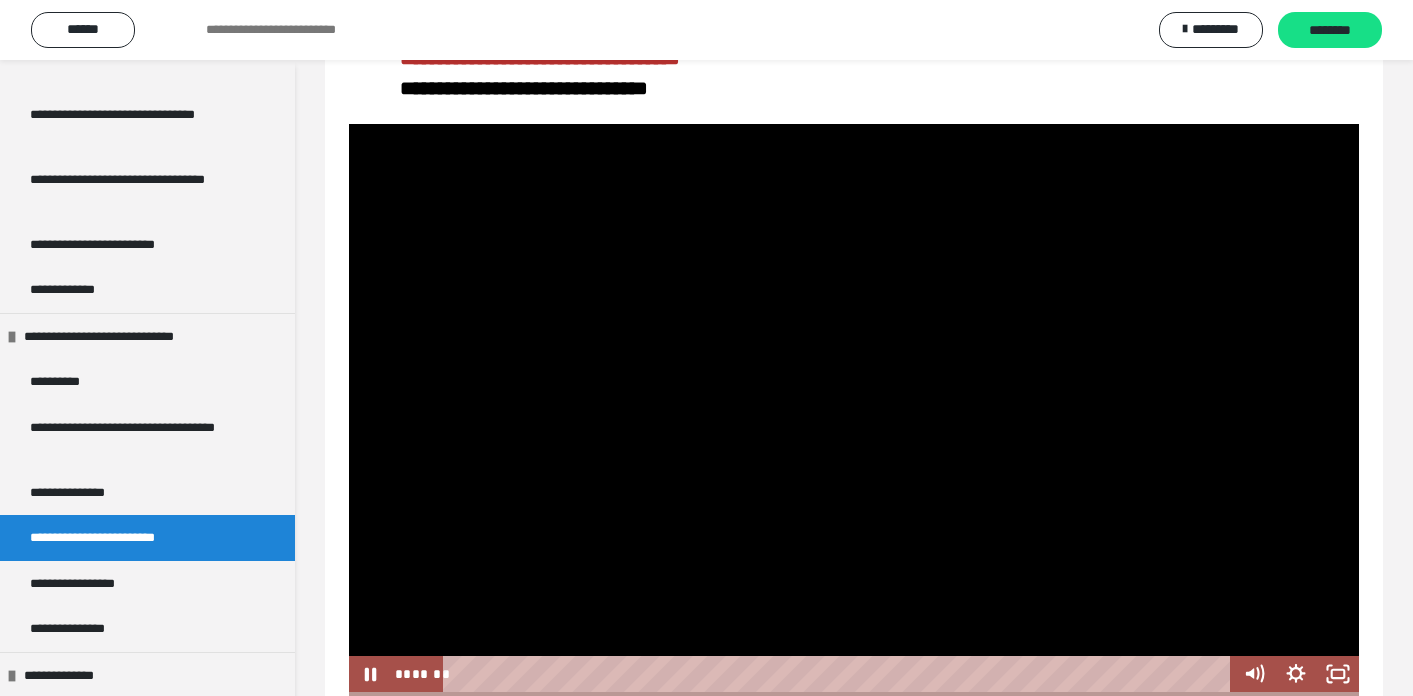 scroll, scrollTop: 1104, scrollLeft: 0, axis: vertical 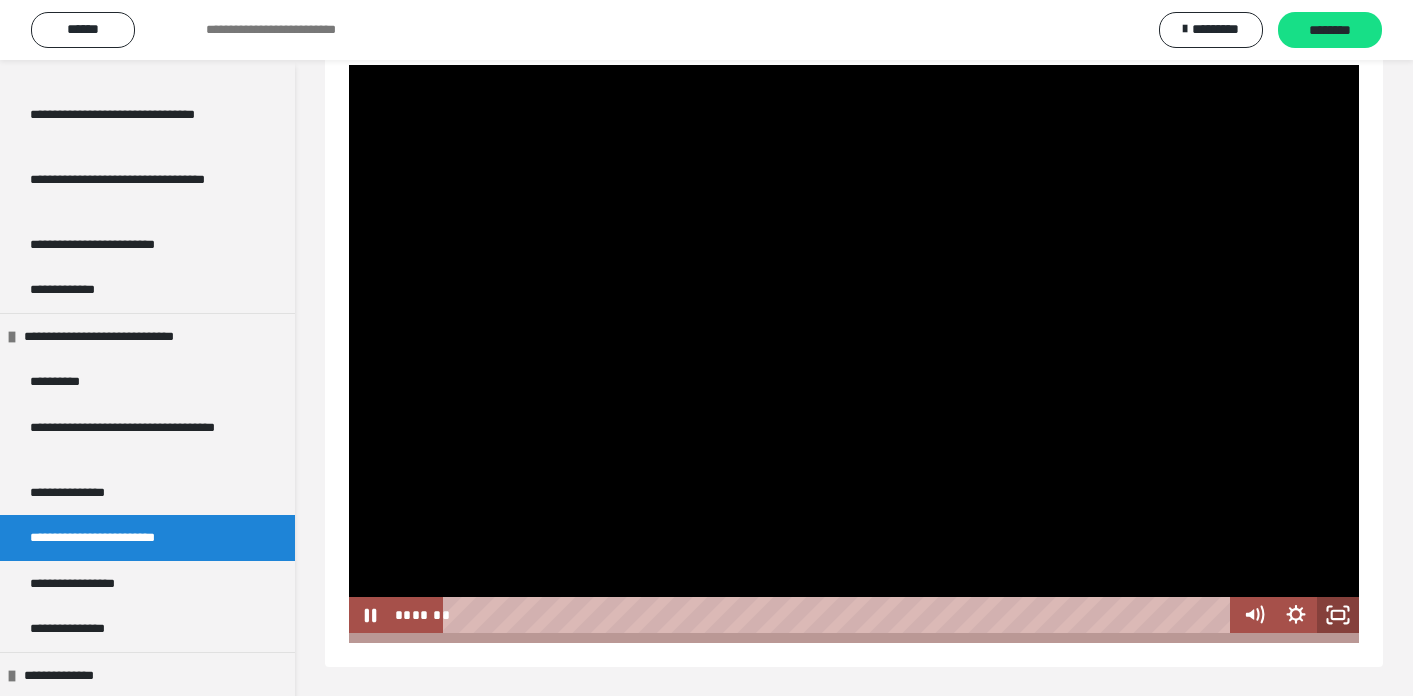 click 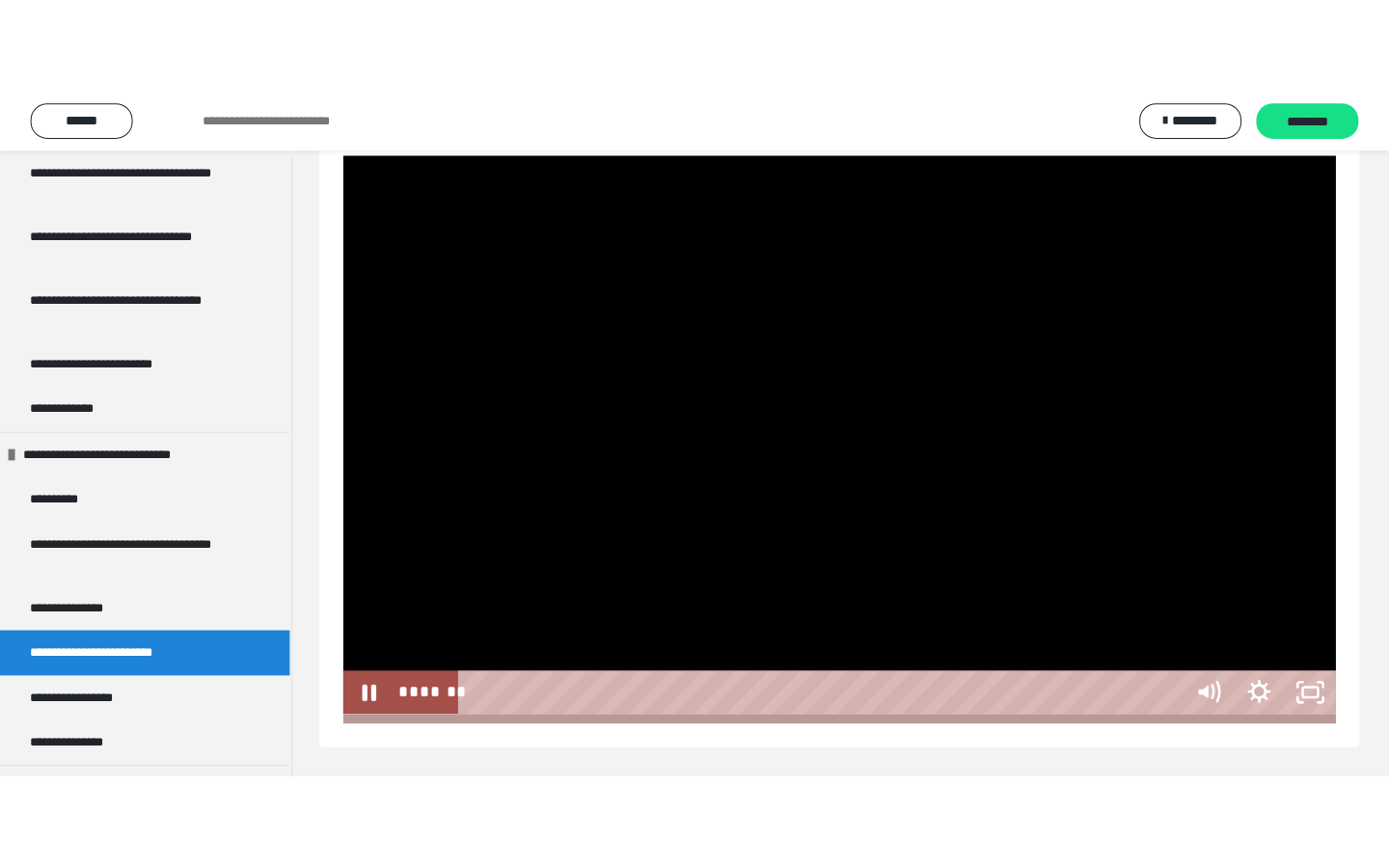 scroll, scrollTop: 905, scrollLeft: 0, axis: vertical 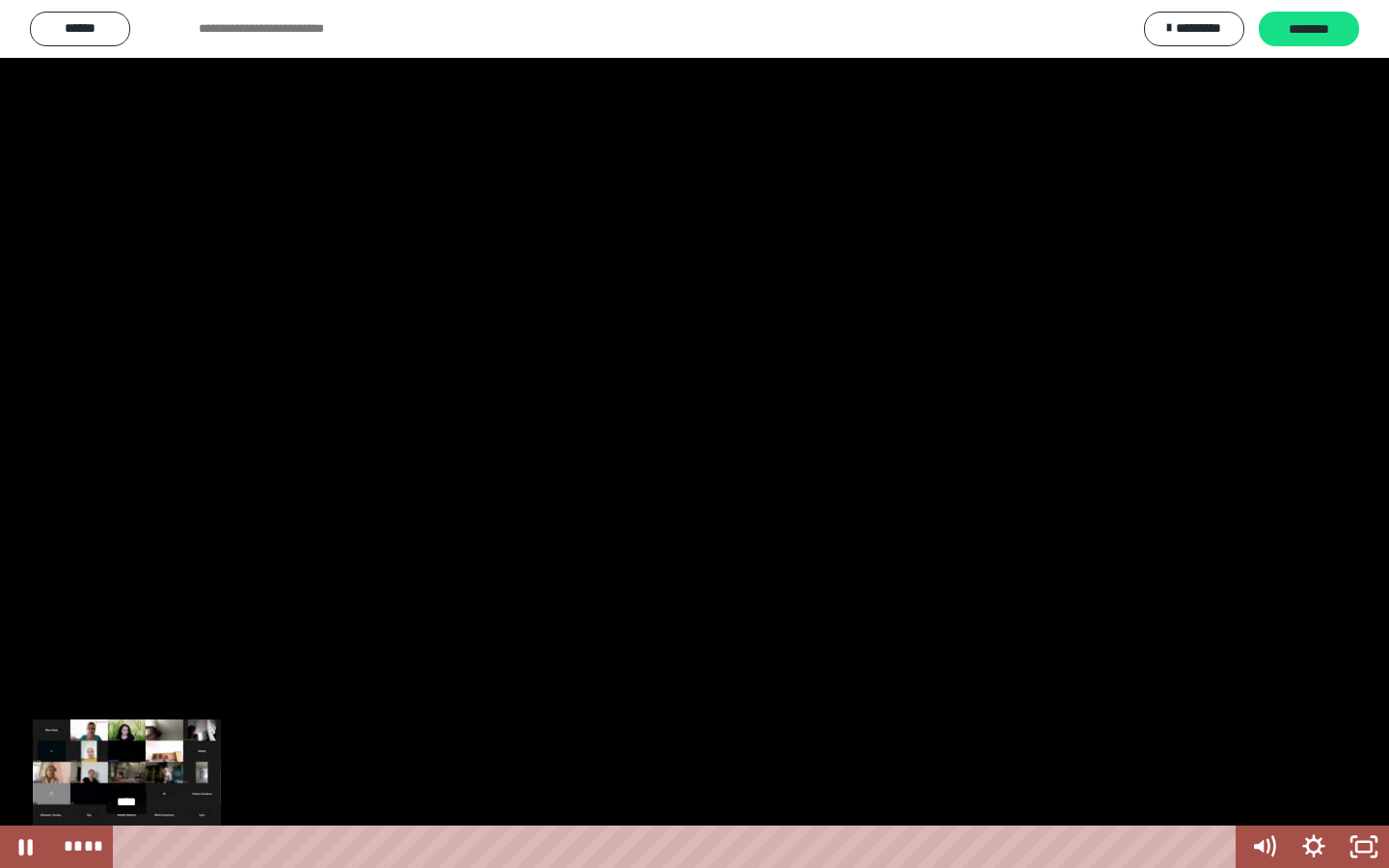drag, startPoint x: 1227, startPoint y: 848, endPoint x: 123, endPoint y: 842, distance: 1104.0163 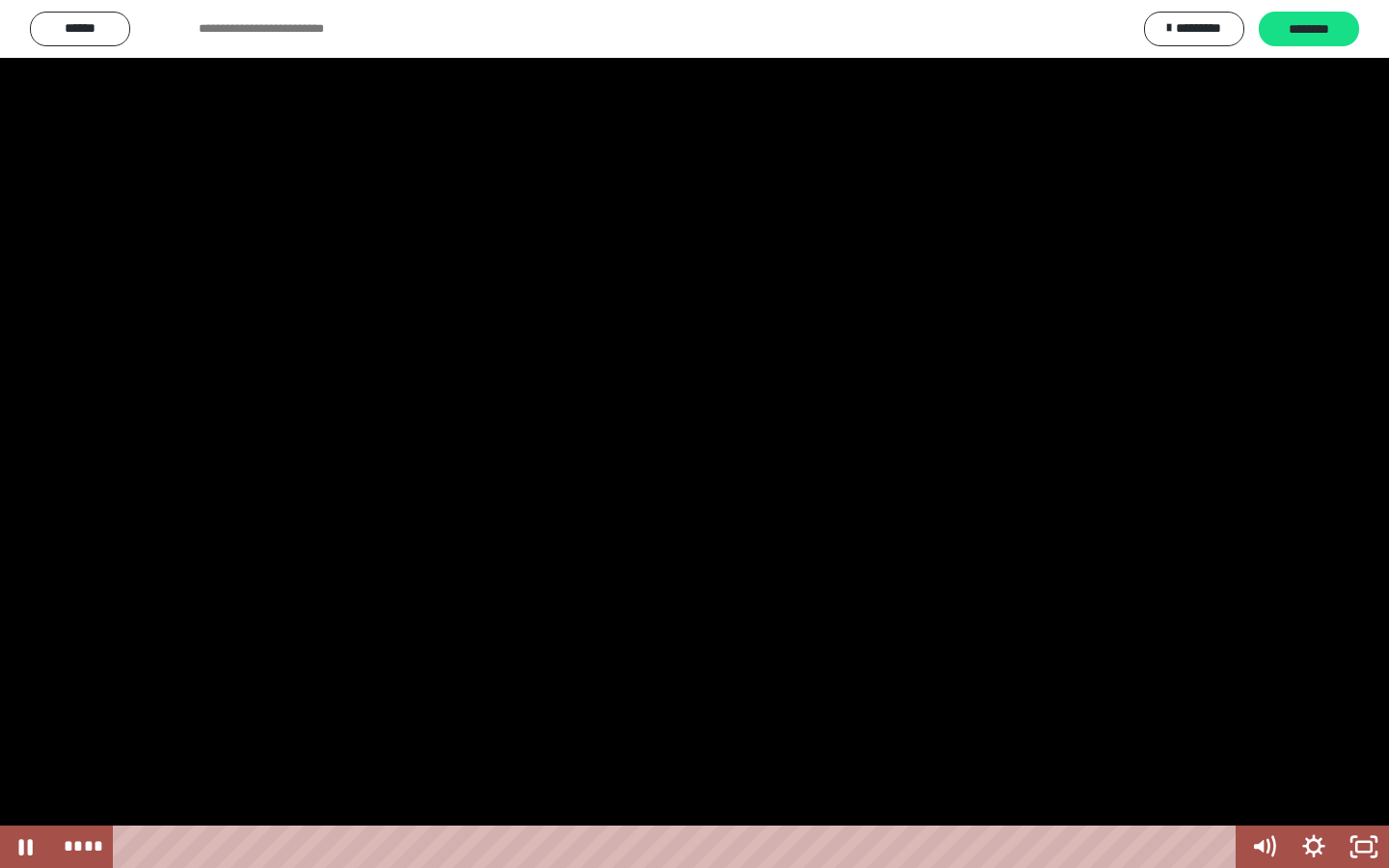 click at bounding box center [694, 434] 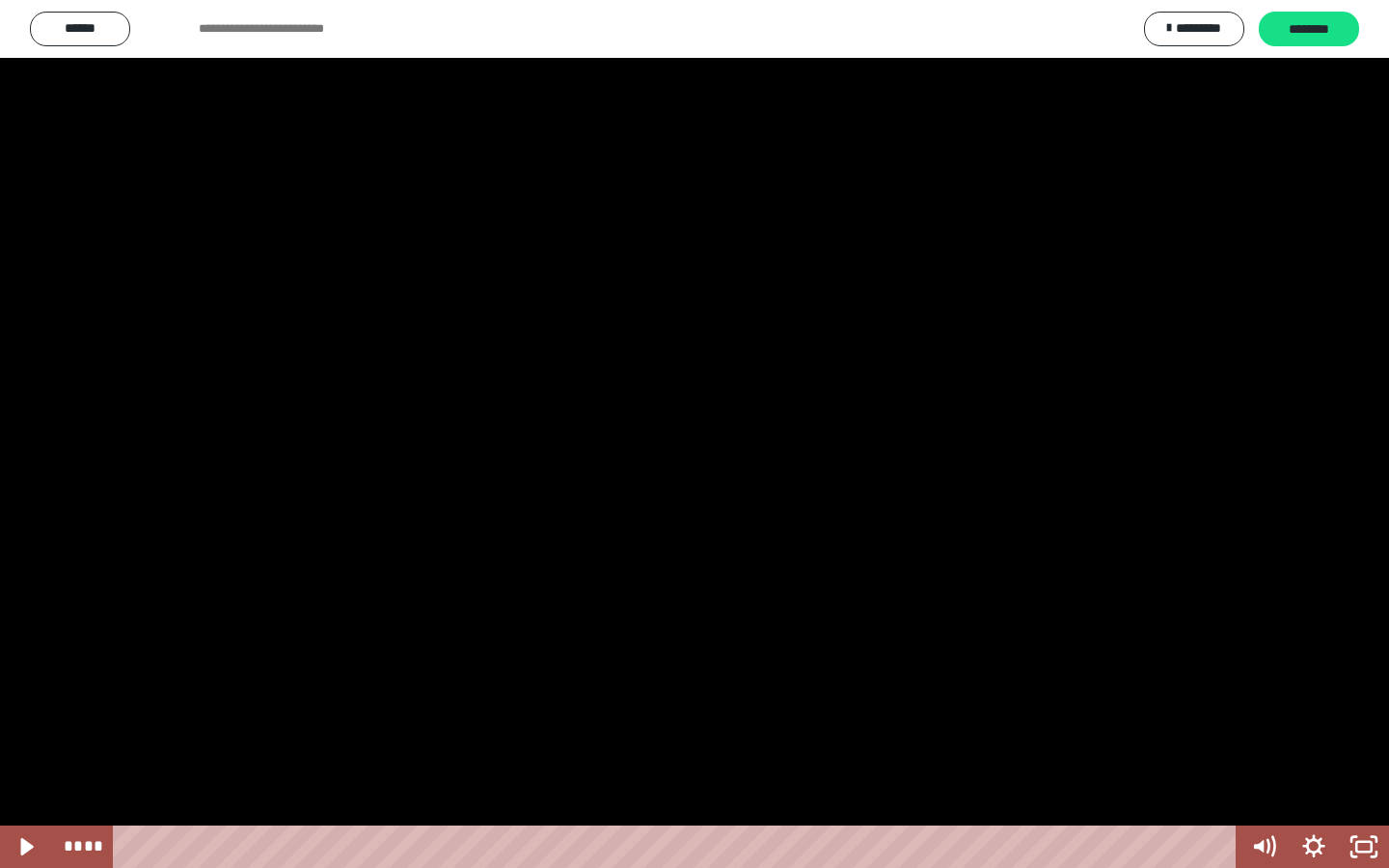 click at bounding box center [694, 434] 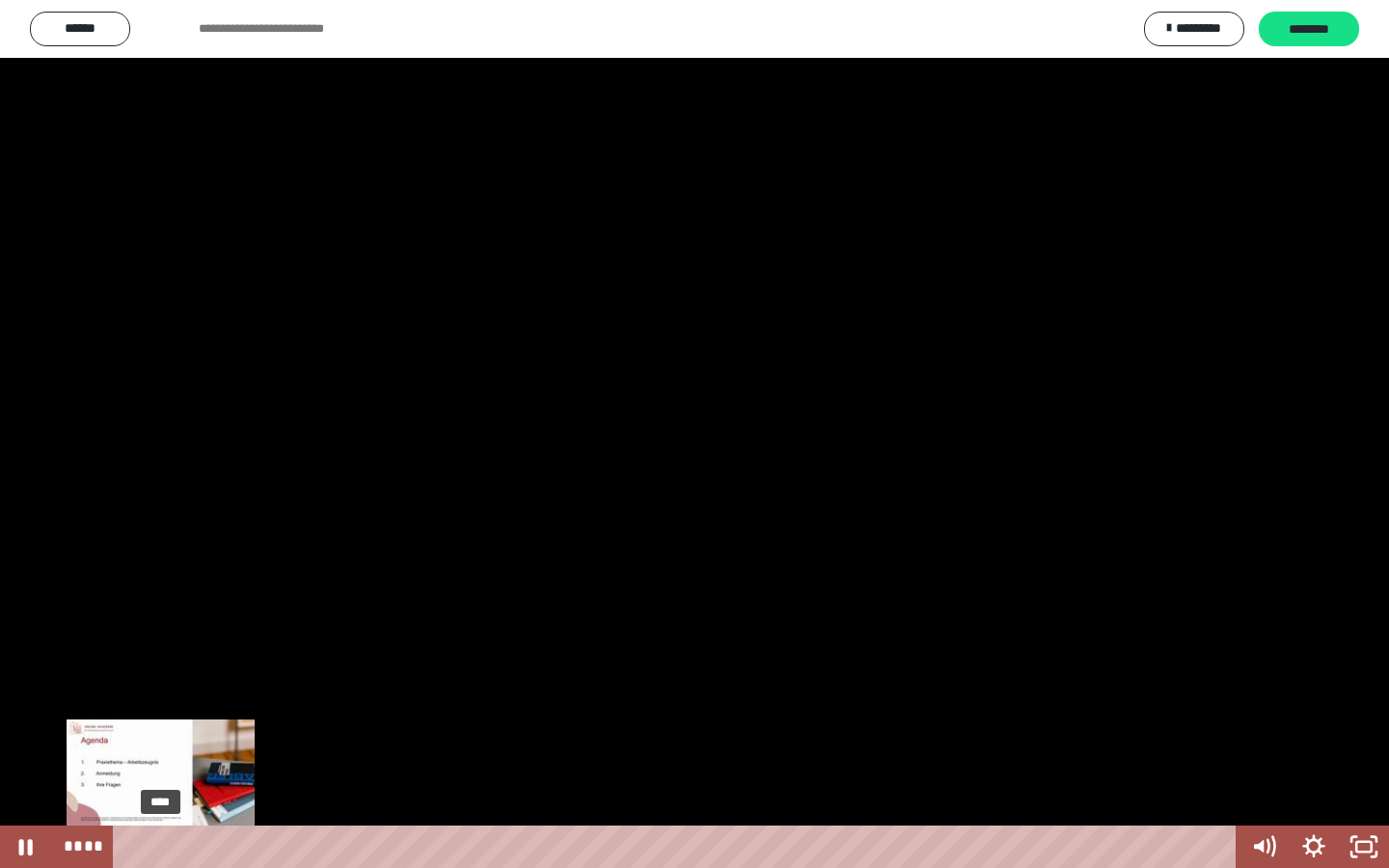 click at bounding box center (155, 847) 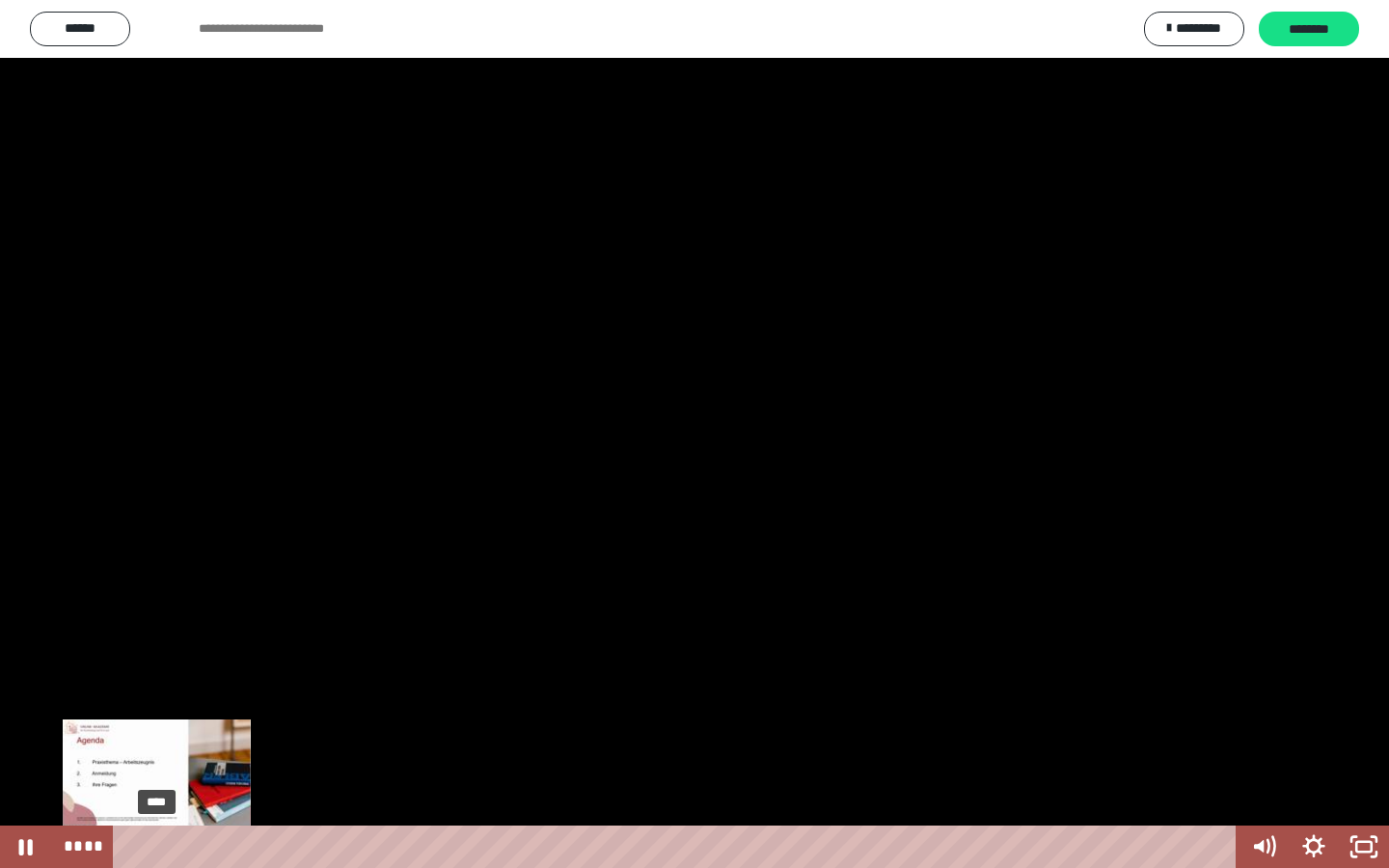click at bounding box center [156, 847] 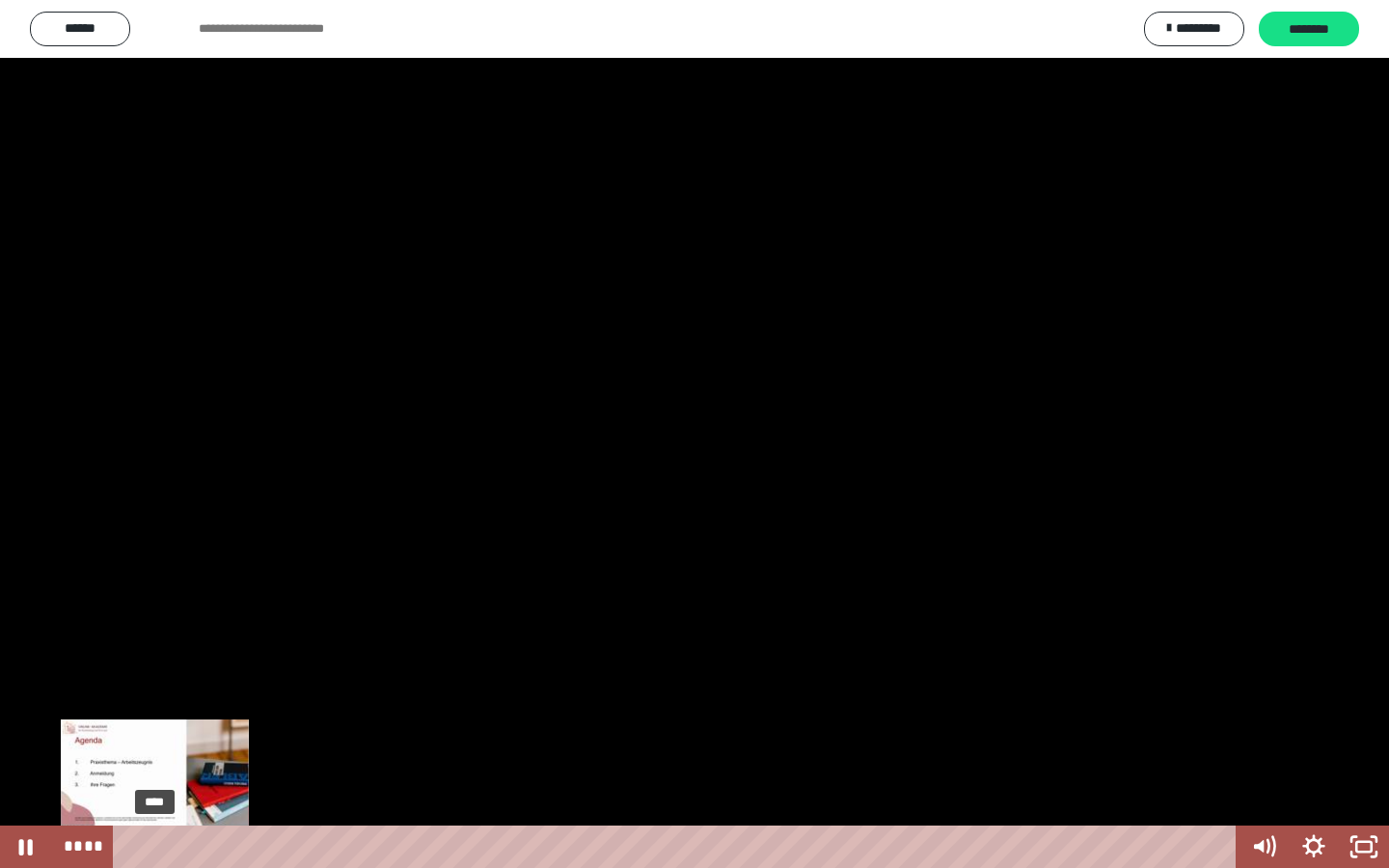click at bounding box center (154, 847) 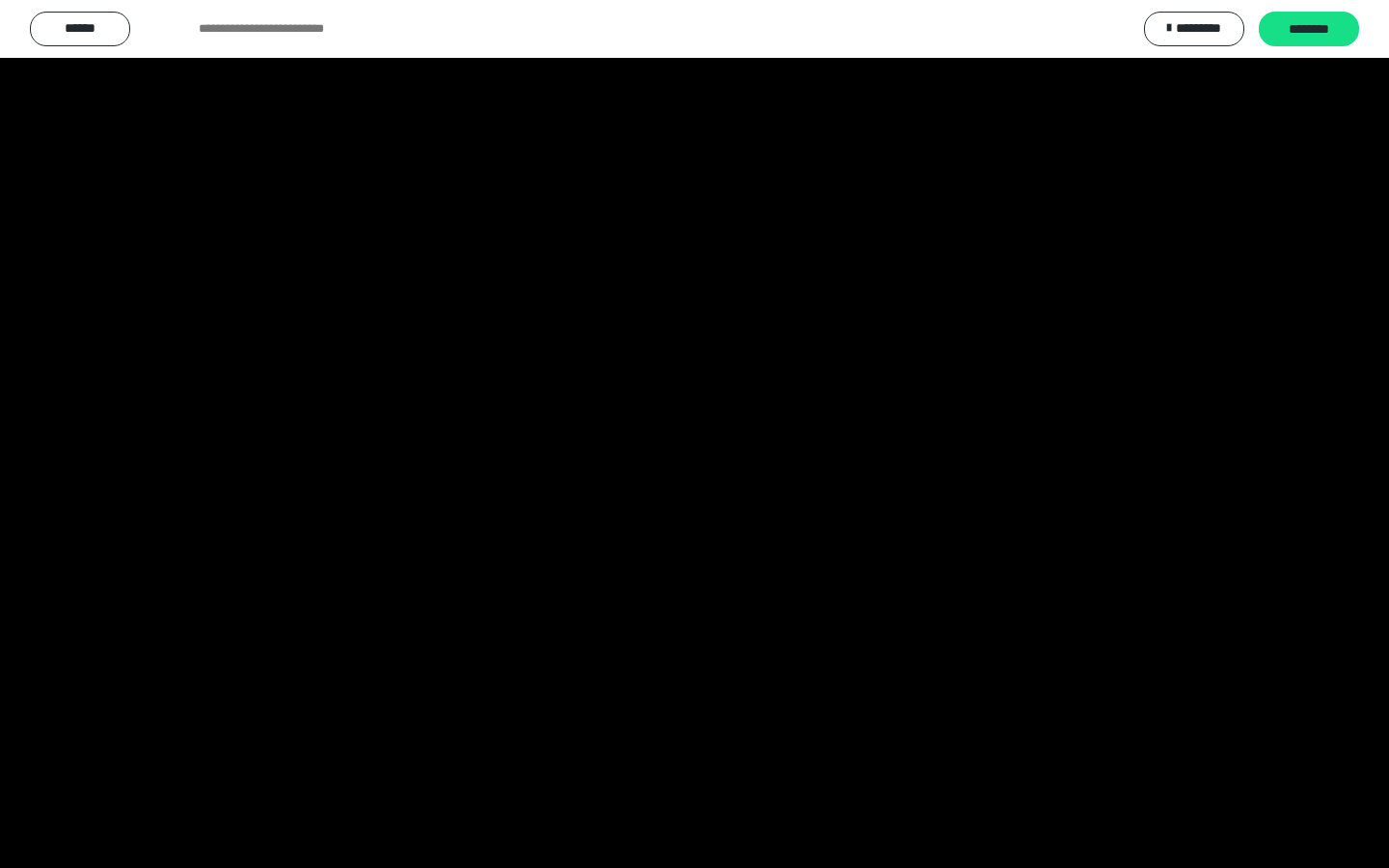 click at bounding box center (694, 434) 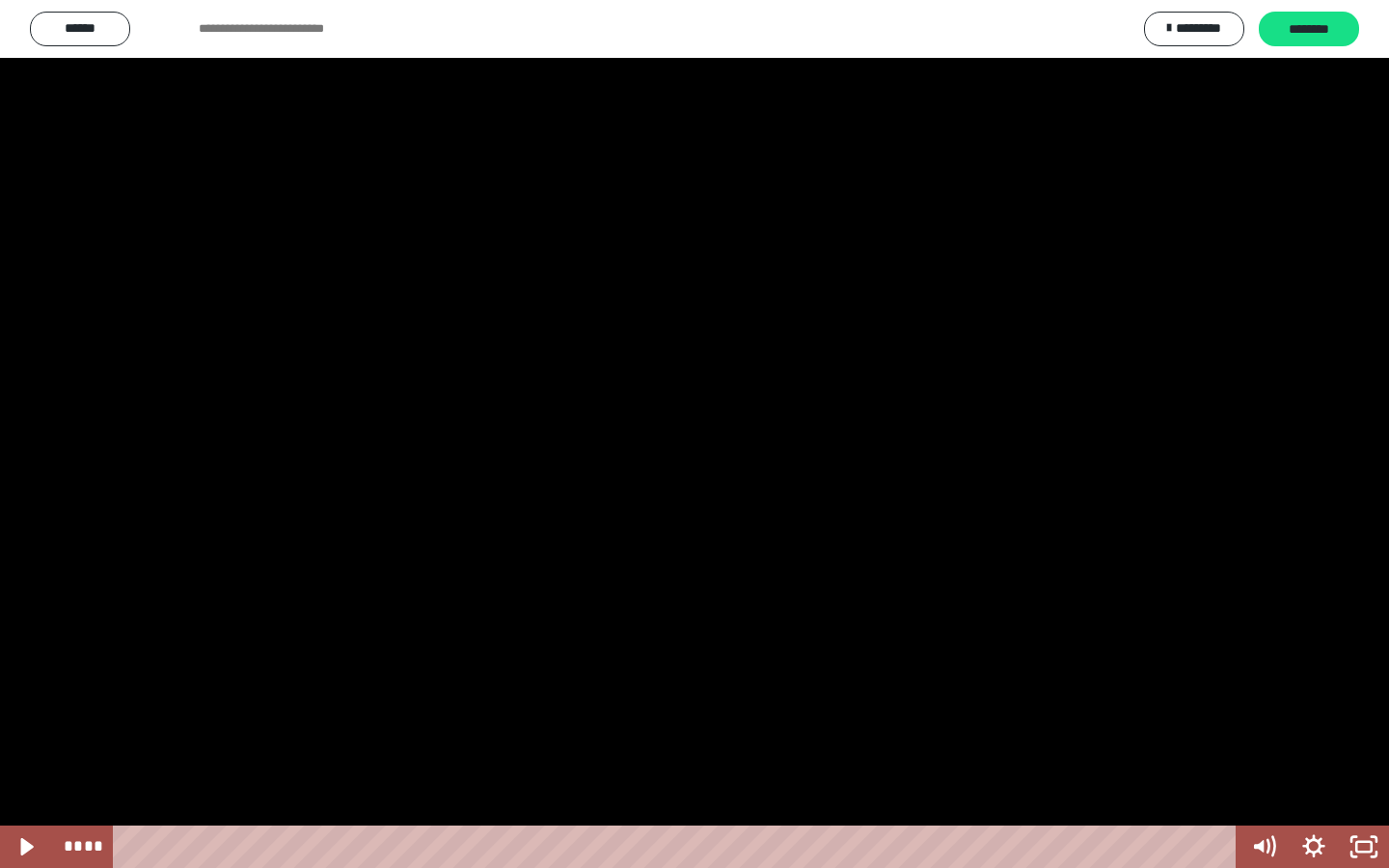 click at bounding box center (694, 434) 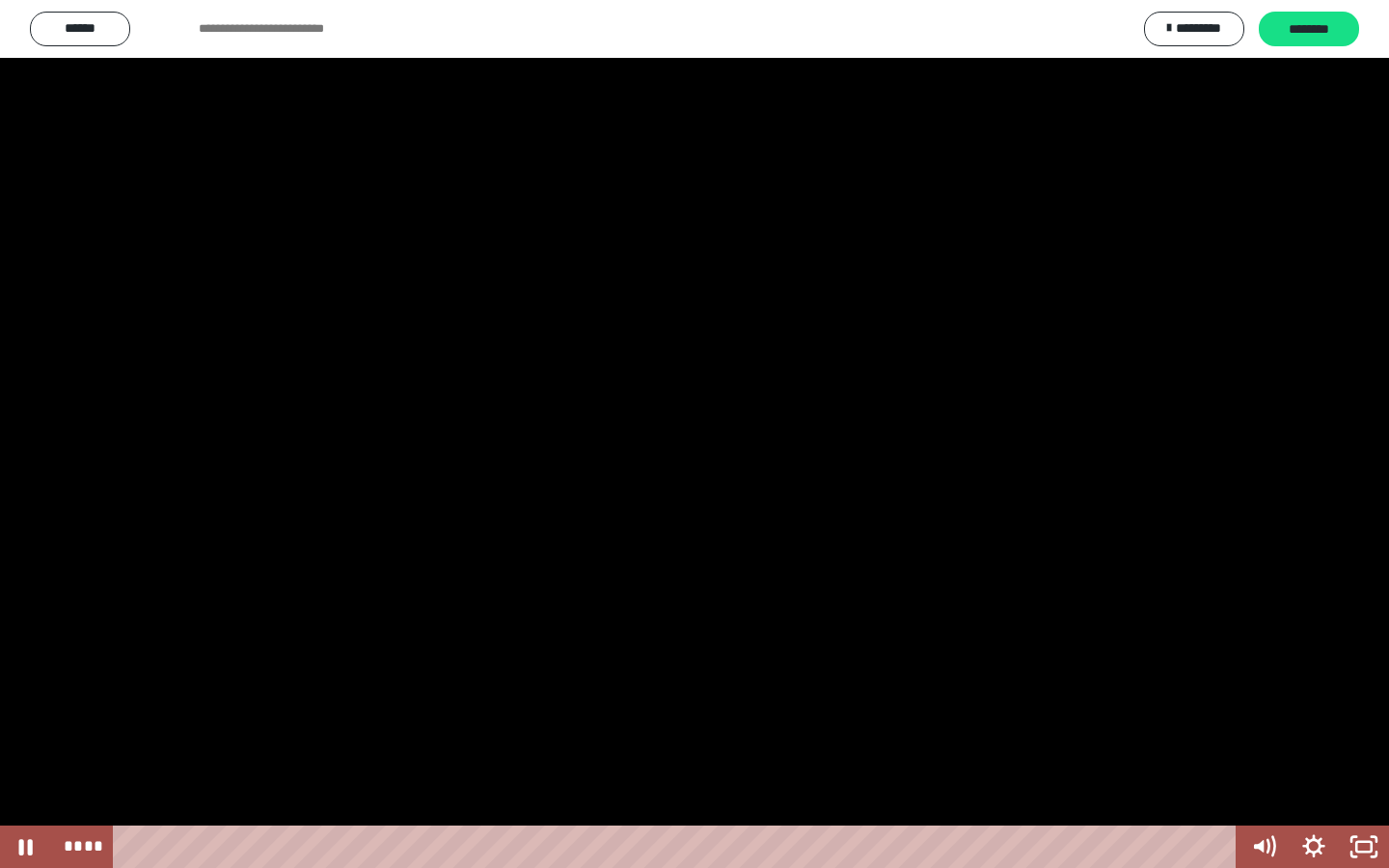 click at bounding box center [694, 434] 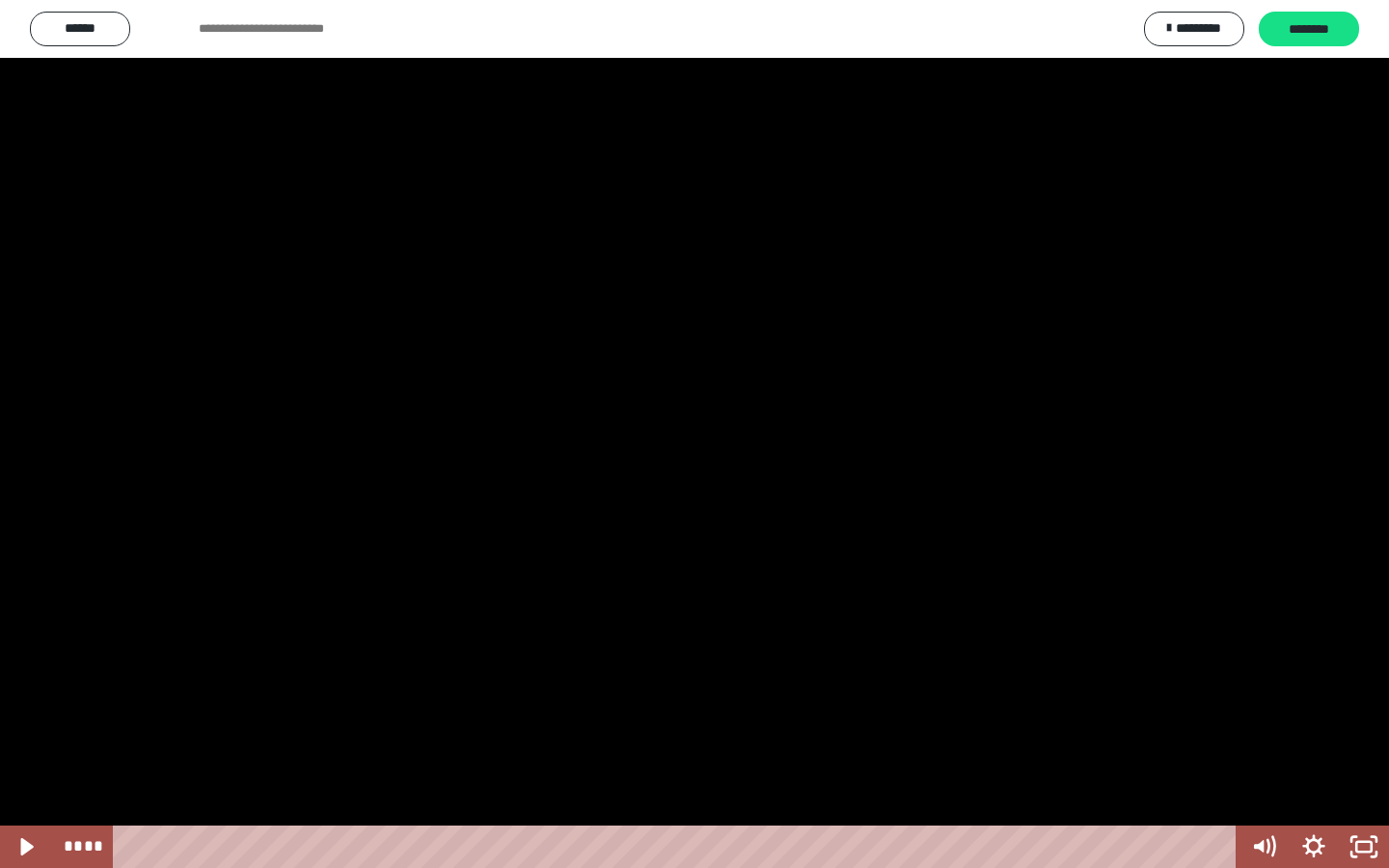click at bounding box center [694, 434] 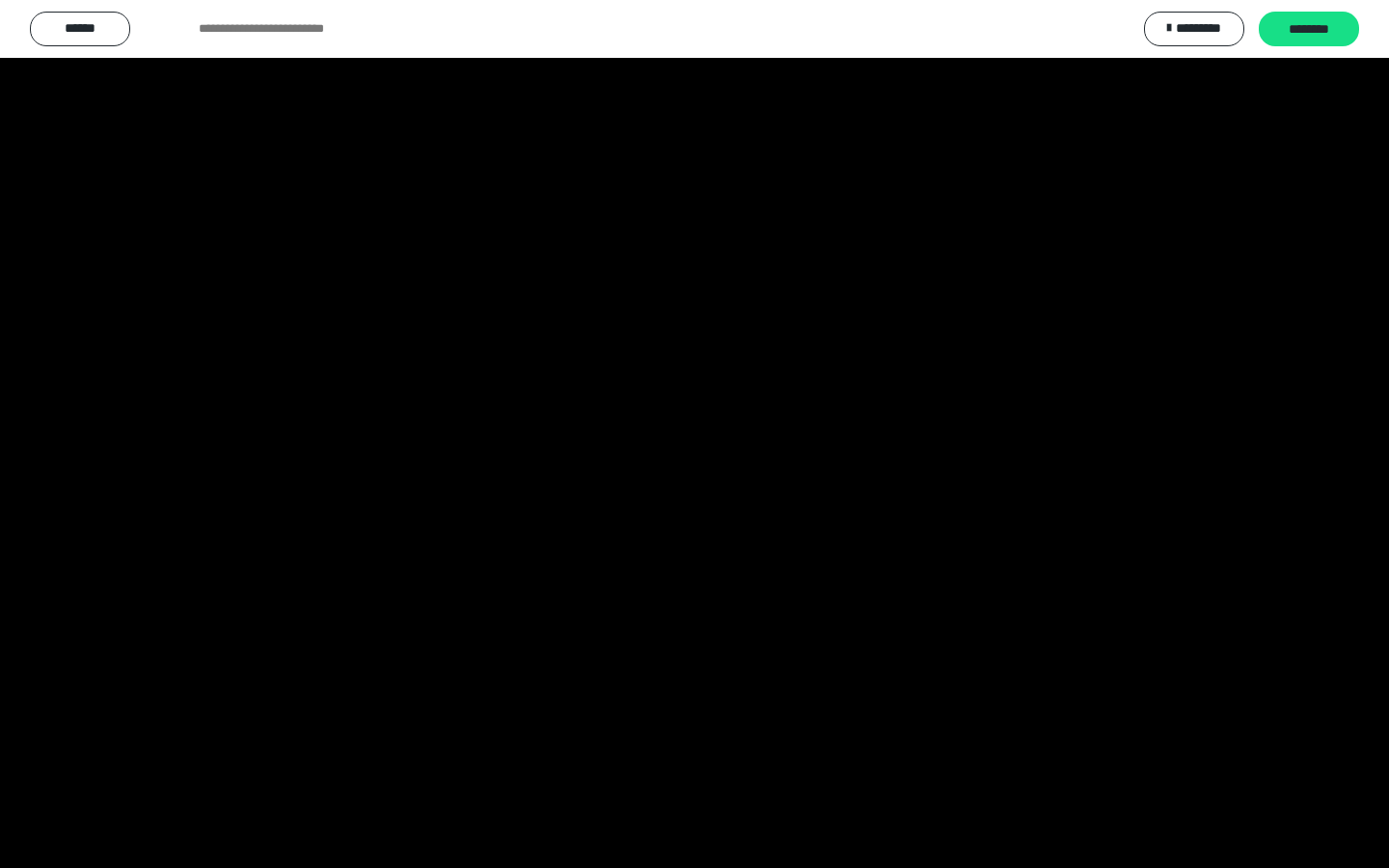 click at bounding box center [694, 434] 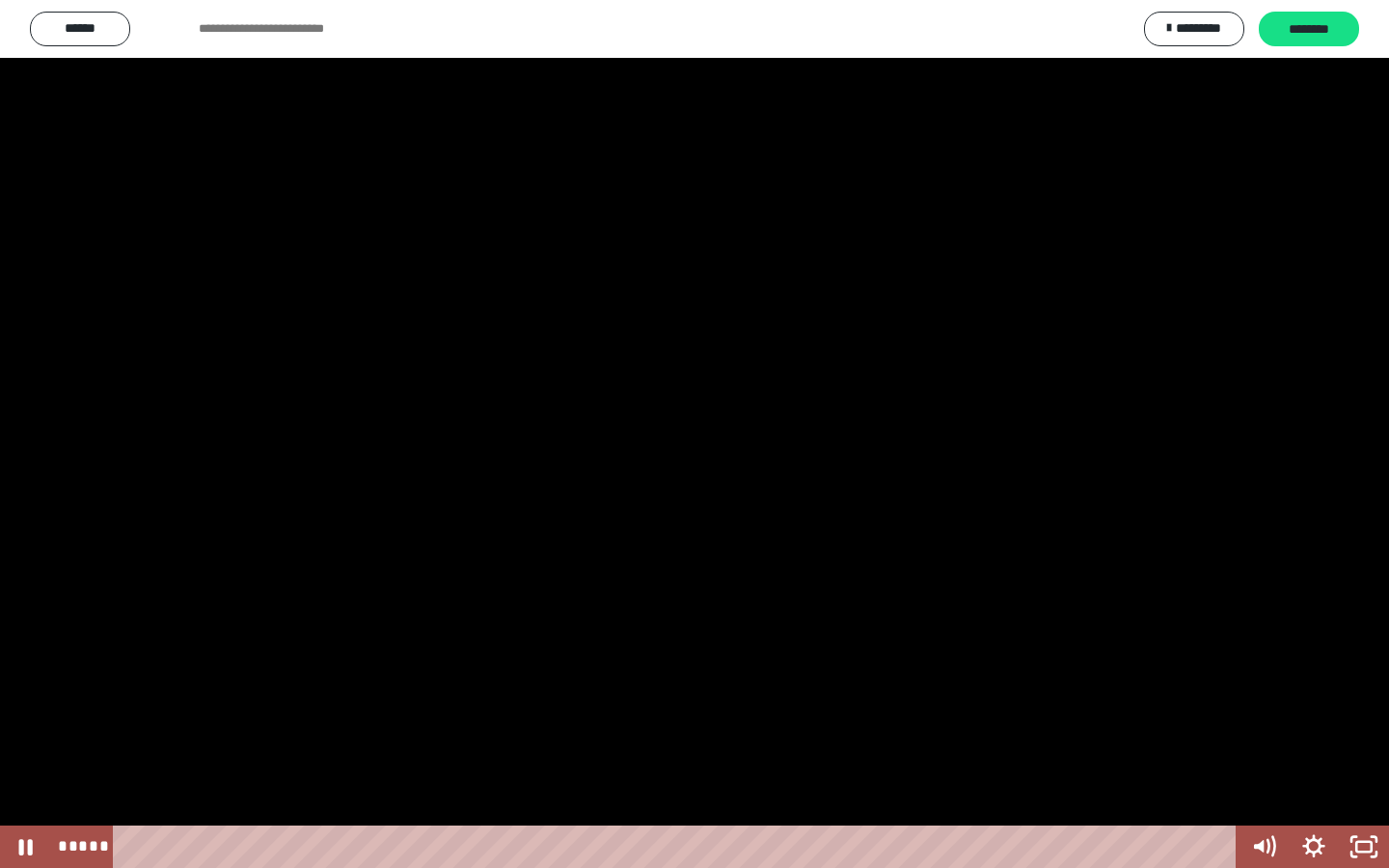 click at bounding box center [694, 434] 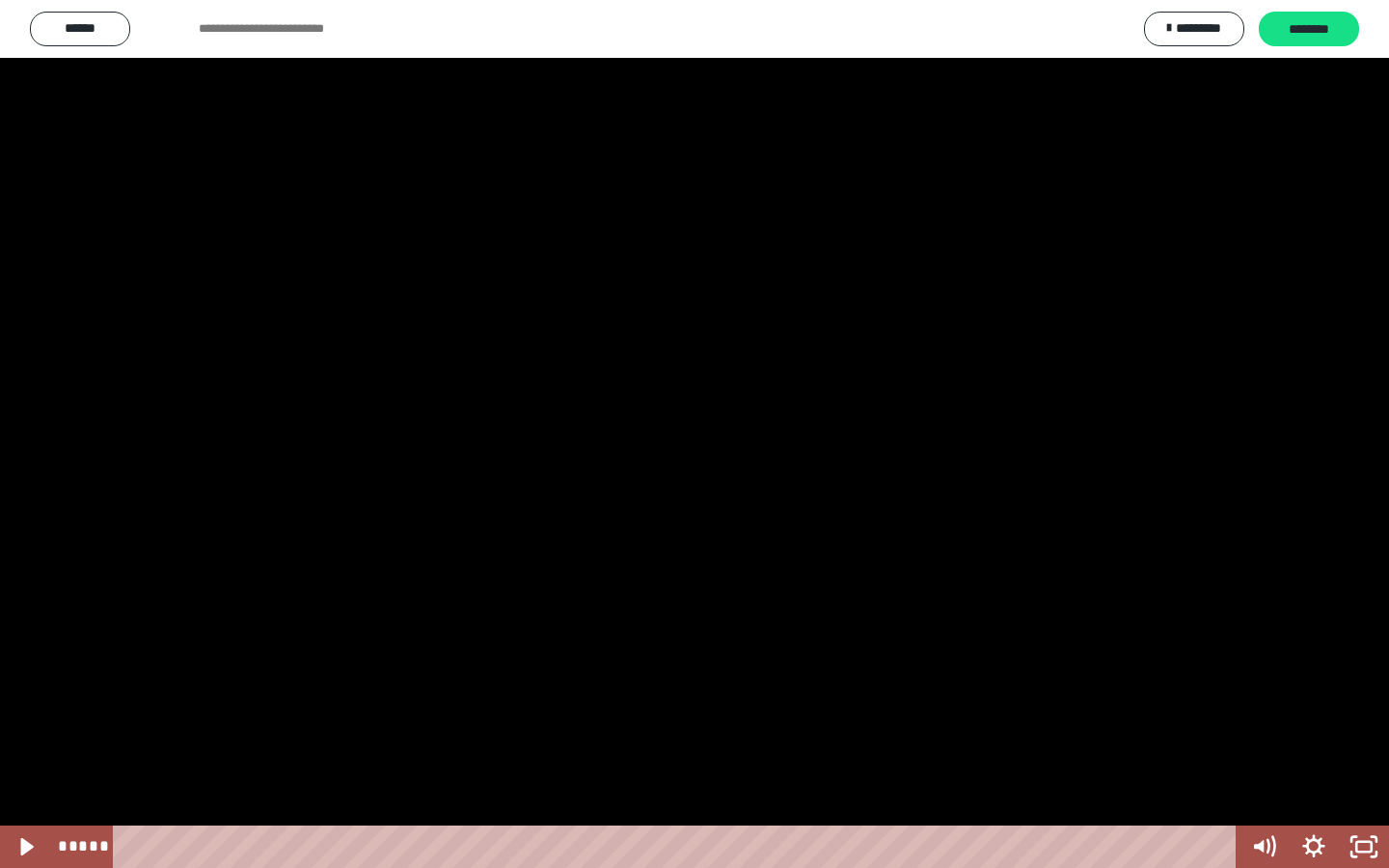 click at bounding box center [694, 434] 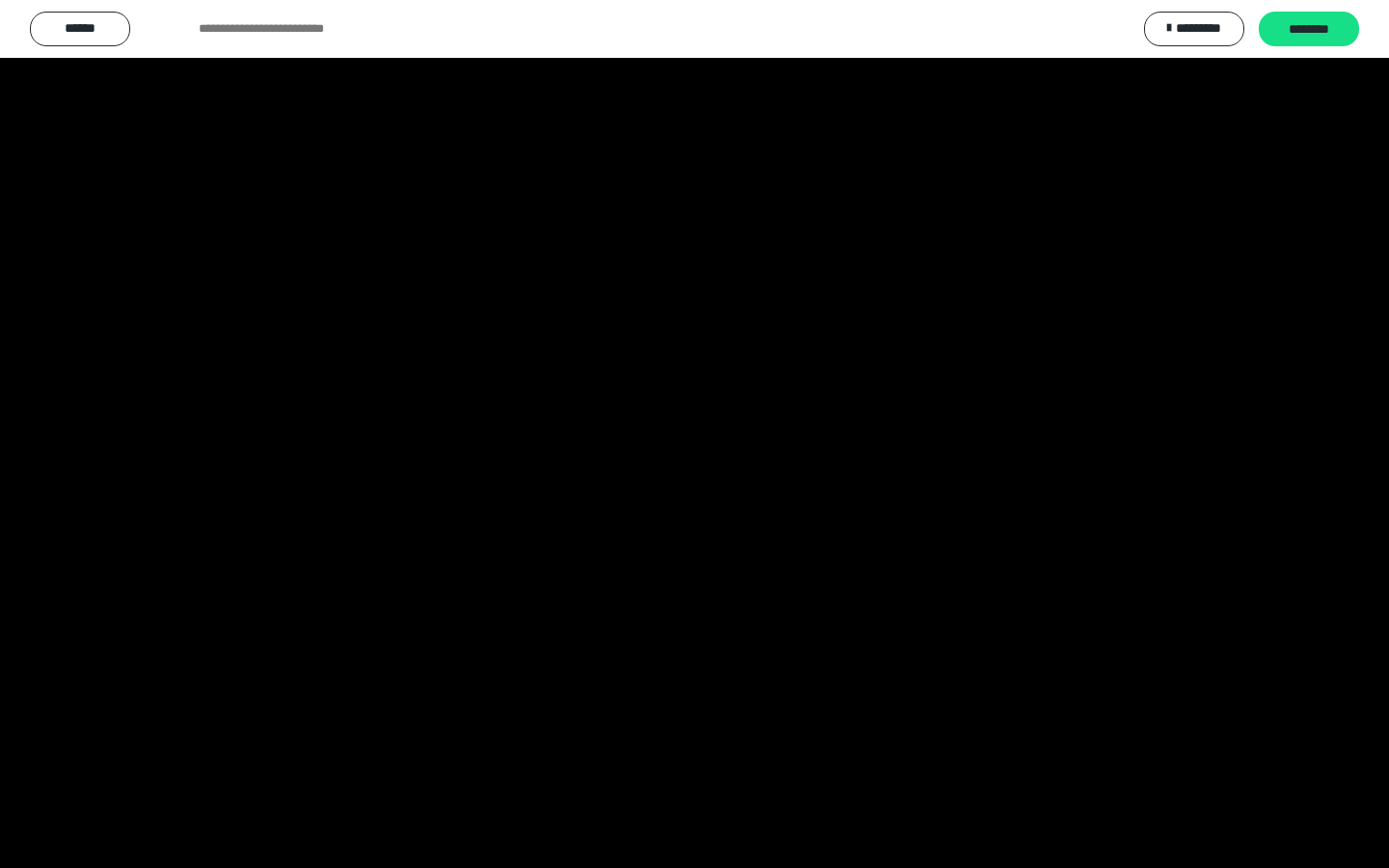 click at bounding box center [694, 434] 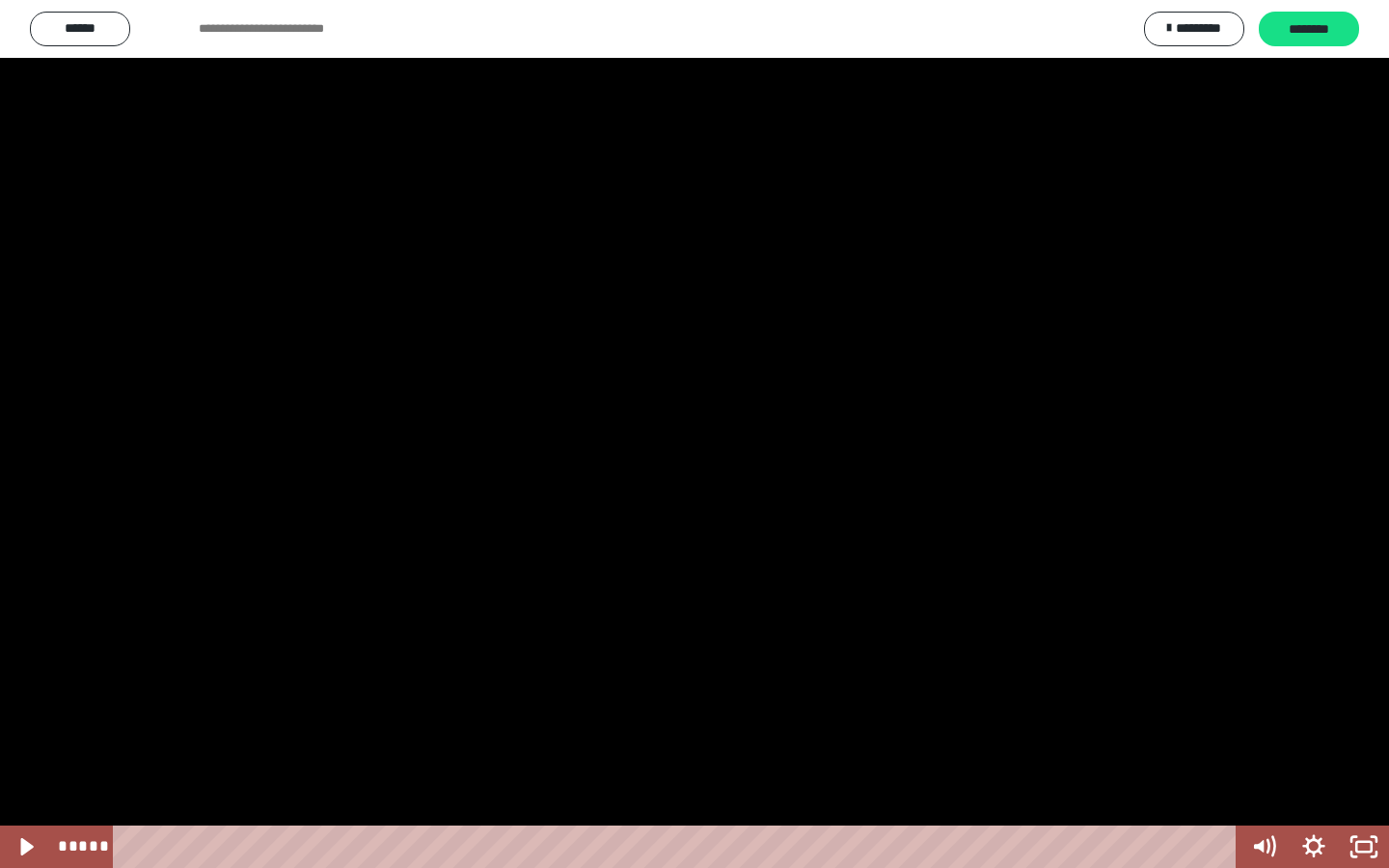 click at bounding box center (694, 434) 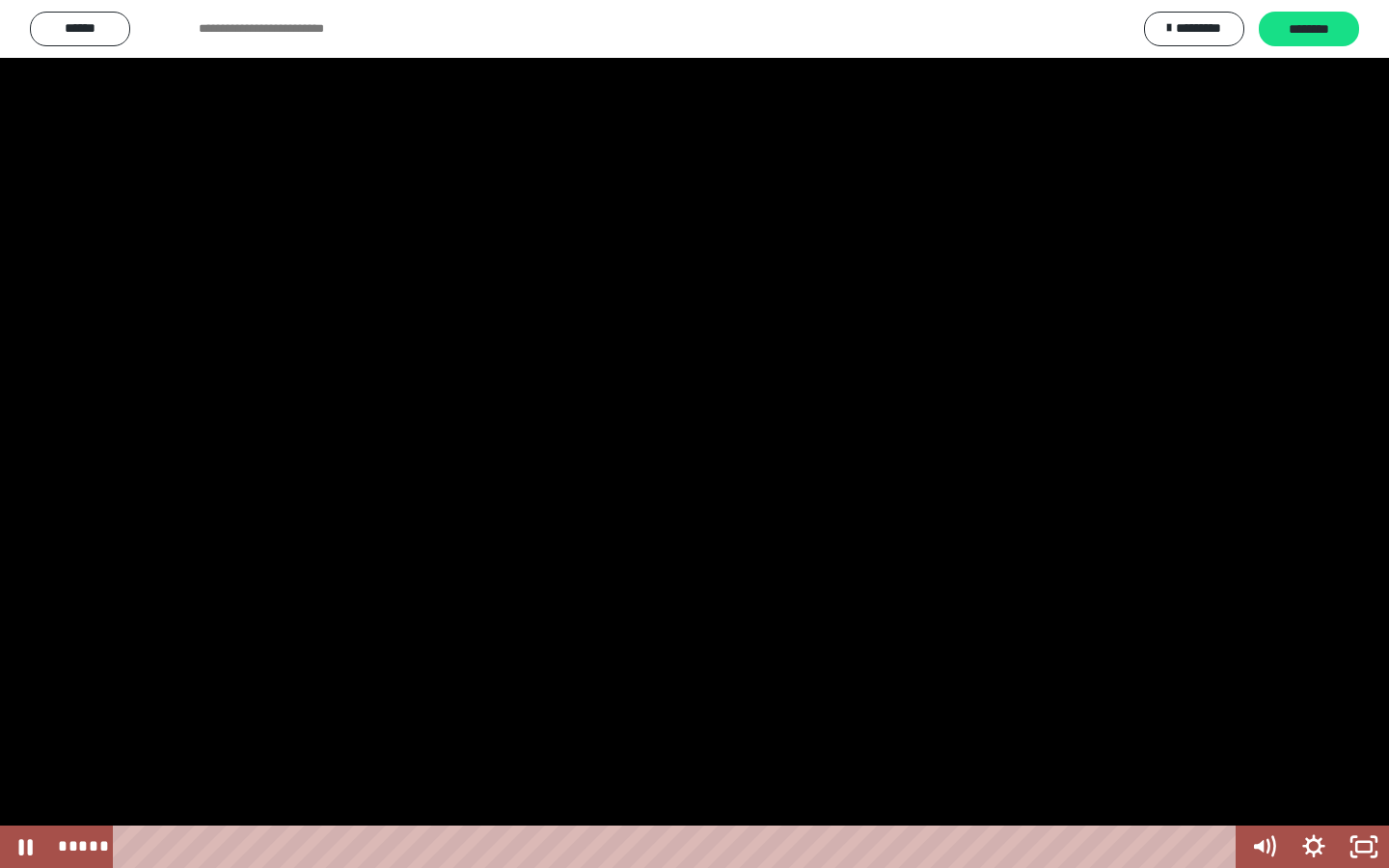 click at bounding box center [694, 434] 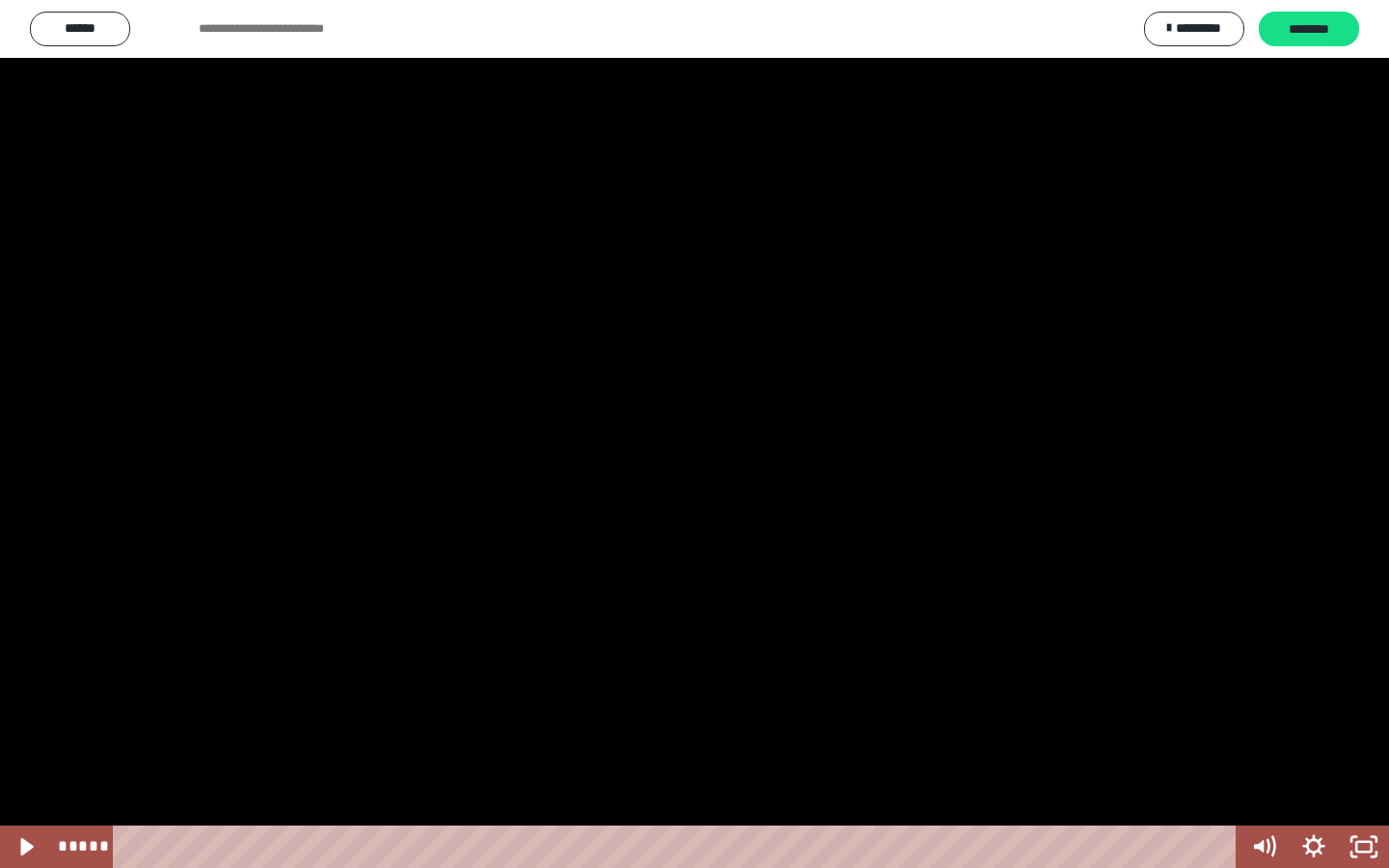 type 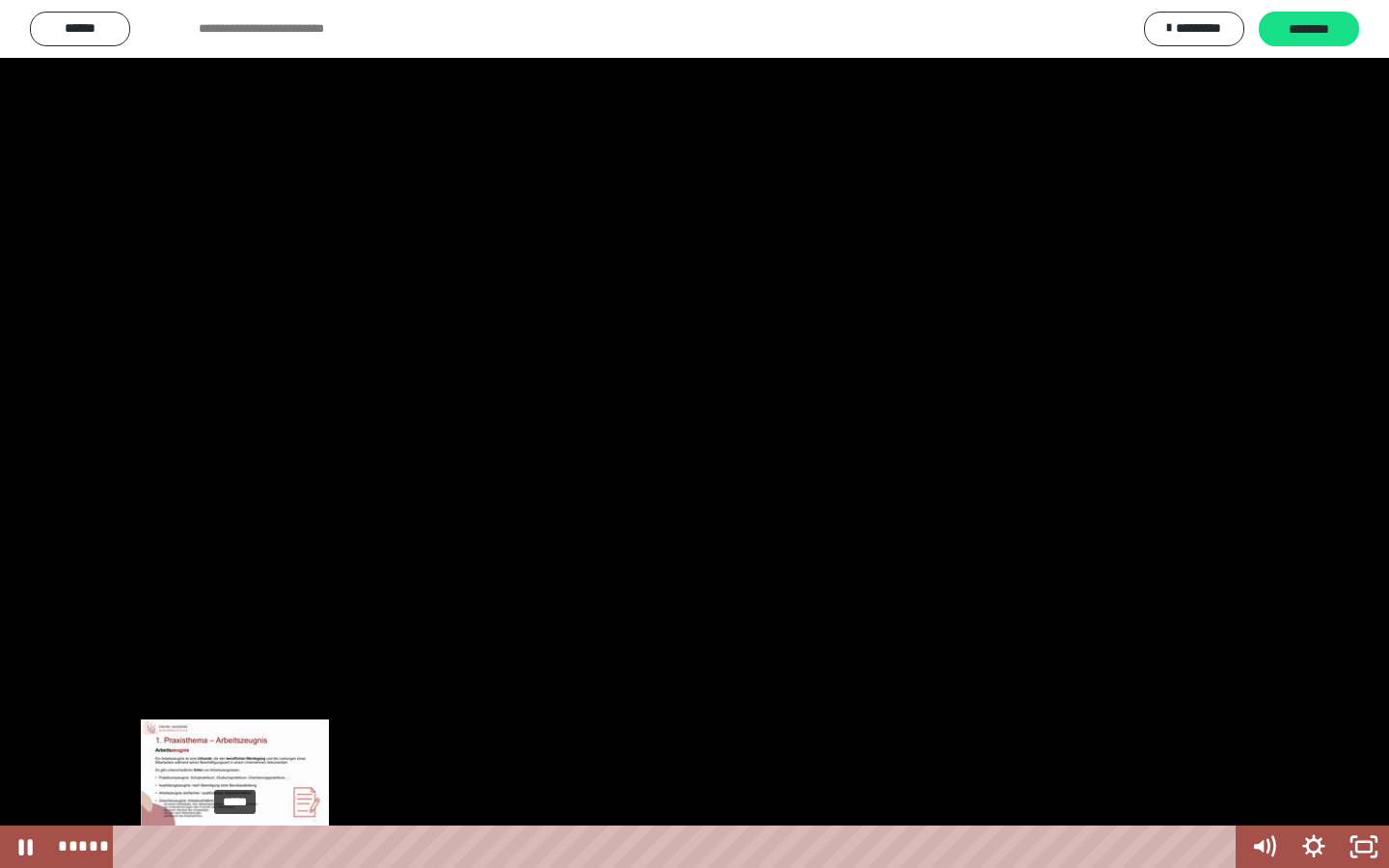 click at bounding box center (234, 847) 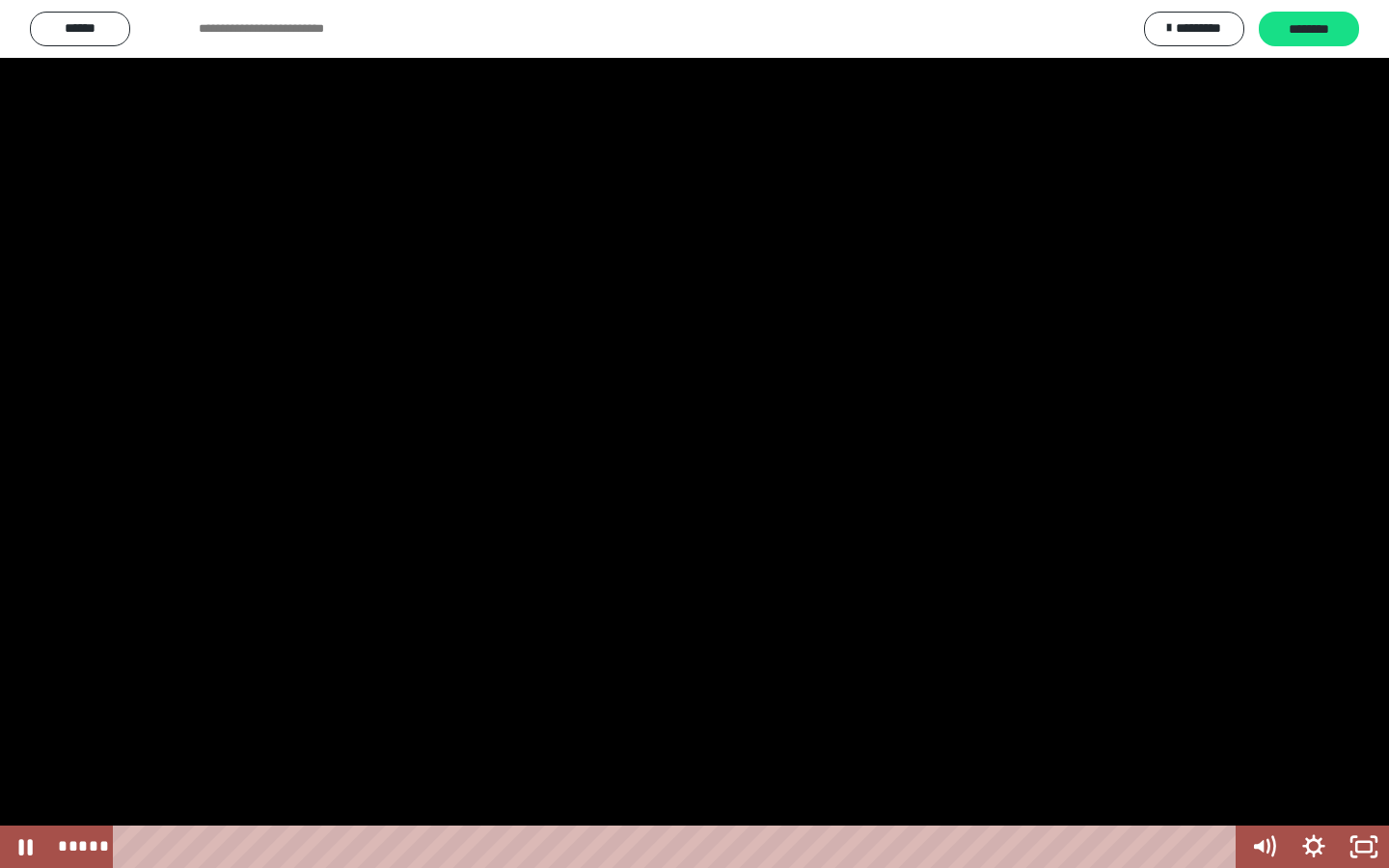 click at bounding box center (694, 434) 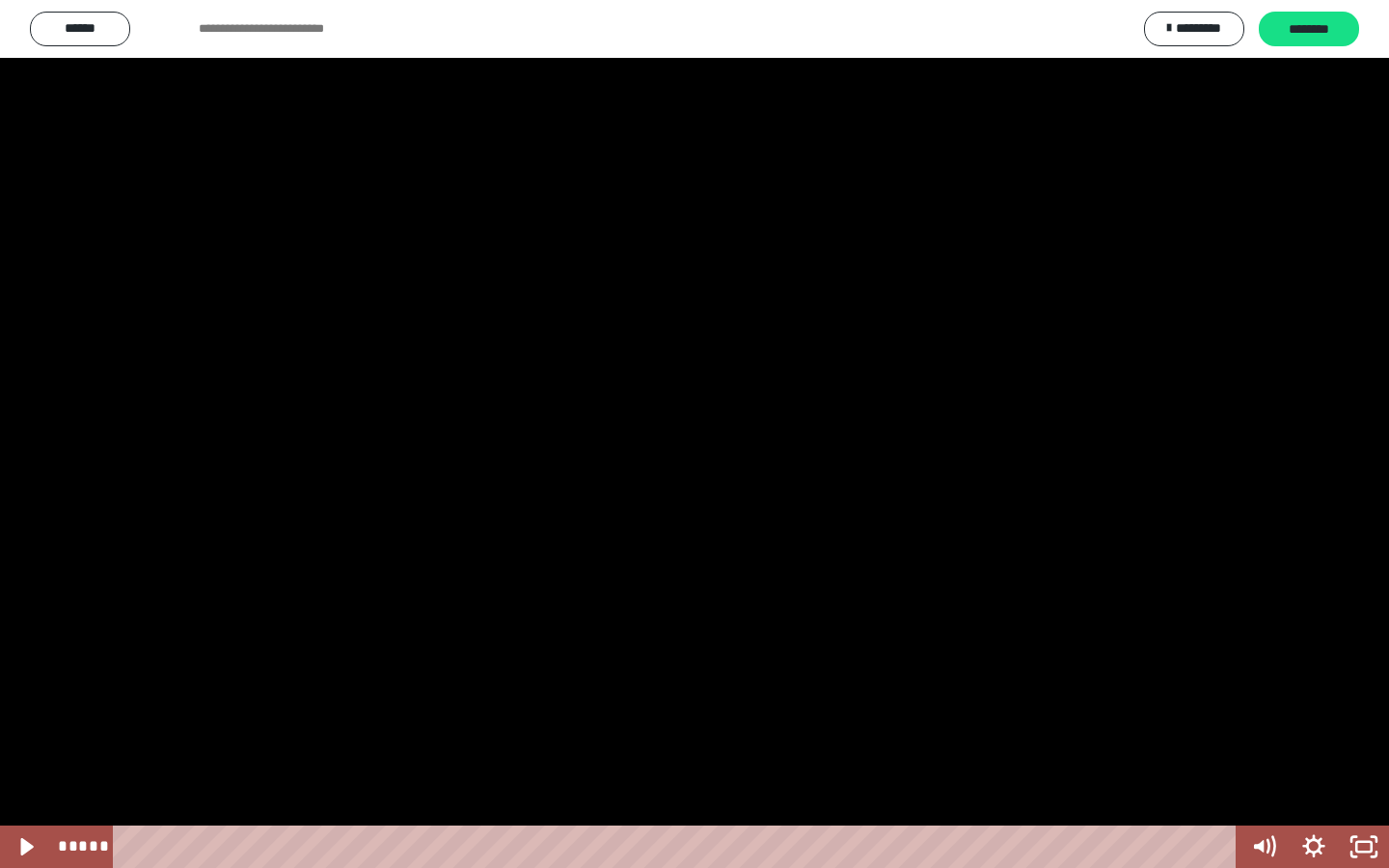 click at bounding box center [694, 434] 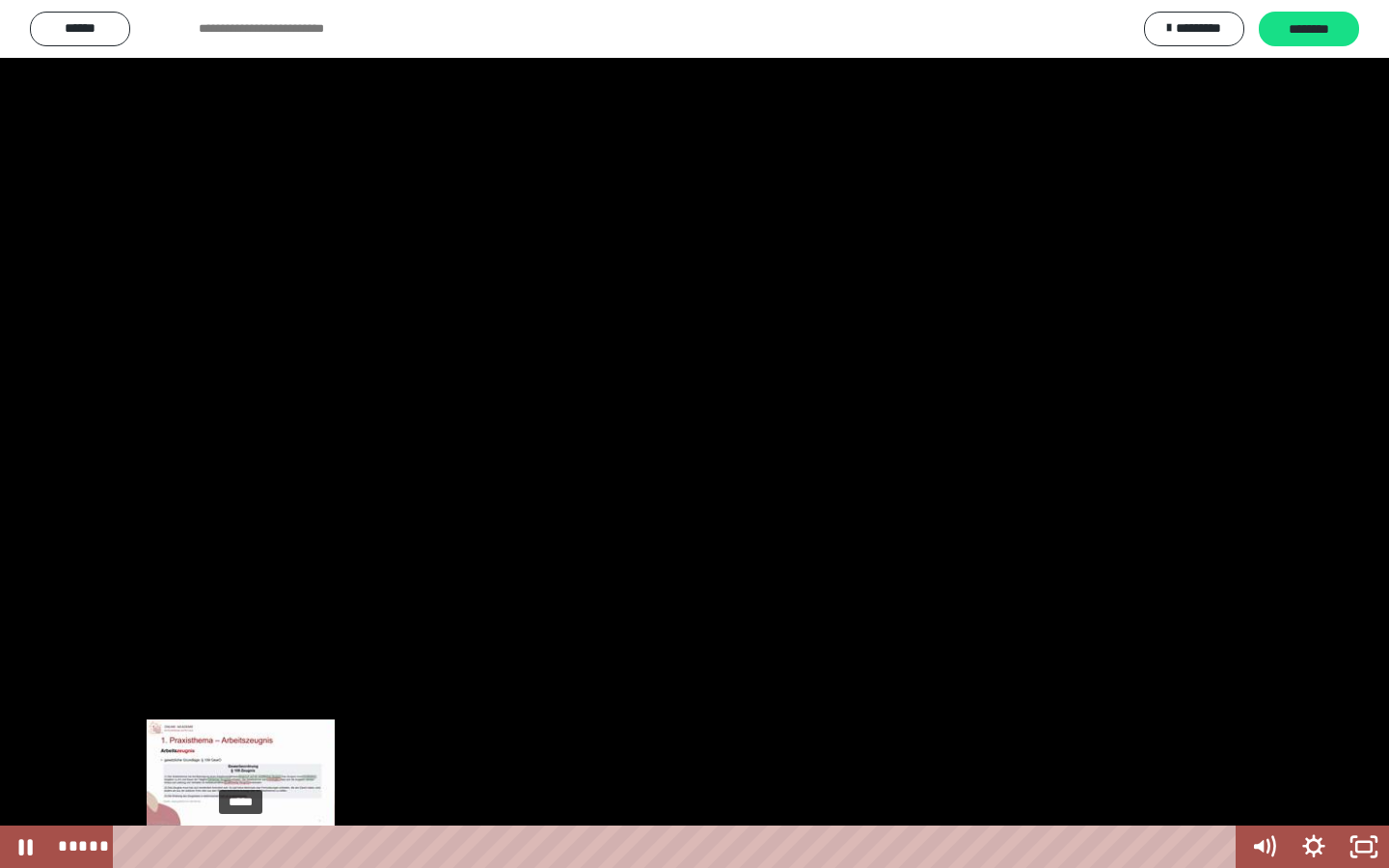 click at bounding box center (240, 847) 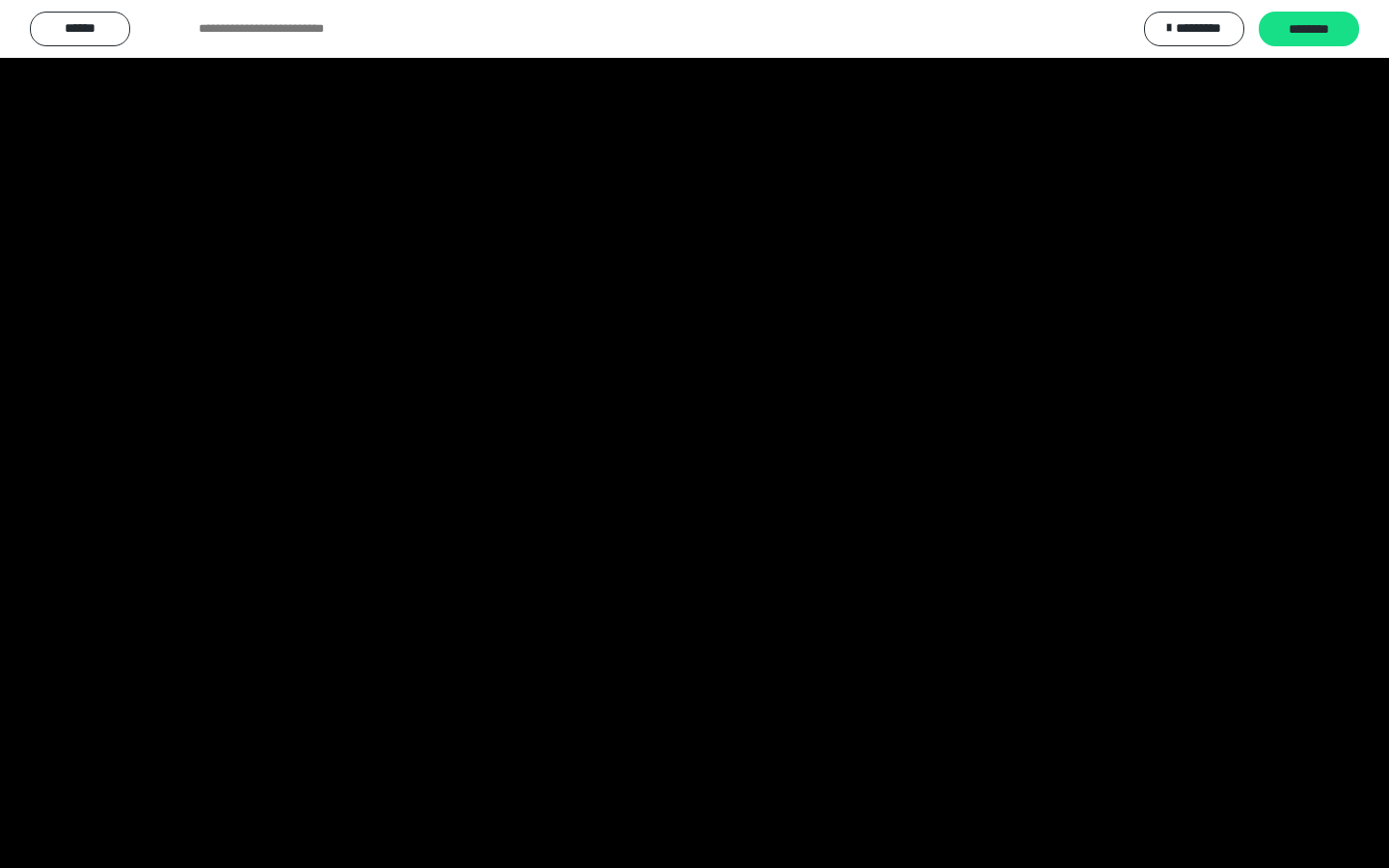 click at bounding box center (694, 434) 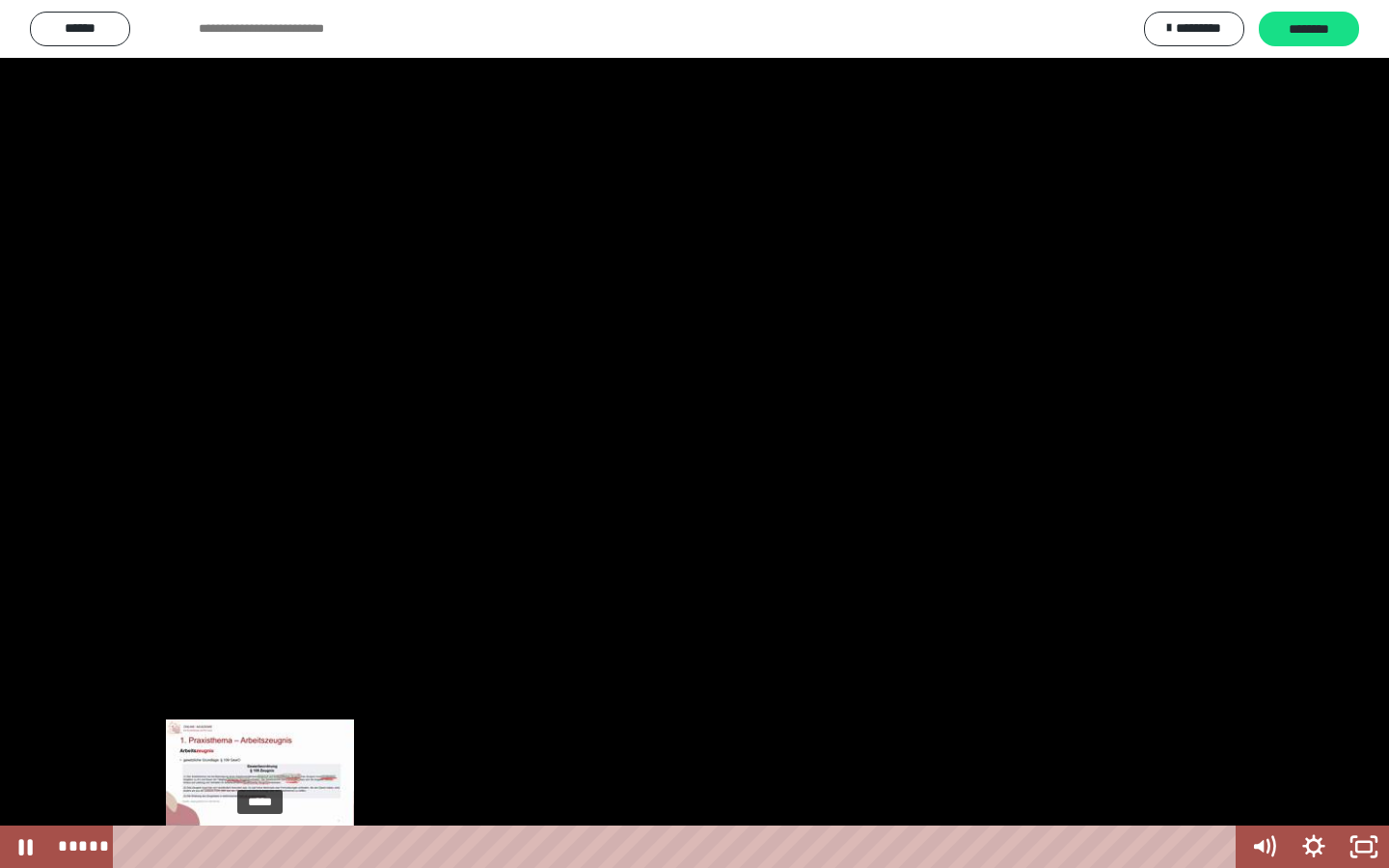 click at bounding box center [263, 847] 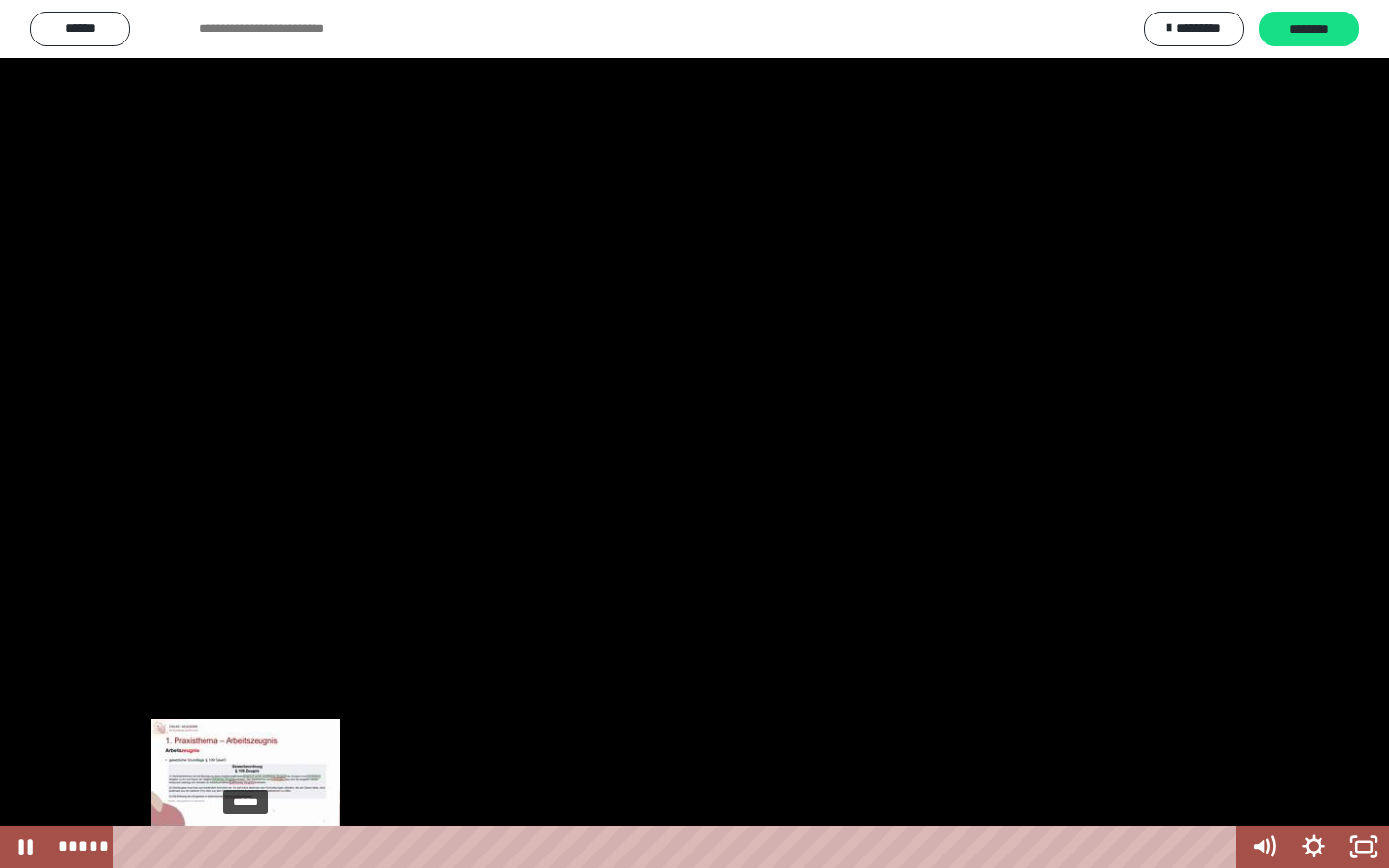 click on "*****" at bounding box center (678, 847) 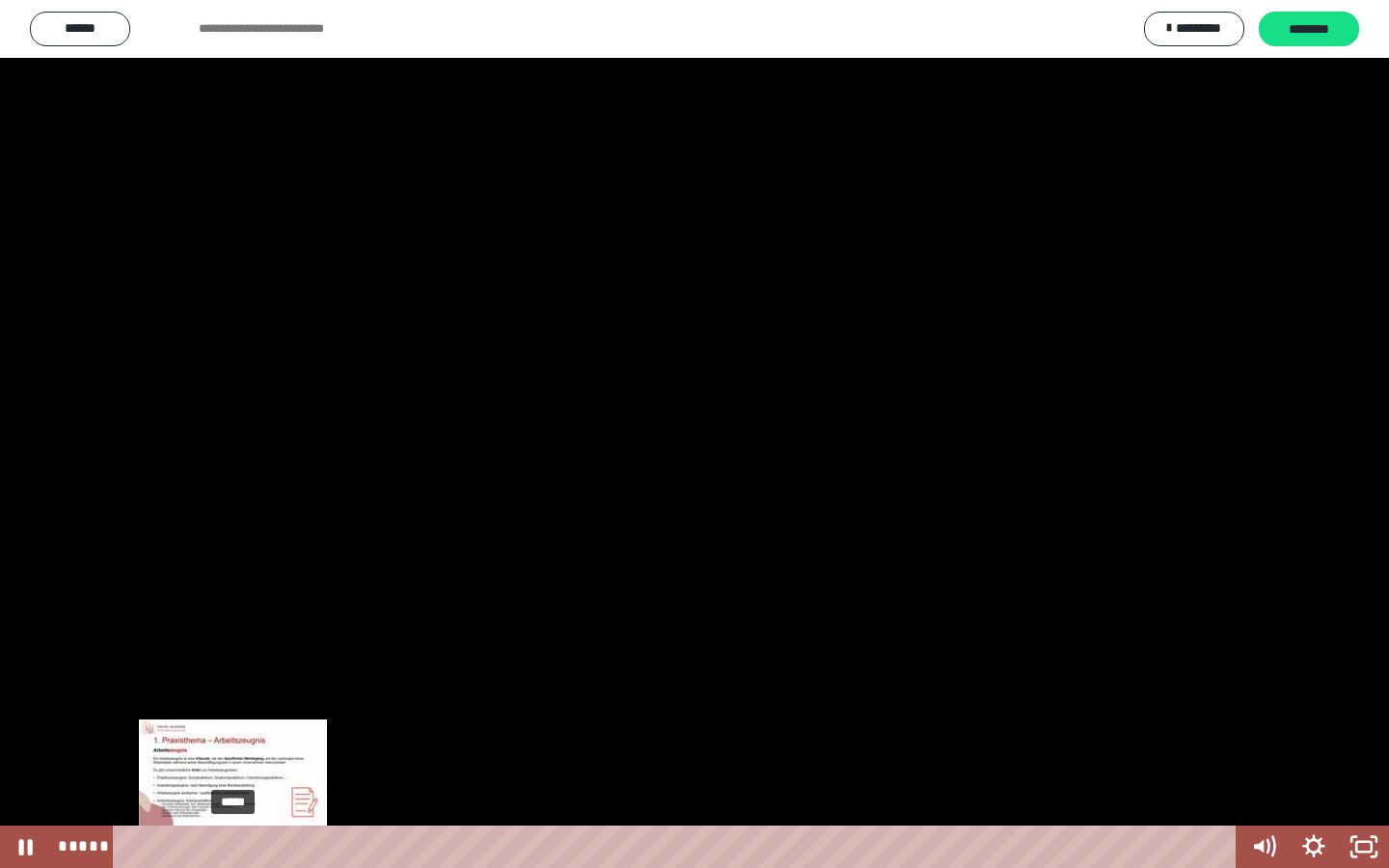 click on "*****" at bounding box center (678, 847) 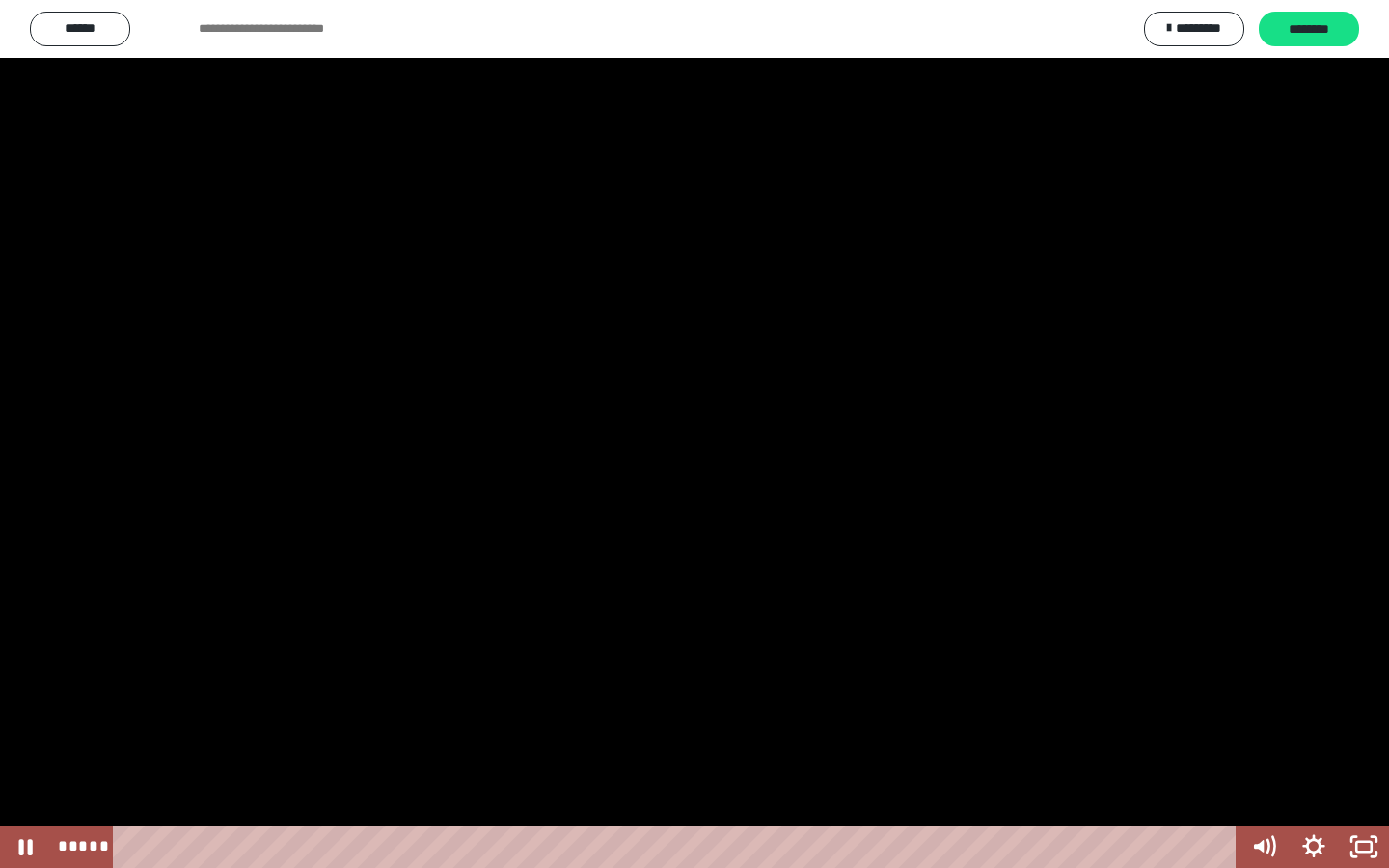 click at bounding box center (694, 434) 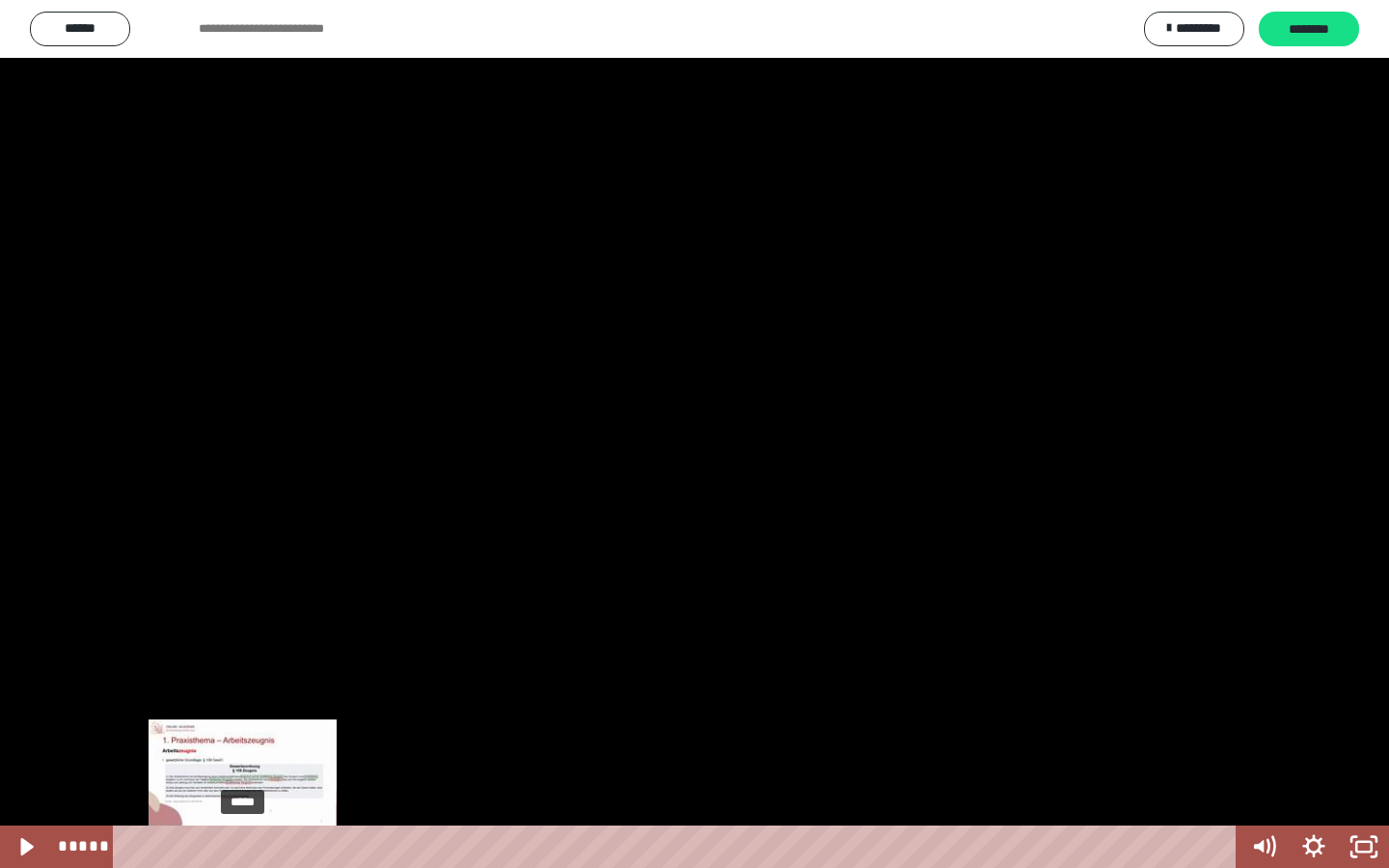 click on "*****" at bounding box center (678, 847) 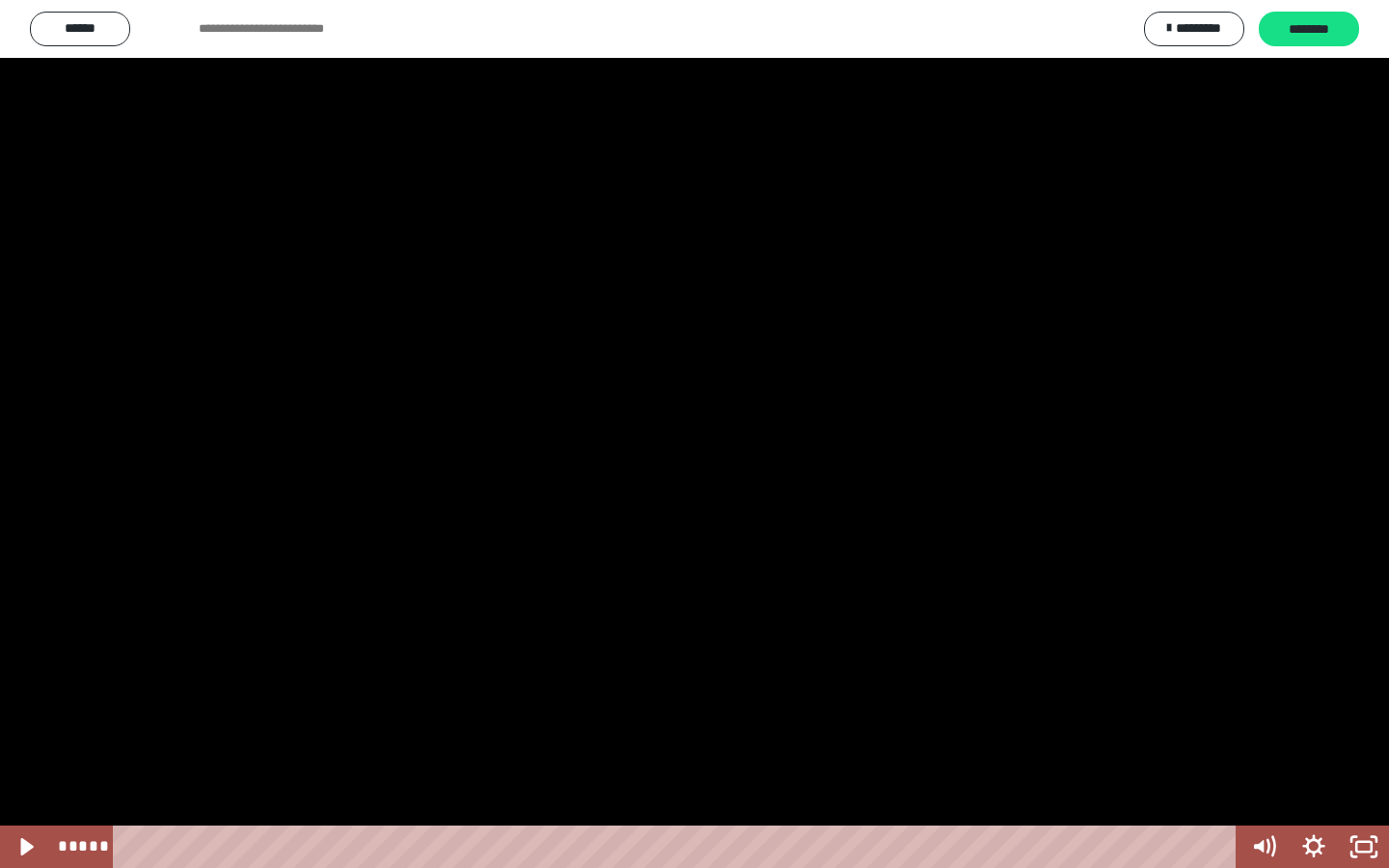 click at bounding box center [694, 434] 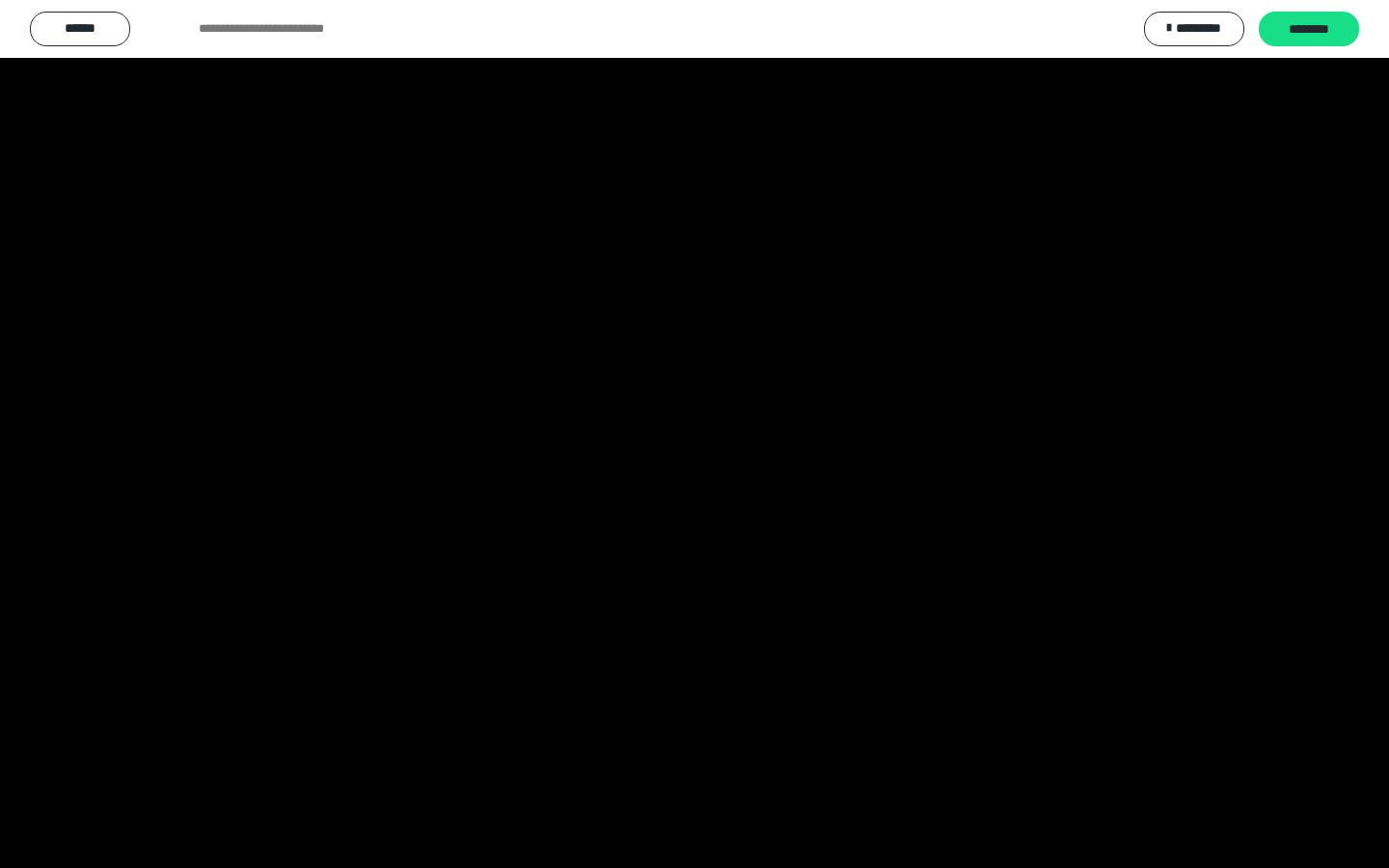 click at bounding box center (694, 434) 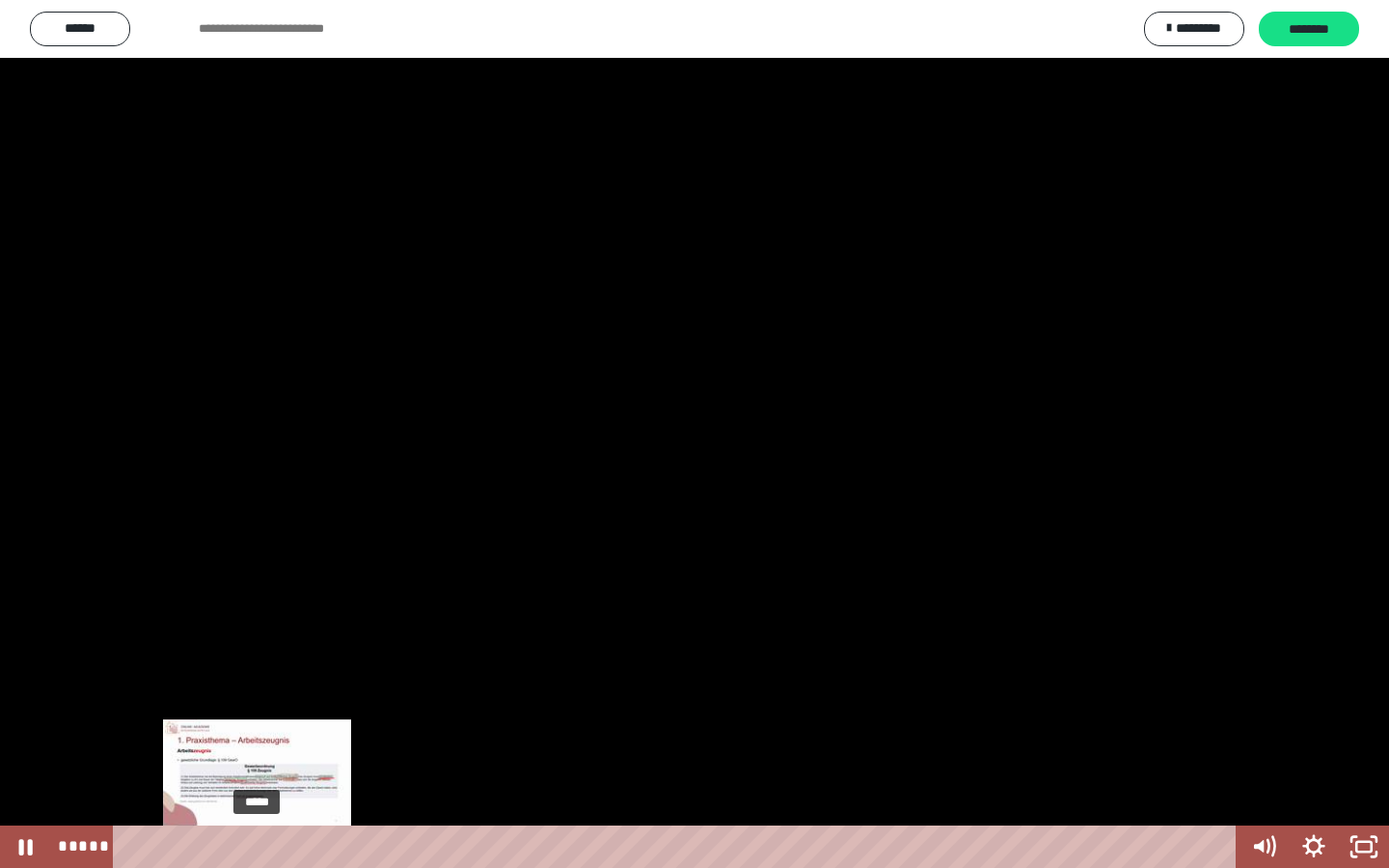 click at bounding box center [257, 847] 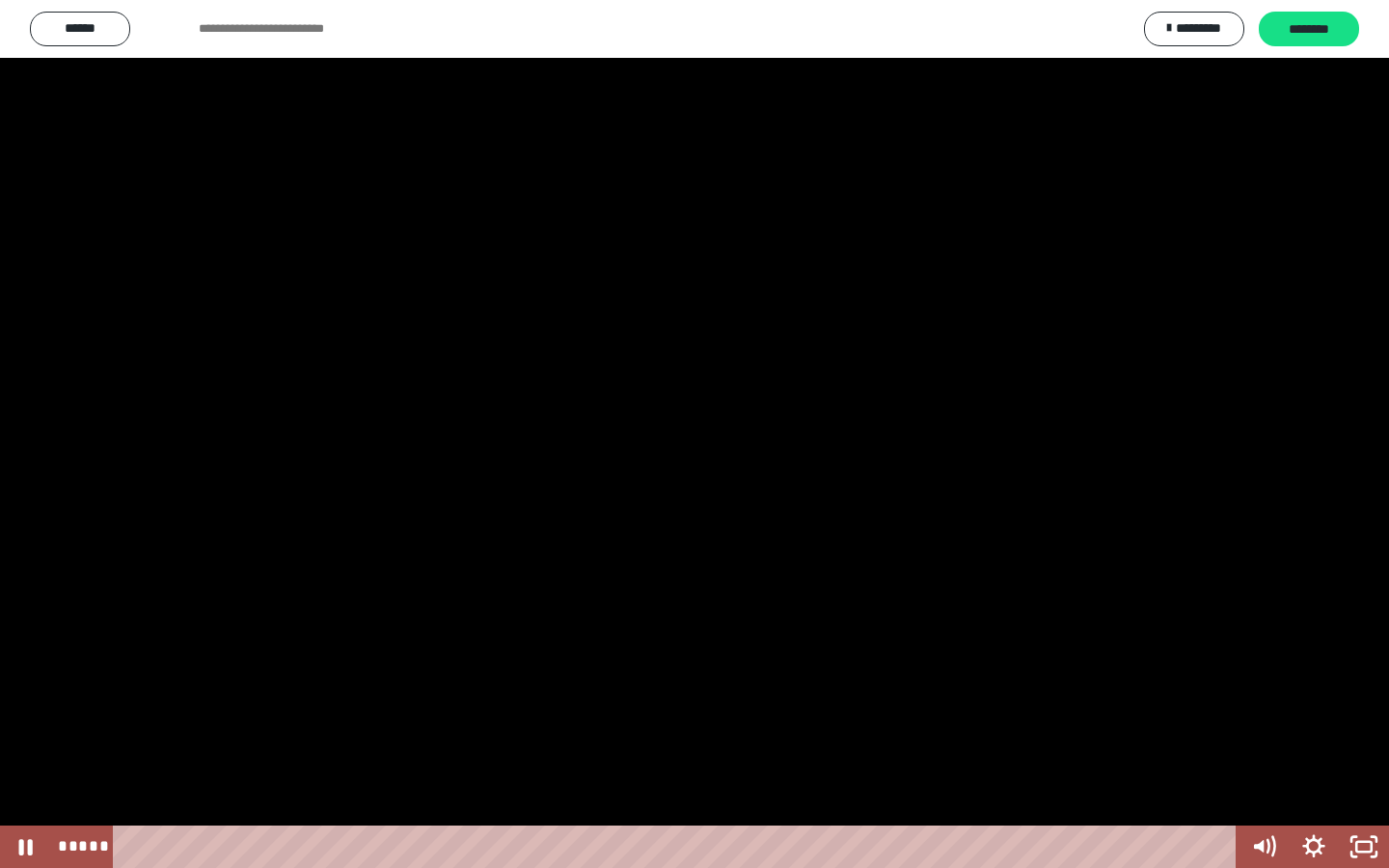 click at bounding box center [694, 434] 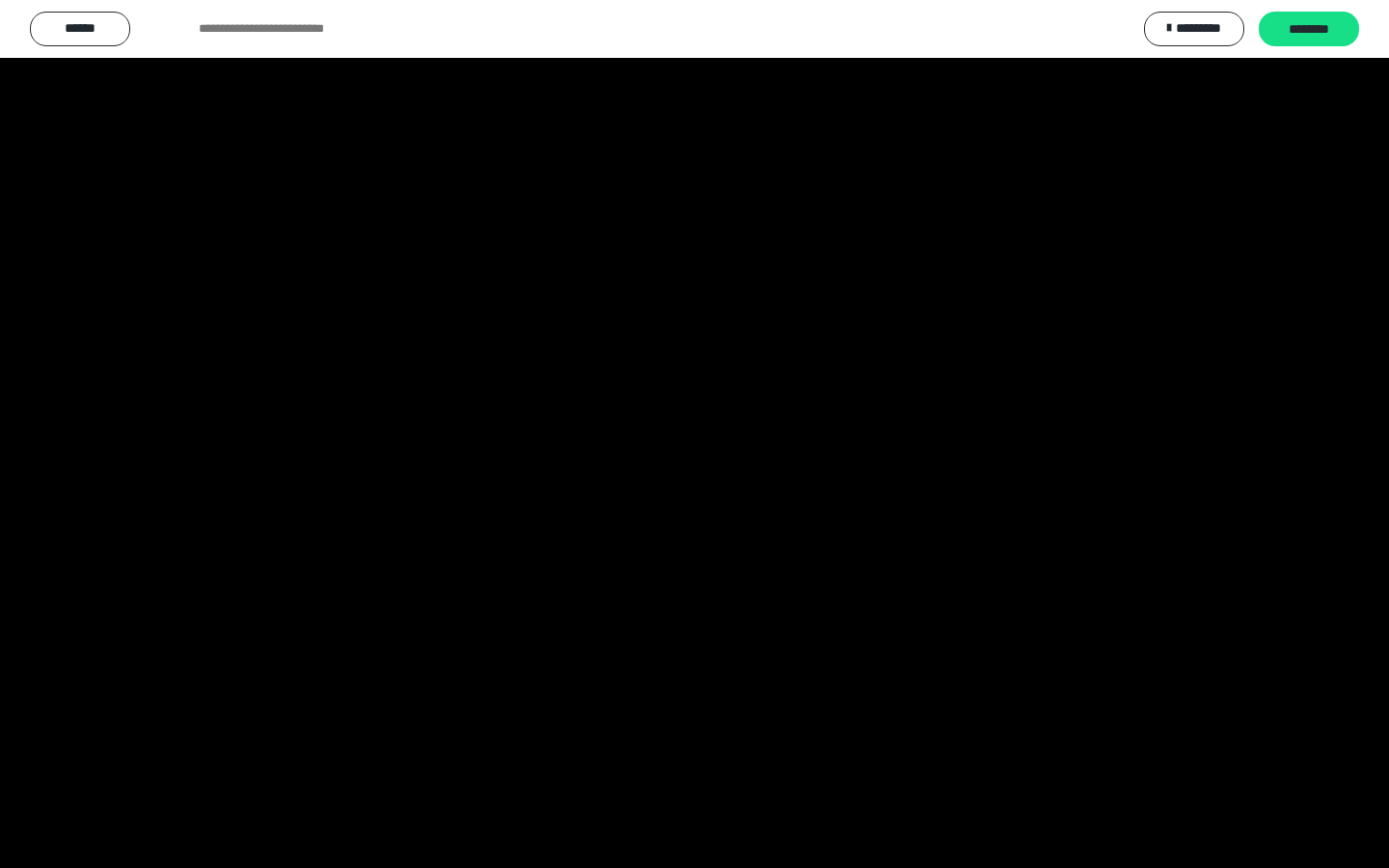 click at bounding box center (694, 434) 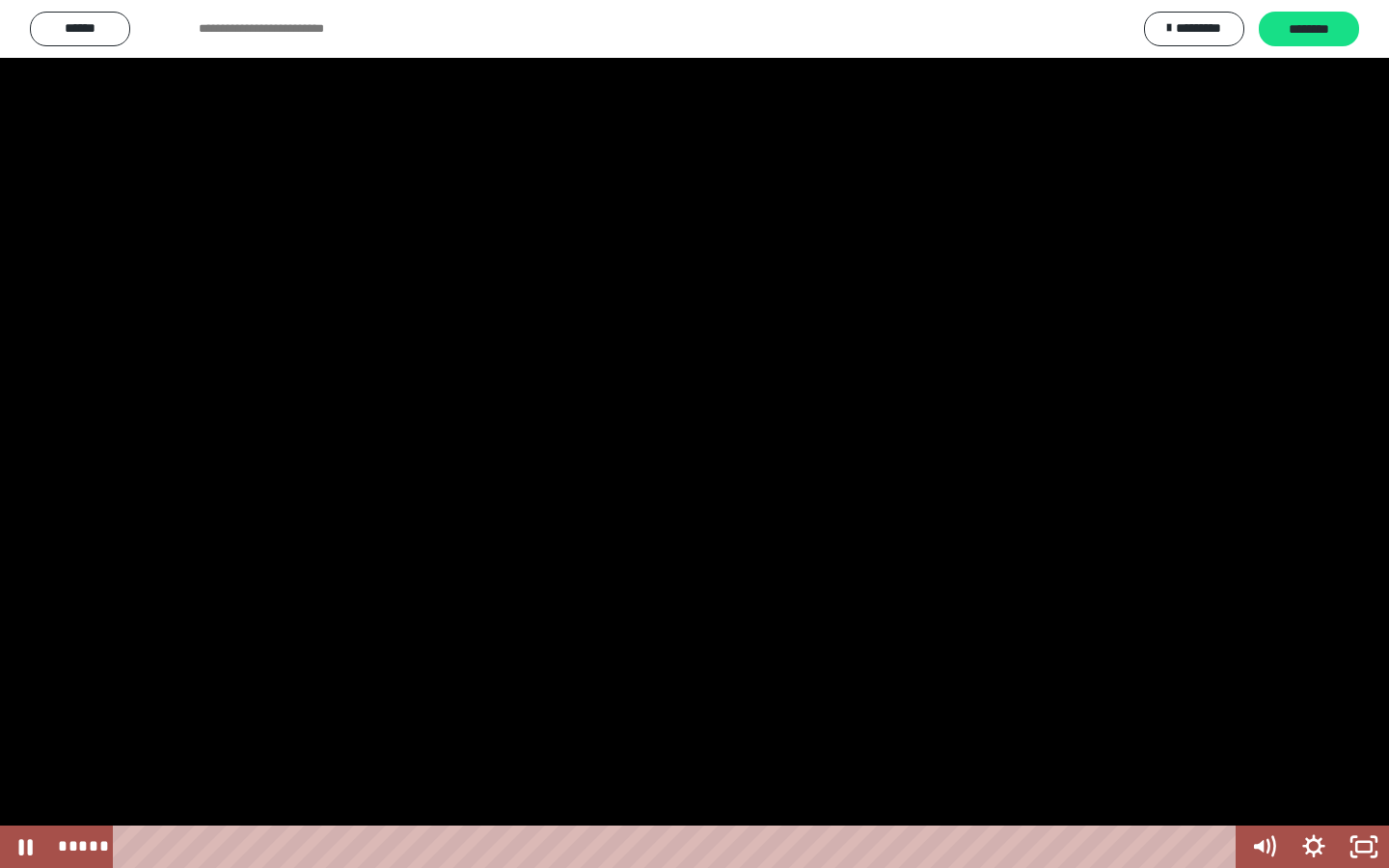click at bounding box center (694, 434) 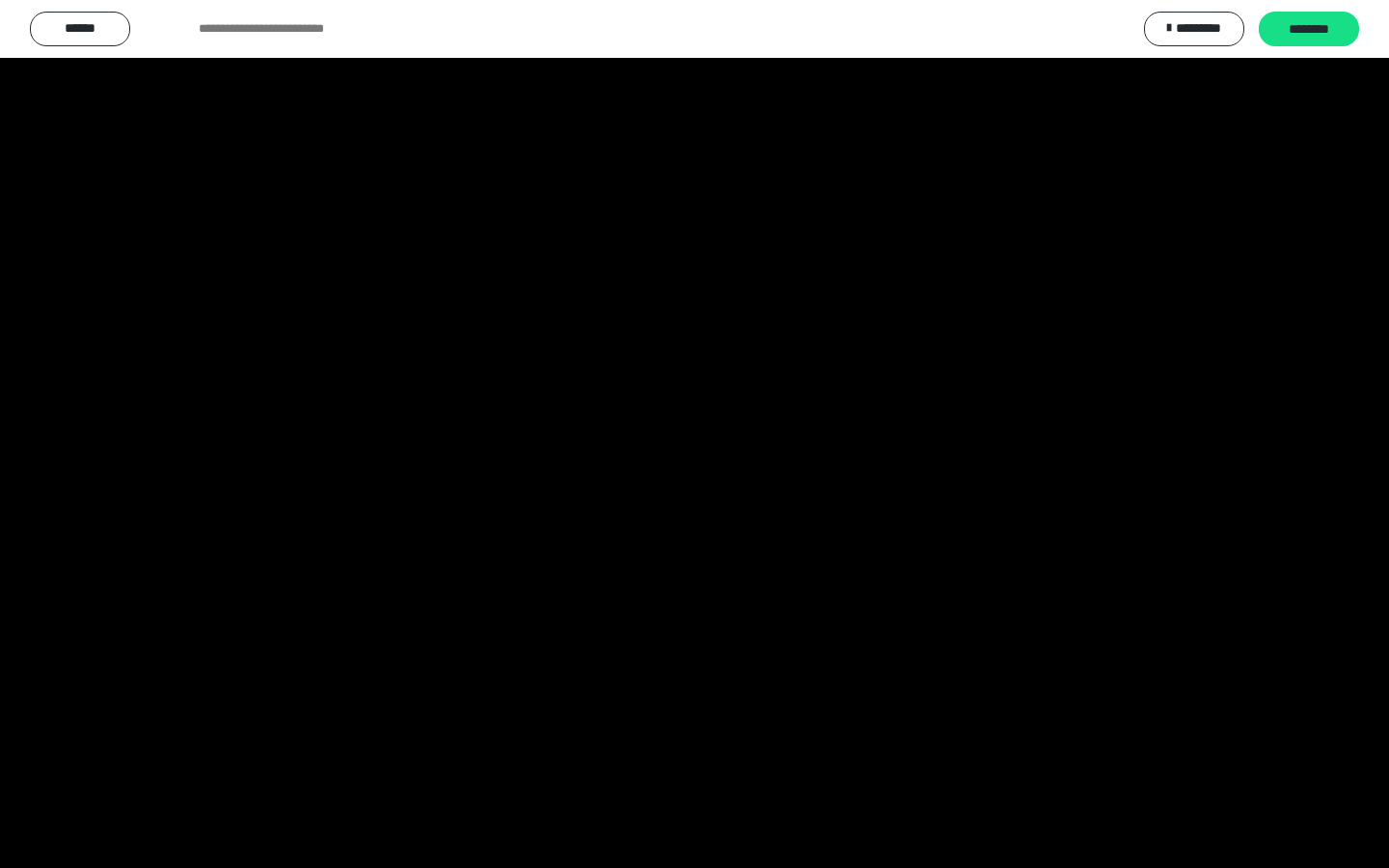 click at bounding box center (694, 434) 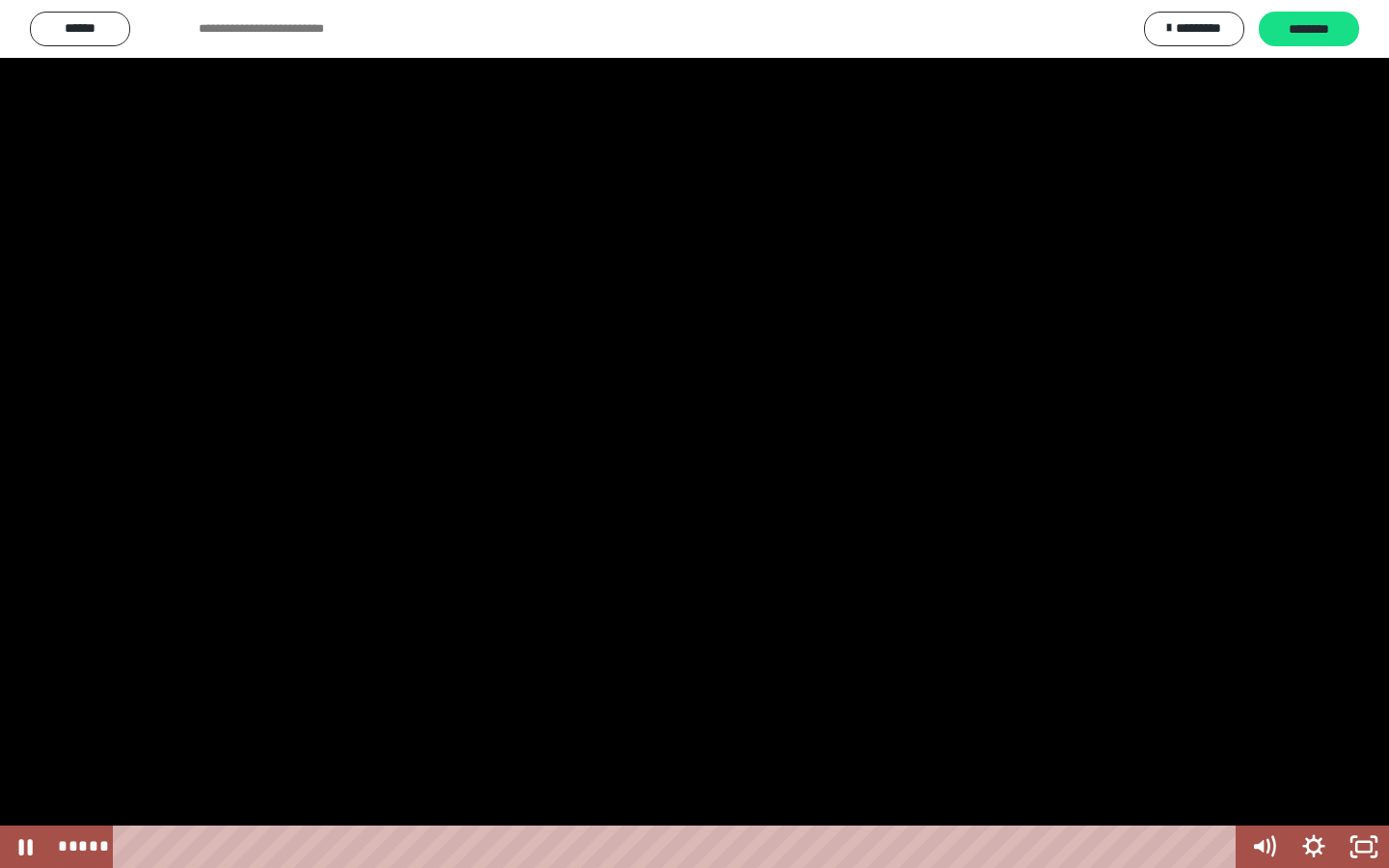click at bounding box center [694, 434] 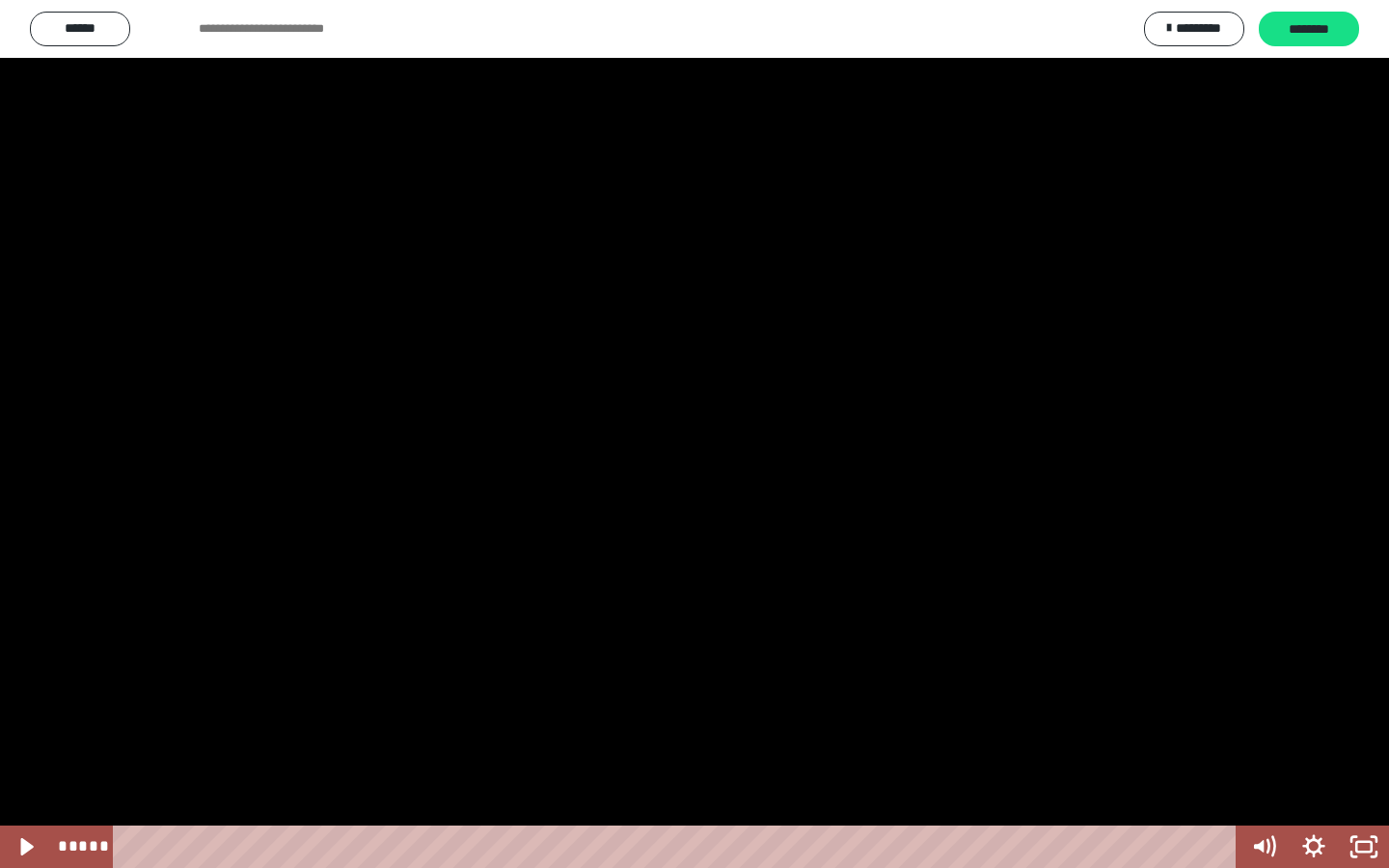 click at bounding box center [694, 434] 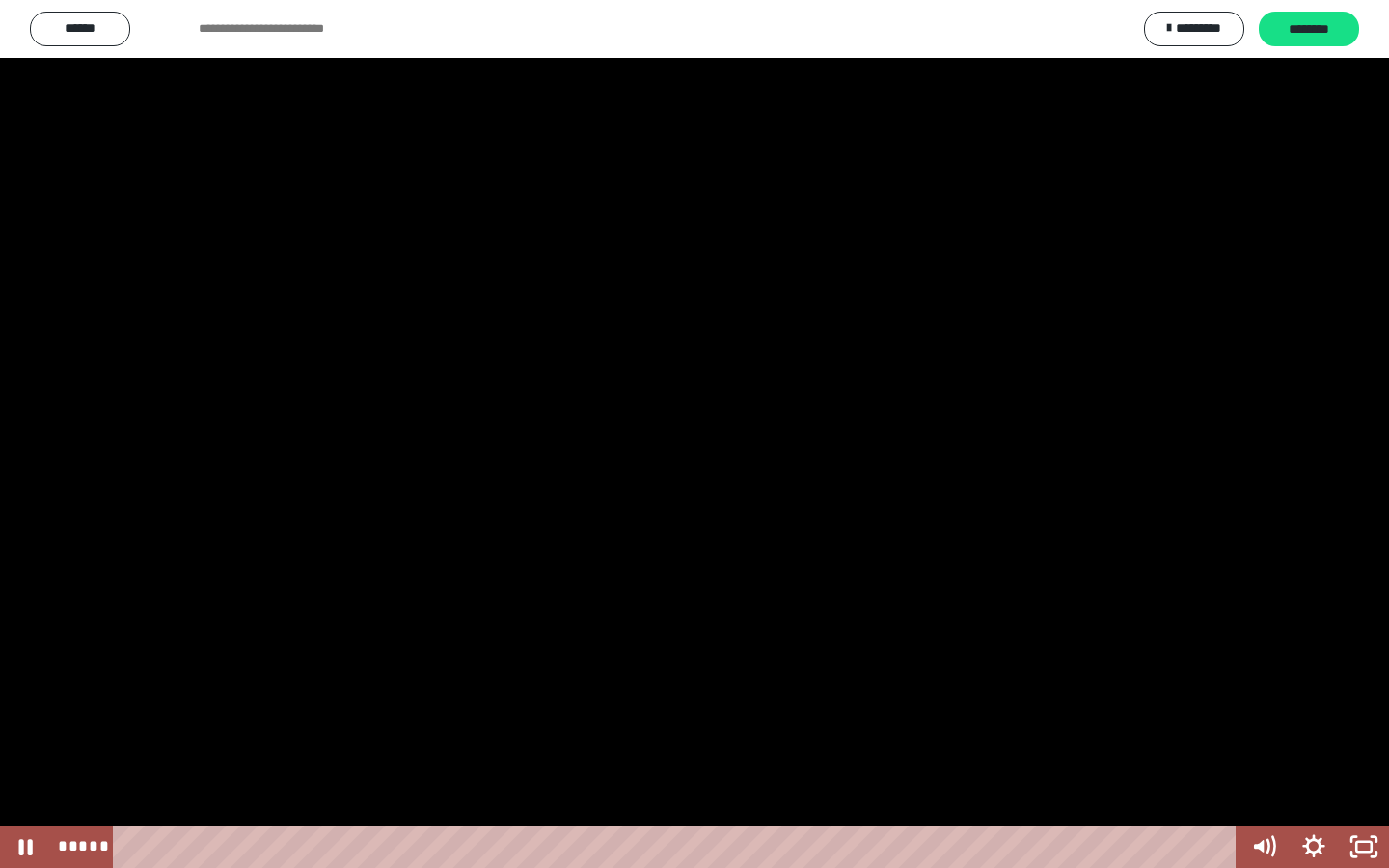 click at bounding box center (694, 434) 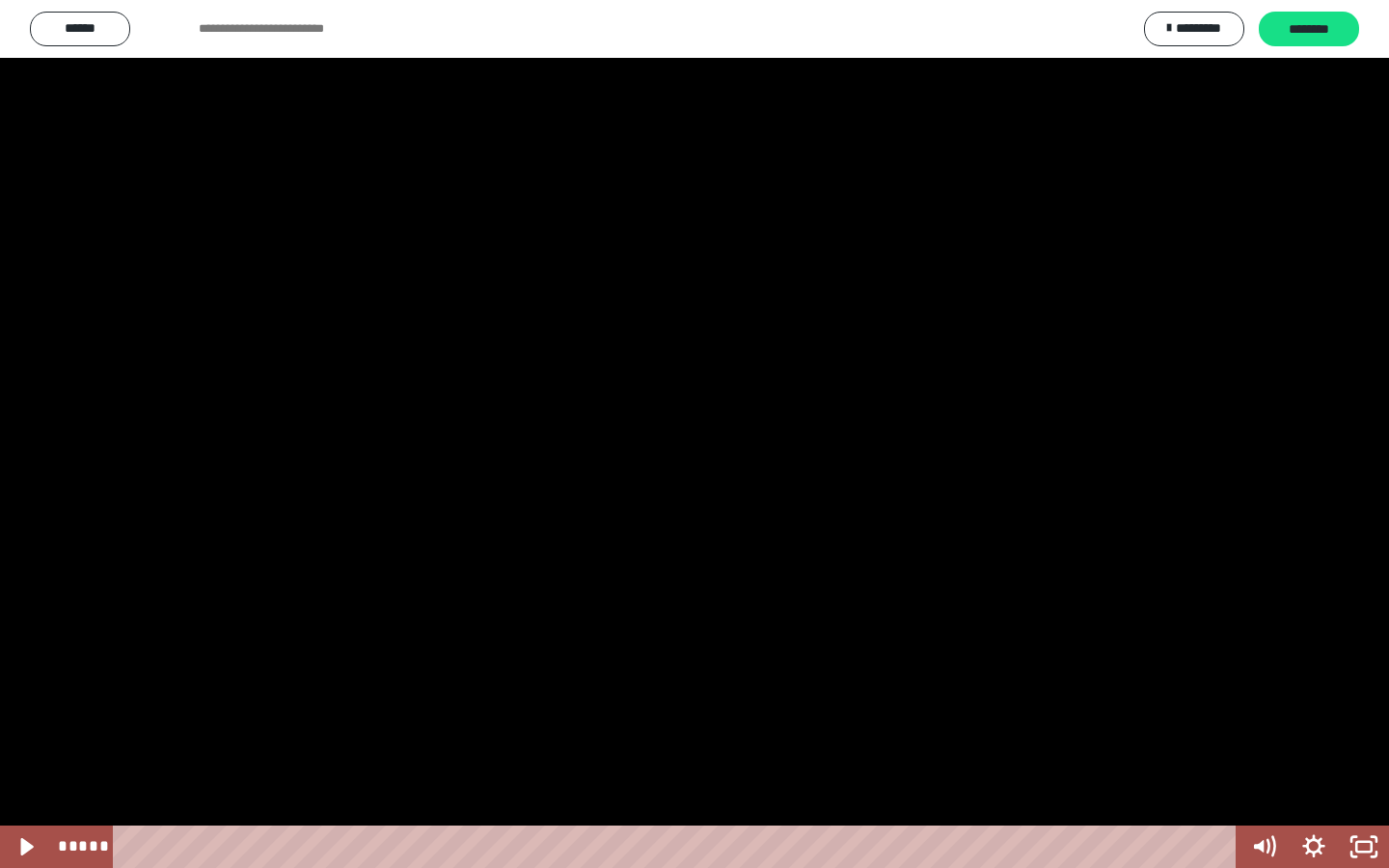 click at bounding box center (694, 434) 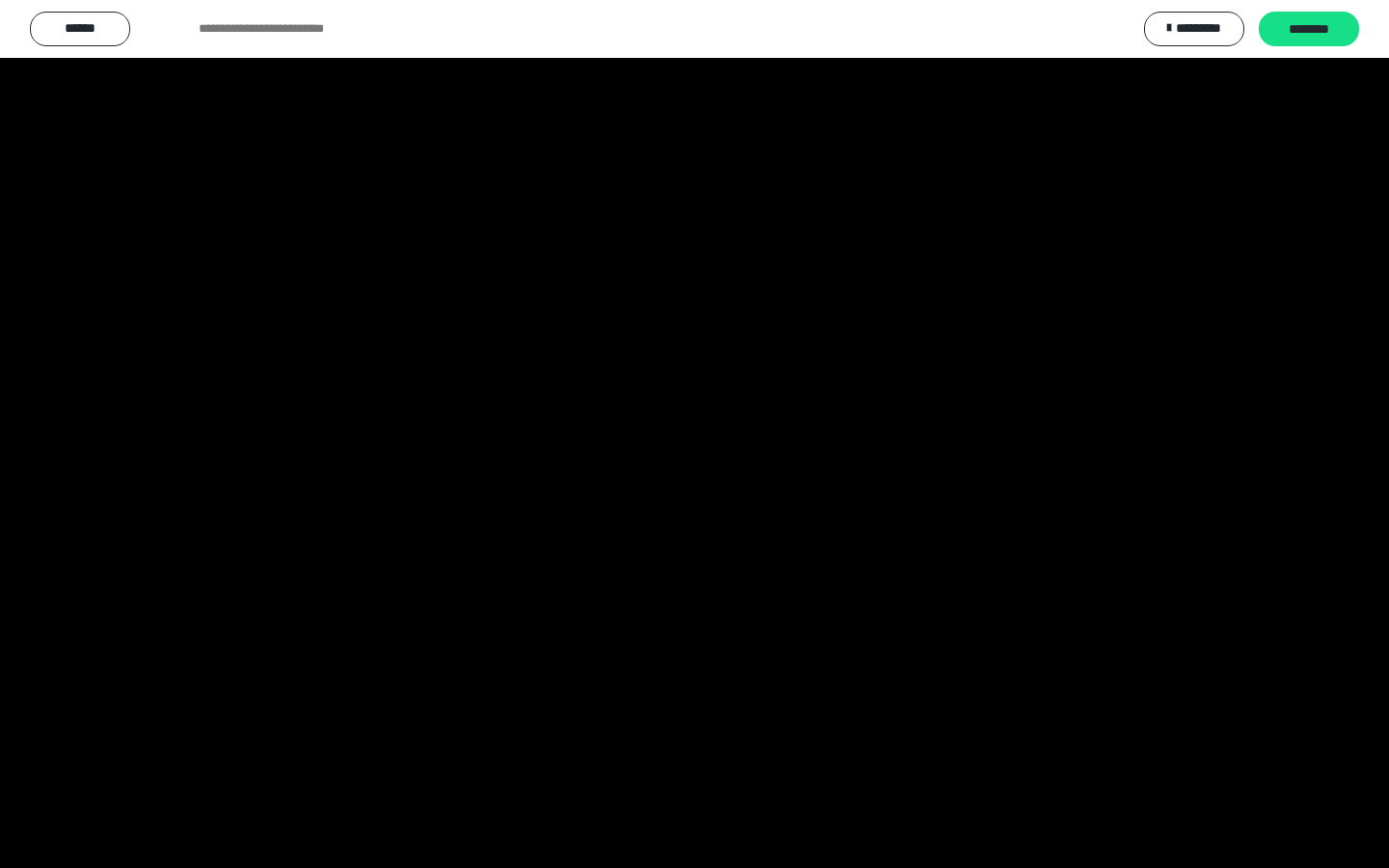 drag, startPoint x: 617, startPoint y: 20, endPoint x: 617, endPoint y: 773, distance: 753 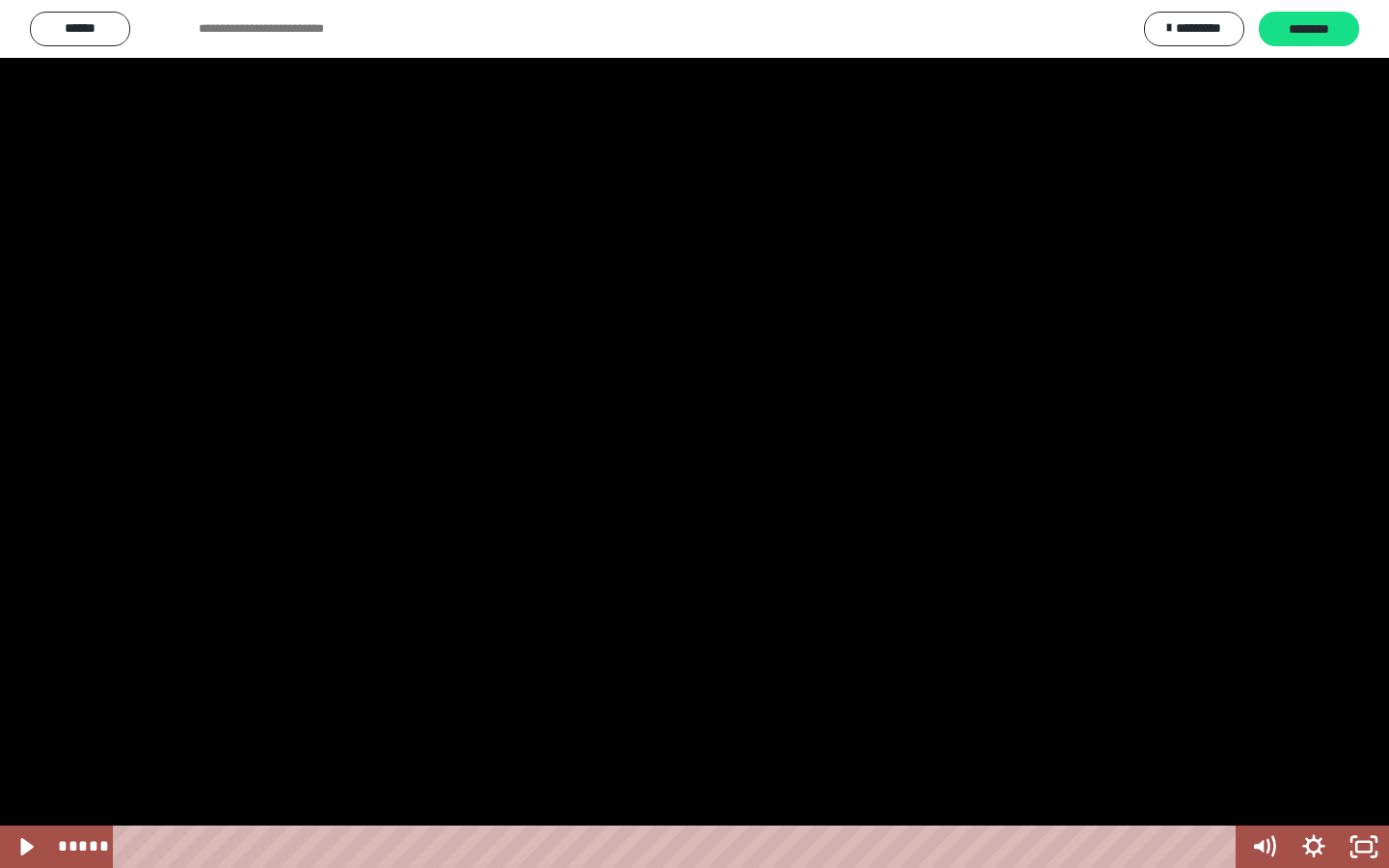 click at bounding box center [694, 434] 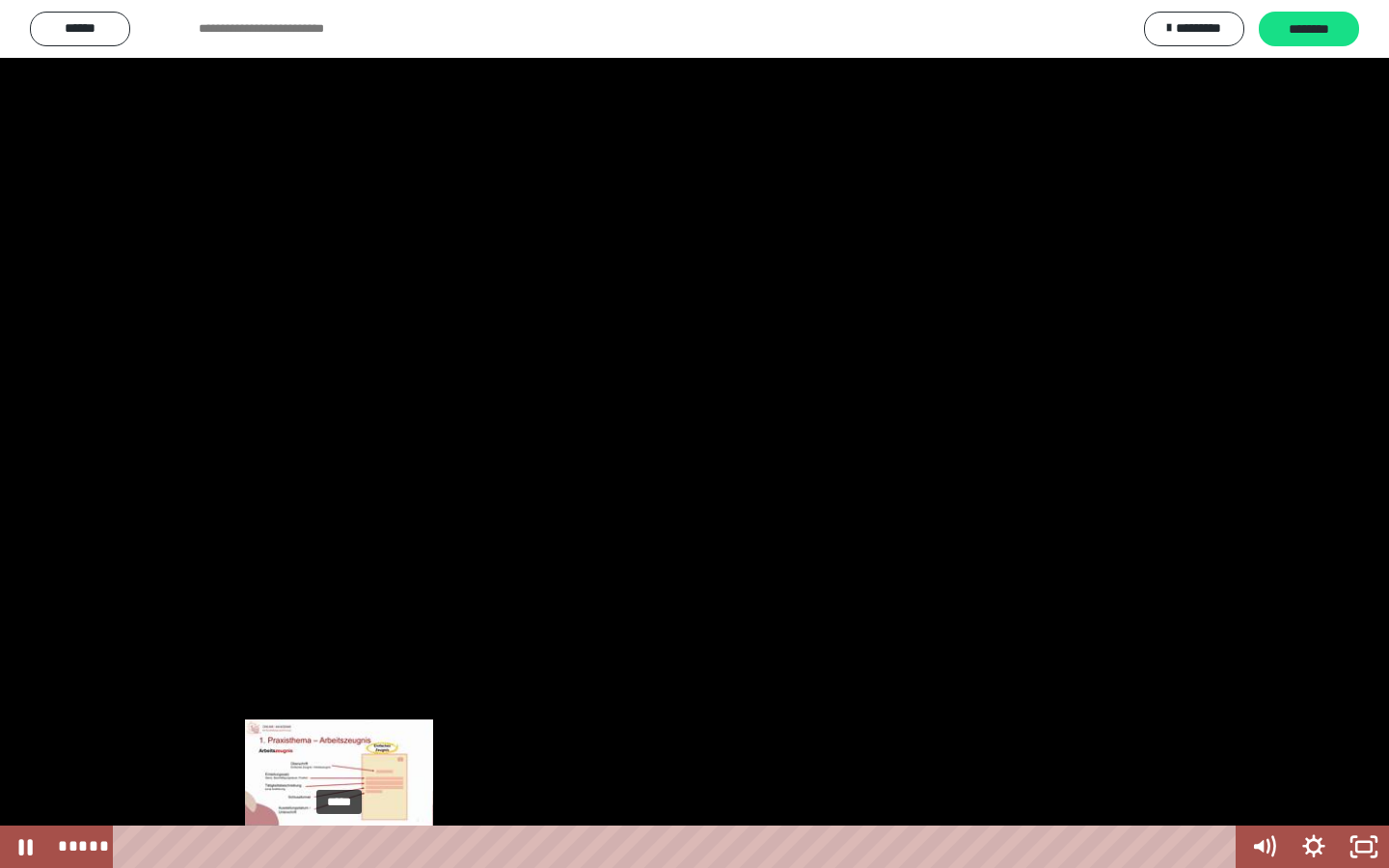 click at bounding box center [339, 847] 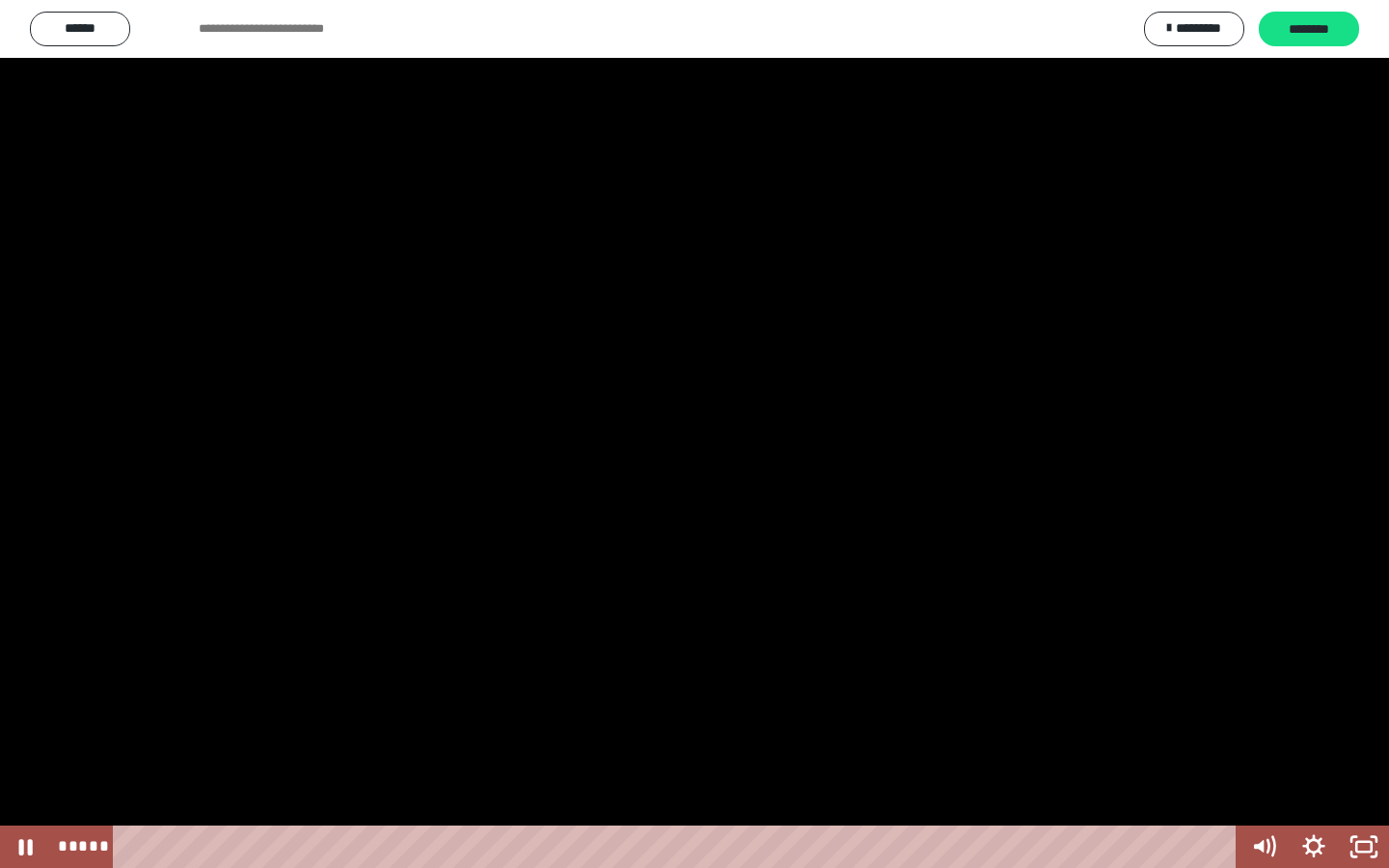 click at bounding box center (694, 434) 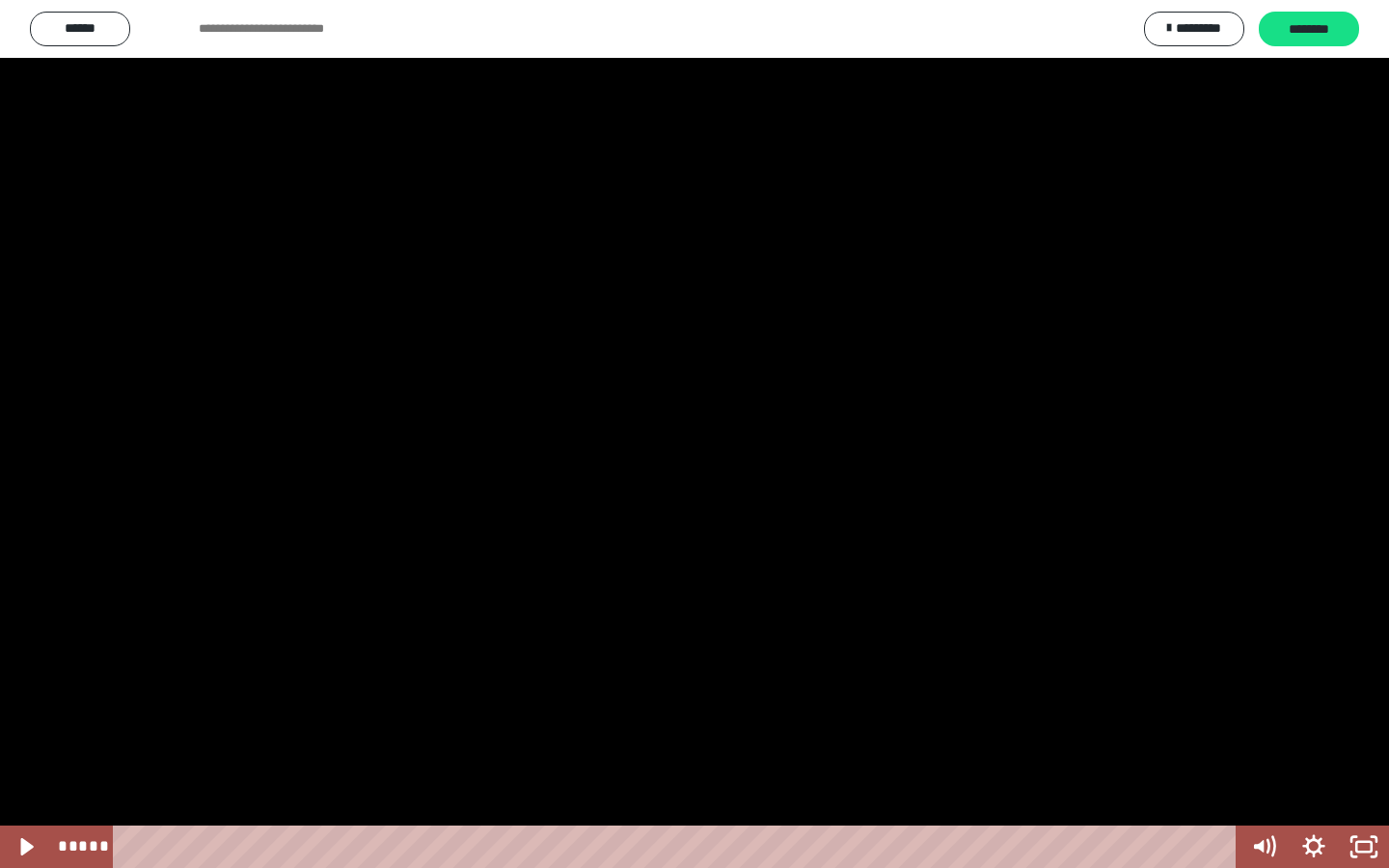 click at bounding box center (694, 434) 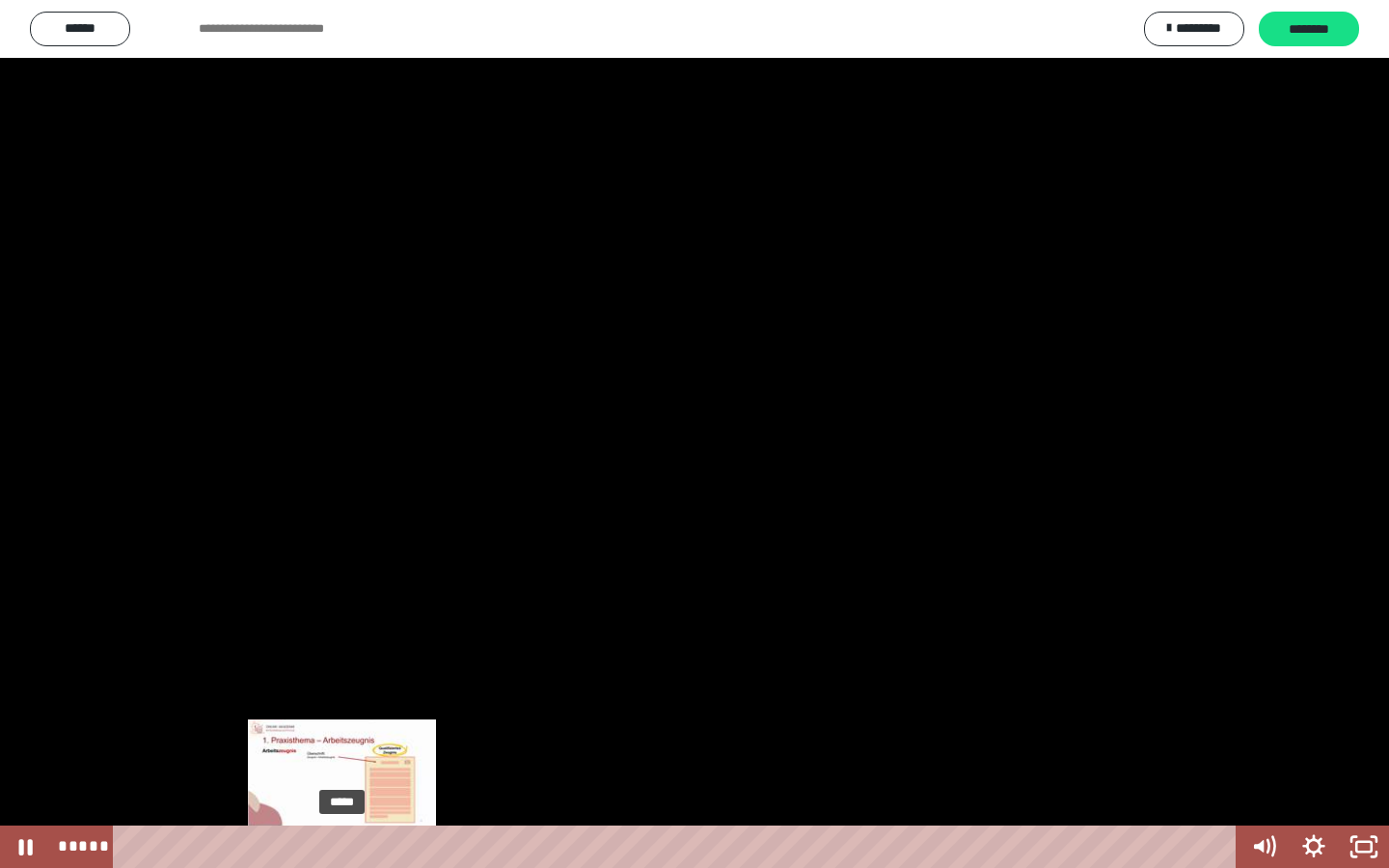 click at bounding box center (341, 847) 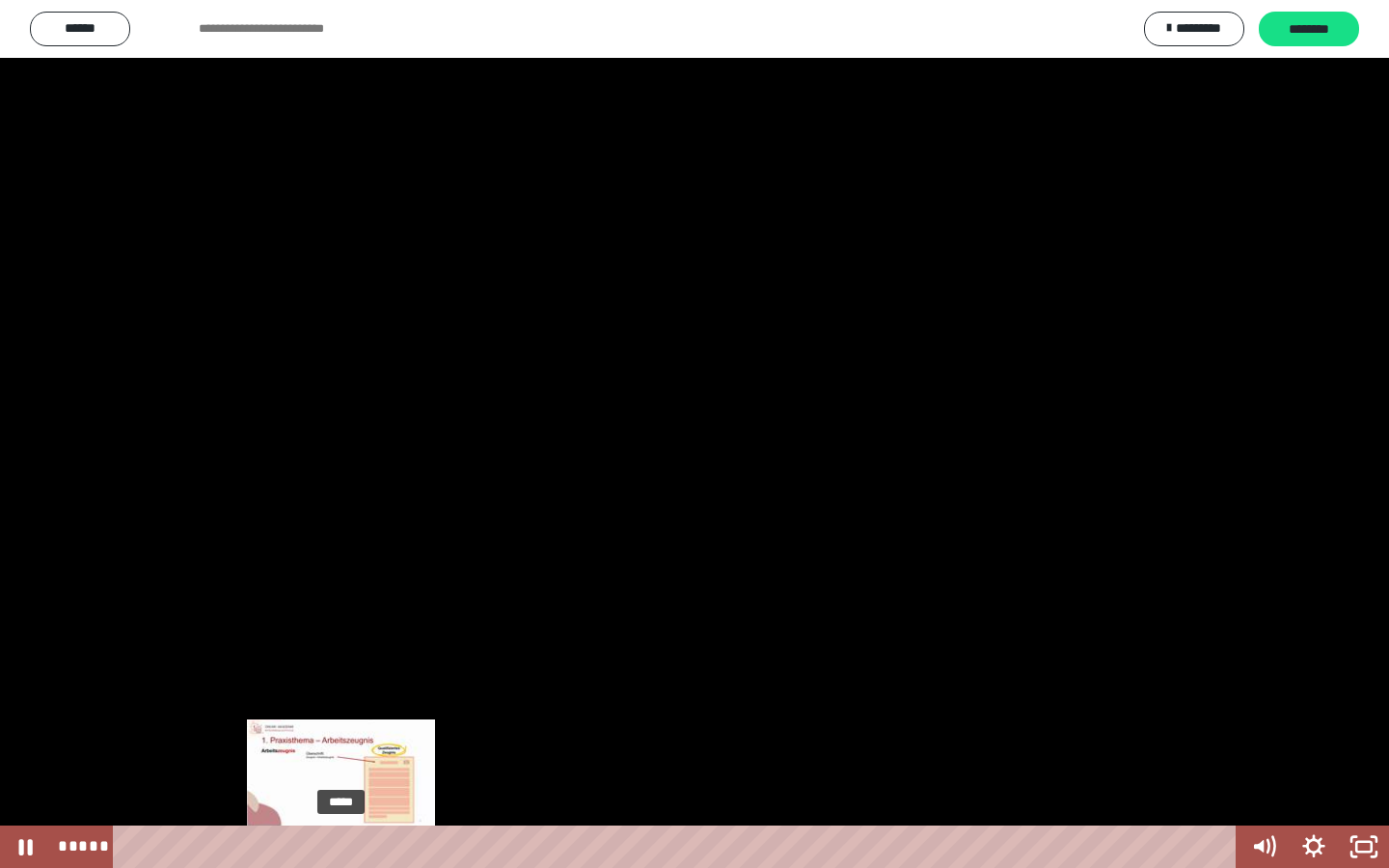 click at bounding box center [340, 847] 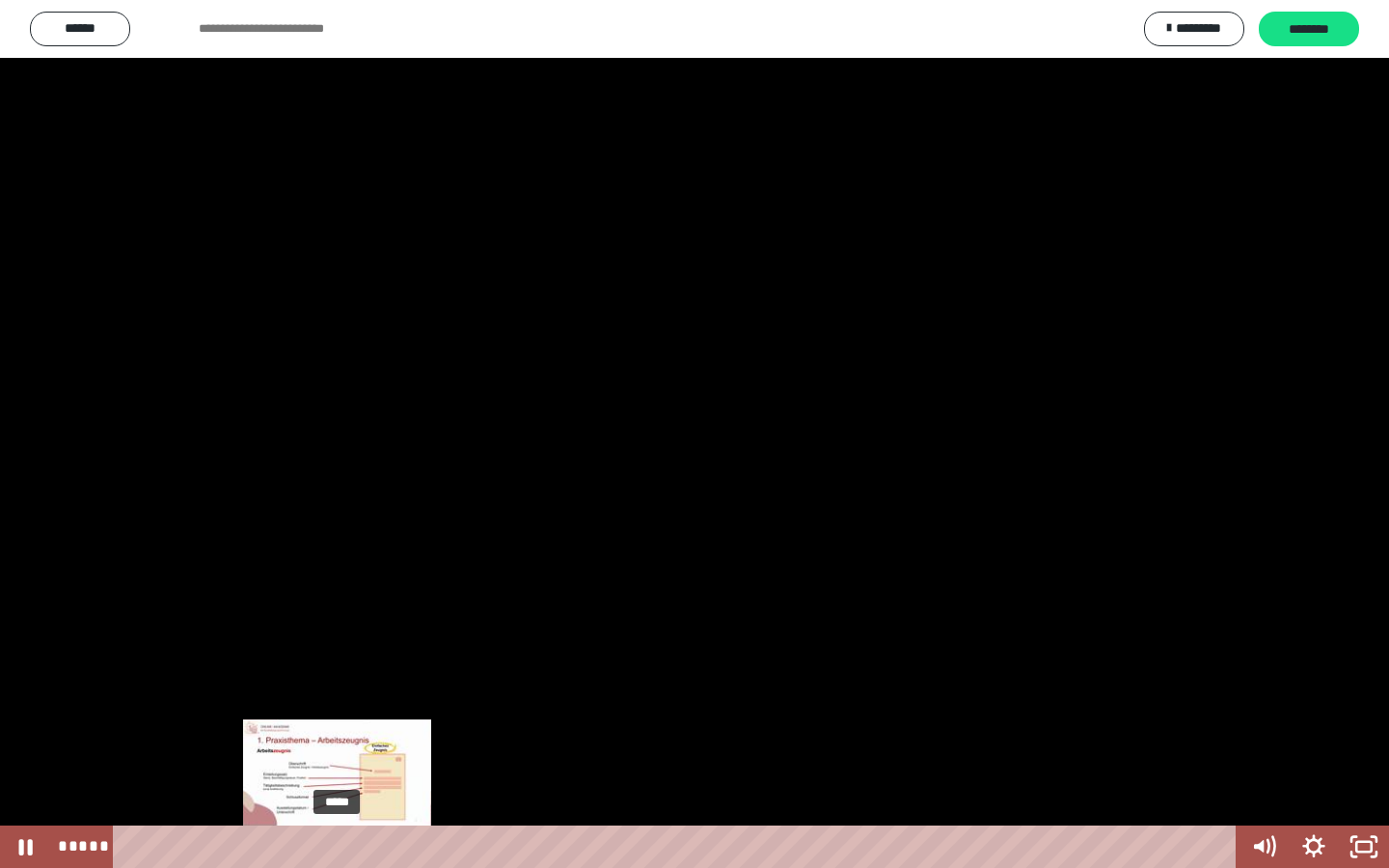 click at bounding box center [337, 847] 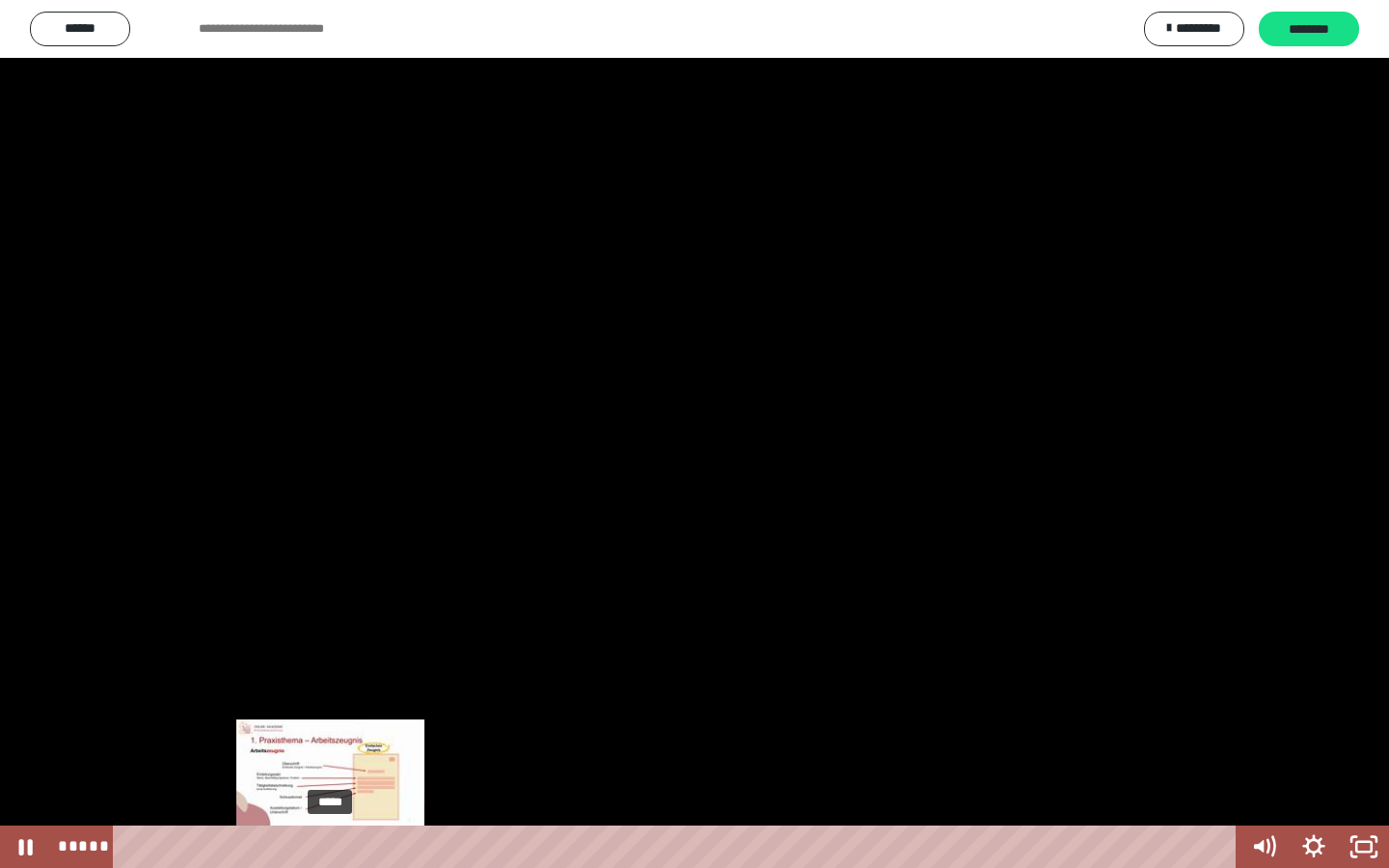 click at bounding box center [330, 847] 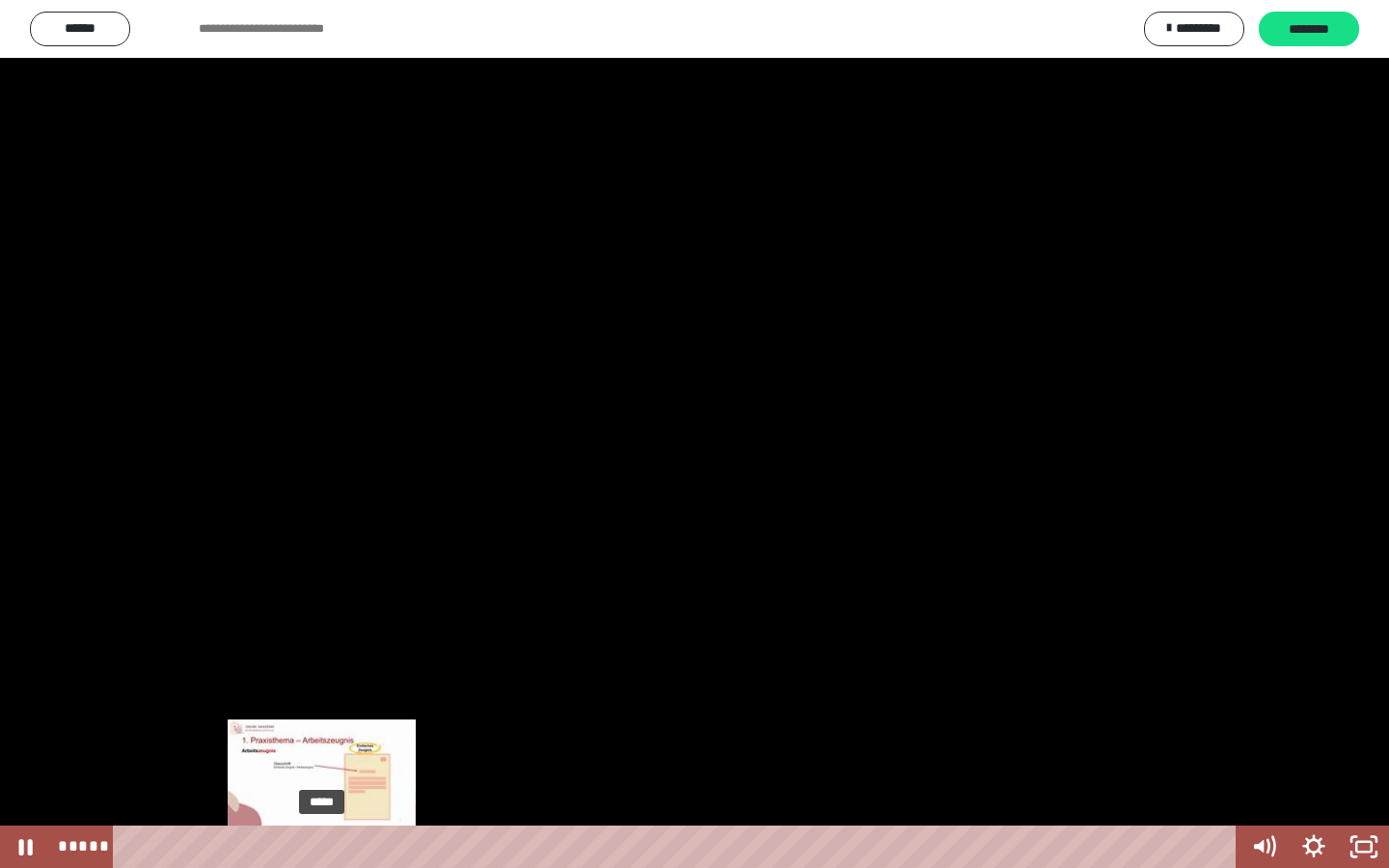 click on "*****" at bounding box center [678, 847] 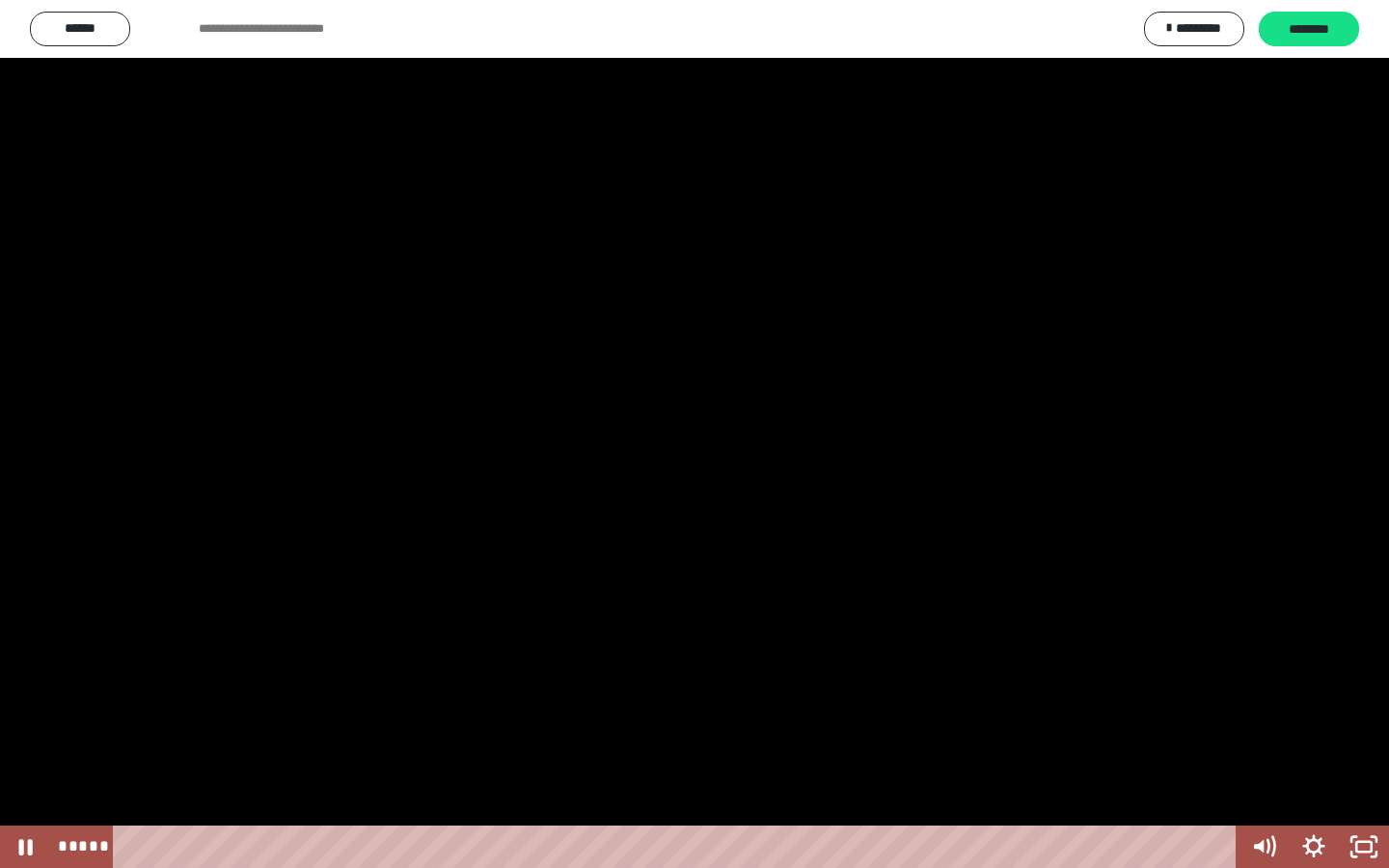 click at bounding box center (694, 434) 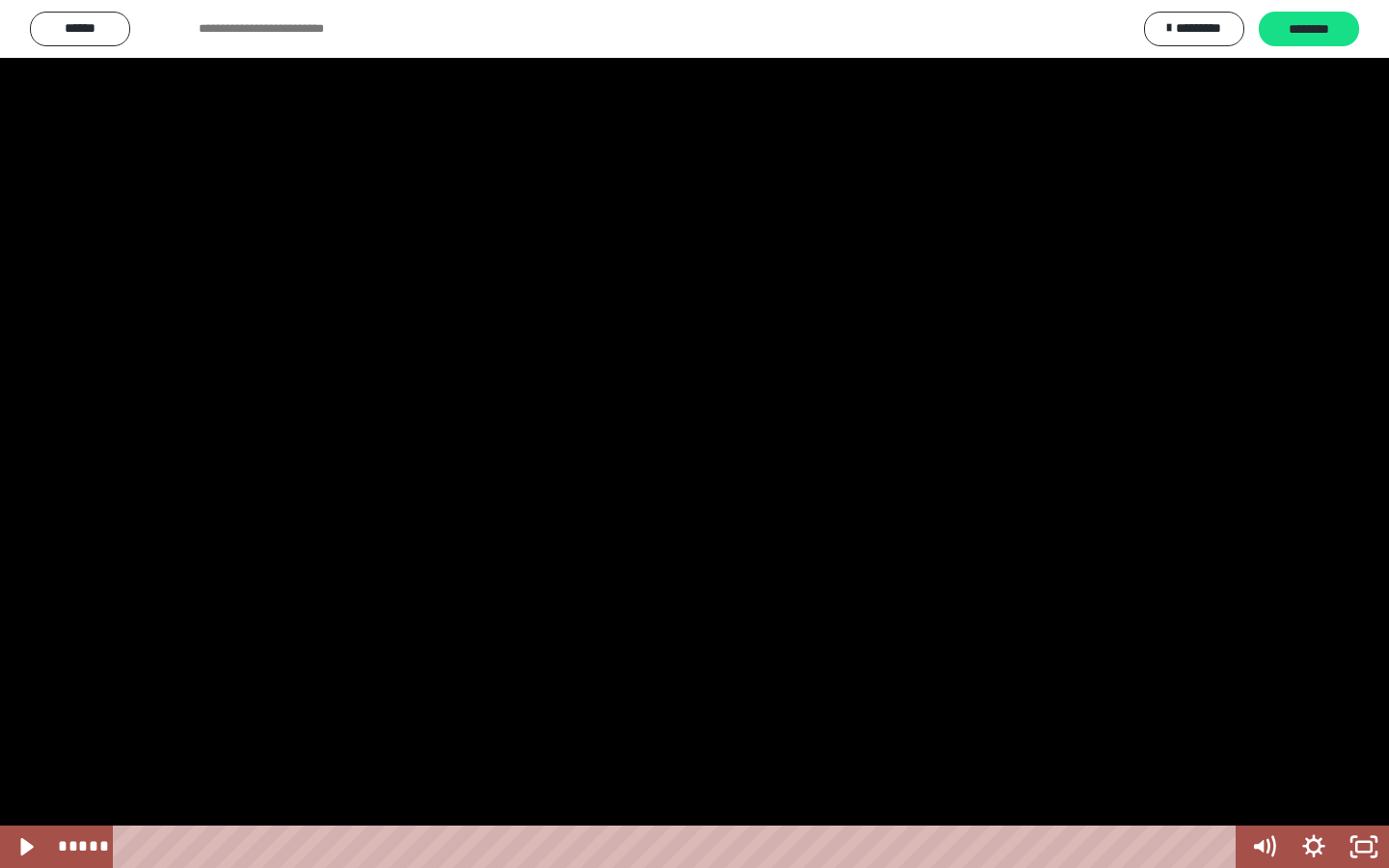 click at bounding box center (694, 434) 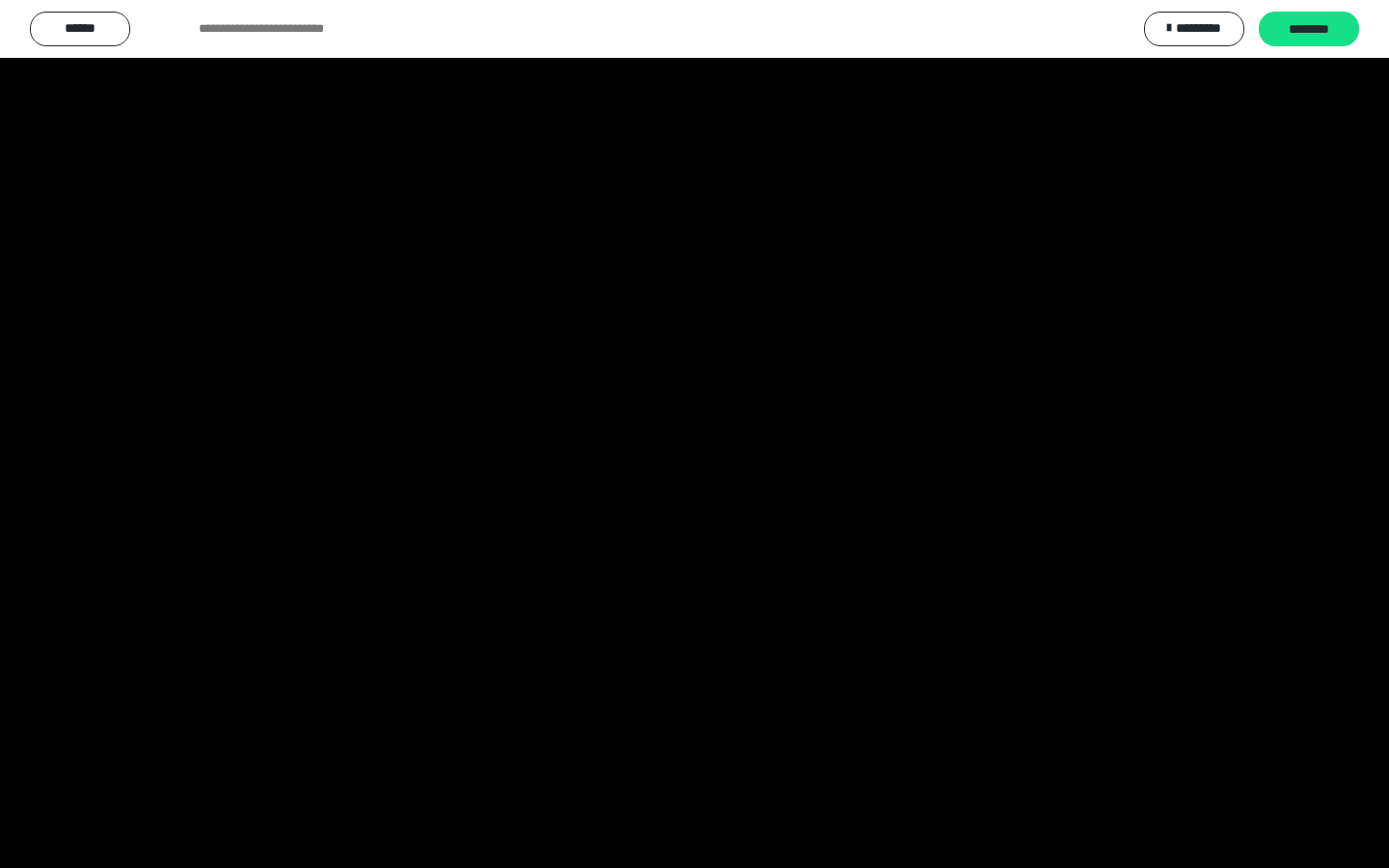 click at bounding box center (694, 434) 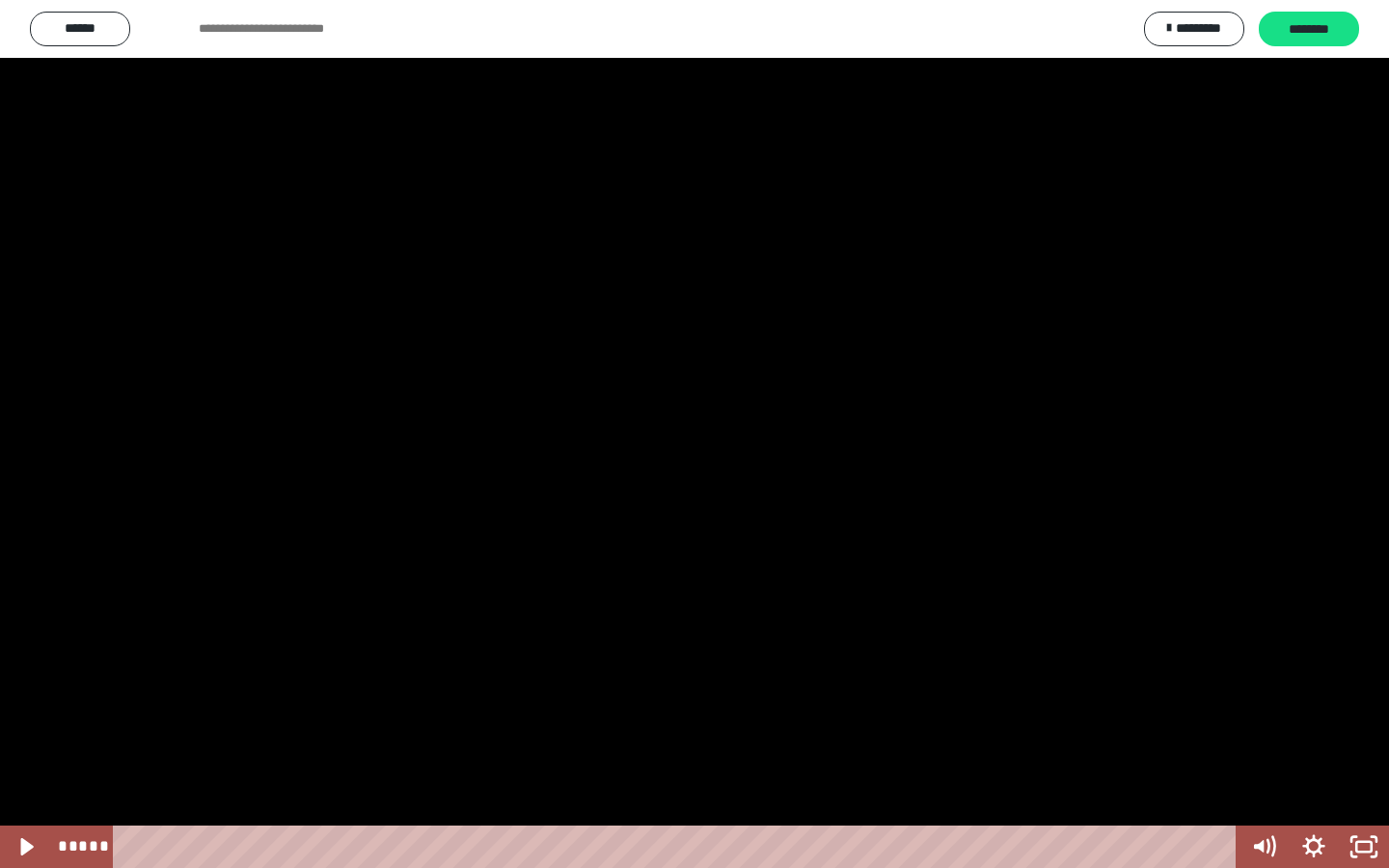 click at bounding box center [694, 434] 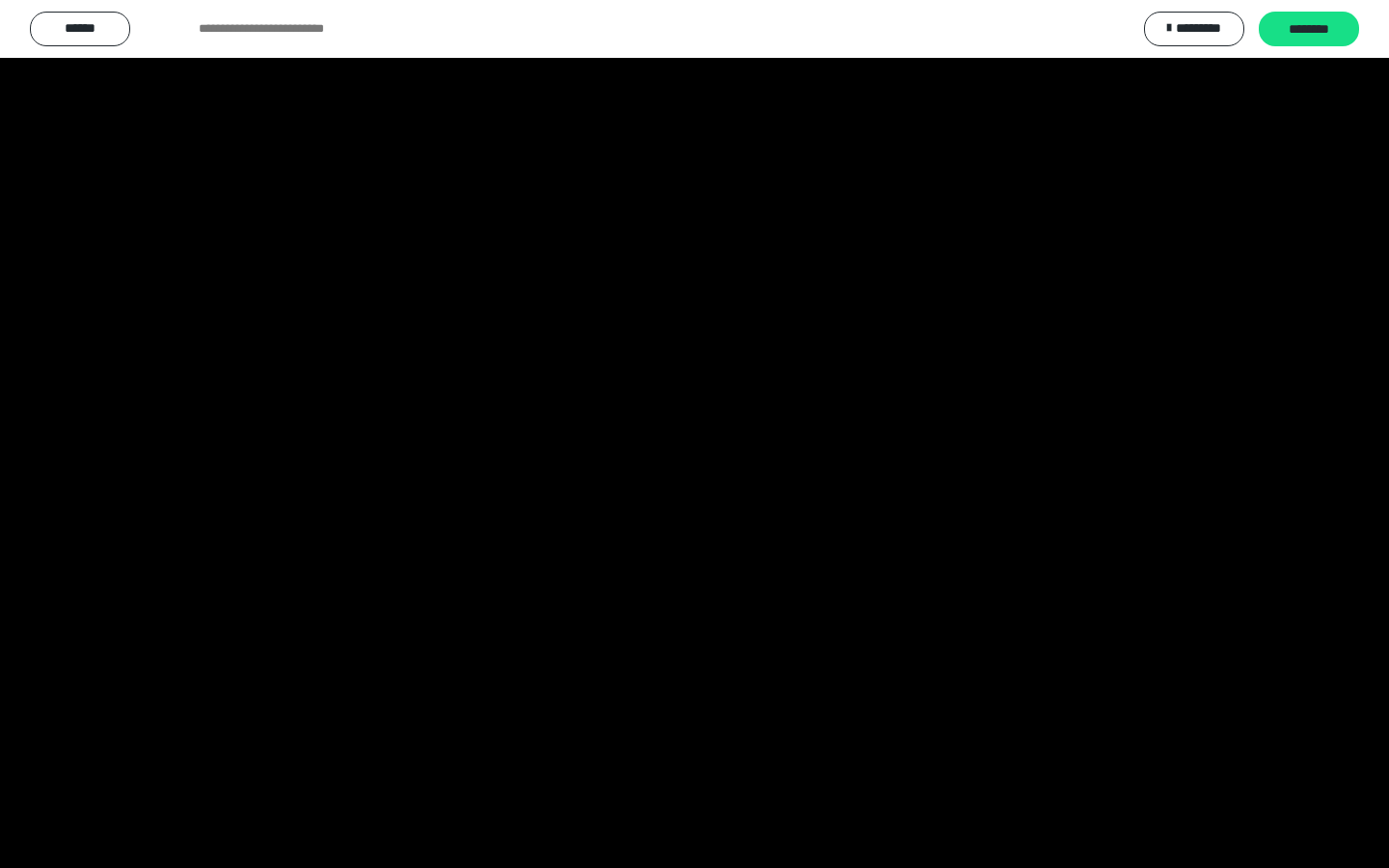 click at bounding box center (694, 434) 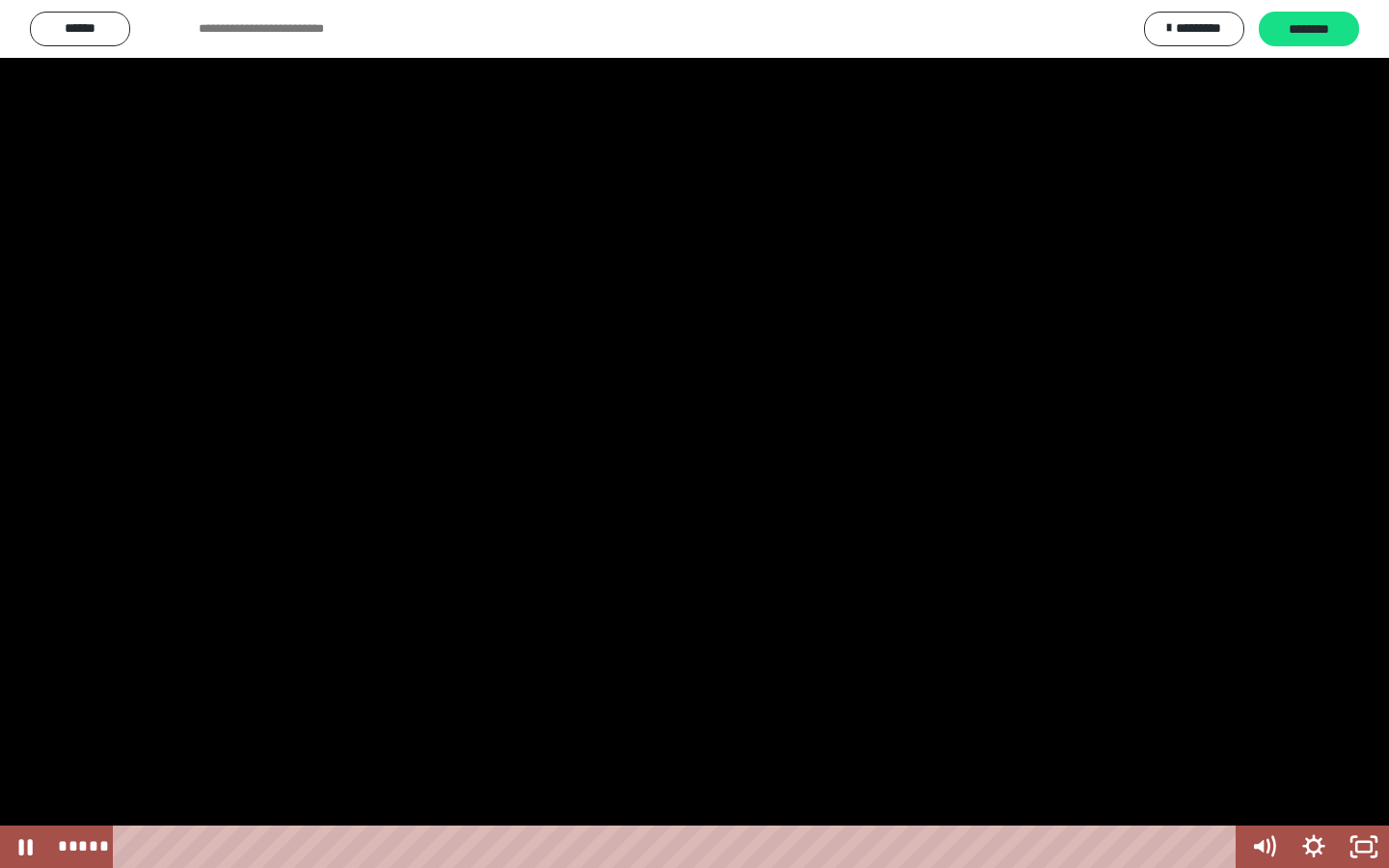 click at bounding box center [694, 434] 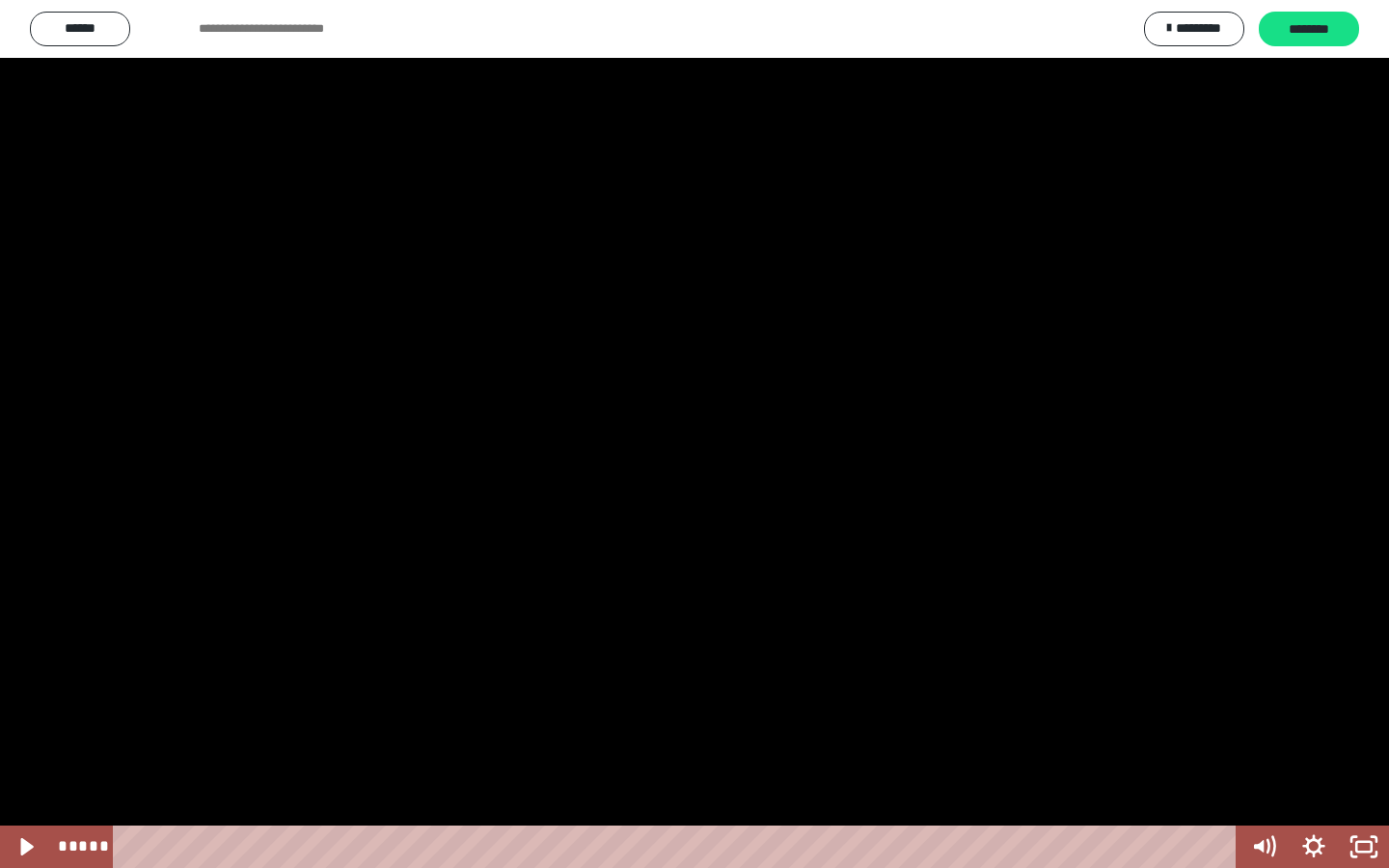 click at bounding box center (694, 434) 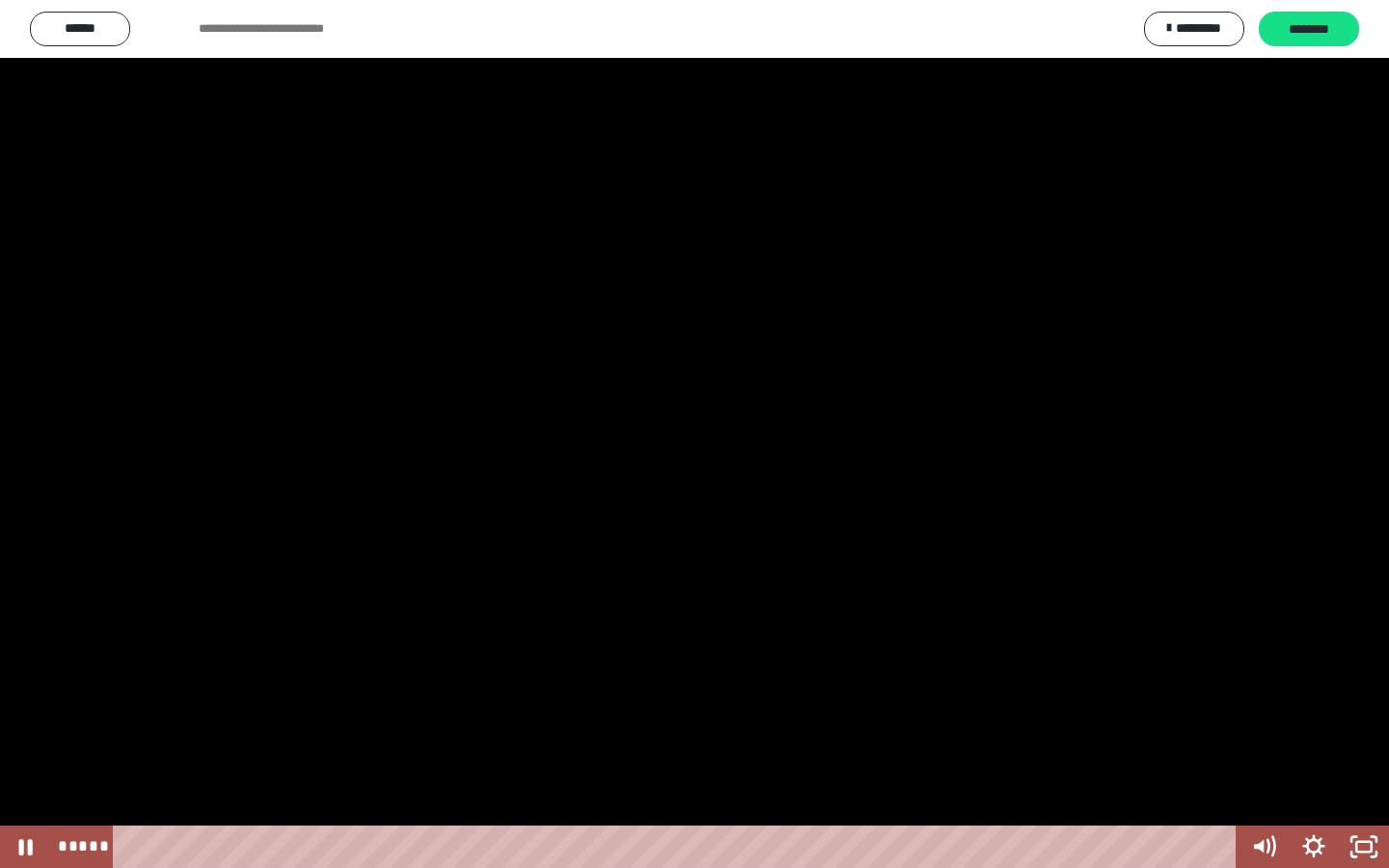 click at bounding box center (694, 434) 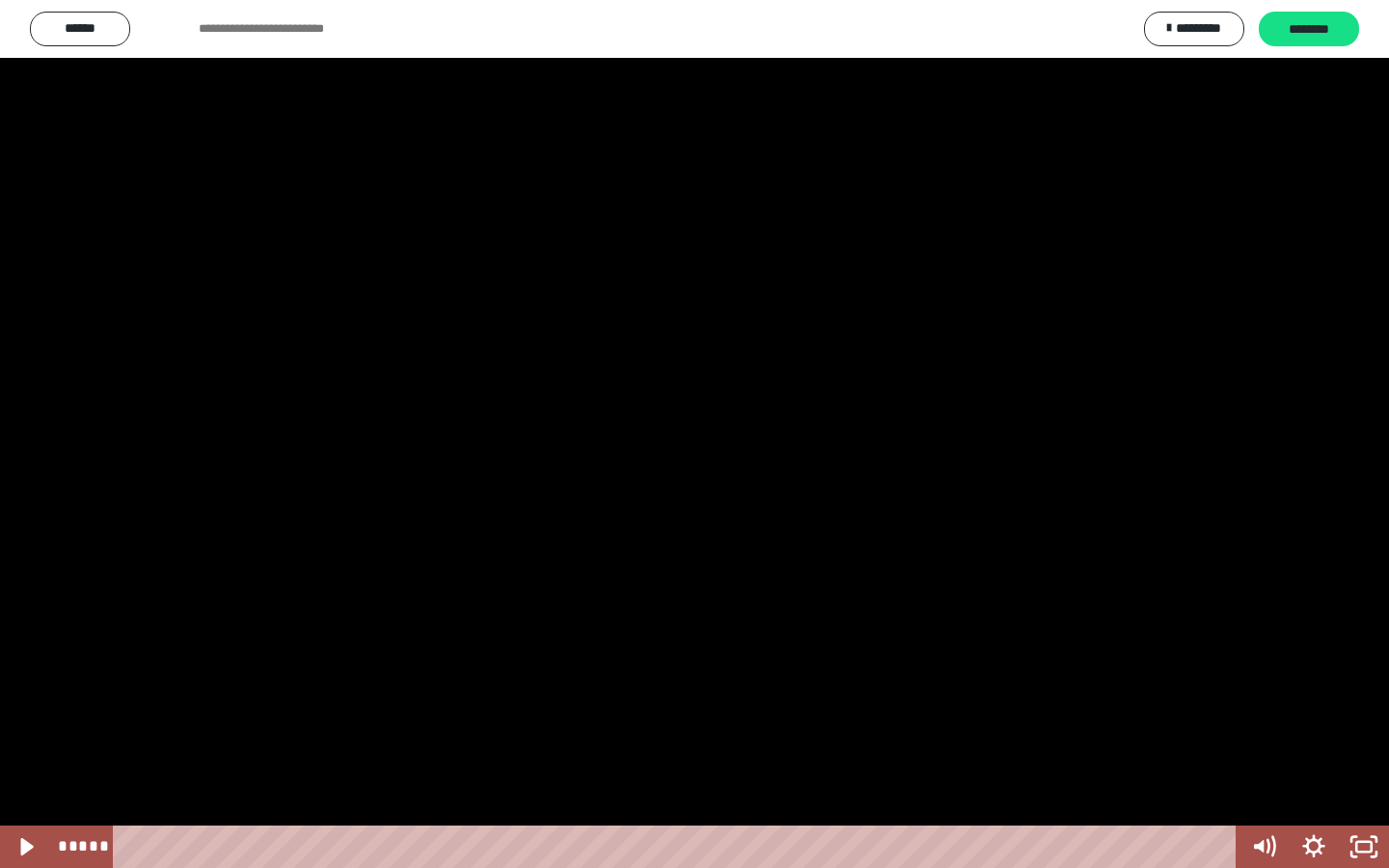 click at bounding box center (694, 434) 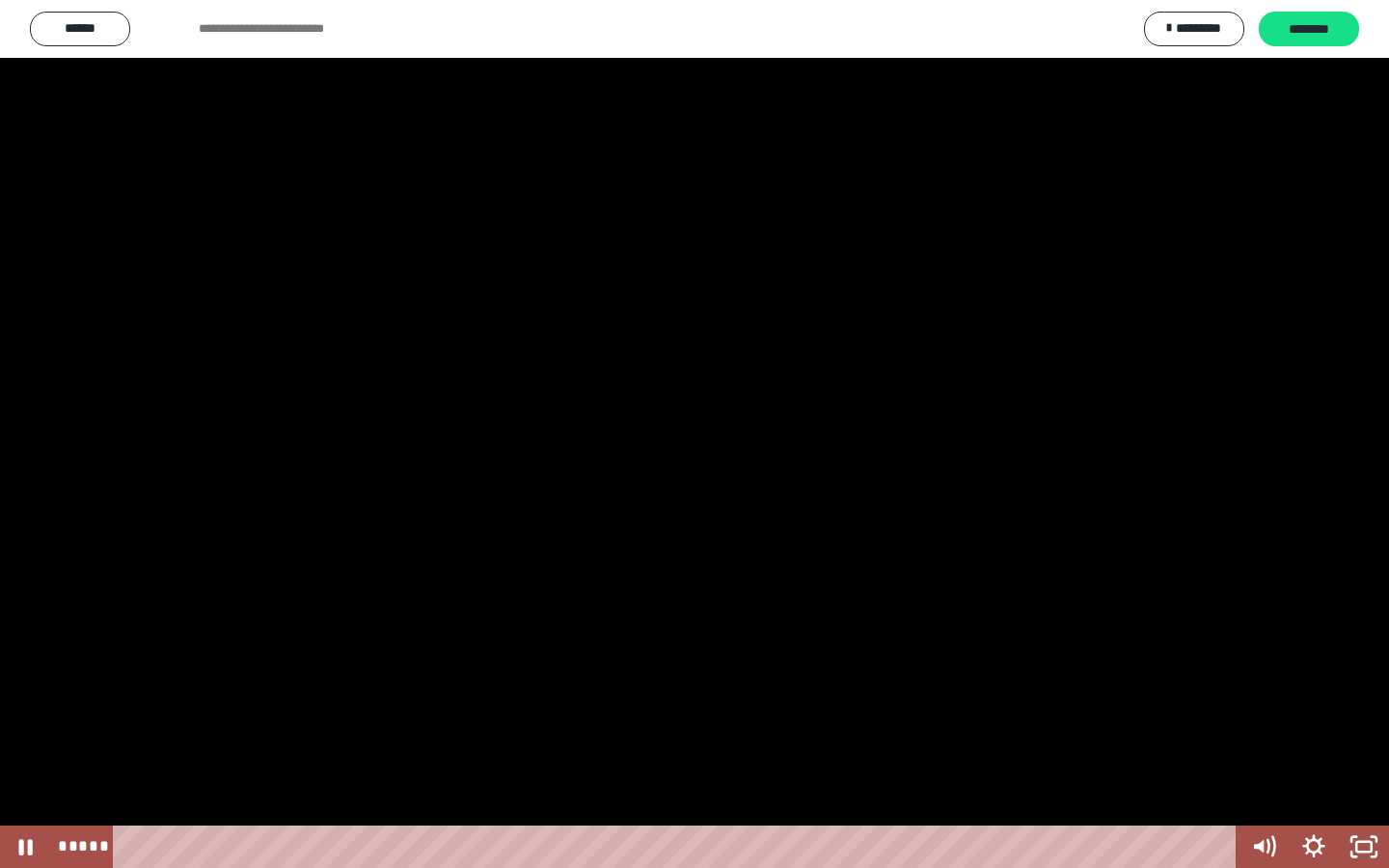 click at bounding box center (694, 434) 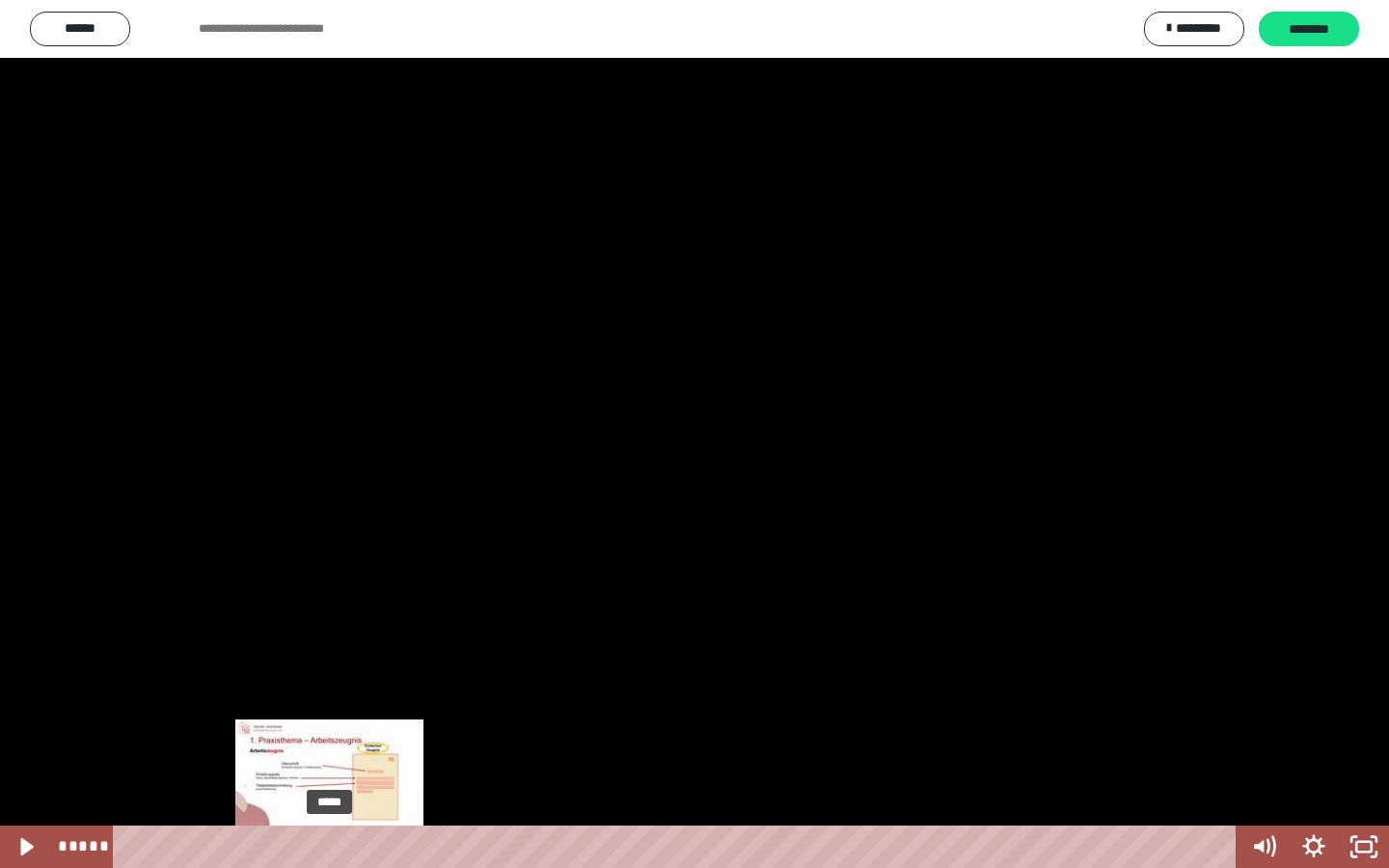 click at bounding box center [329, 847] 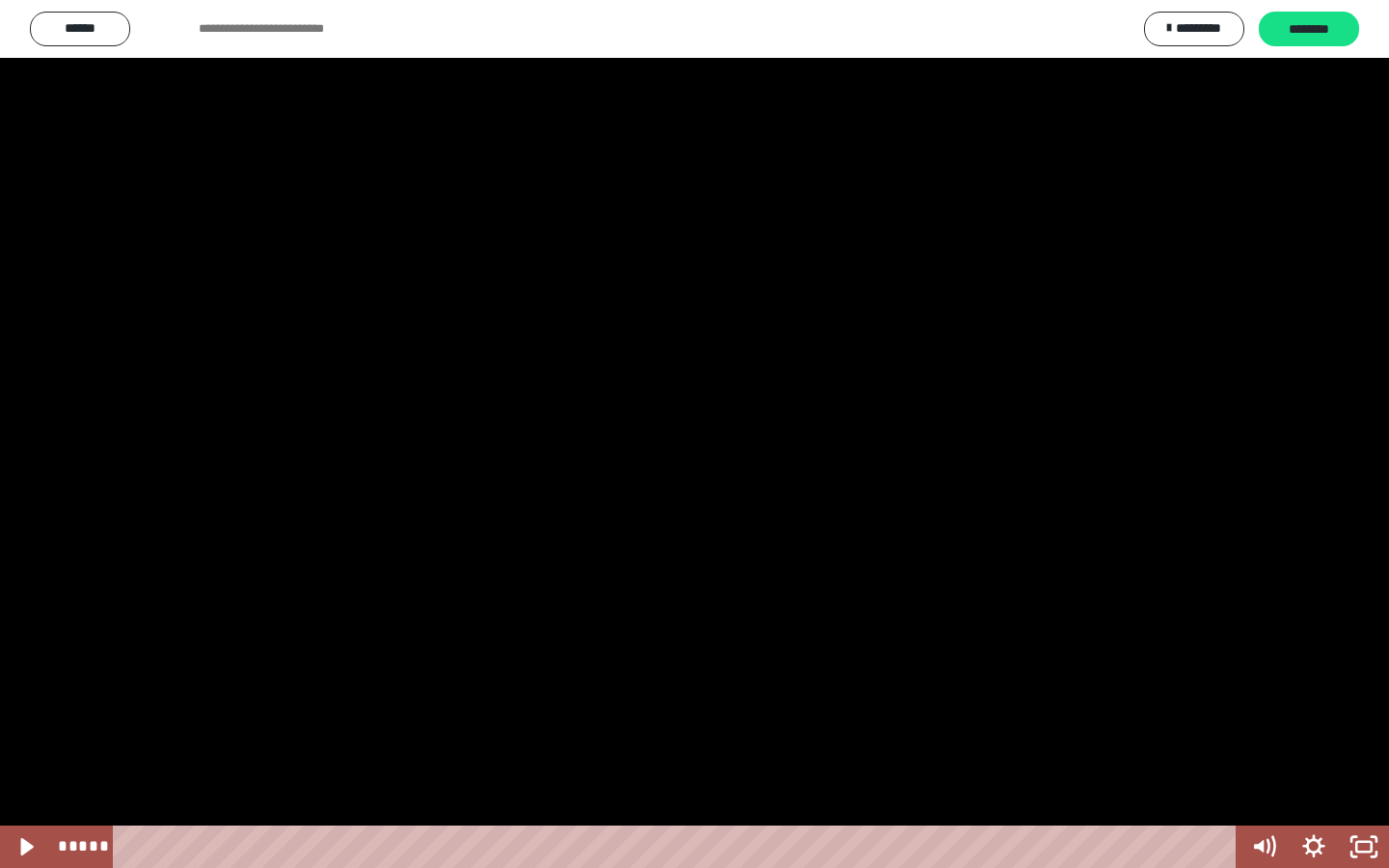 click at bounding box center (694, 434) 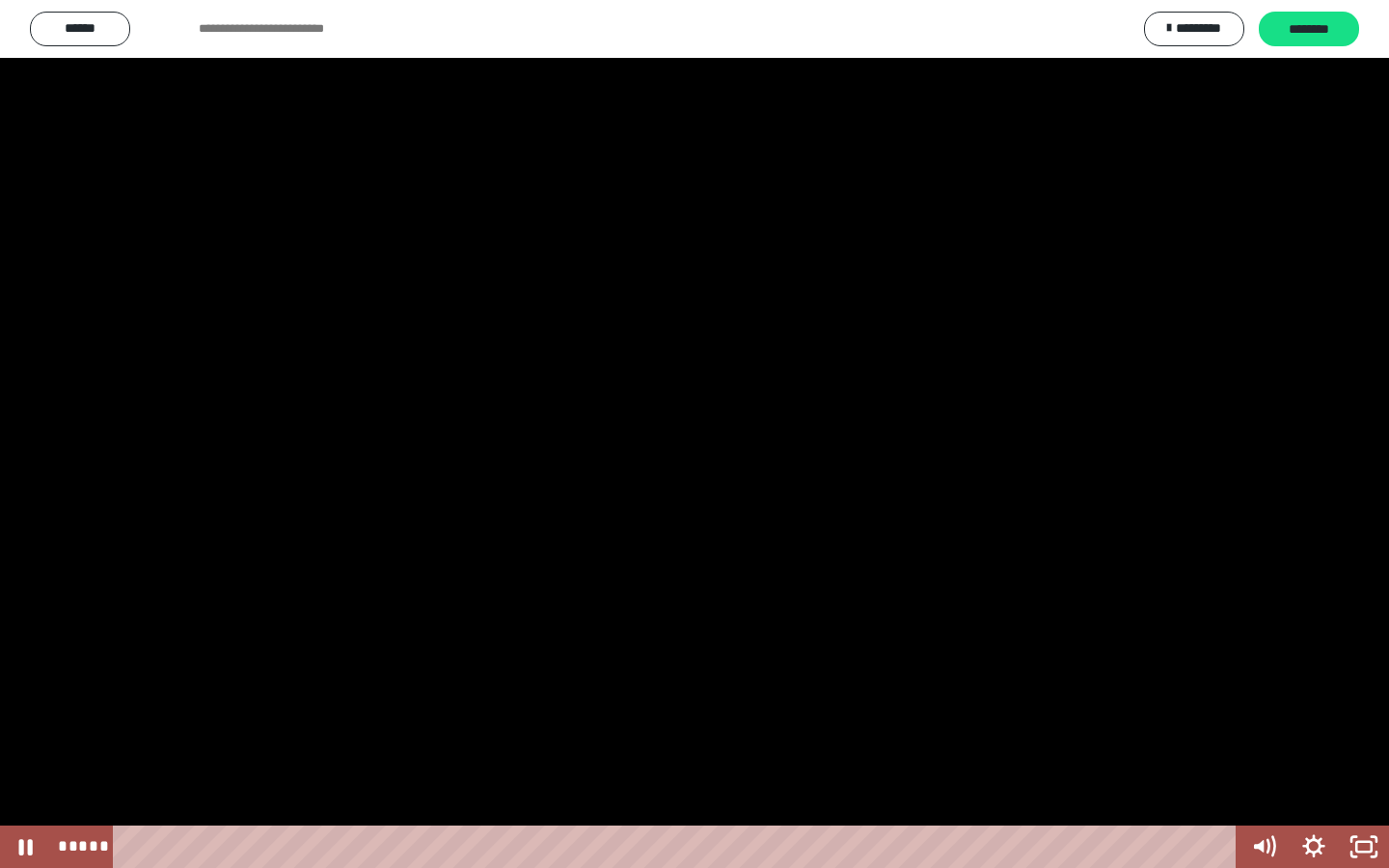 click at bounding box center [694, 434] 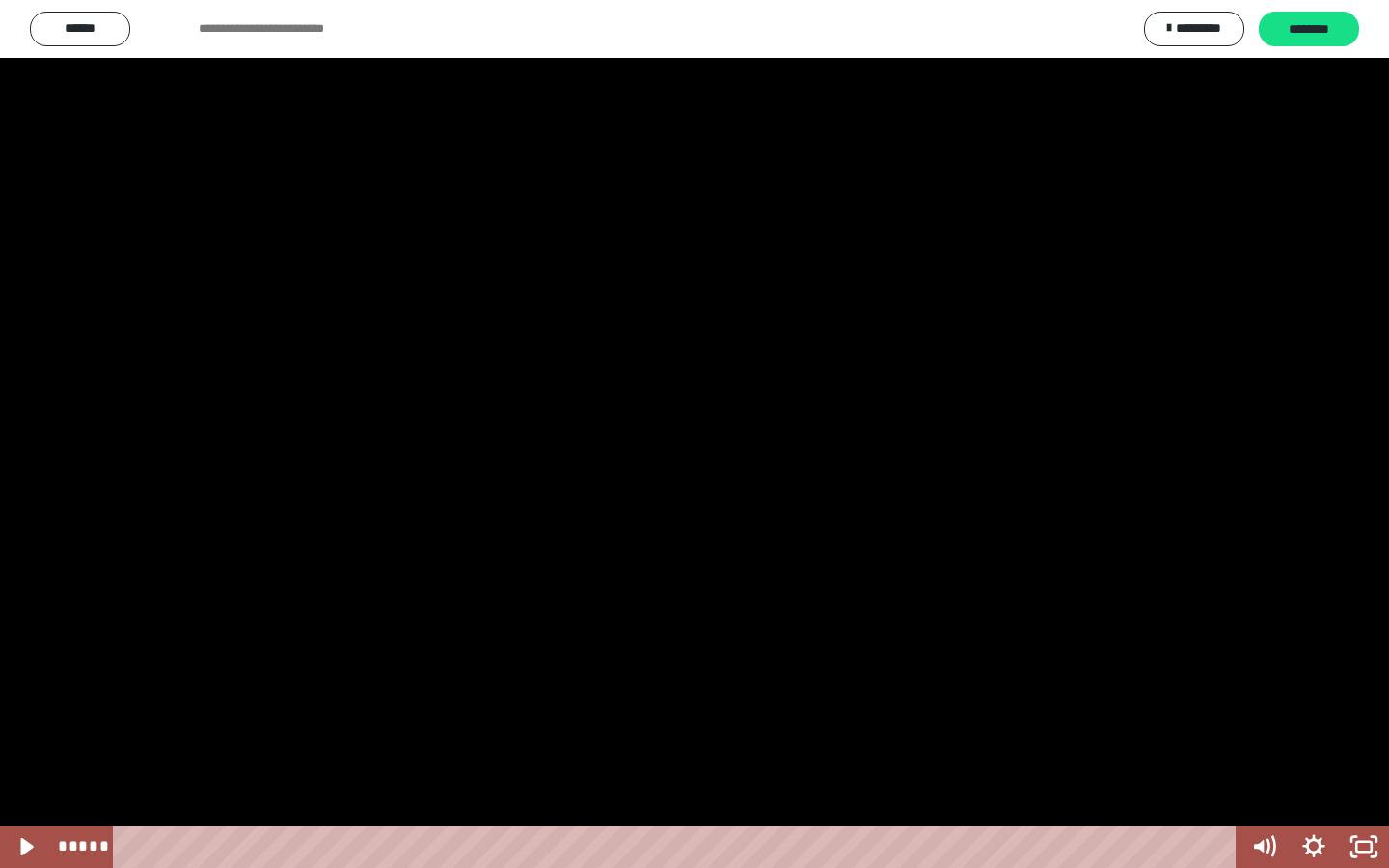 click at bounding box center (694, 434) 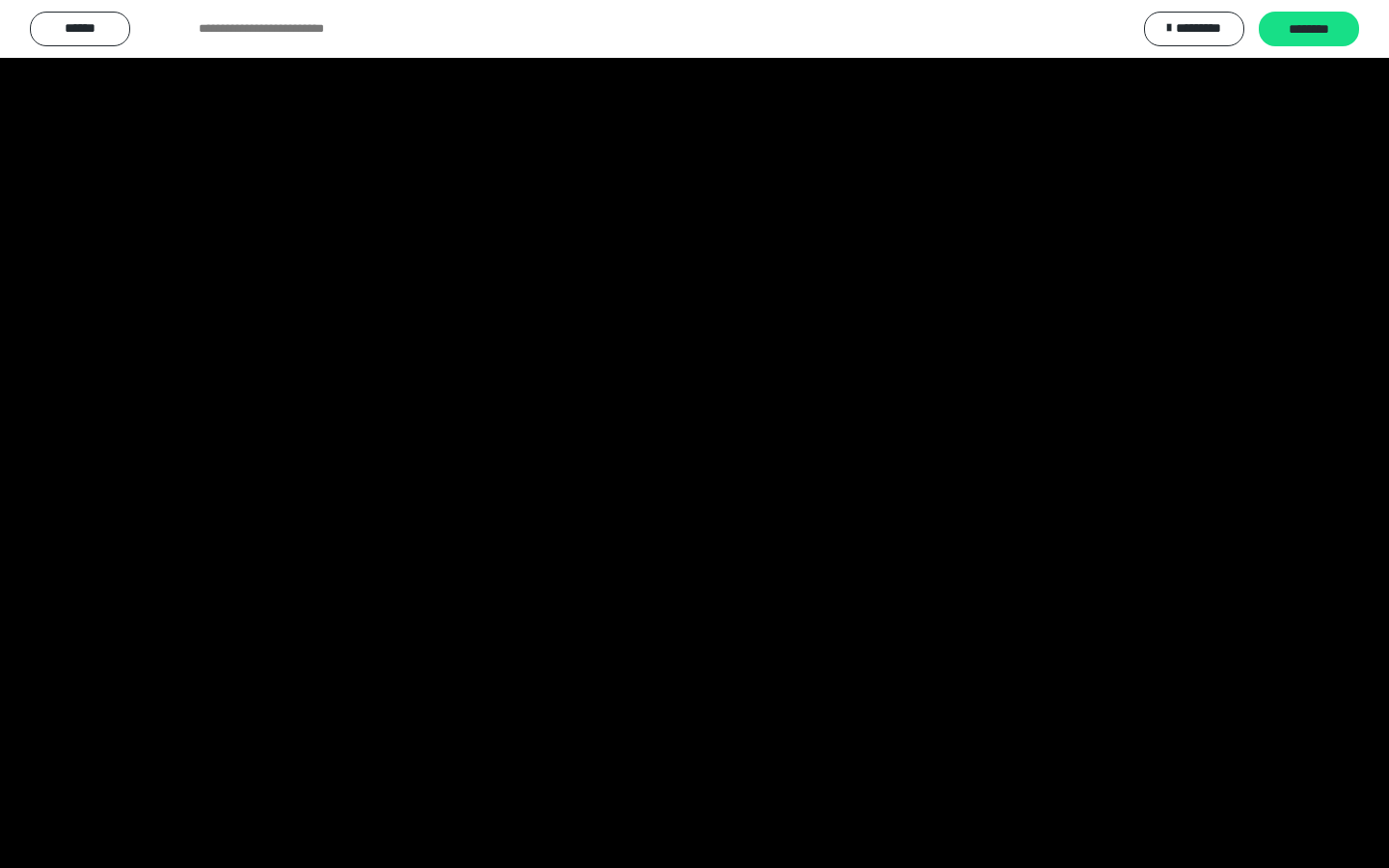 click at bounding box center (694, 434) 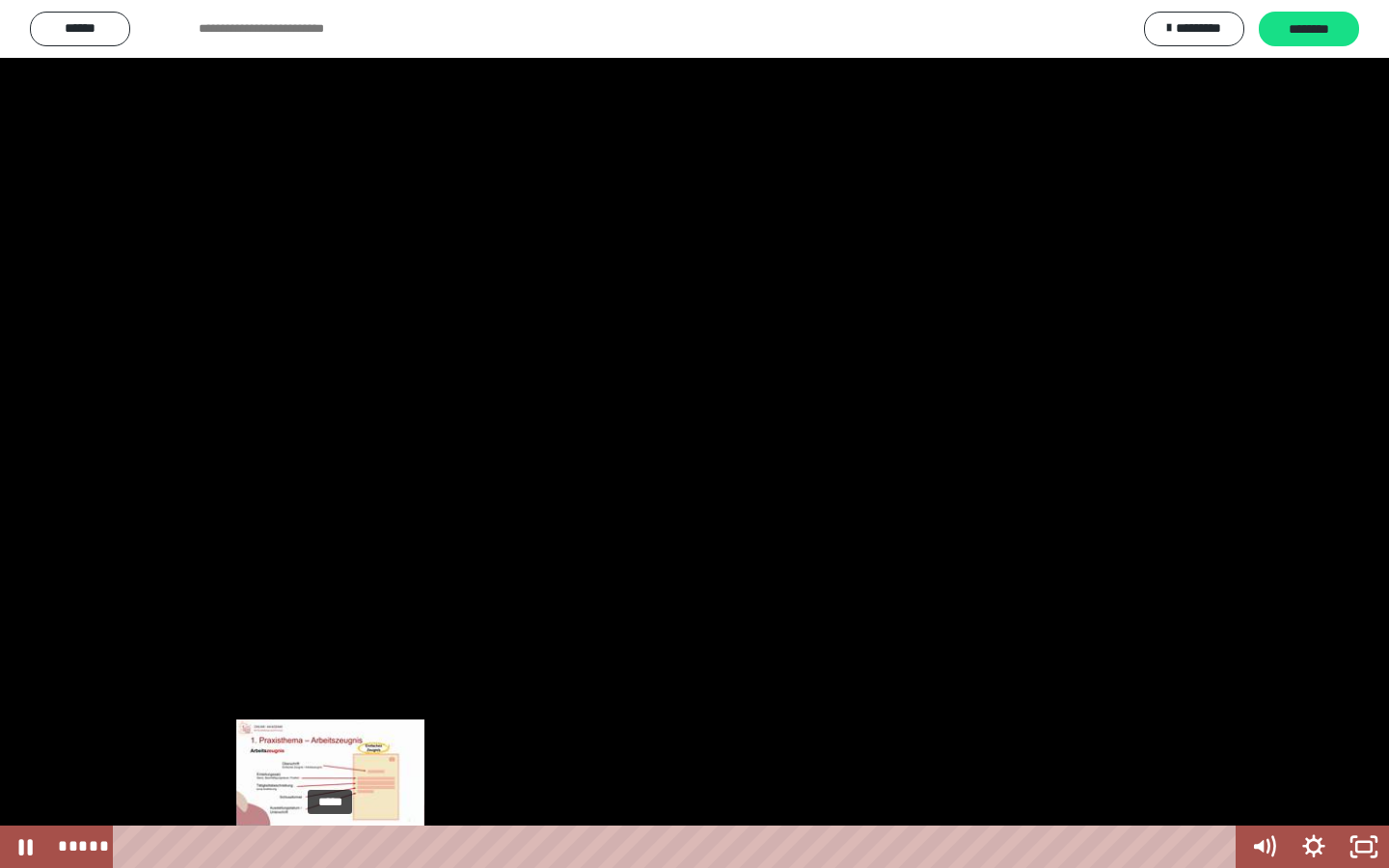click on "*****" at bounding box center [678, 847] 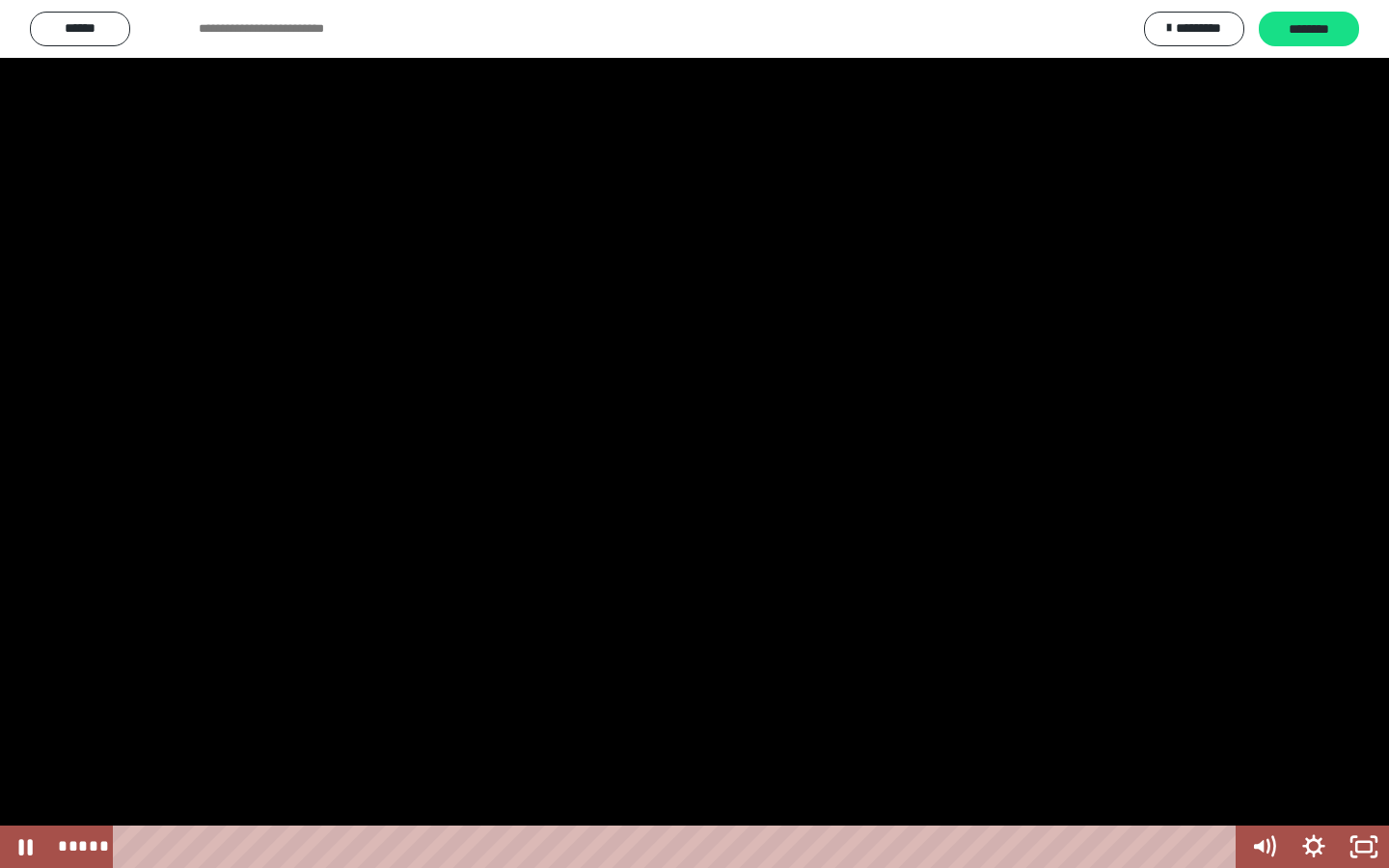 click at bounding box center [694, 434] 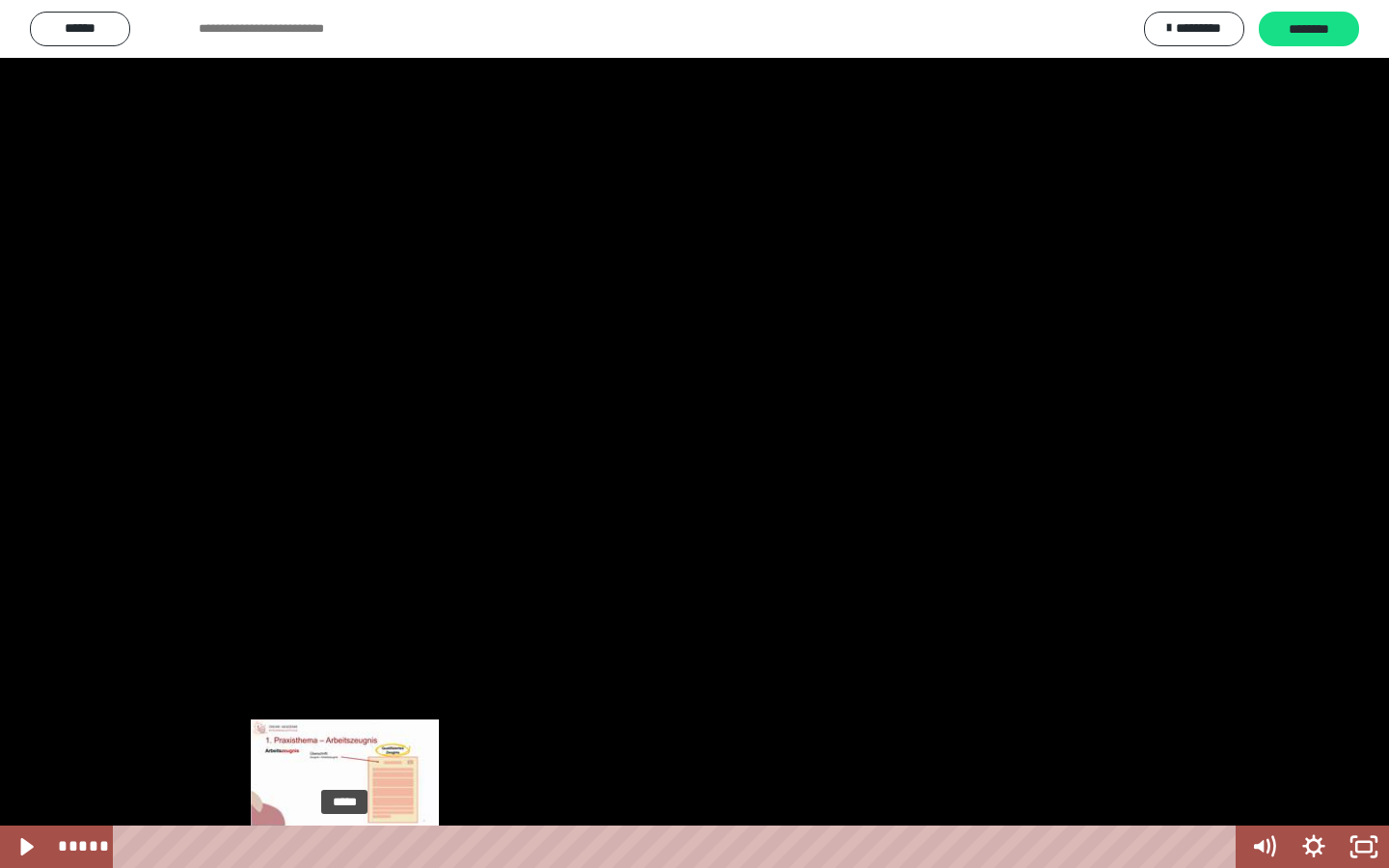 click on "*****" at bounding box center (678, 847) 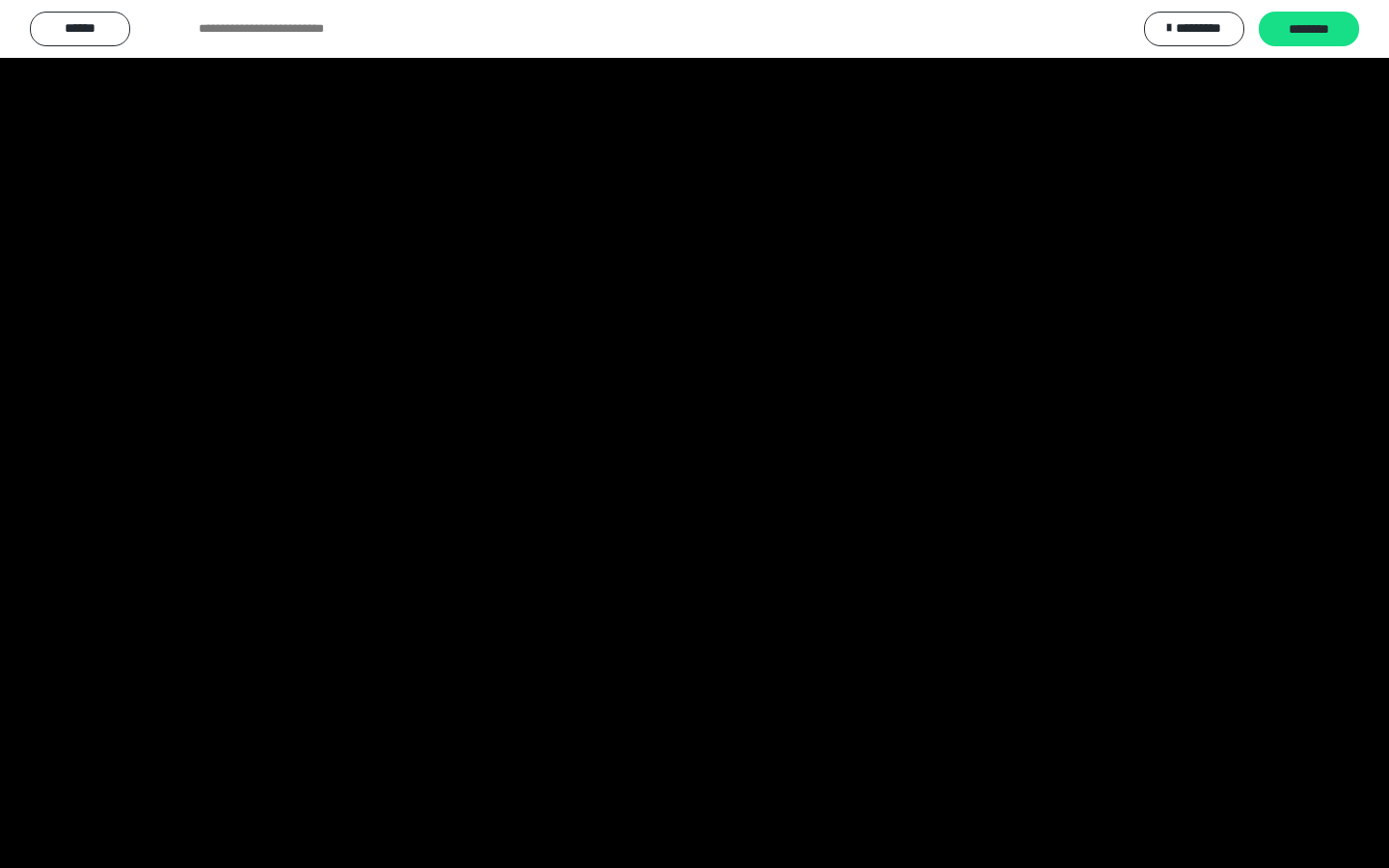 click at bounding box center [694, 434] 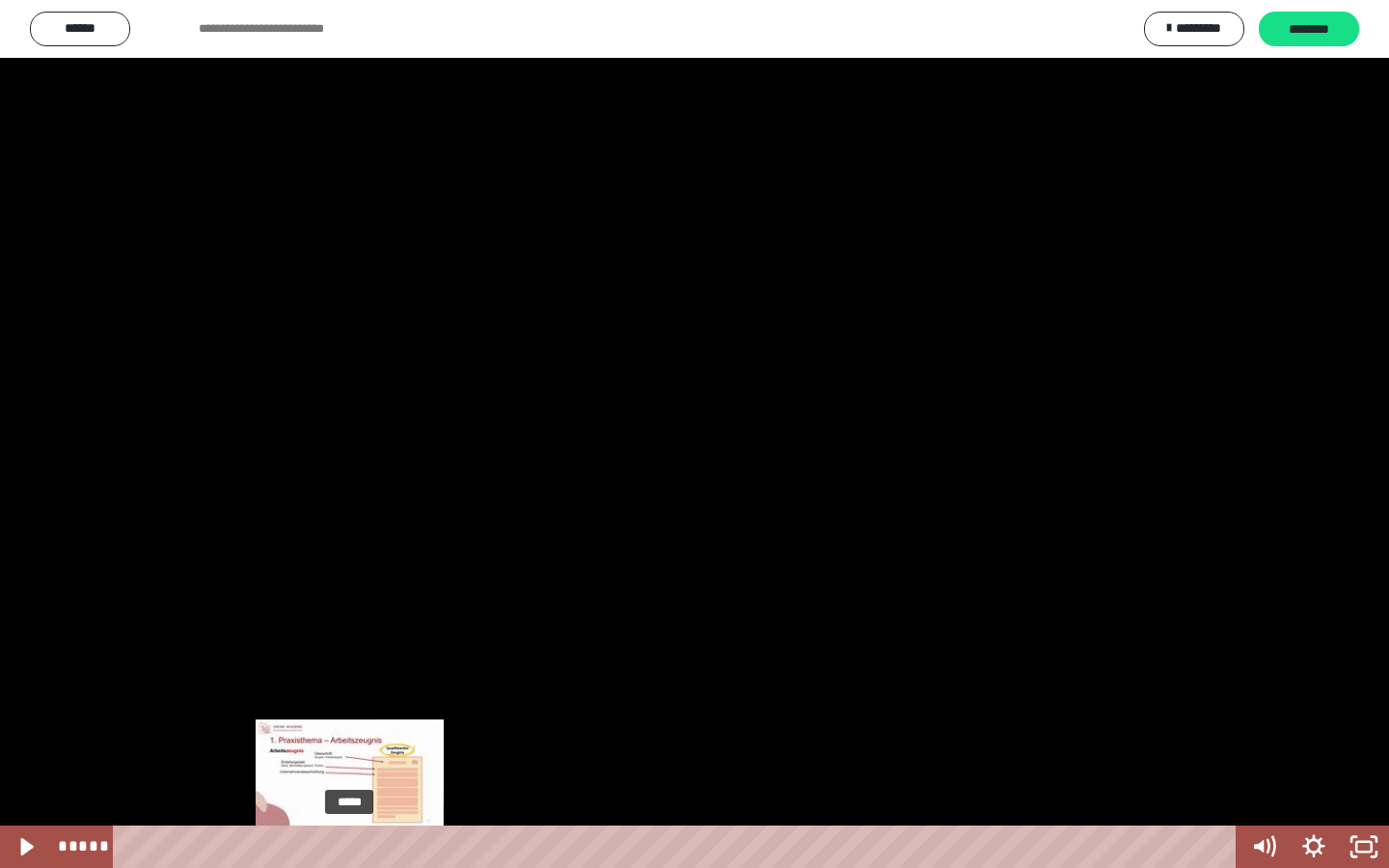 click at bounding box center (349, 847) 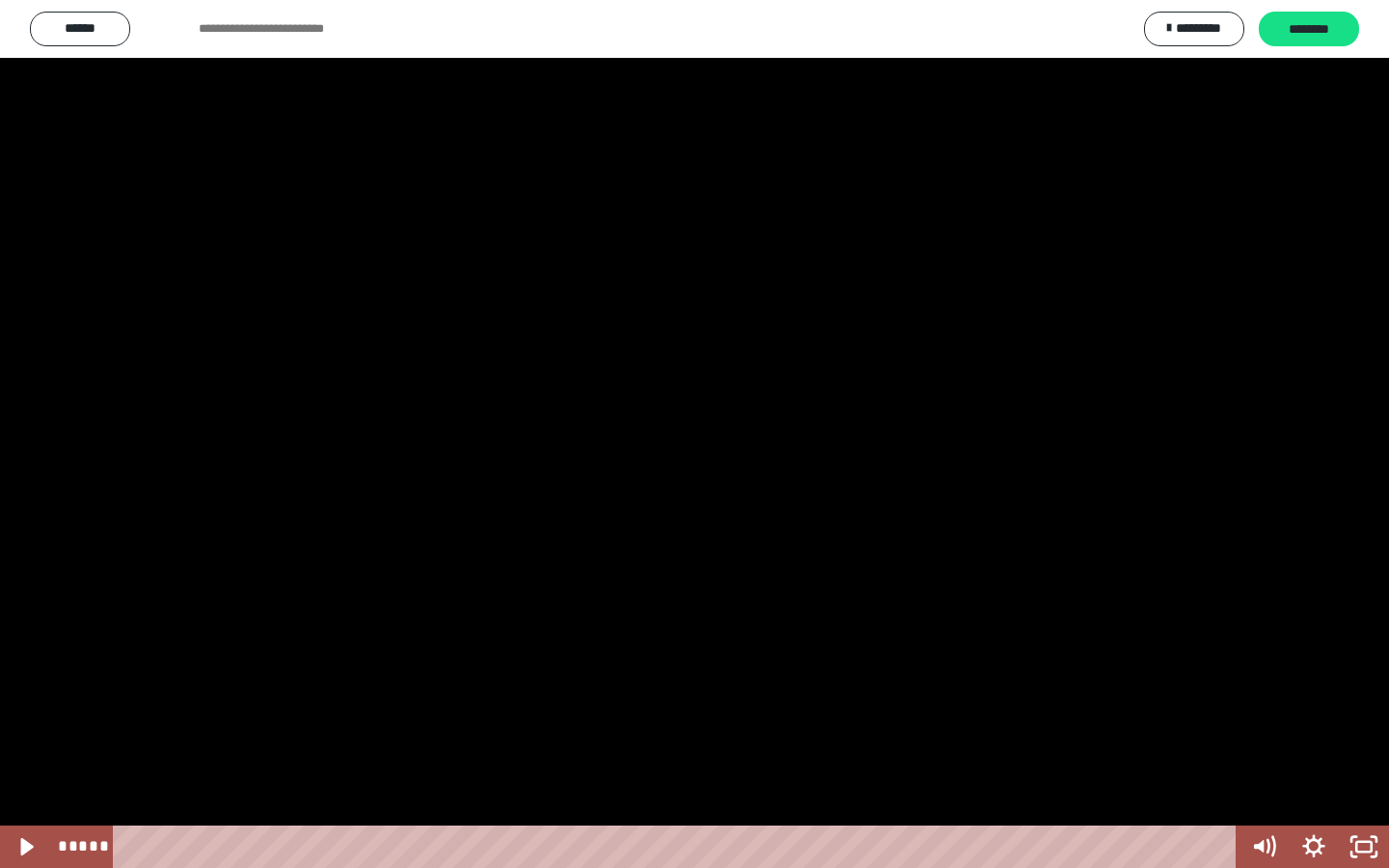 click at bounding box center (694, 434) 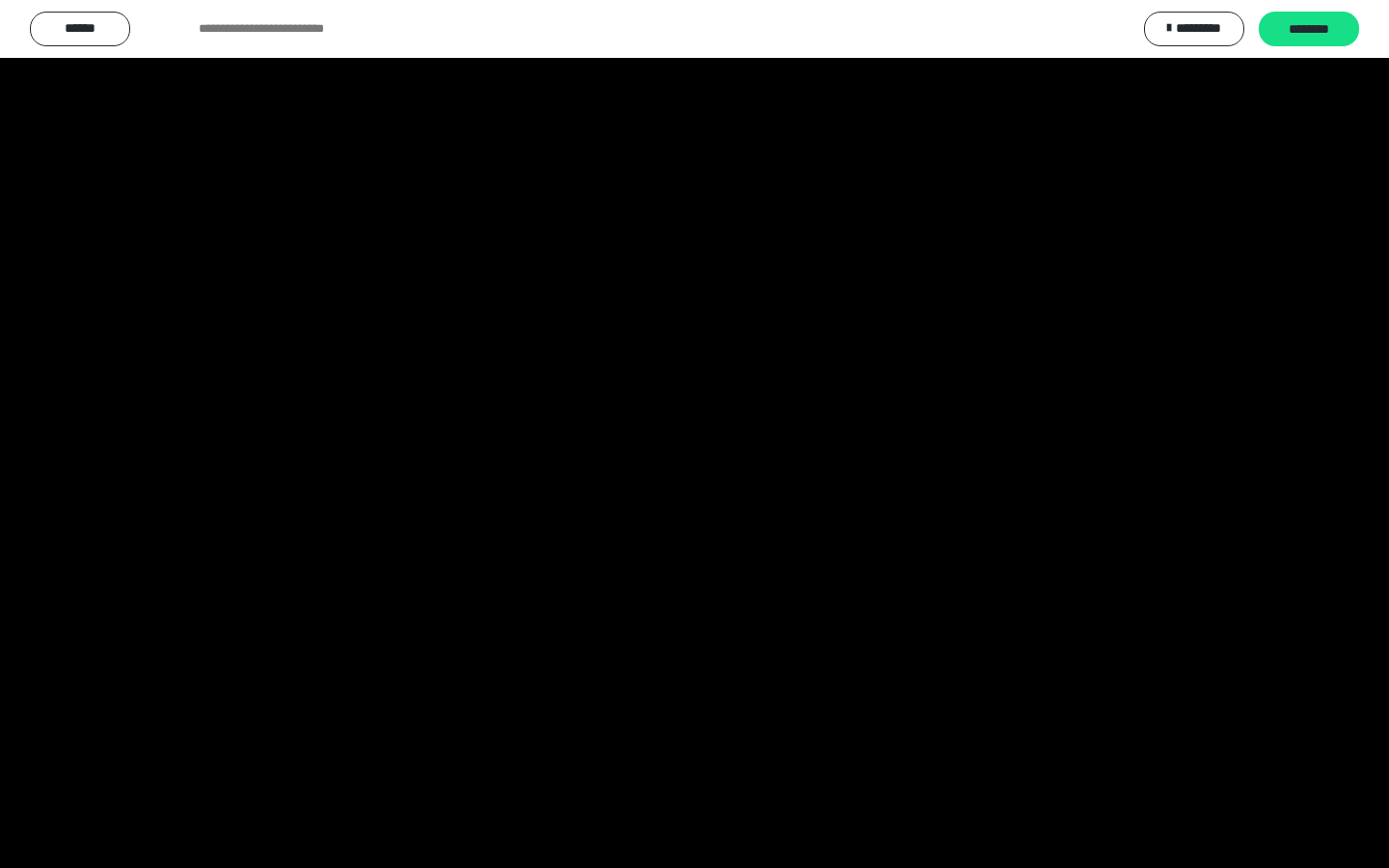 click at bounding box center (694, 434) 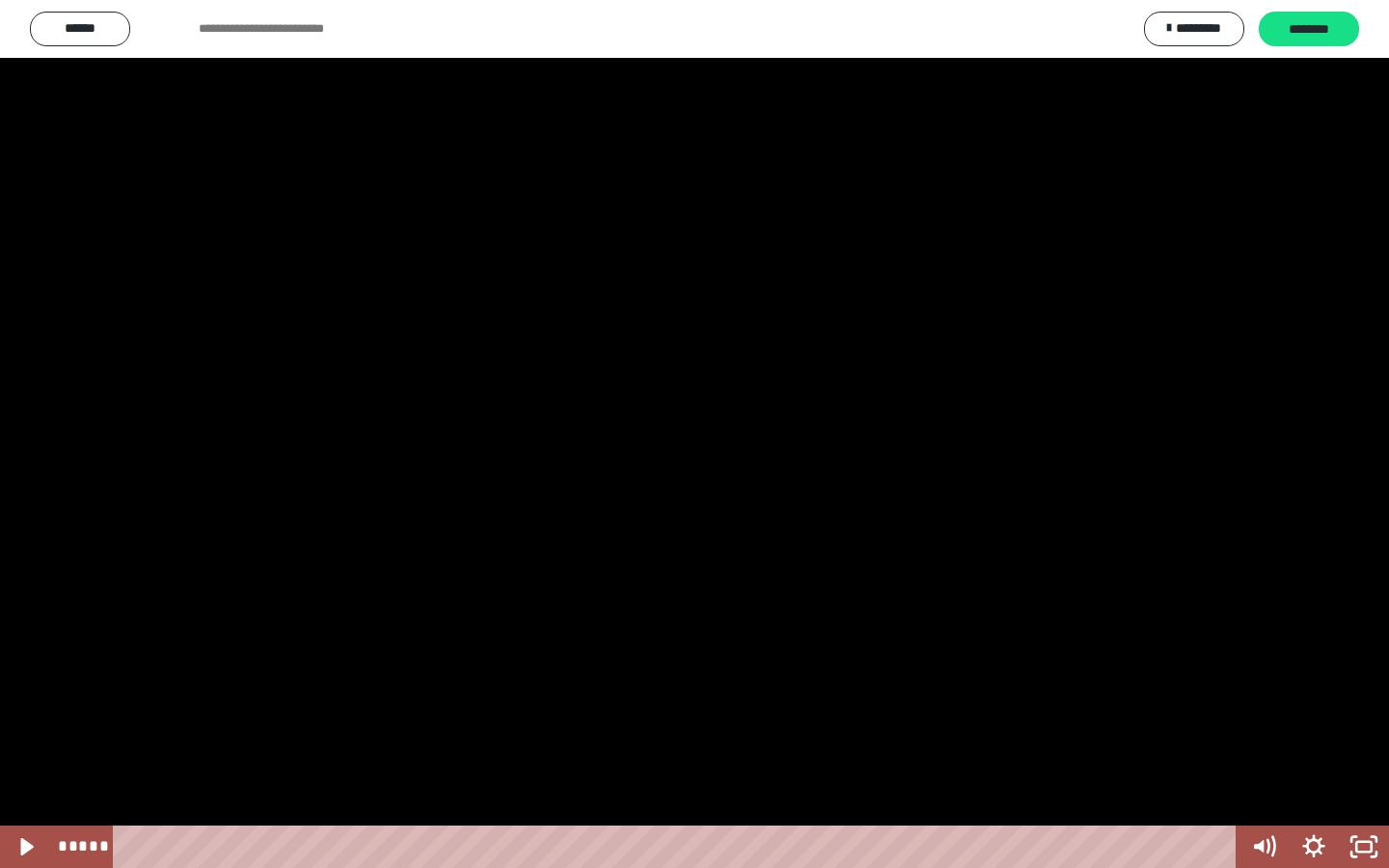 click at bounding box center [694, 434] 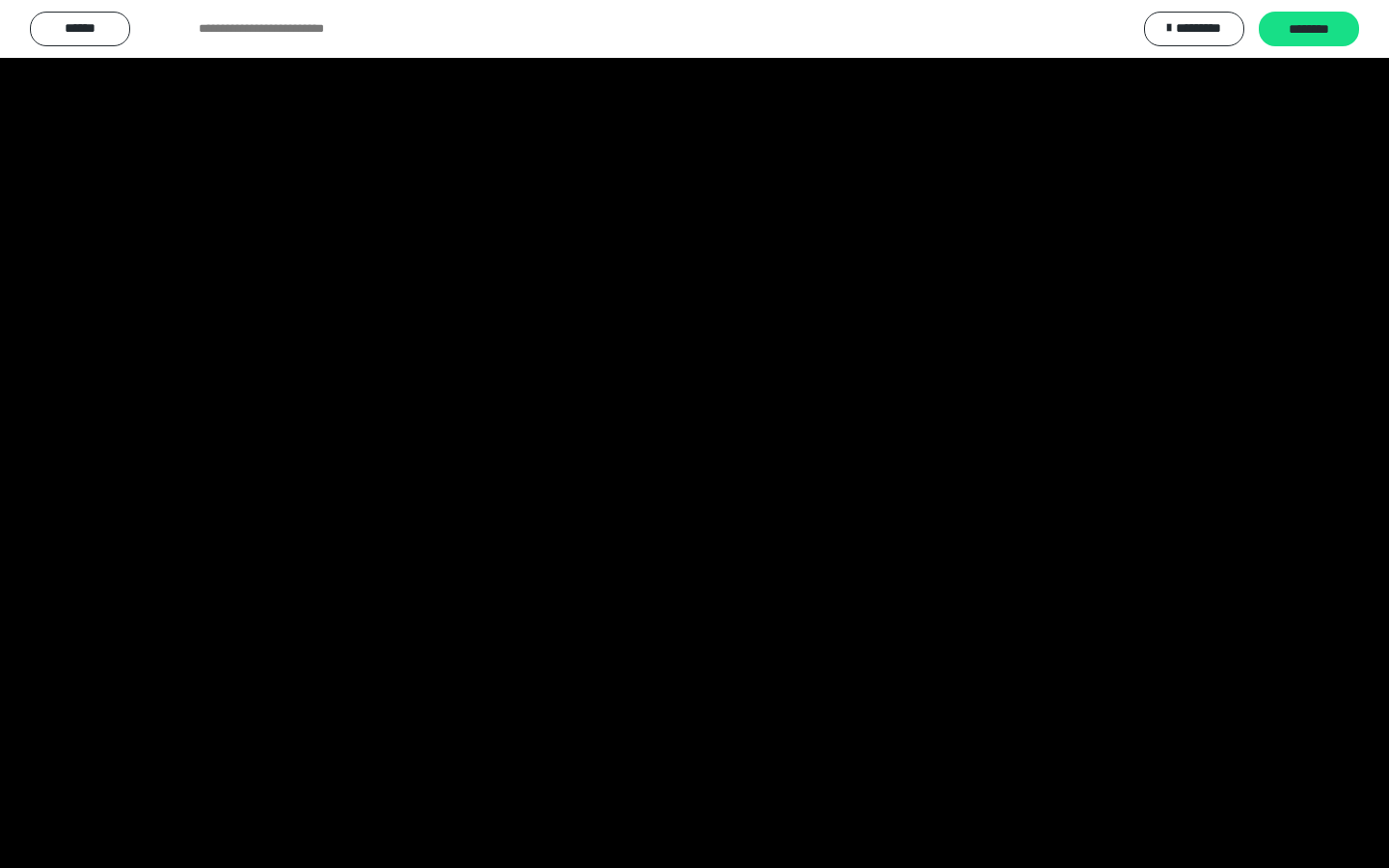 click at bounding box center (694, 434) 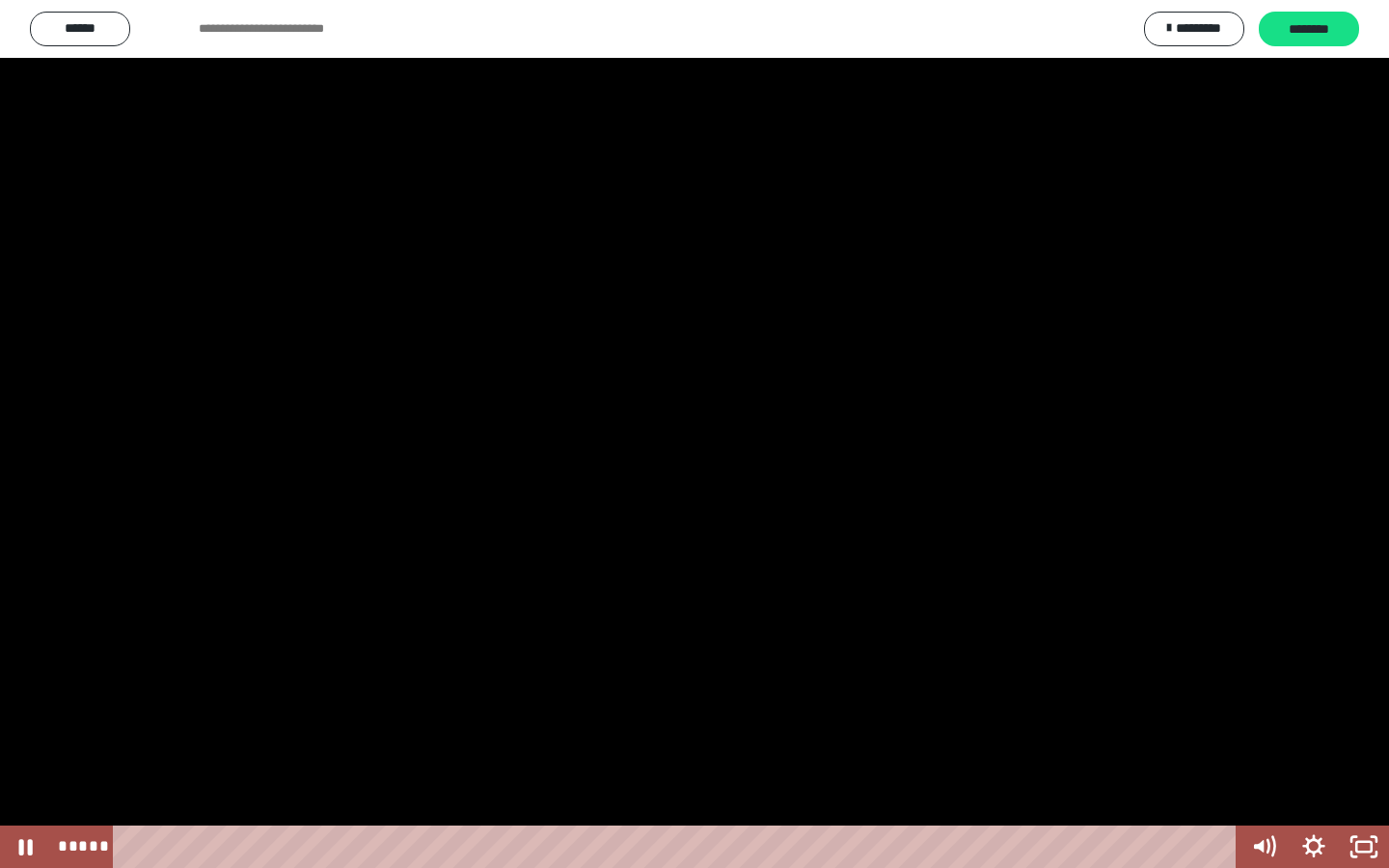click at bounding box center (694, 434) 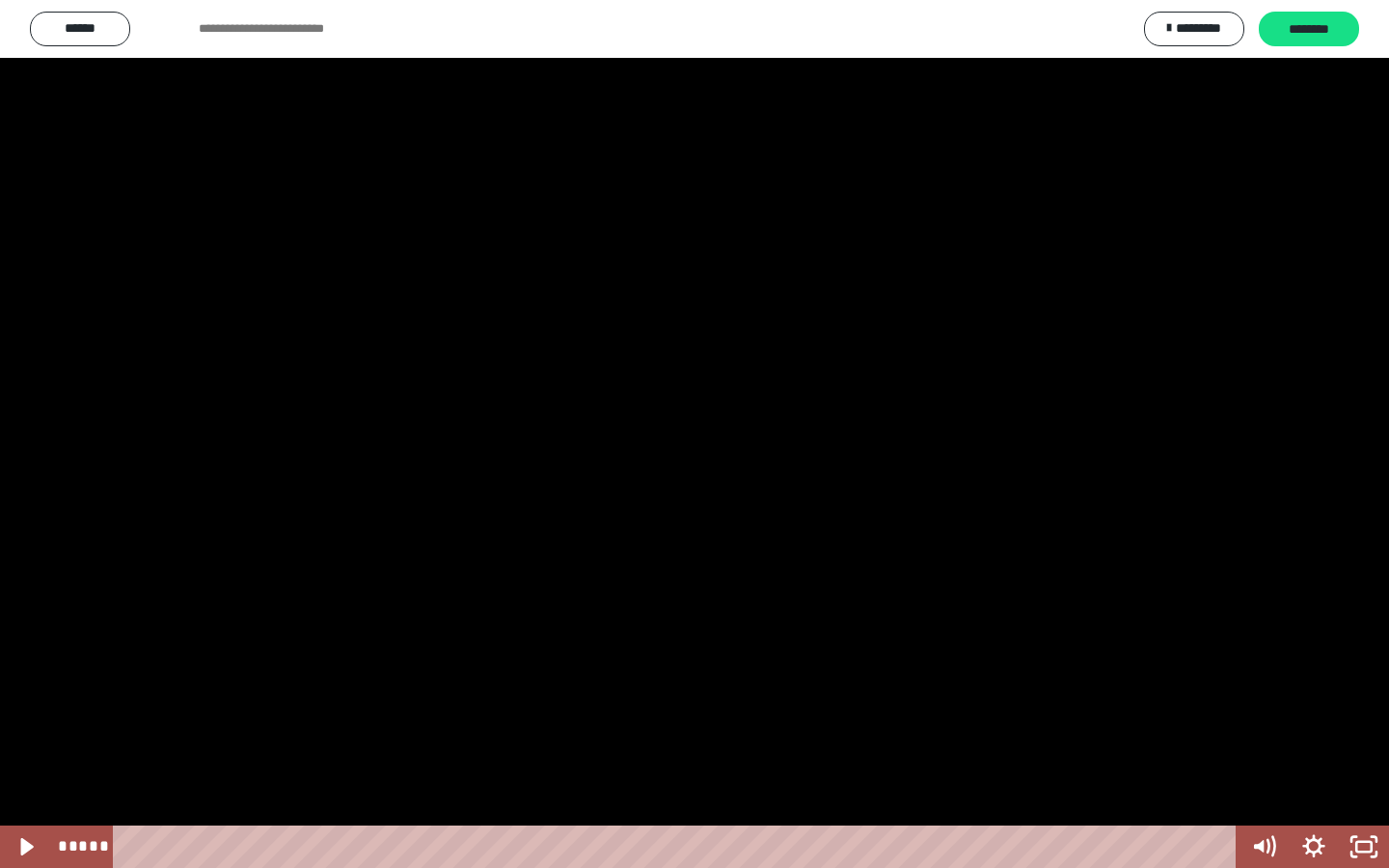 click at bounding box center [694, 434] 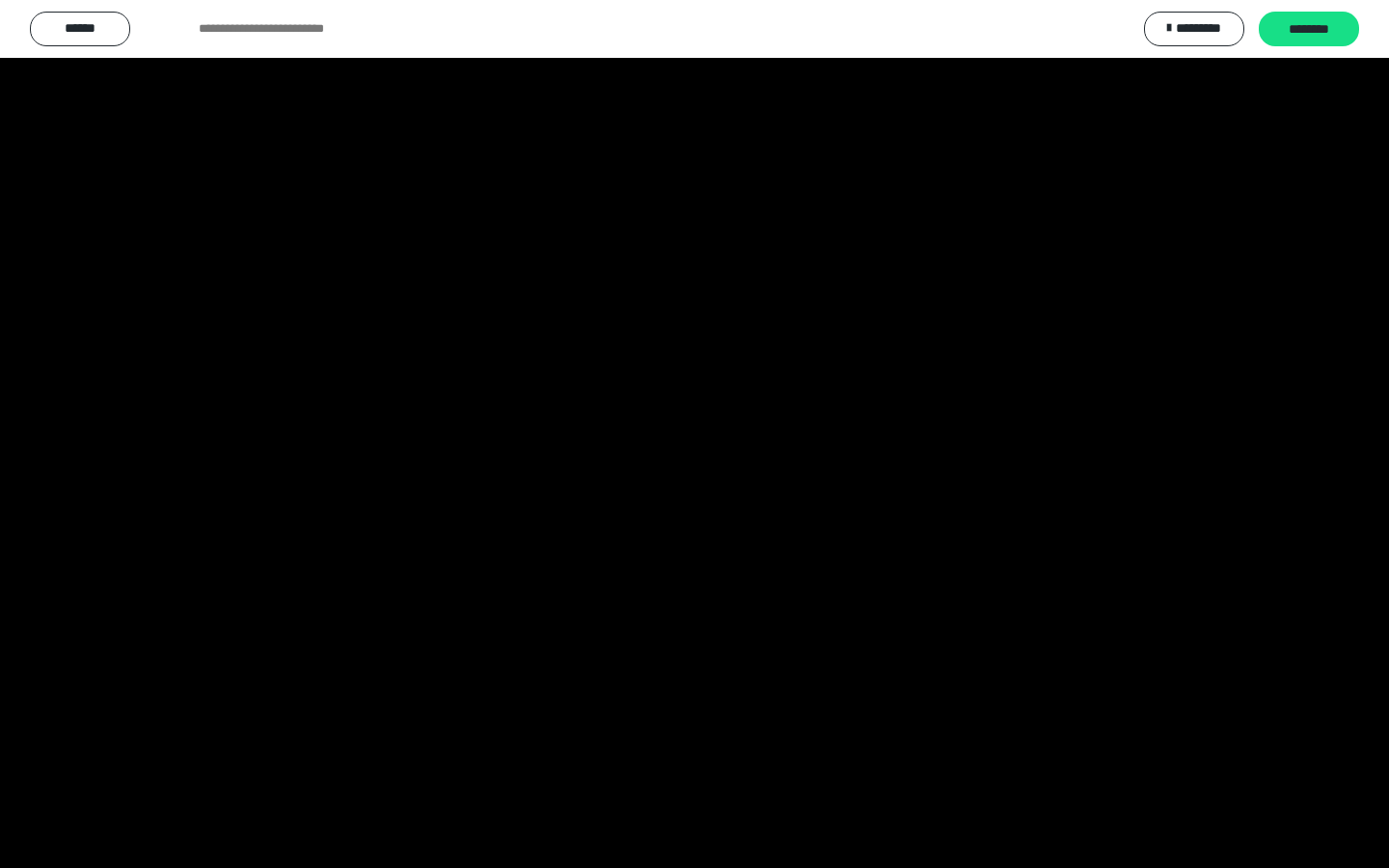 click at bounding box center (694, 434) 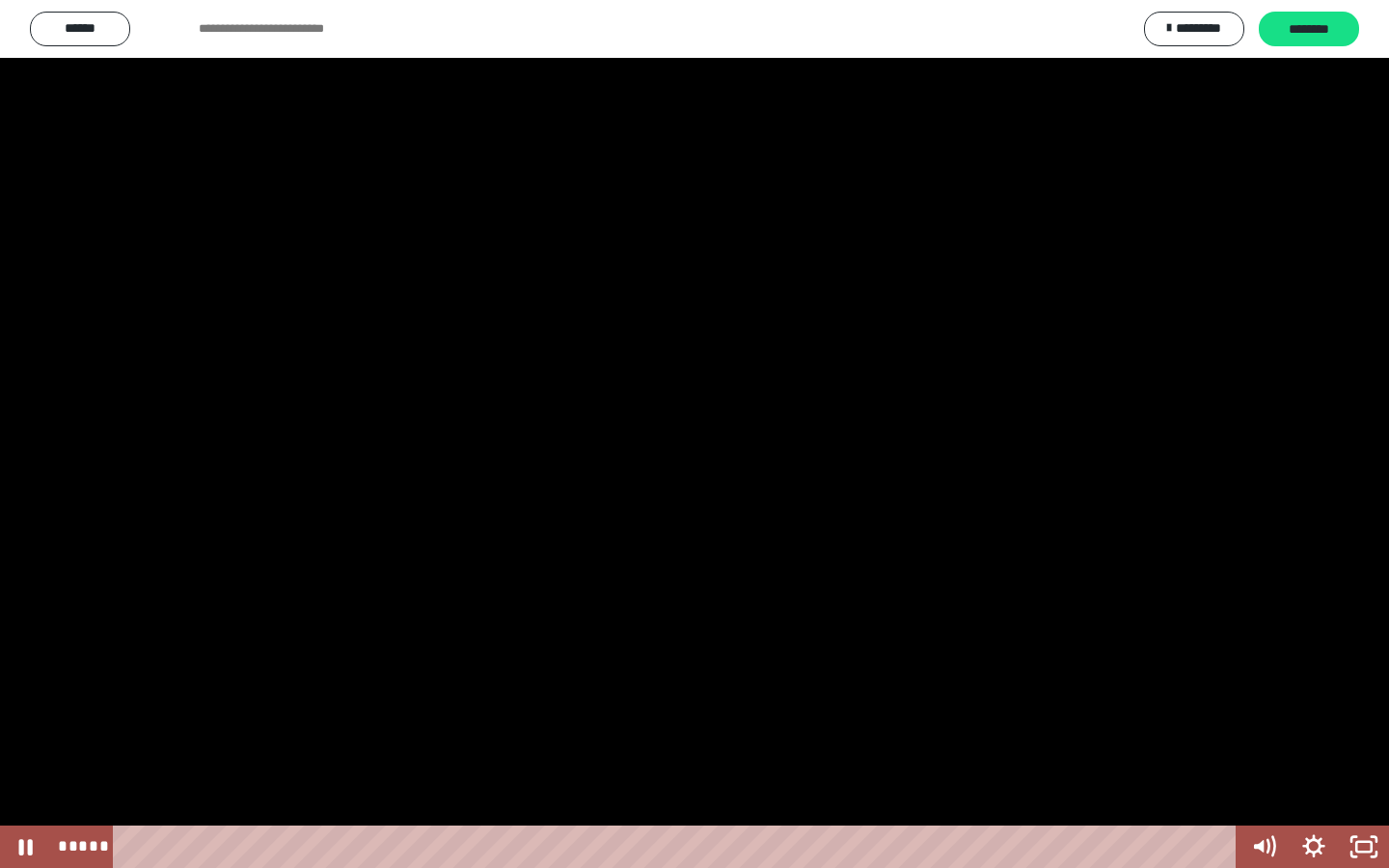 click at bounding box center [694, 434] 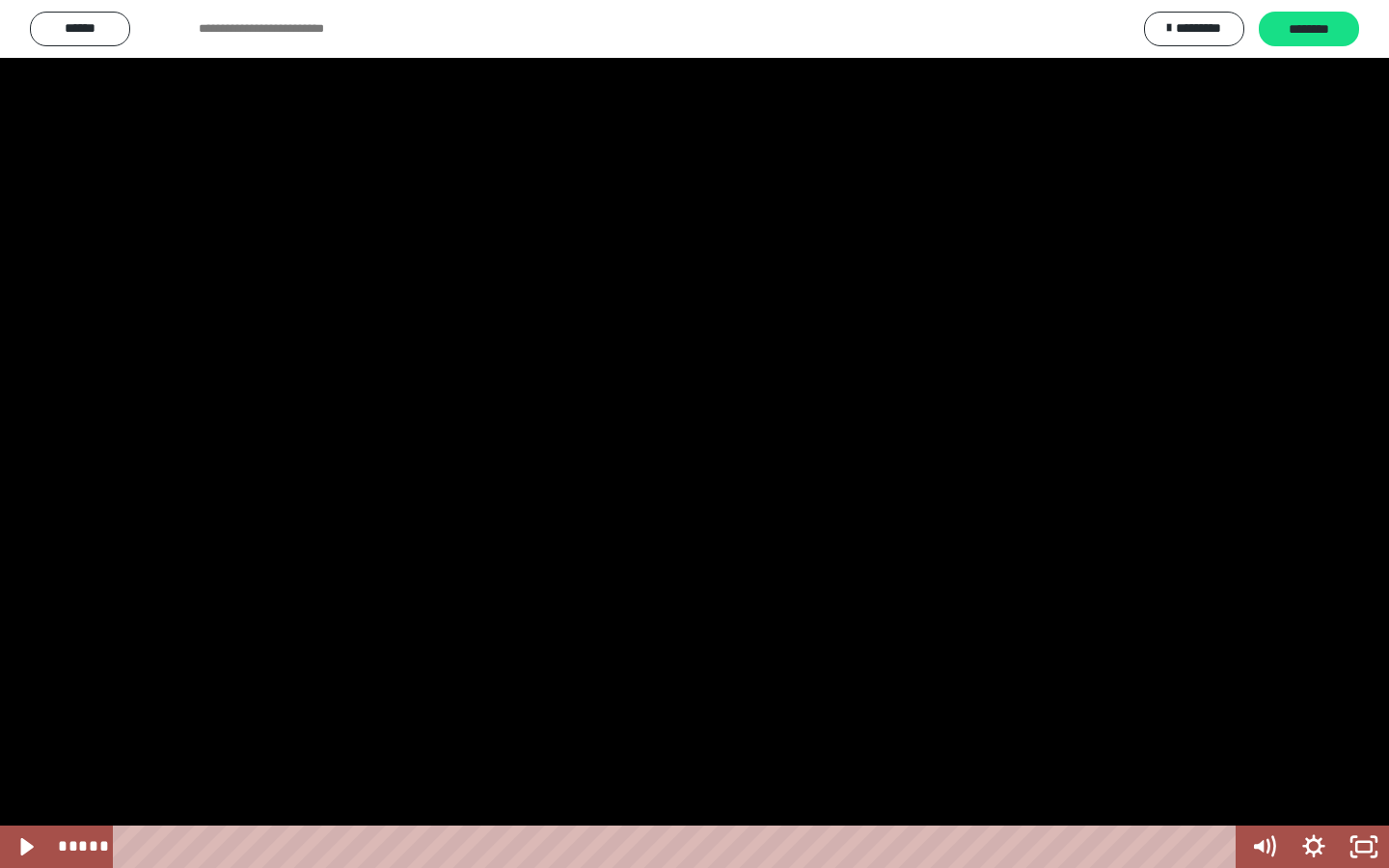 click at bounding box center (694, 434) 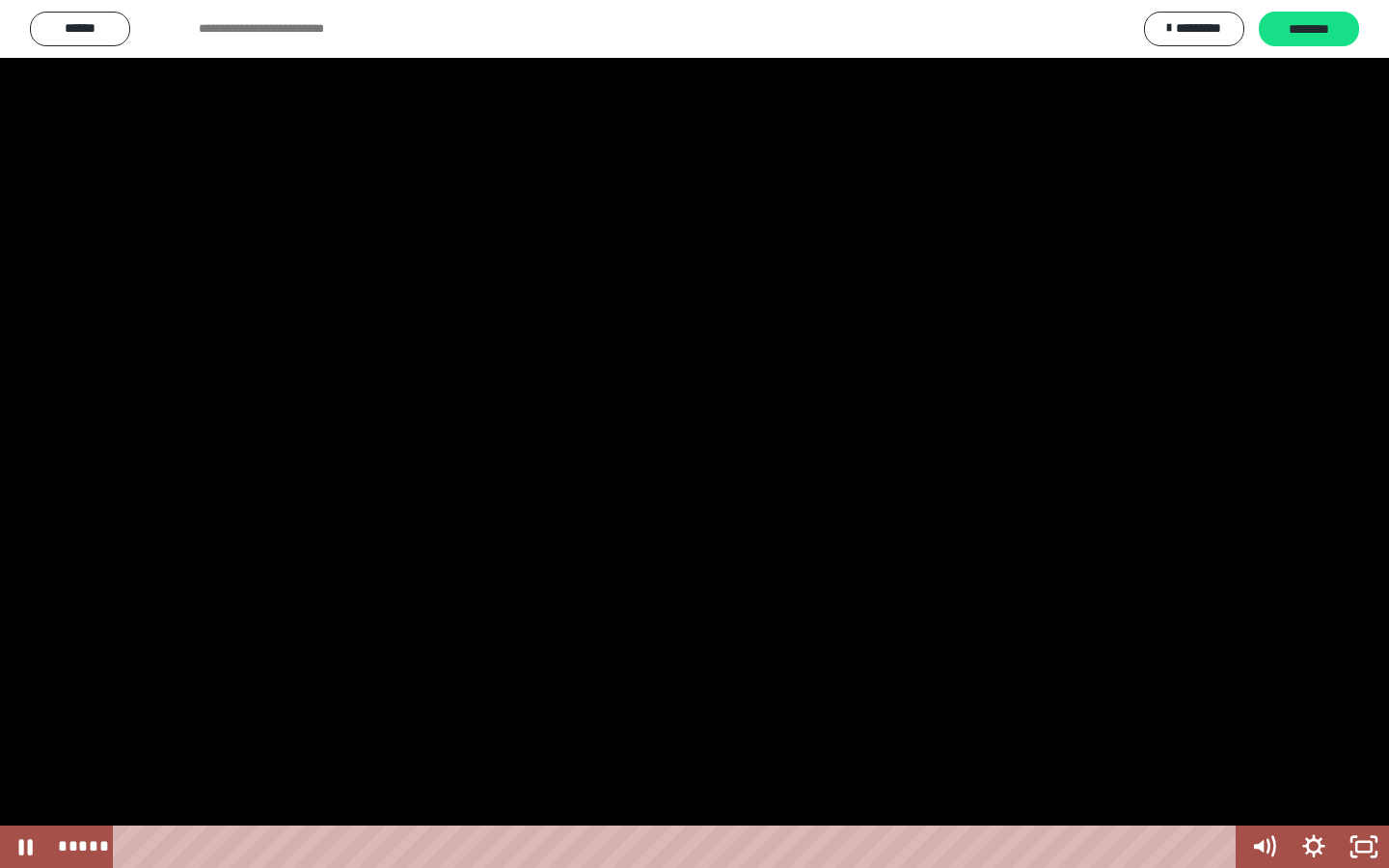 click at bounding box center (694, 434) 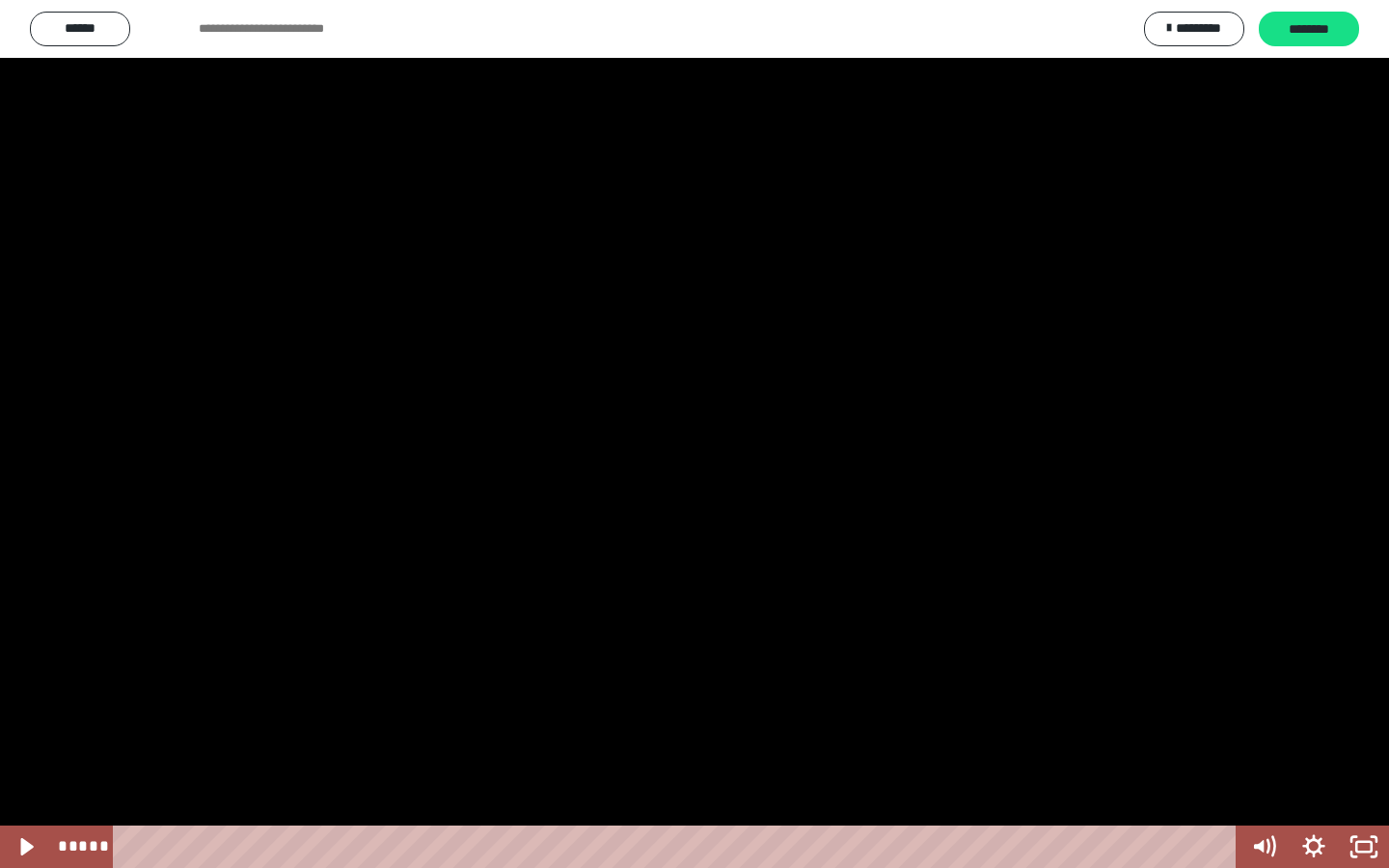 click at bounding box center (694, 434) 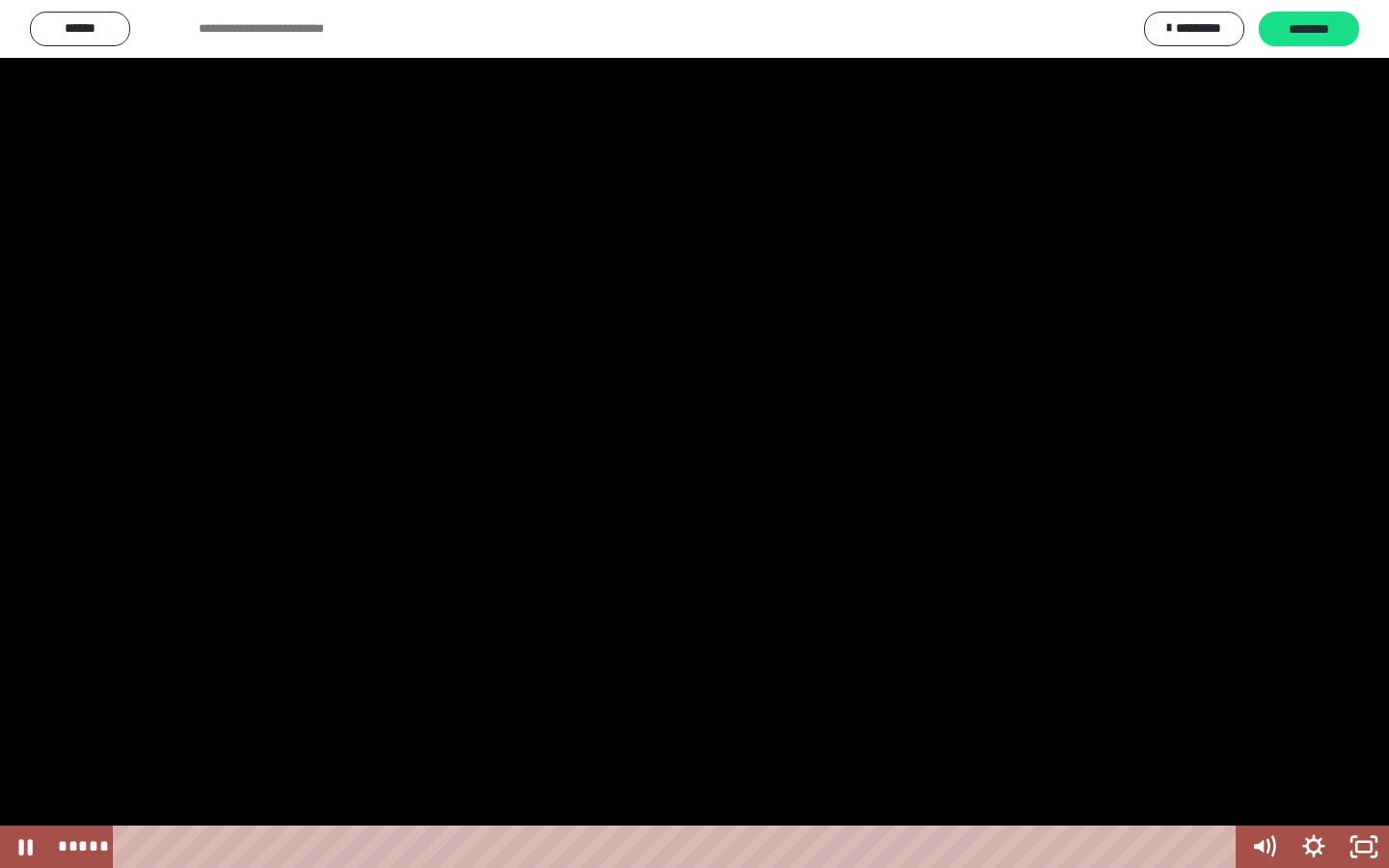 click at bounding box center (694, 434) 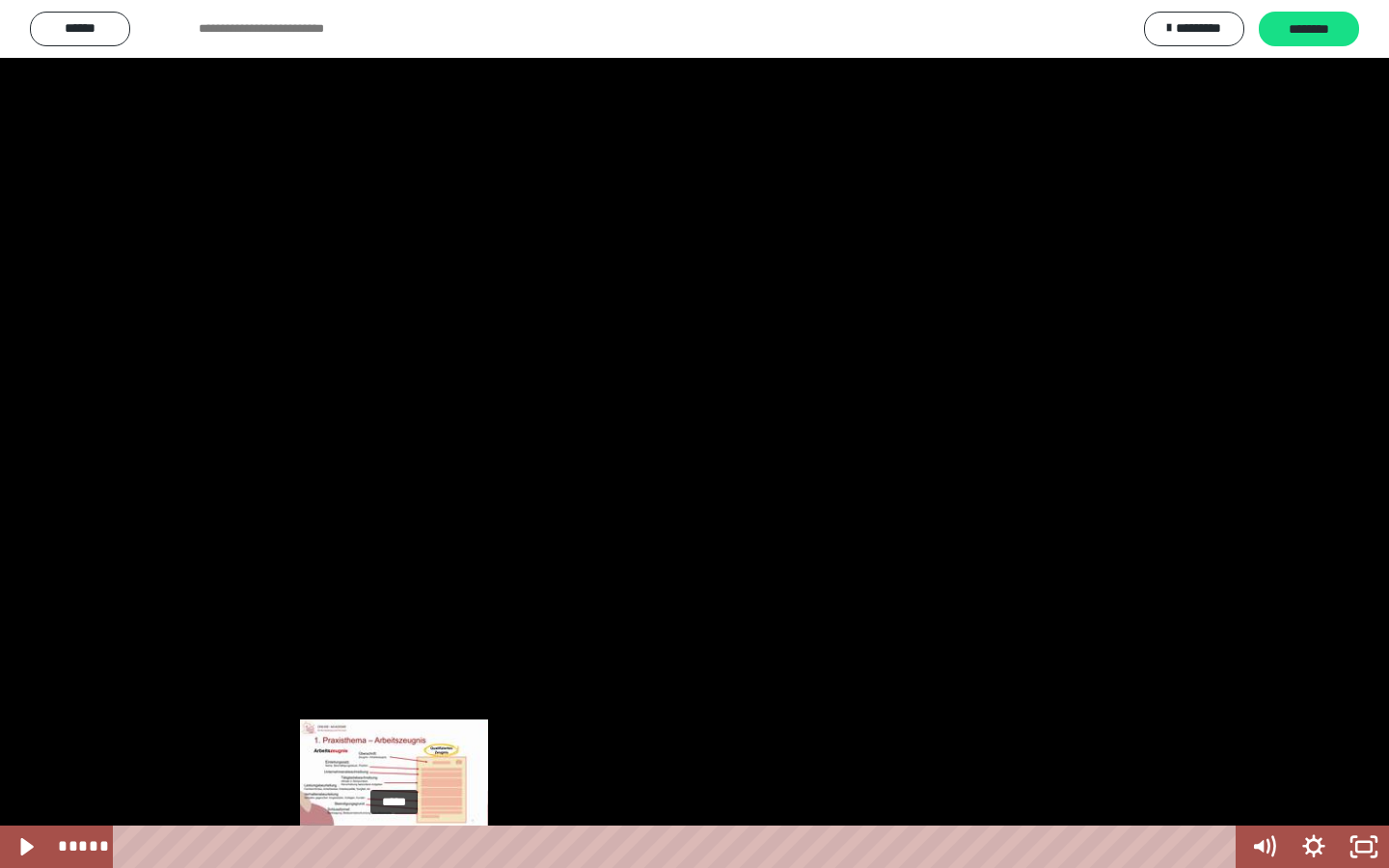 click at bounding box center (394, 847) 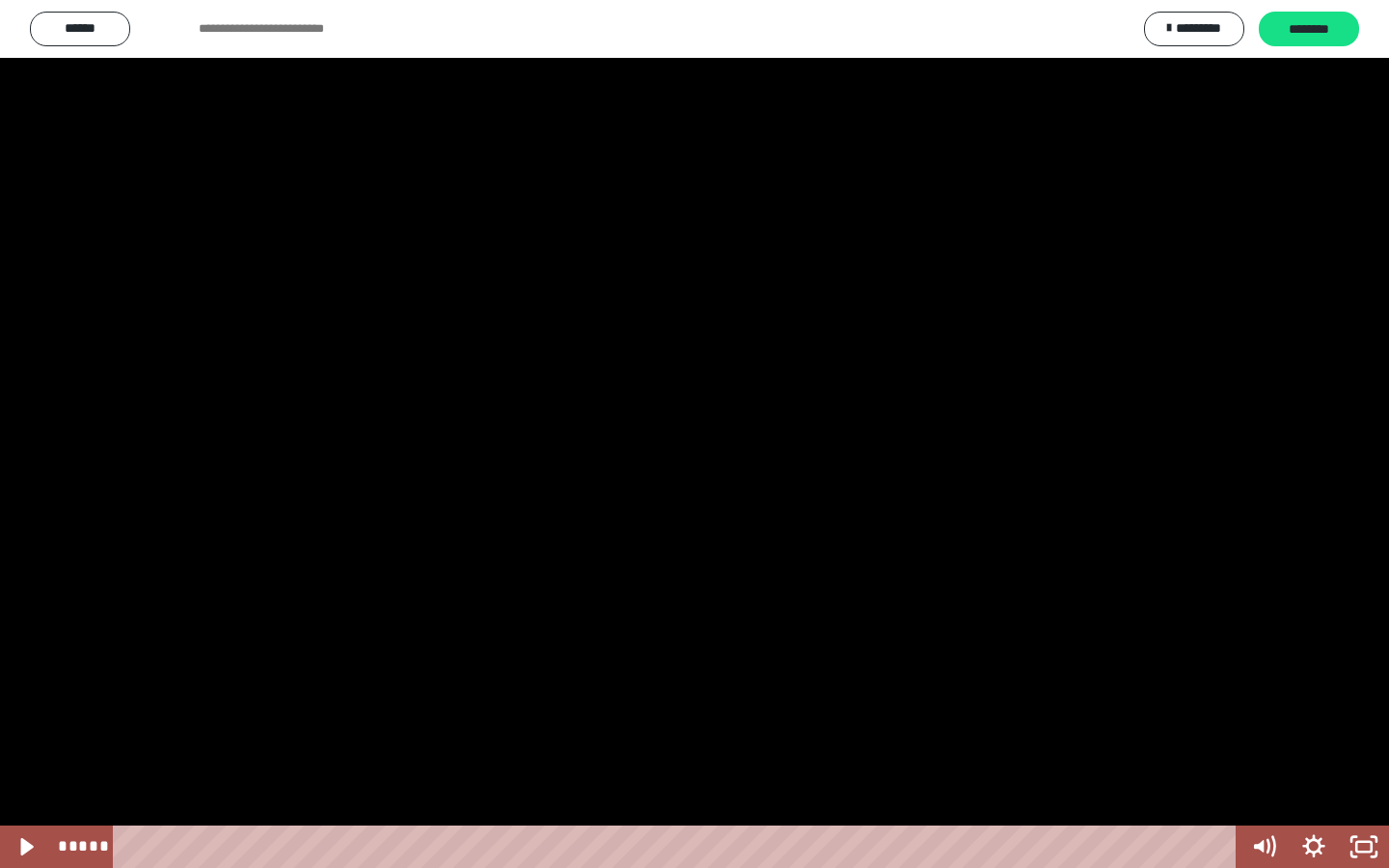 click at bounding box center [694, 434] 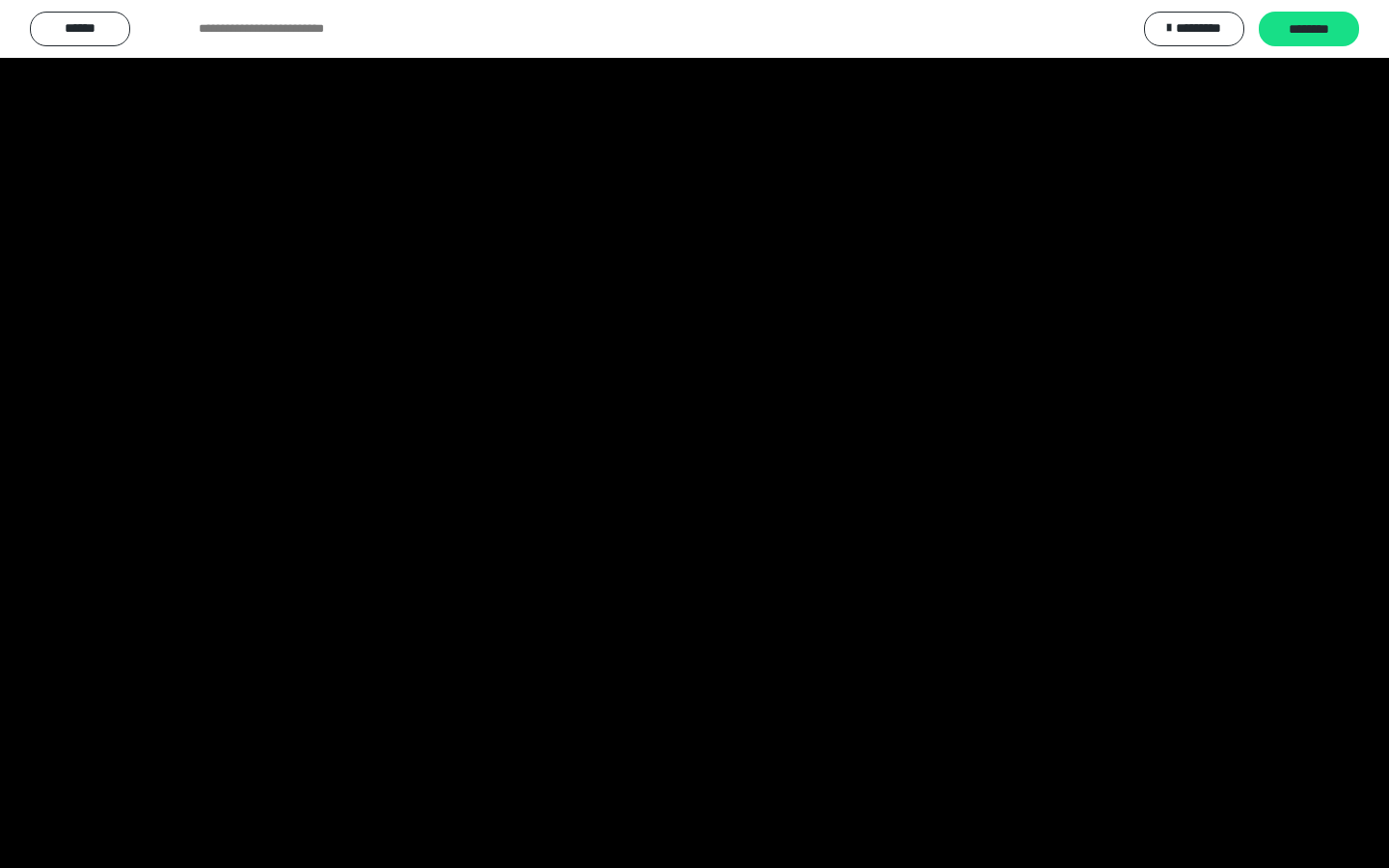 click at bounding box center [694, 434] 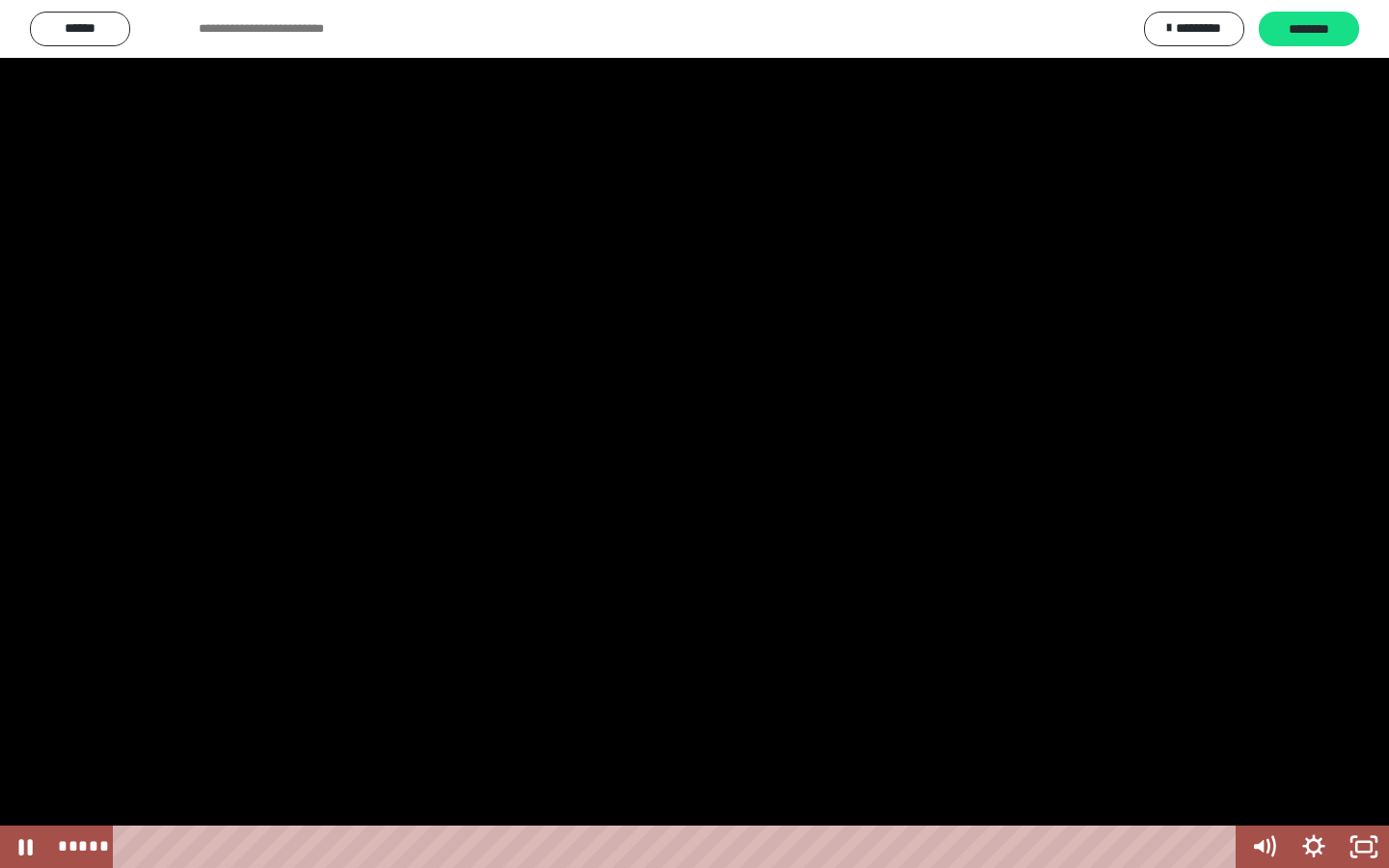 click at bounding box center (694, 434) 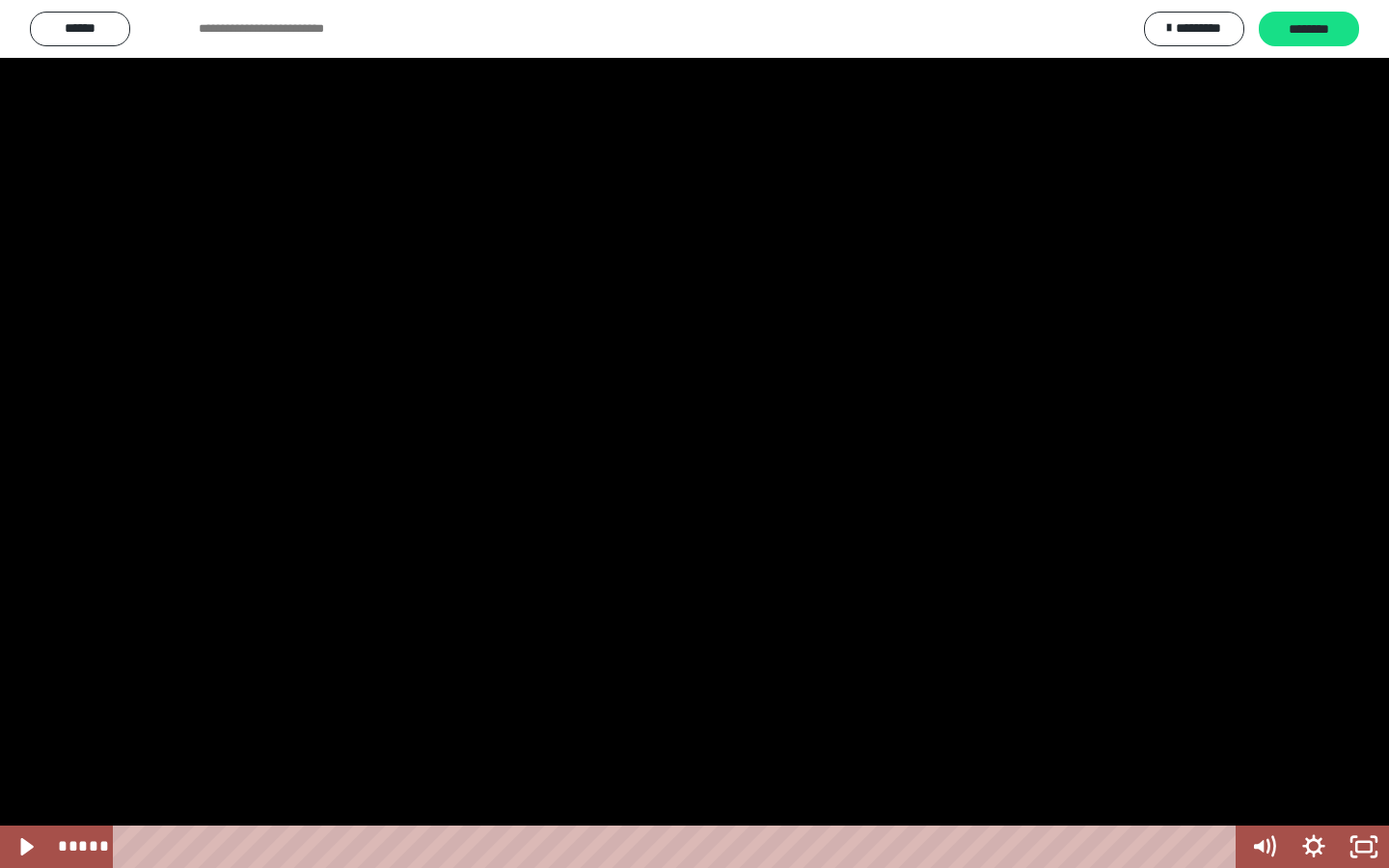 click at bounding box center (694, 434) 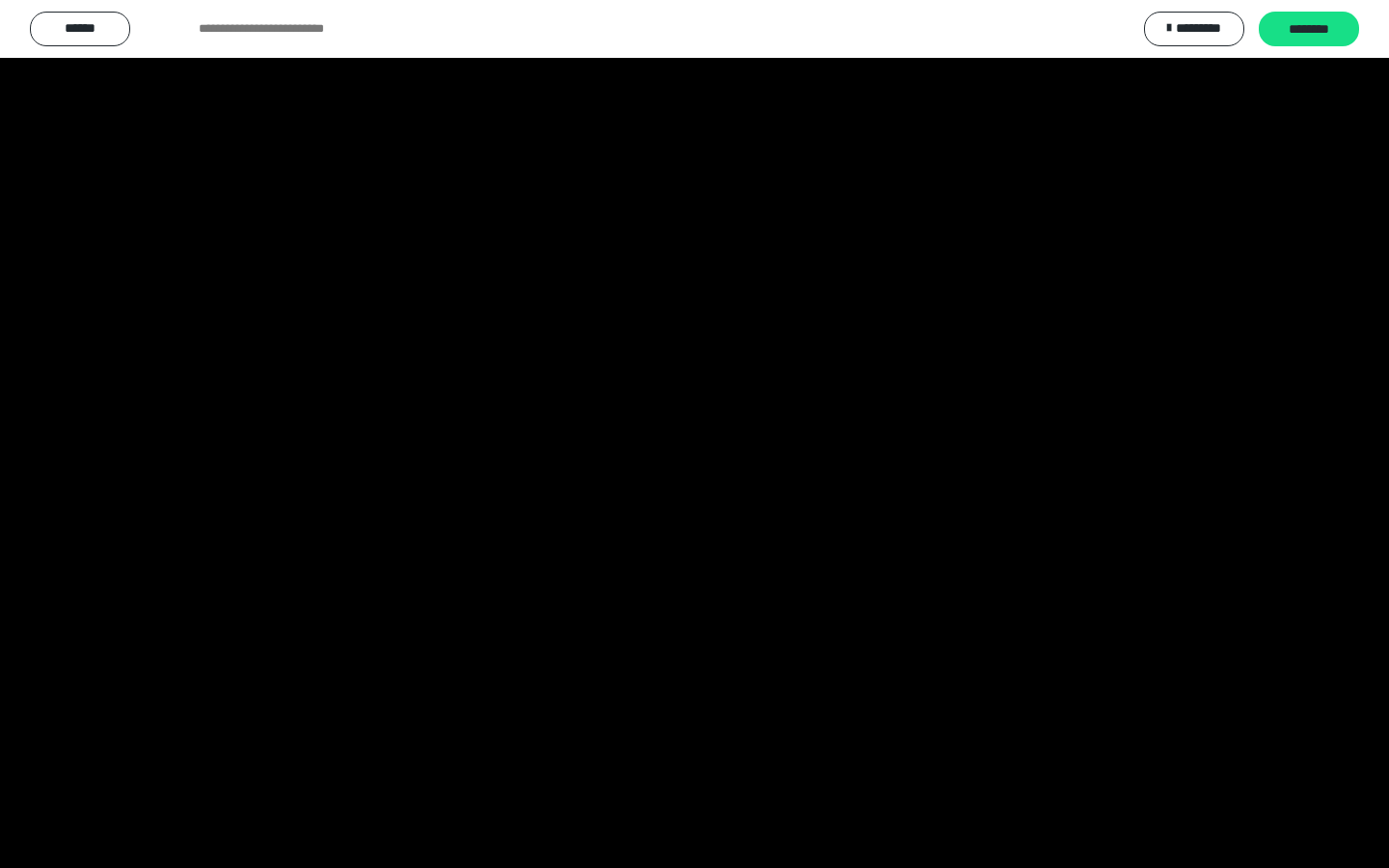 click at bounding box center [694, 434] 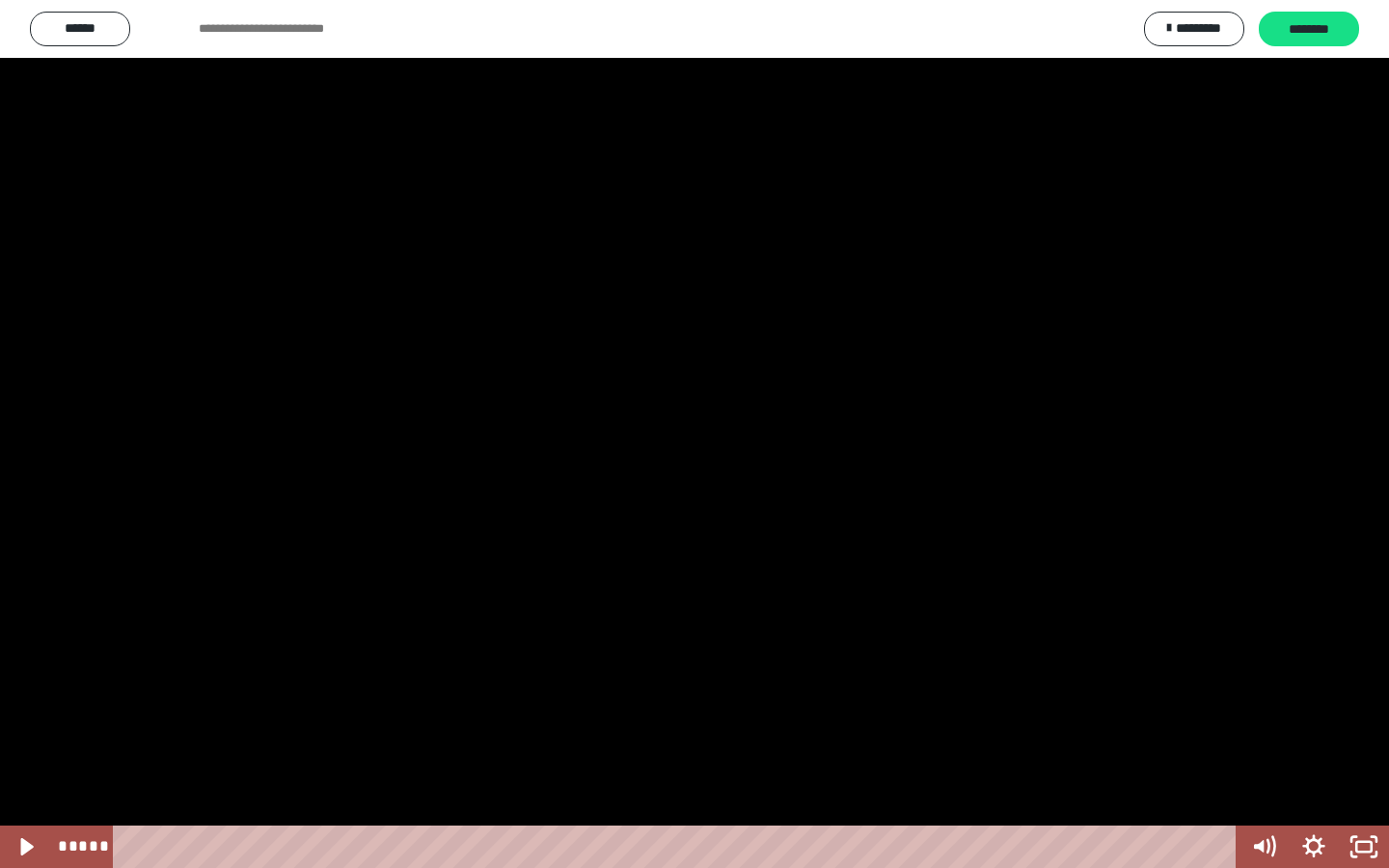 click at bounding box center [694, 434] 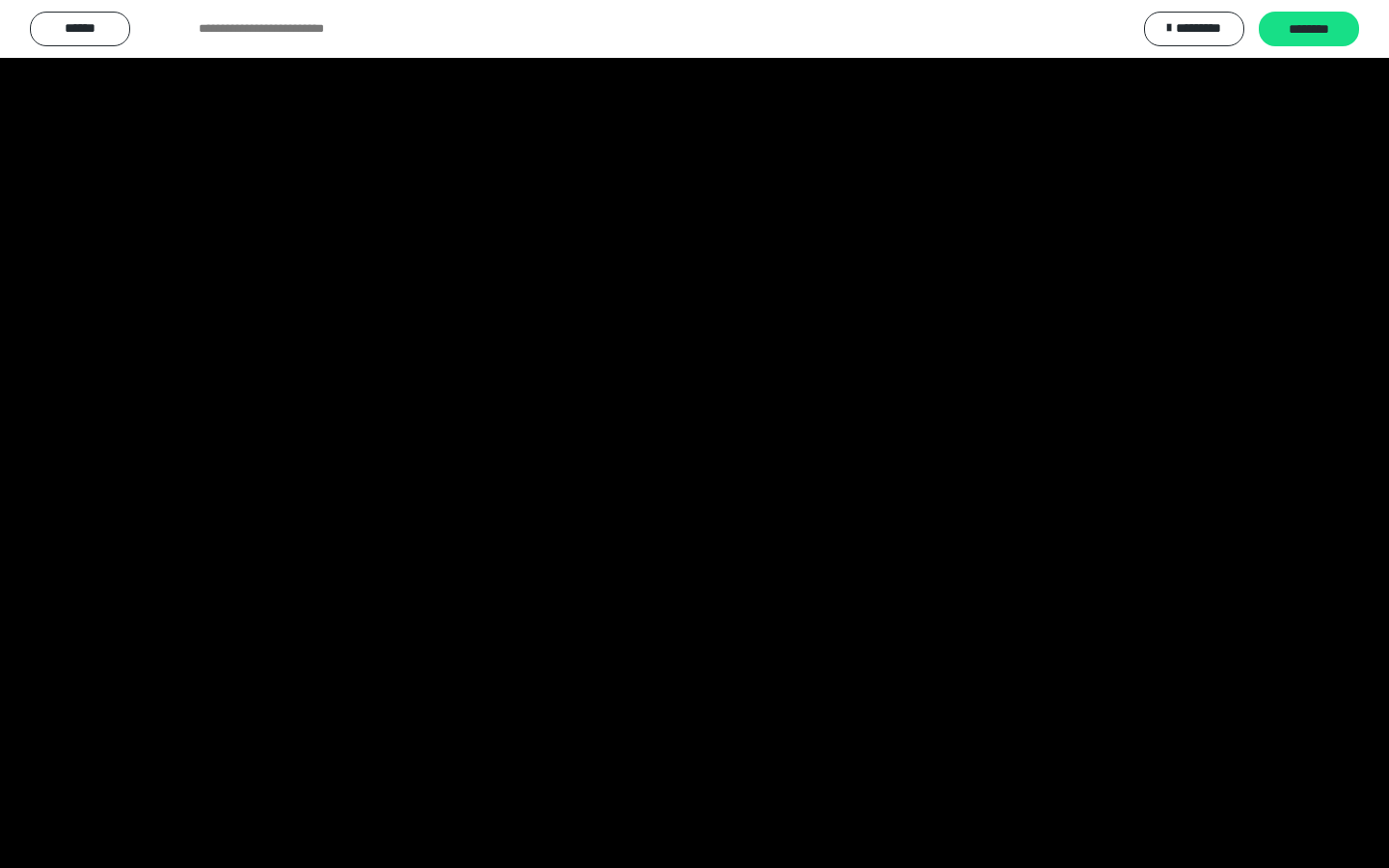 click at bounding box center [694, 434] 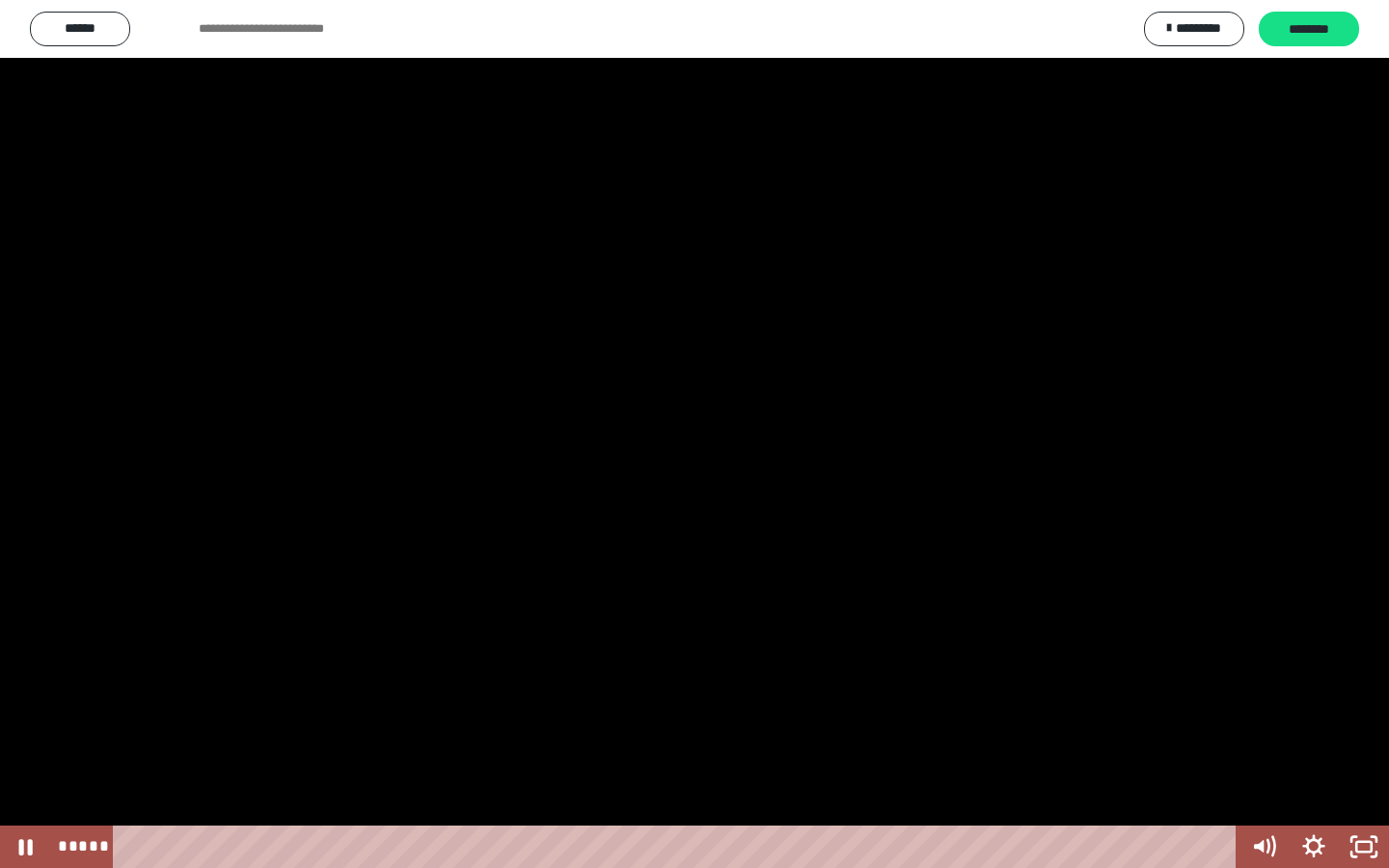 click at bounding box center (694, 434) 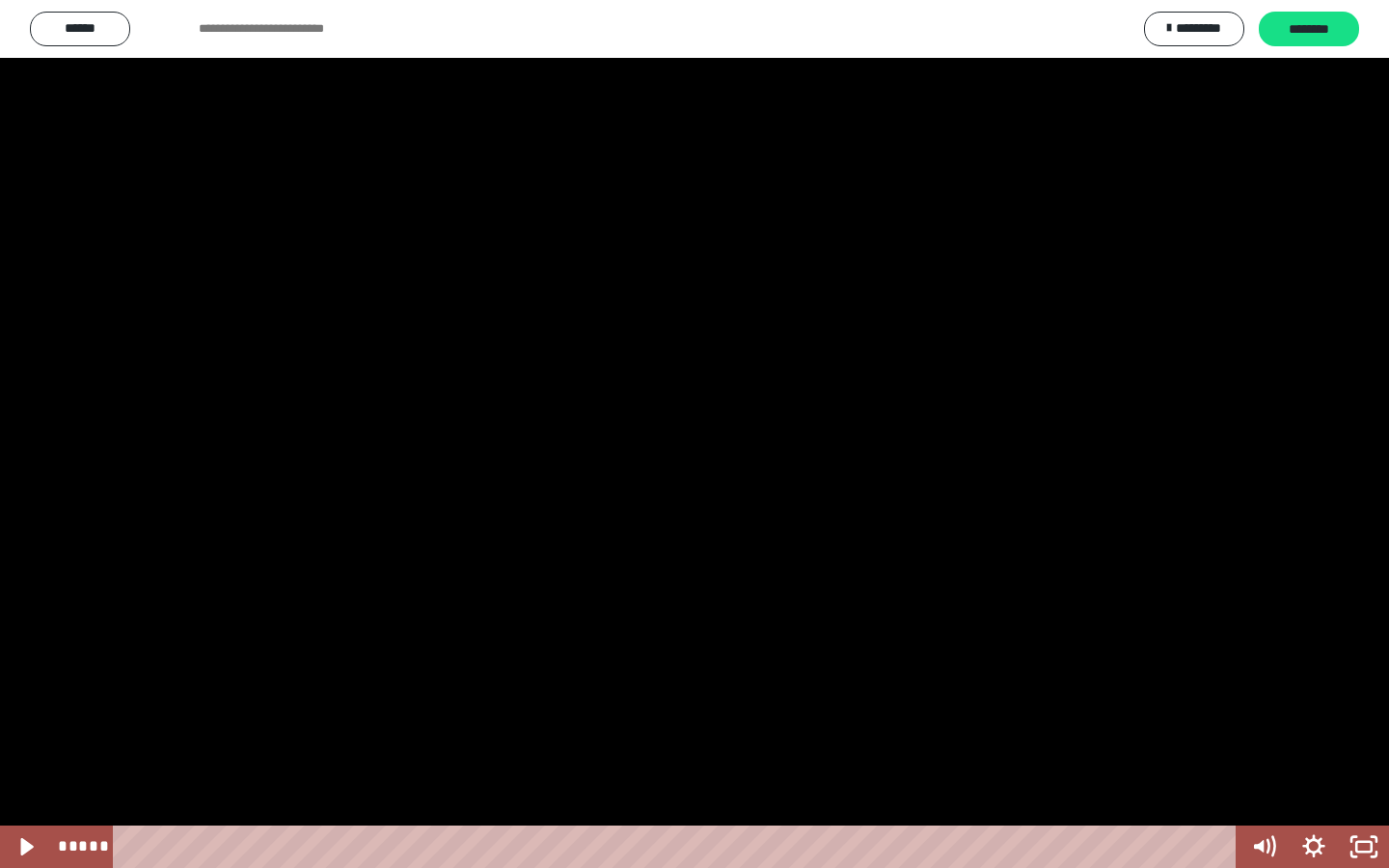click at bounding box center (694, 434) 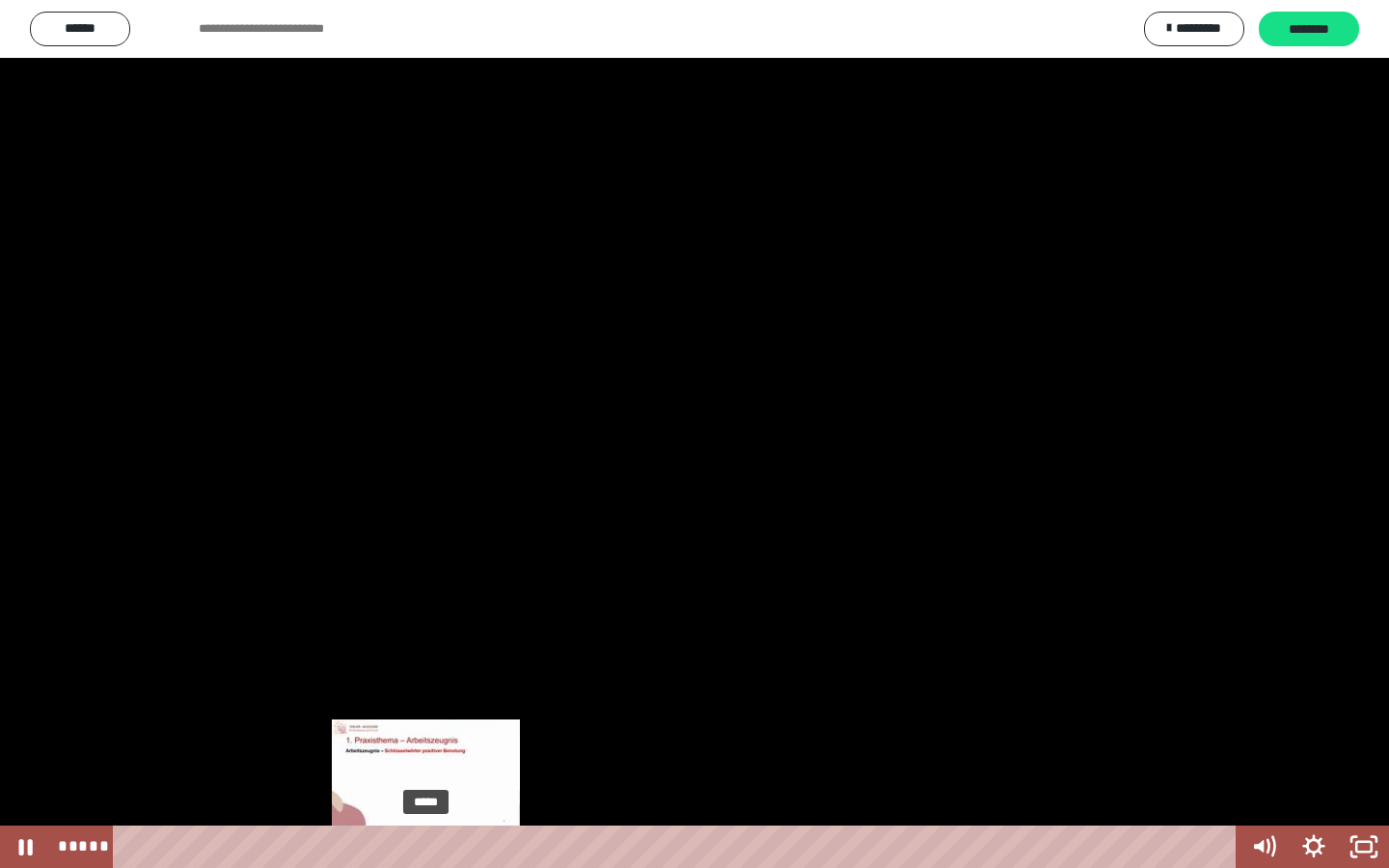 click at bounding box center (425, 847) 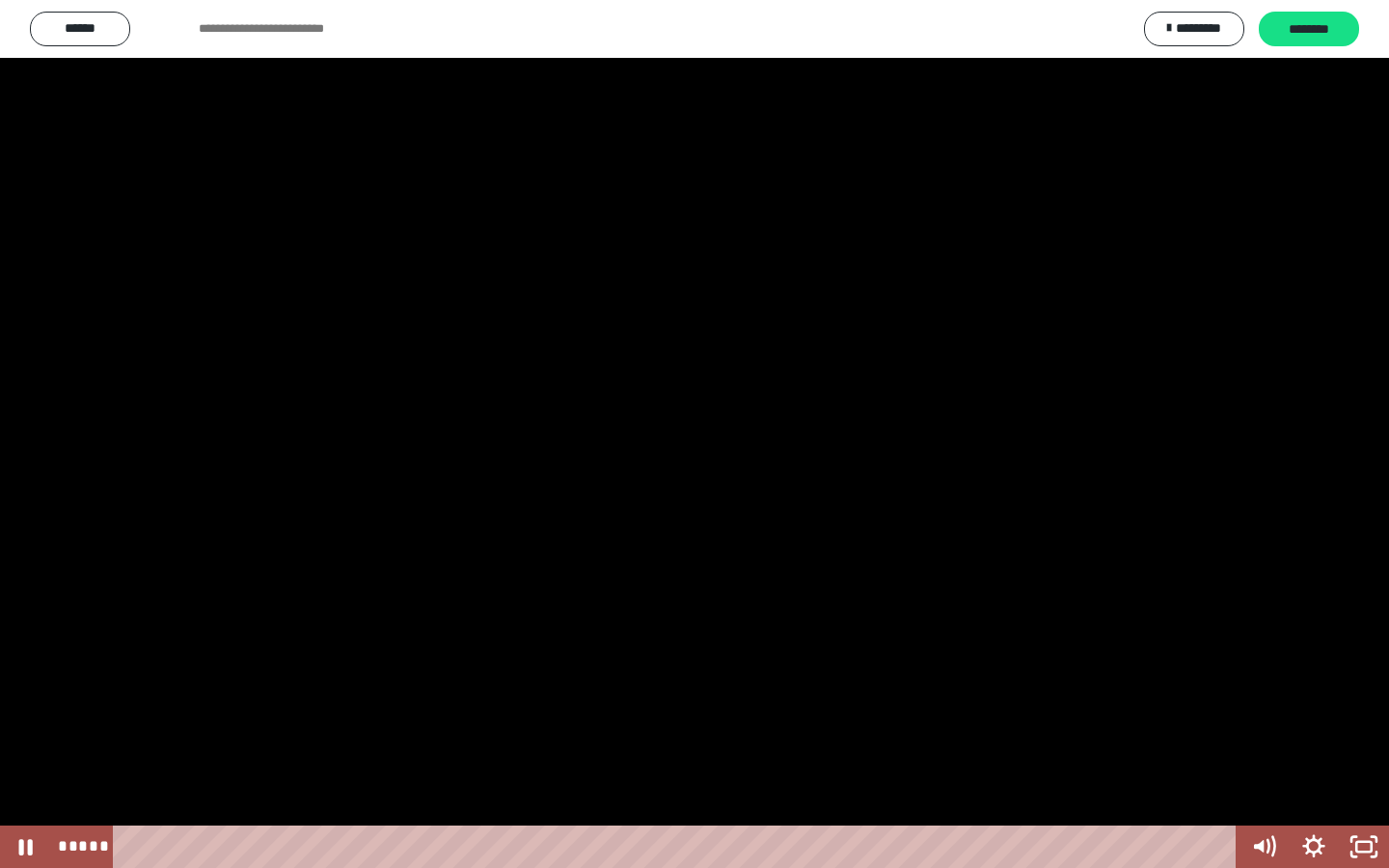 click at bounding box center [694, 434] 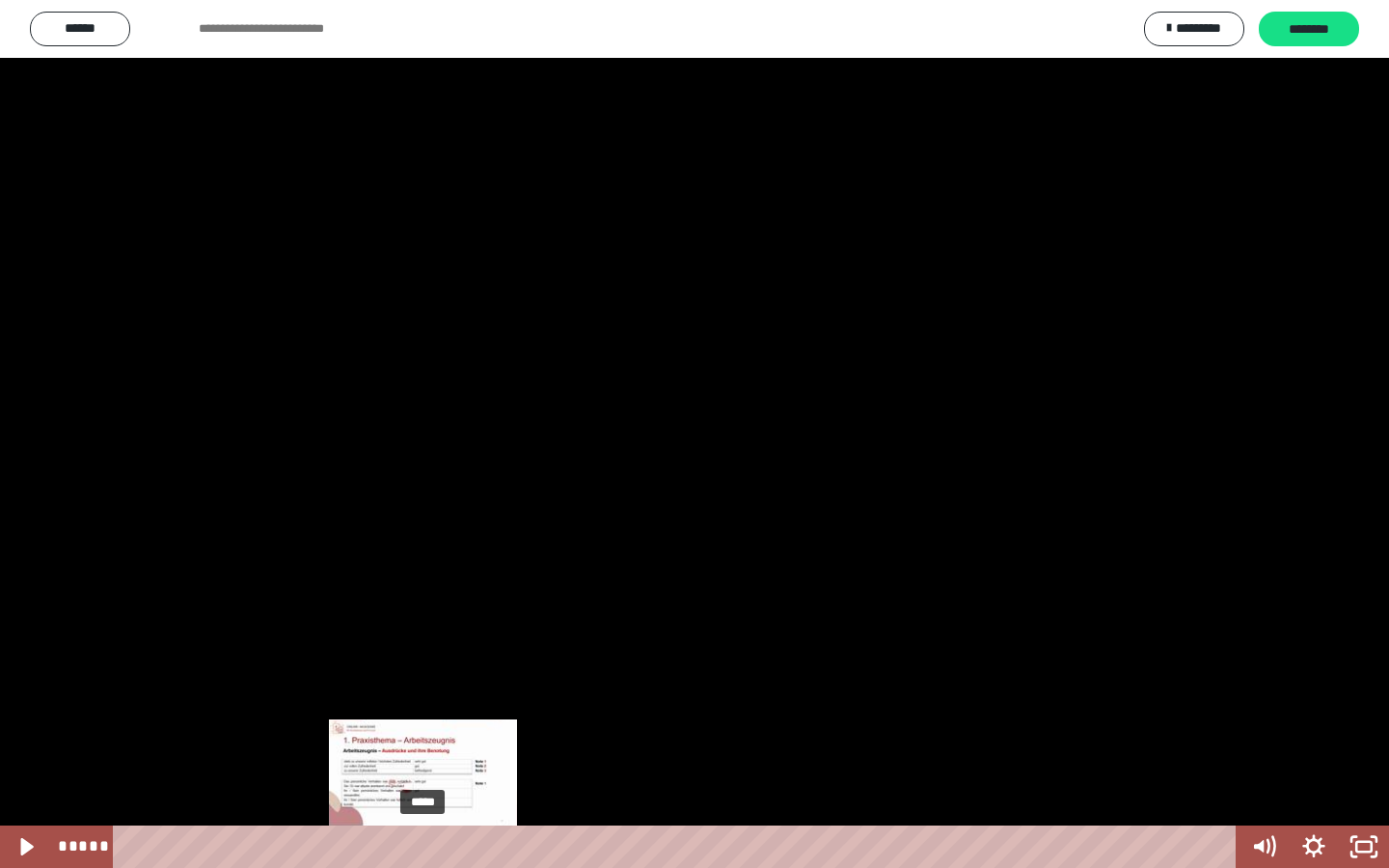 click at bounding box center (425, 847) 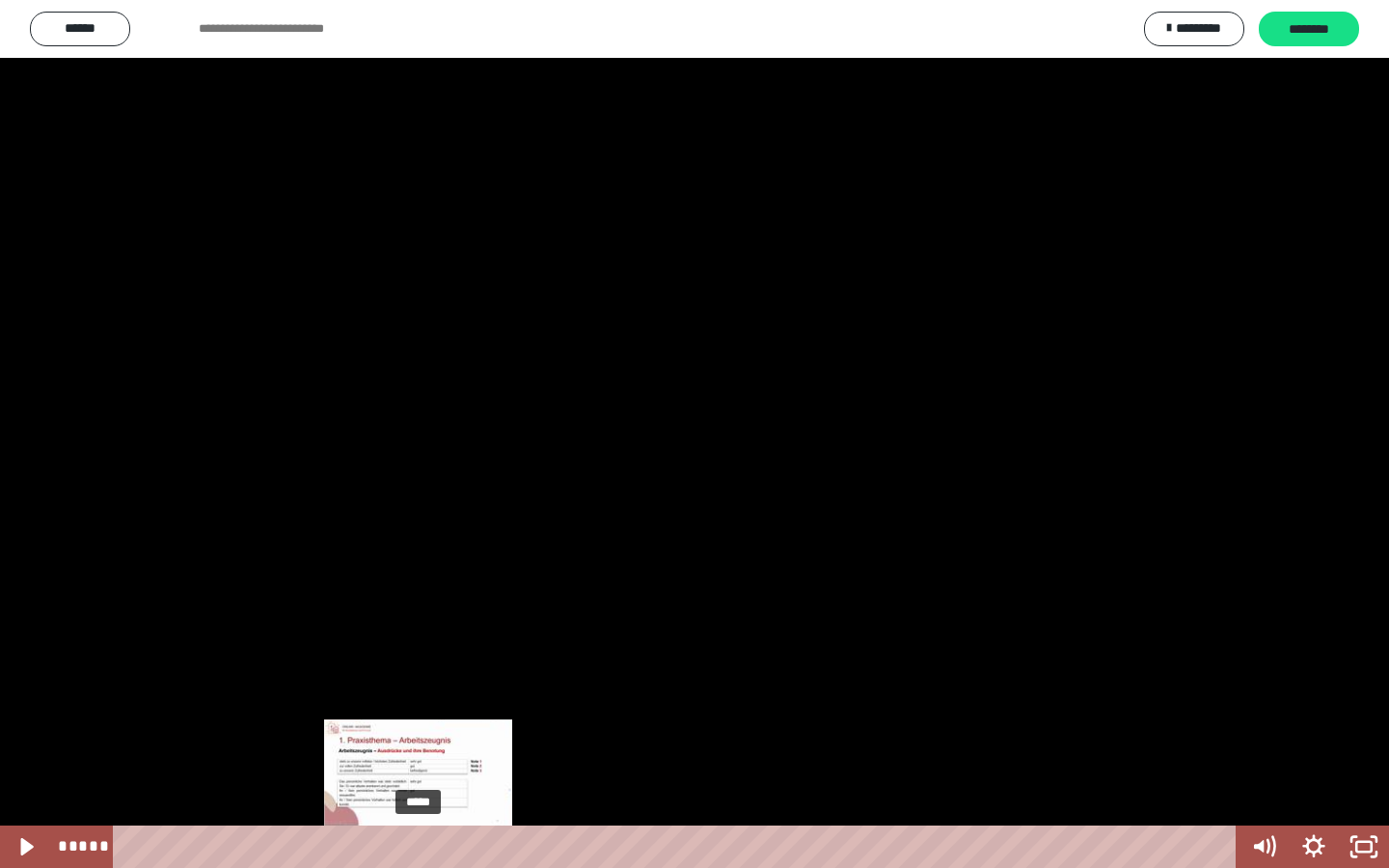 click at bounding box center (418, 847) 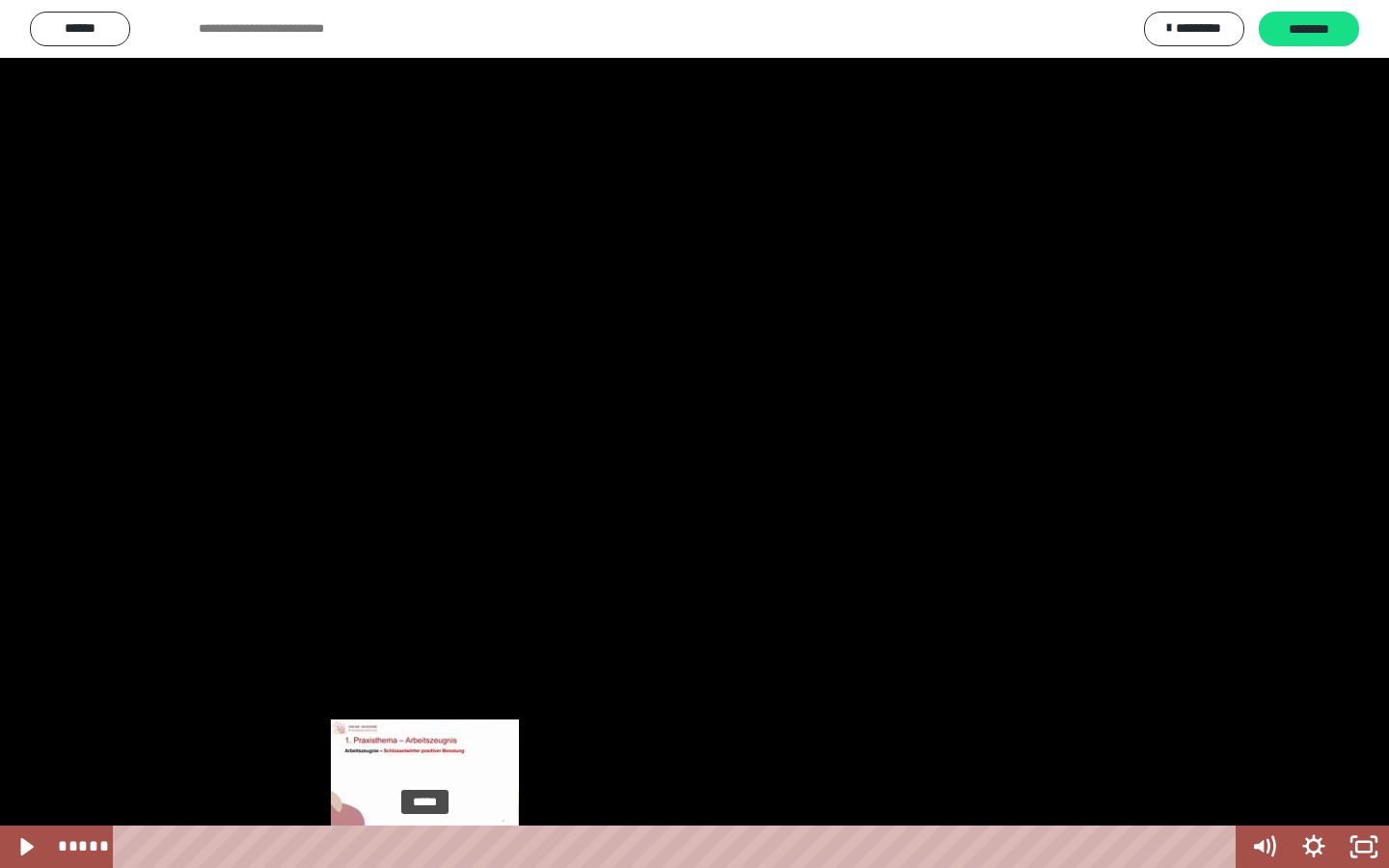 click on "*****" at bounding box center (678, 847) 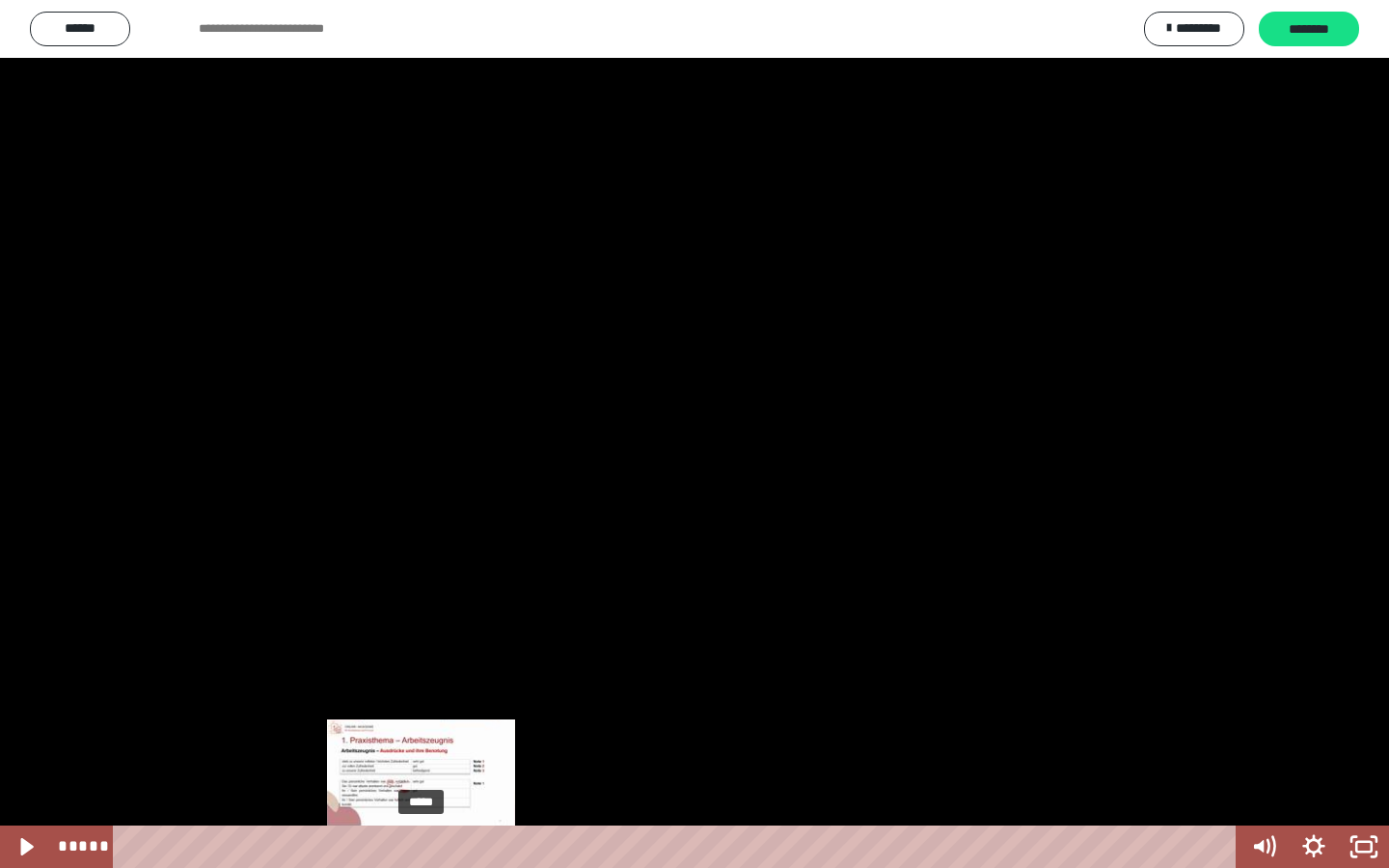 click at bounding box center (421, 847) 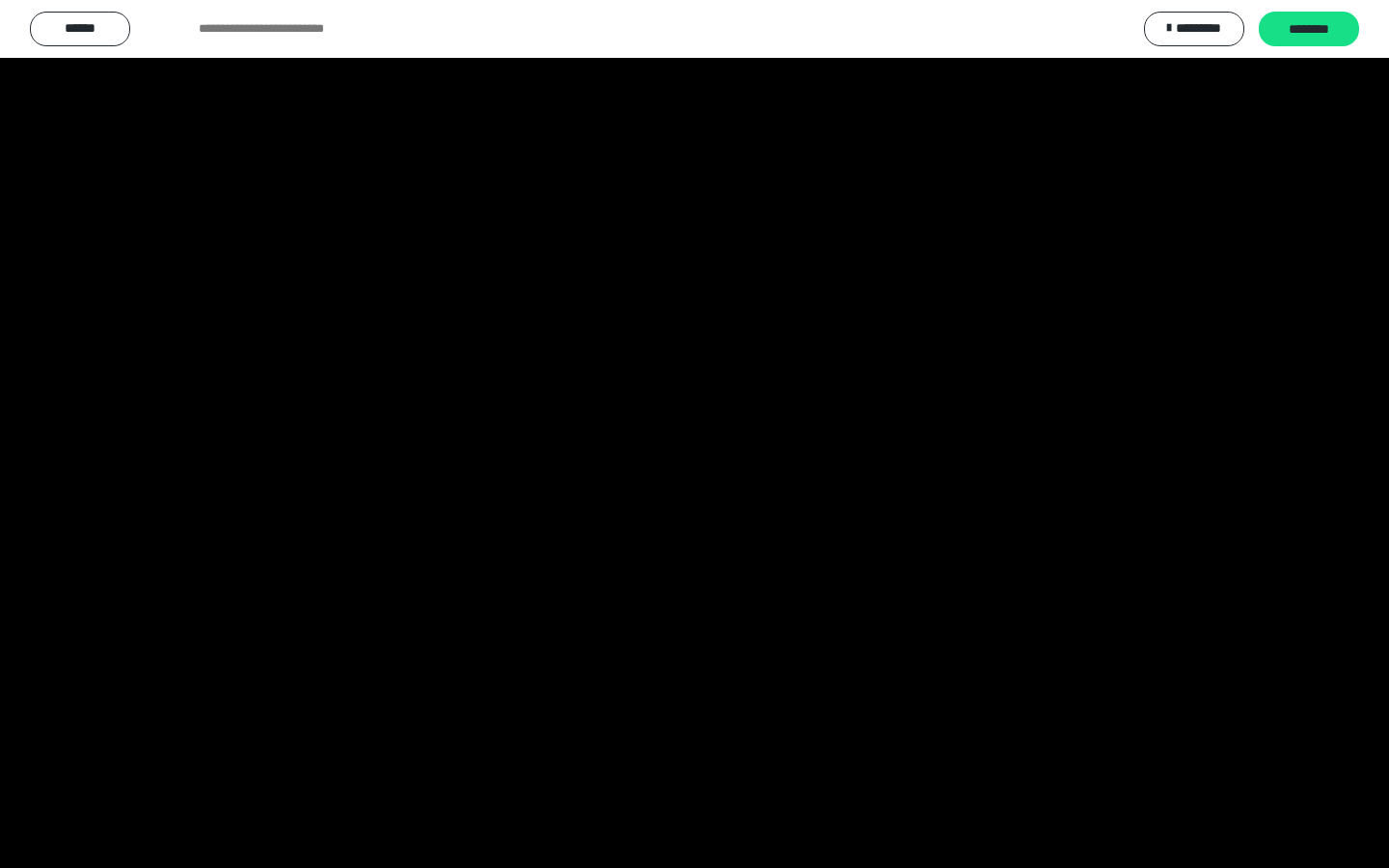 click at bounding box center [694, 434] 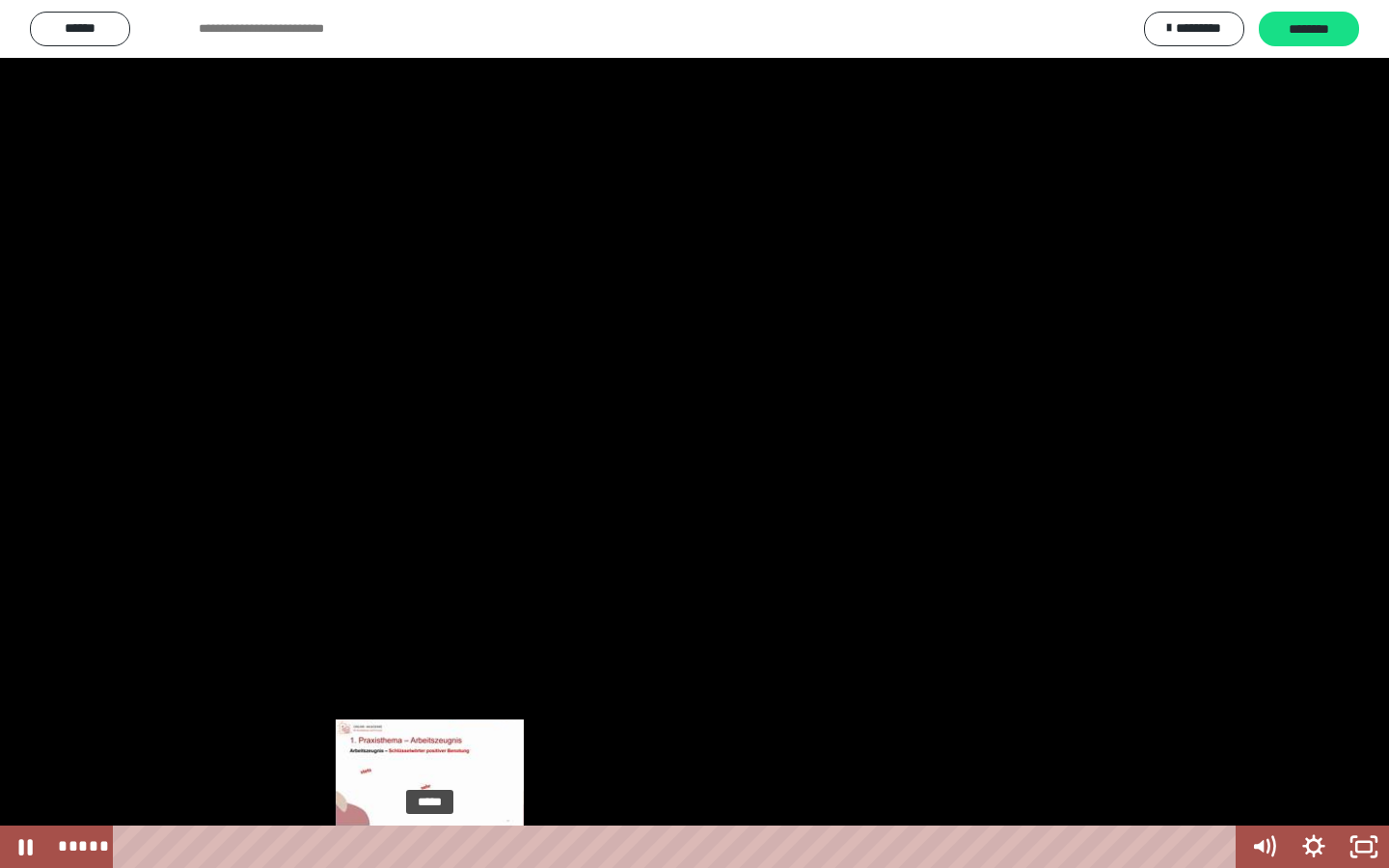 click on "*****" at bounding box center (678, 847) 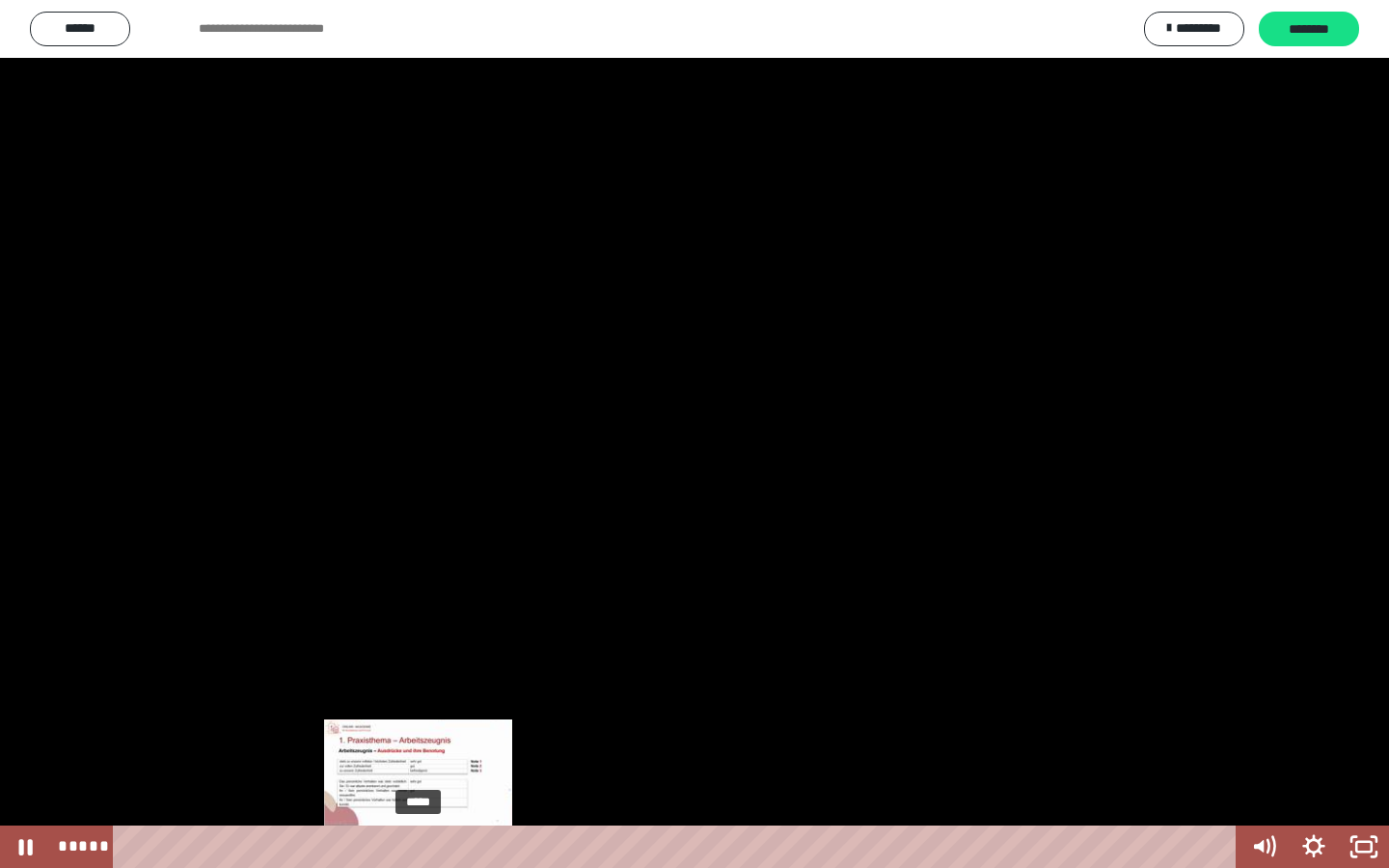 click on "*****" at bounding box center [678, 847] 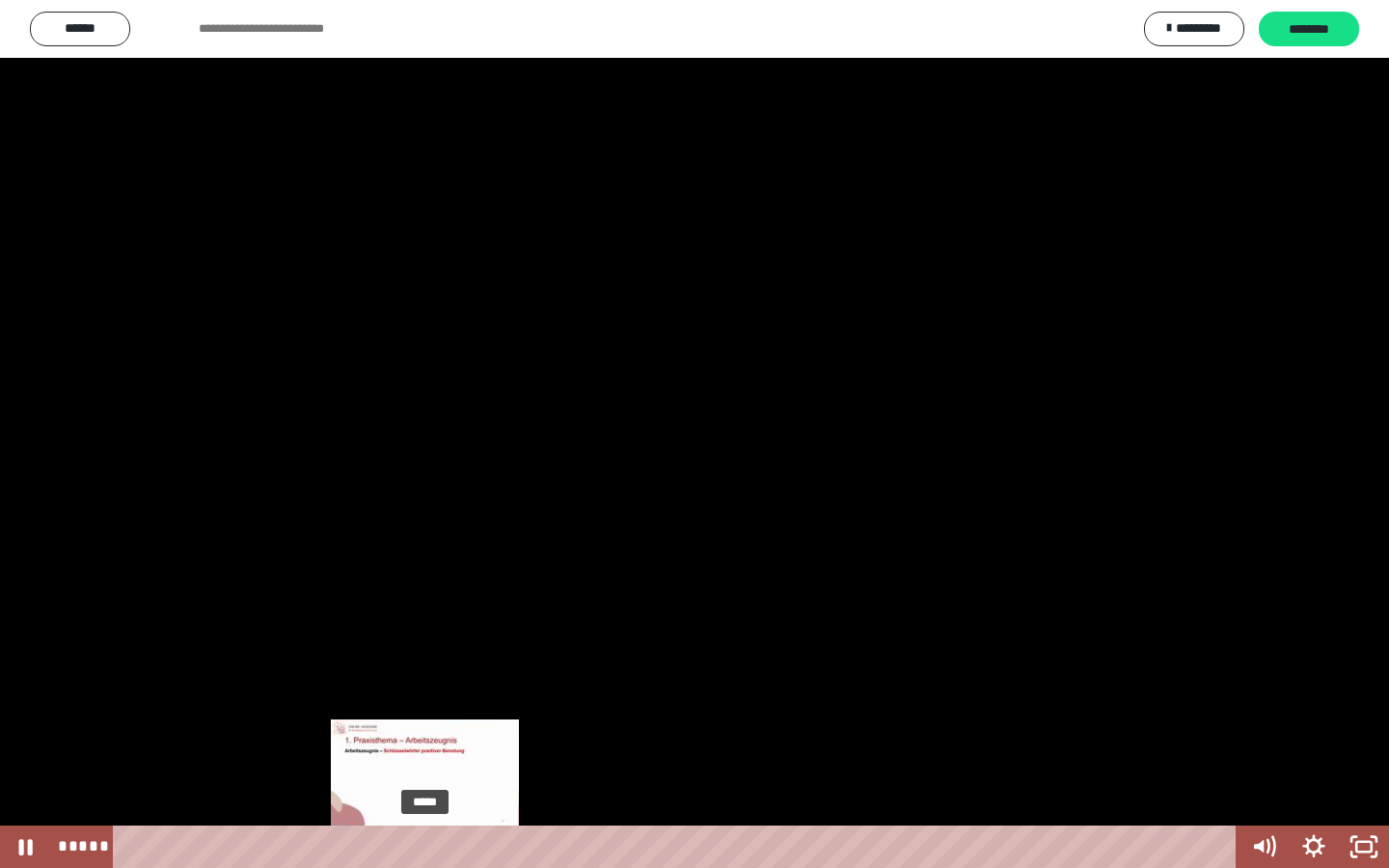 click on "*****" at bounding box center (678, 847) 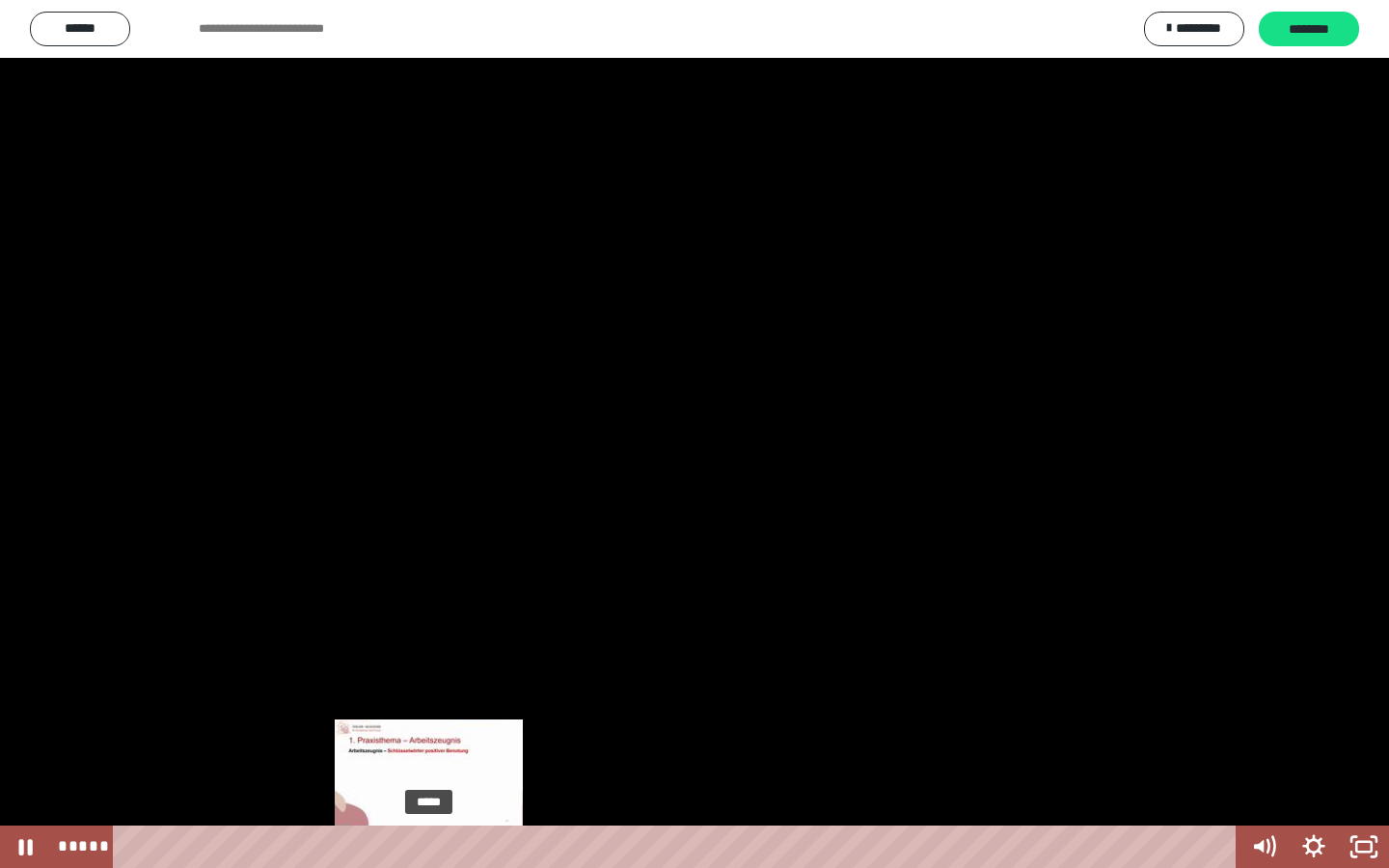 click at bounding box center [428, 847] 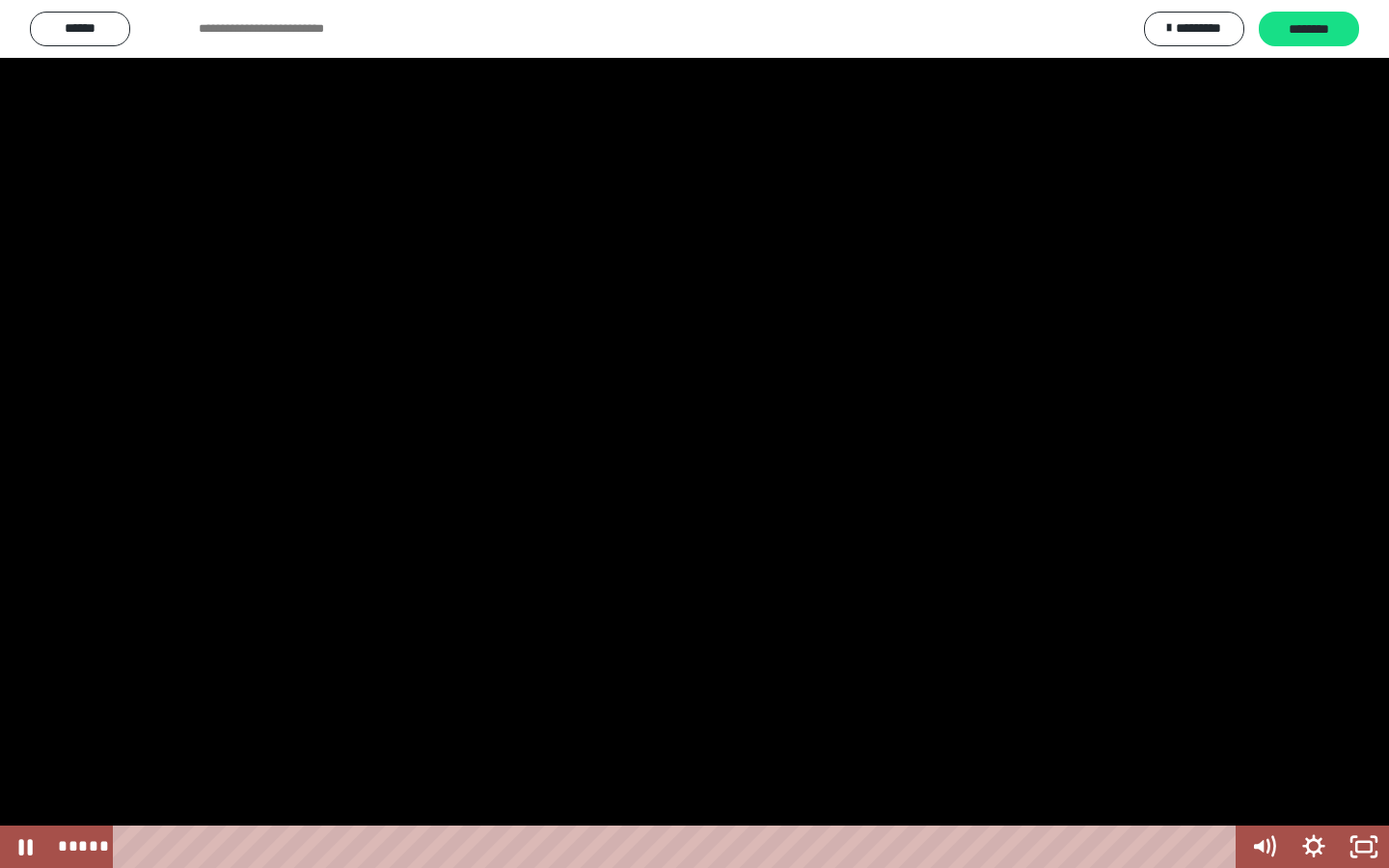 click at bounding box center (694, 434) 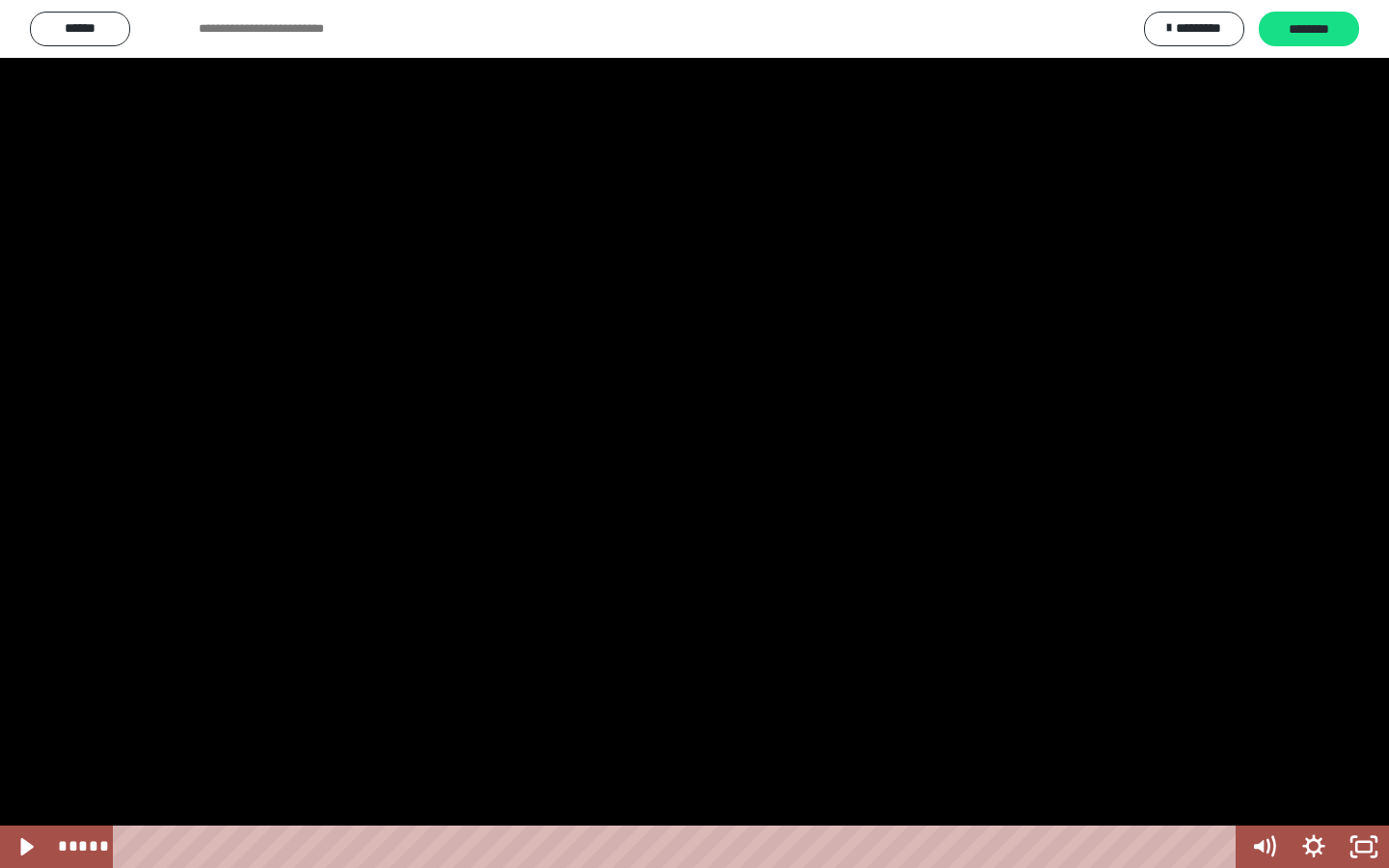 click at bounding box center (694, 434) 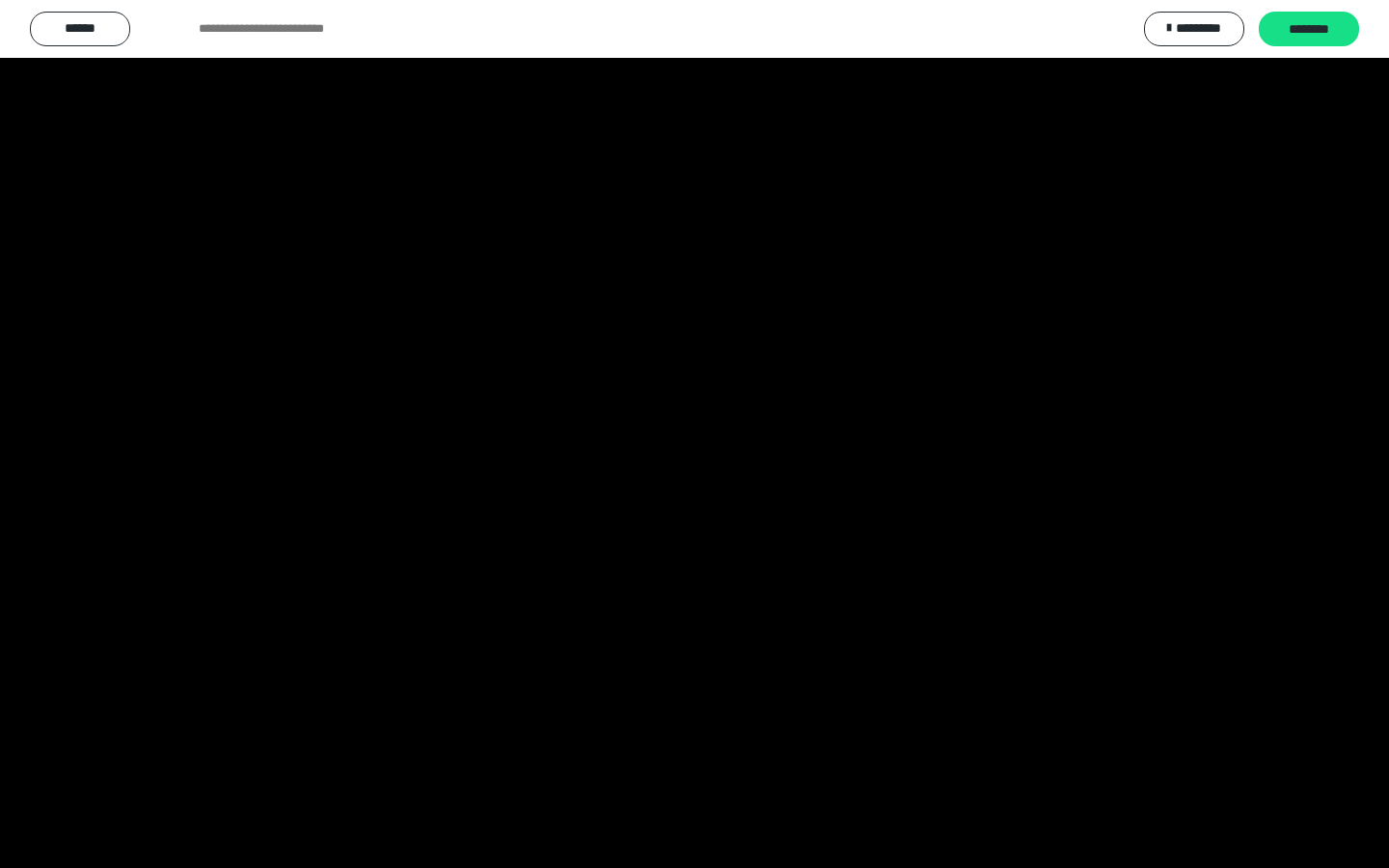 click at bounding box center (694, 434) 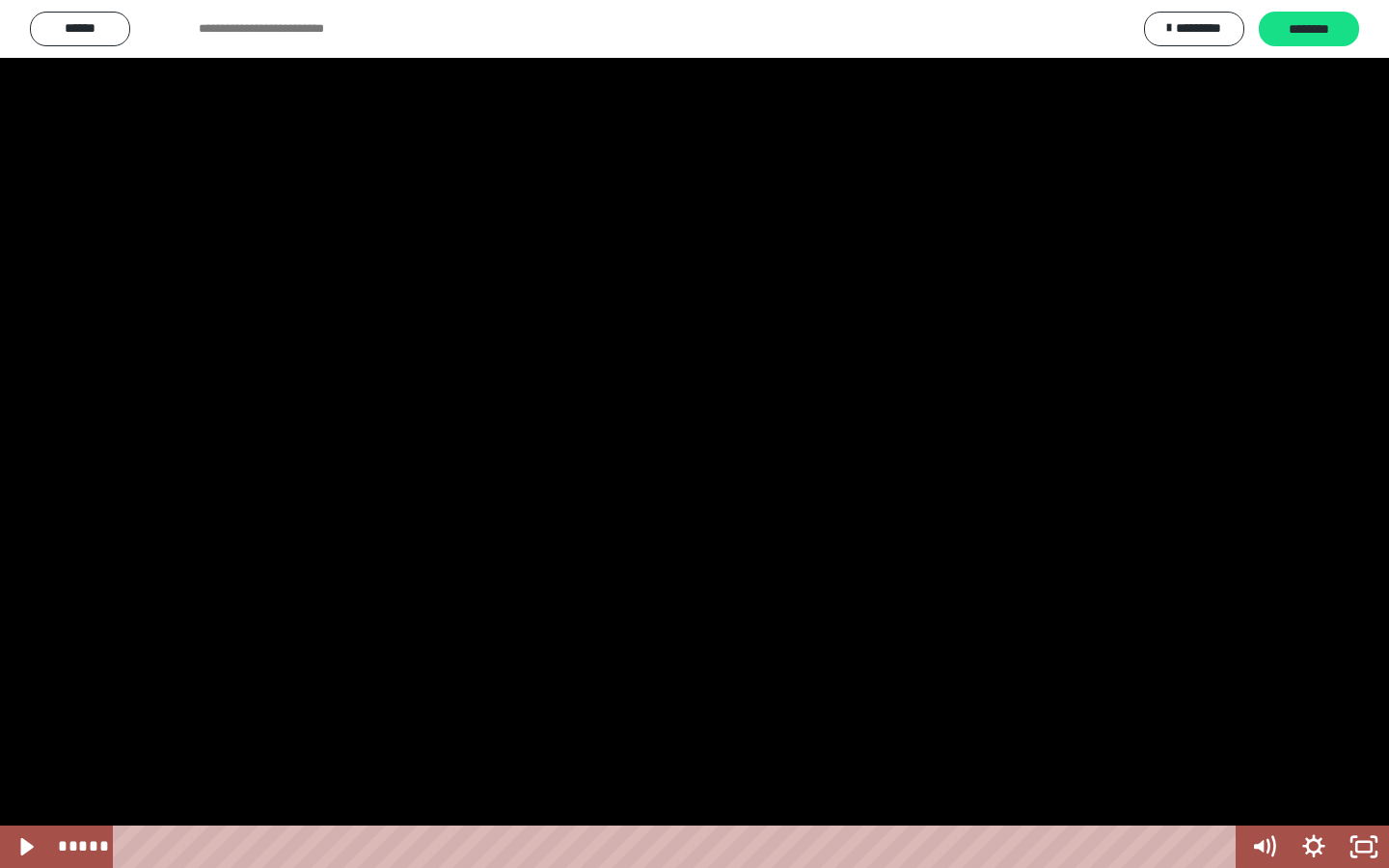 click at bounding box center [694, 434] 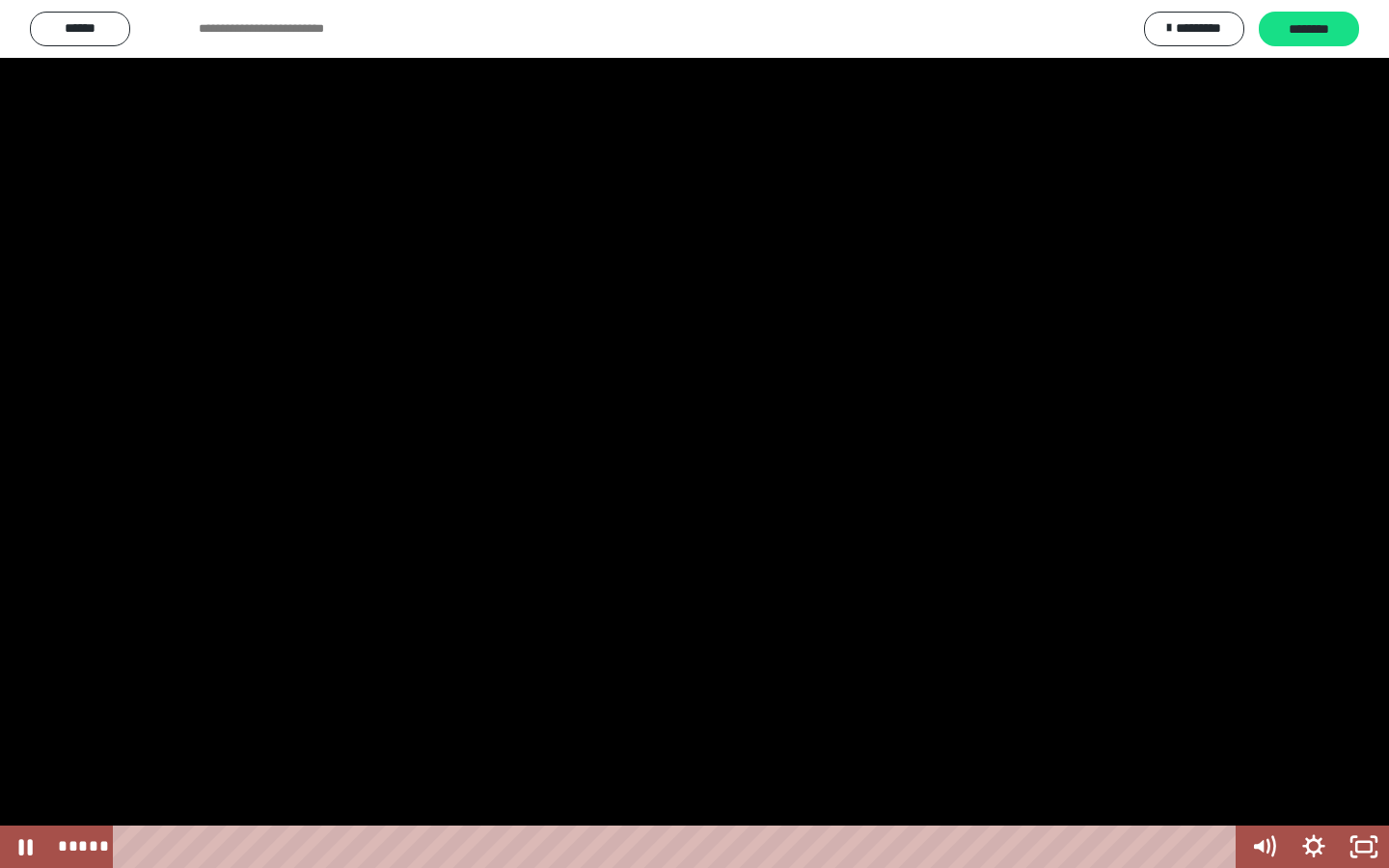 click at bounding box center [694, 434] 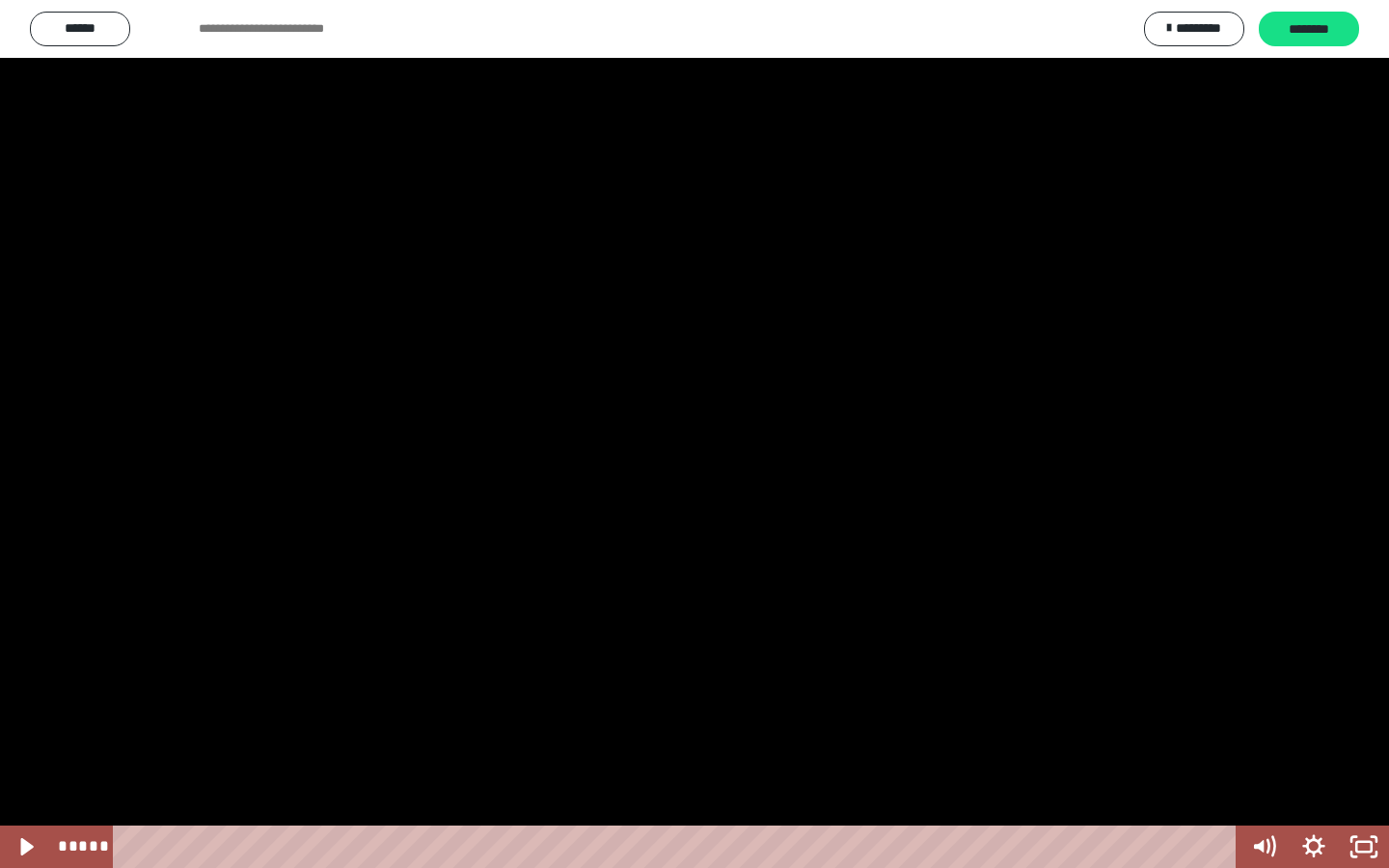 click at bounding box center [694, 434] 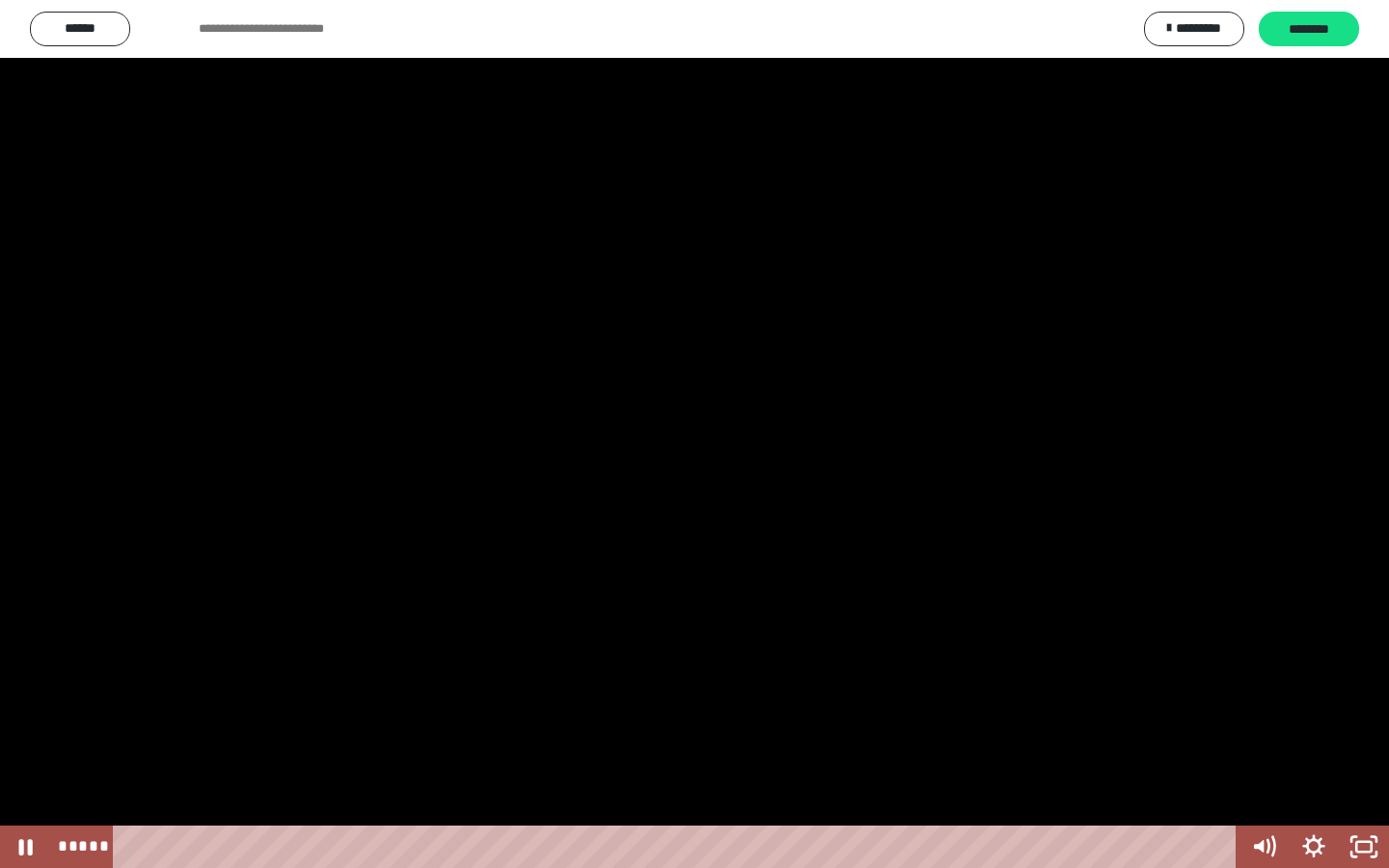 click at bounding box center (694, 434) 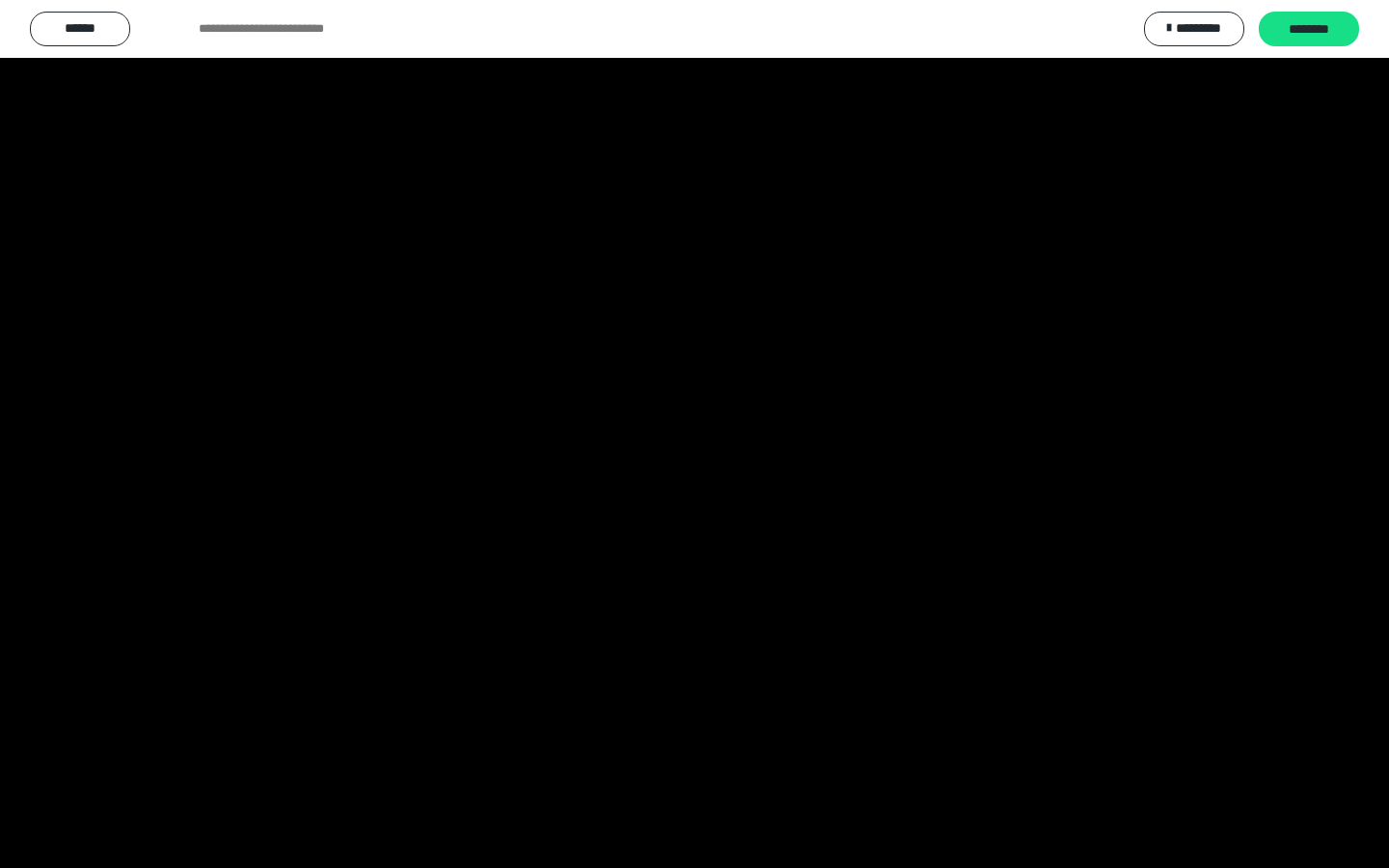 click at bounding box center [694, 434] 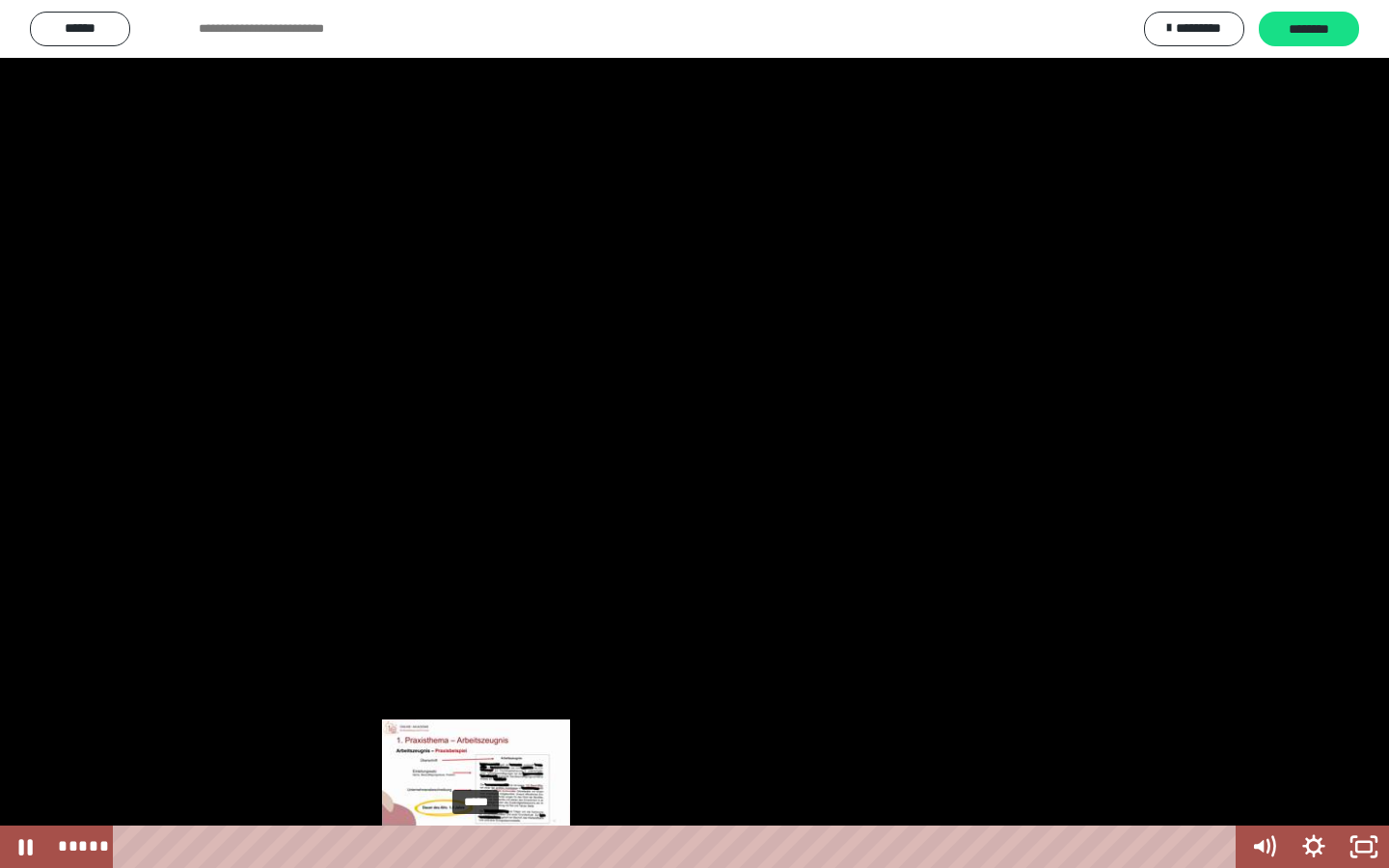 click at bounding box center (476, 847) 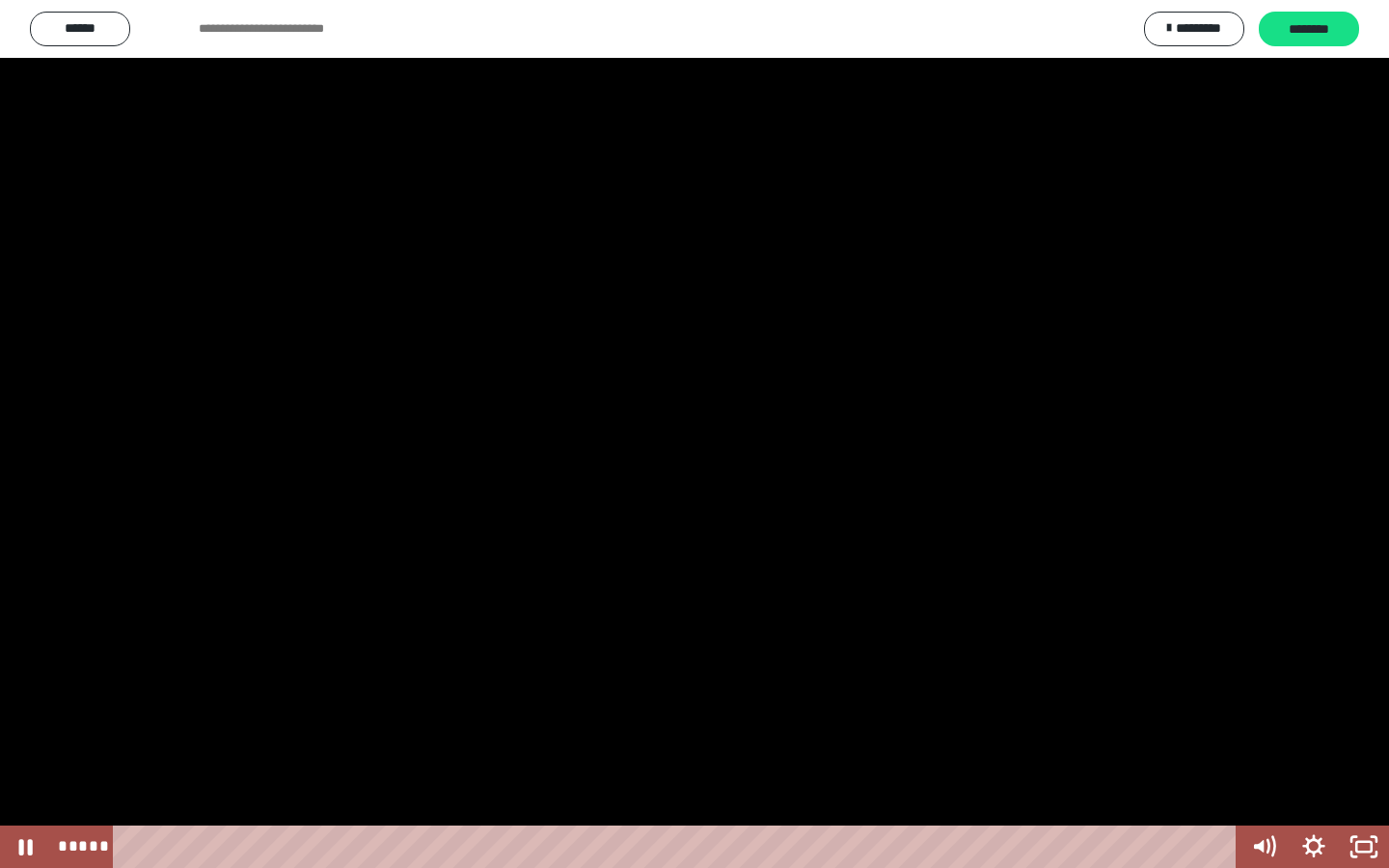 click at bounding box center (694, 434) 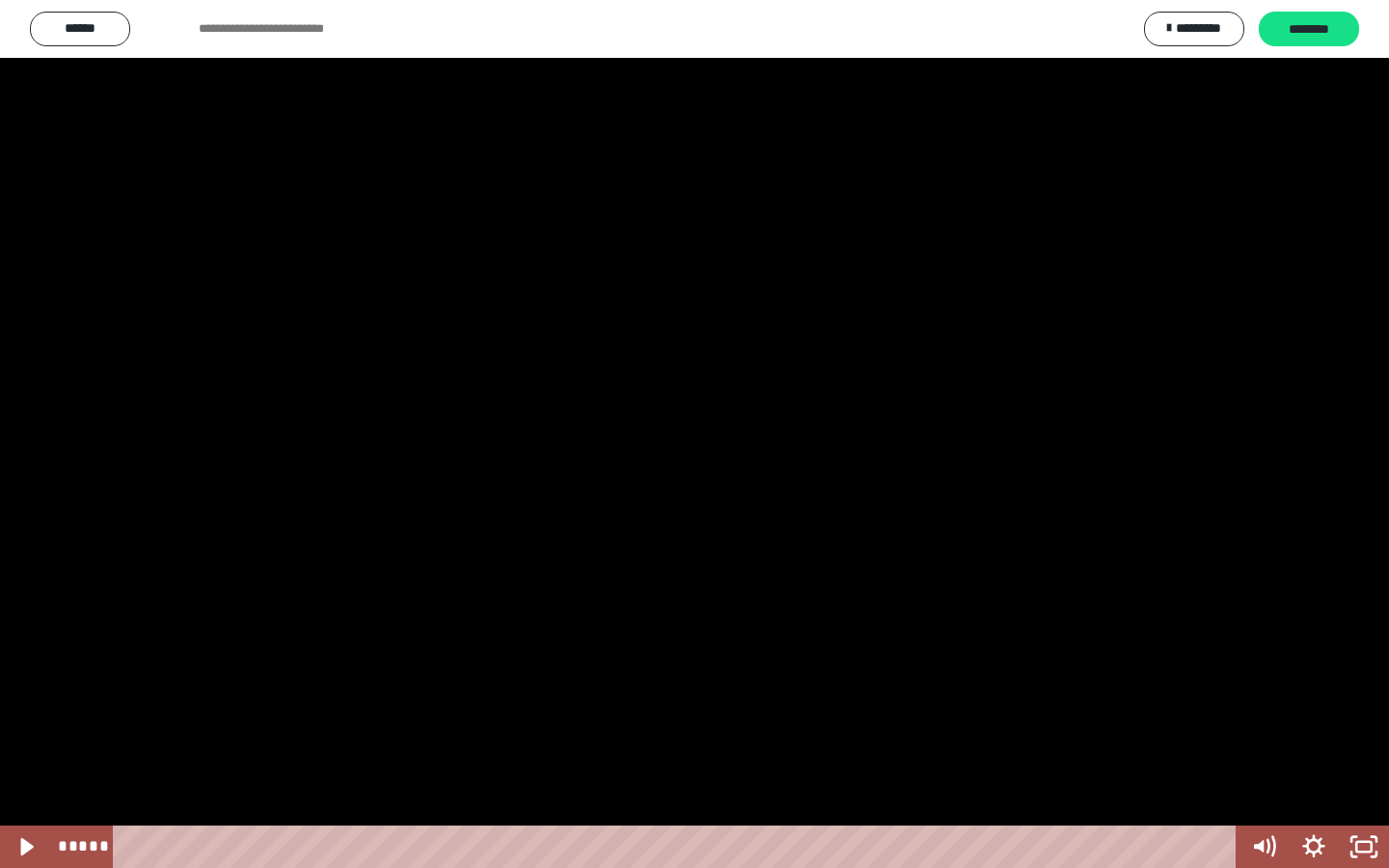 click at bounding box center [694, 434] 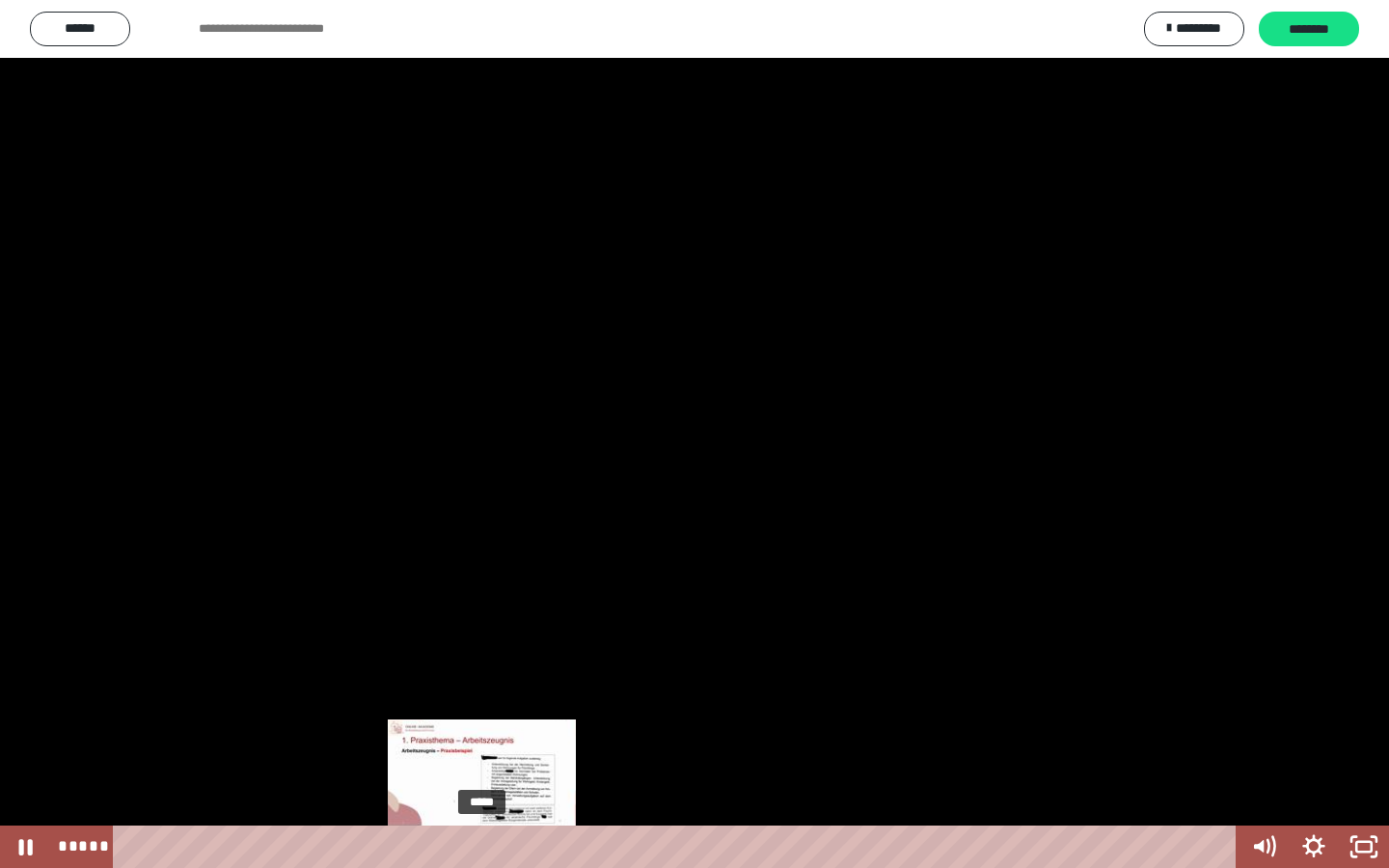 click at bounding box center (481, 847) 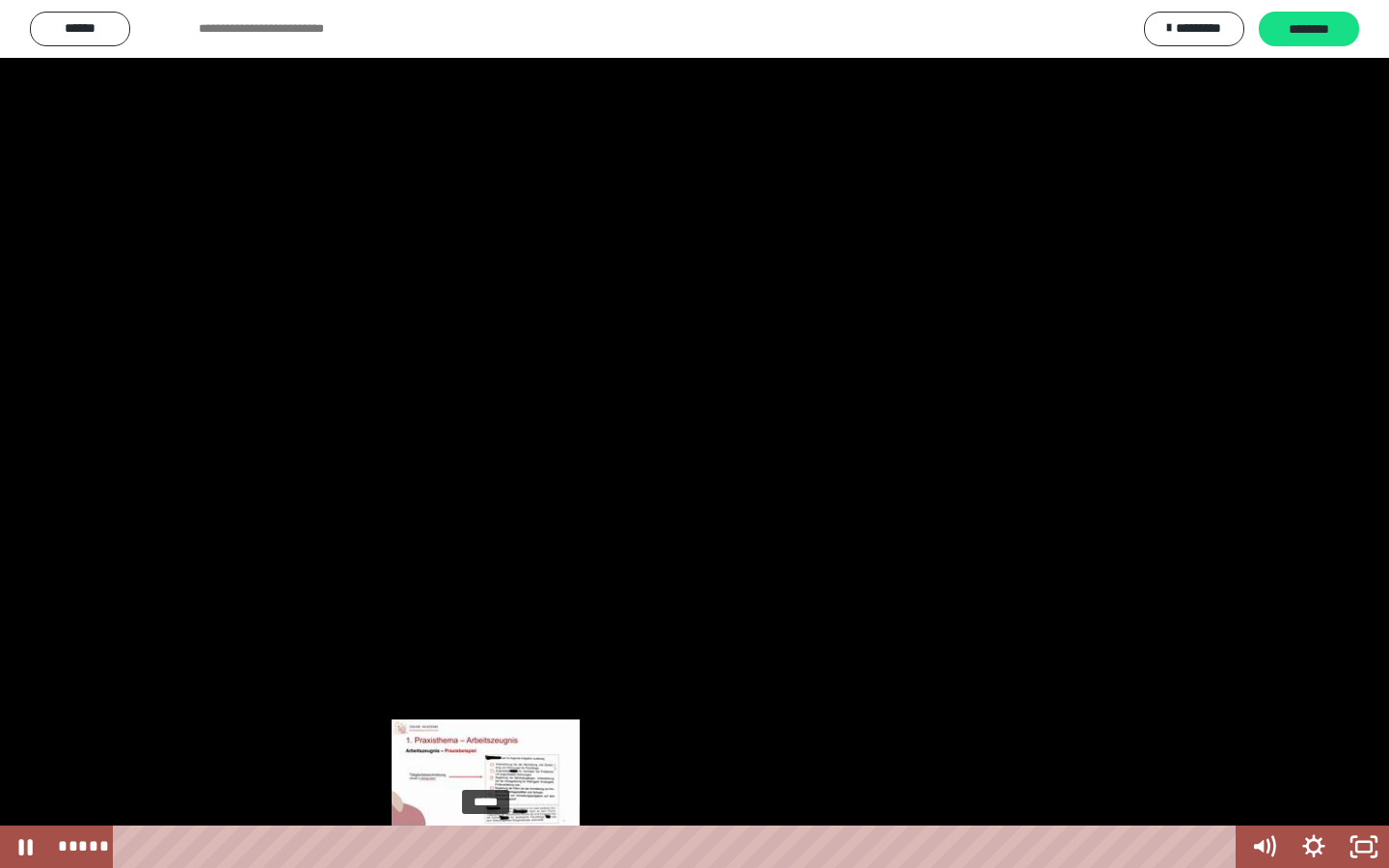 click at bounding box center (485, 847) 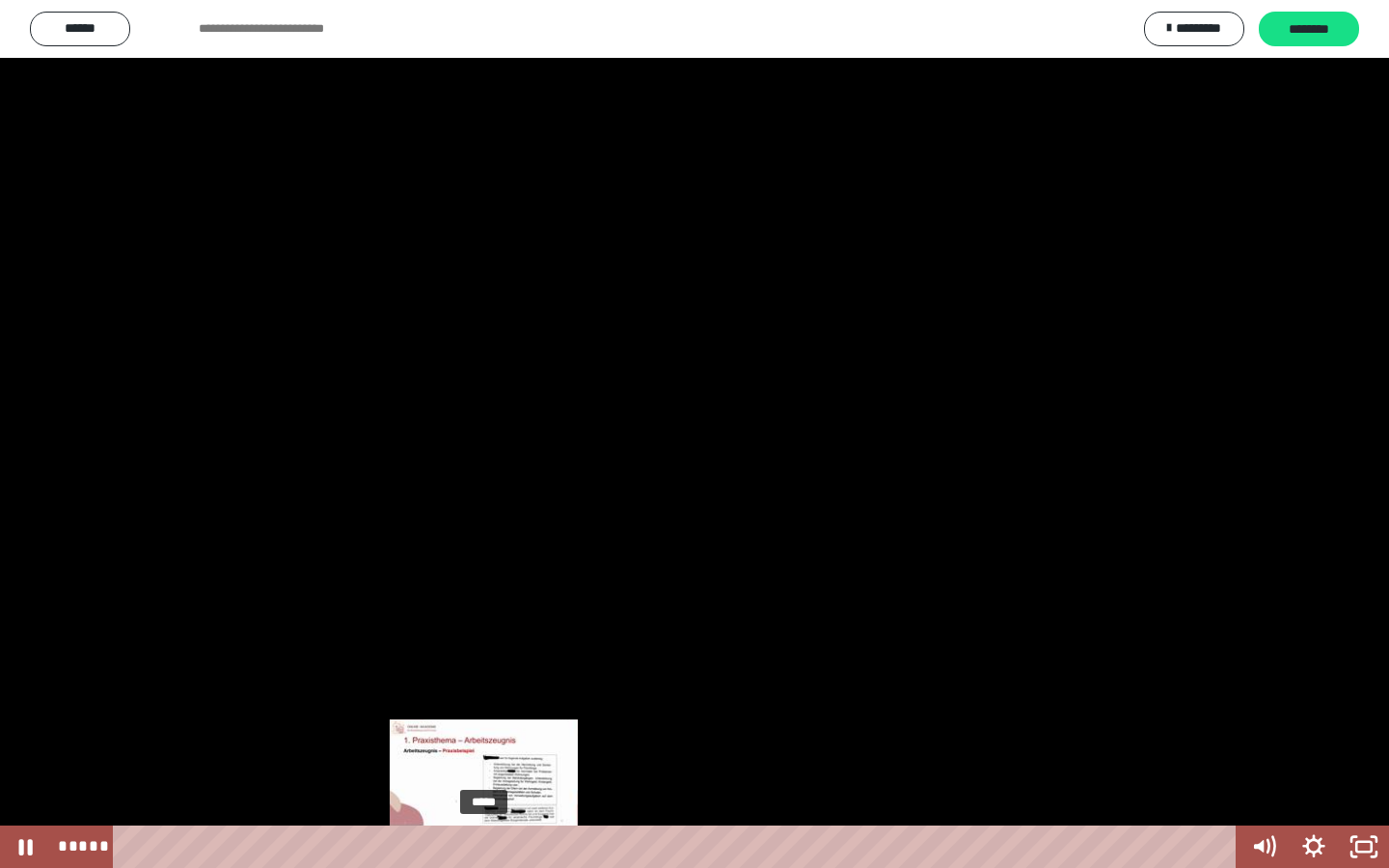 click at bounding box center (483, 847) 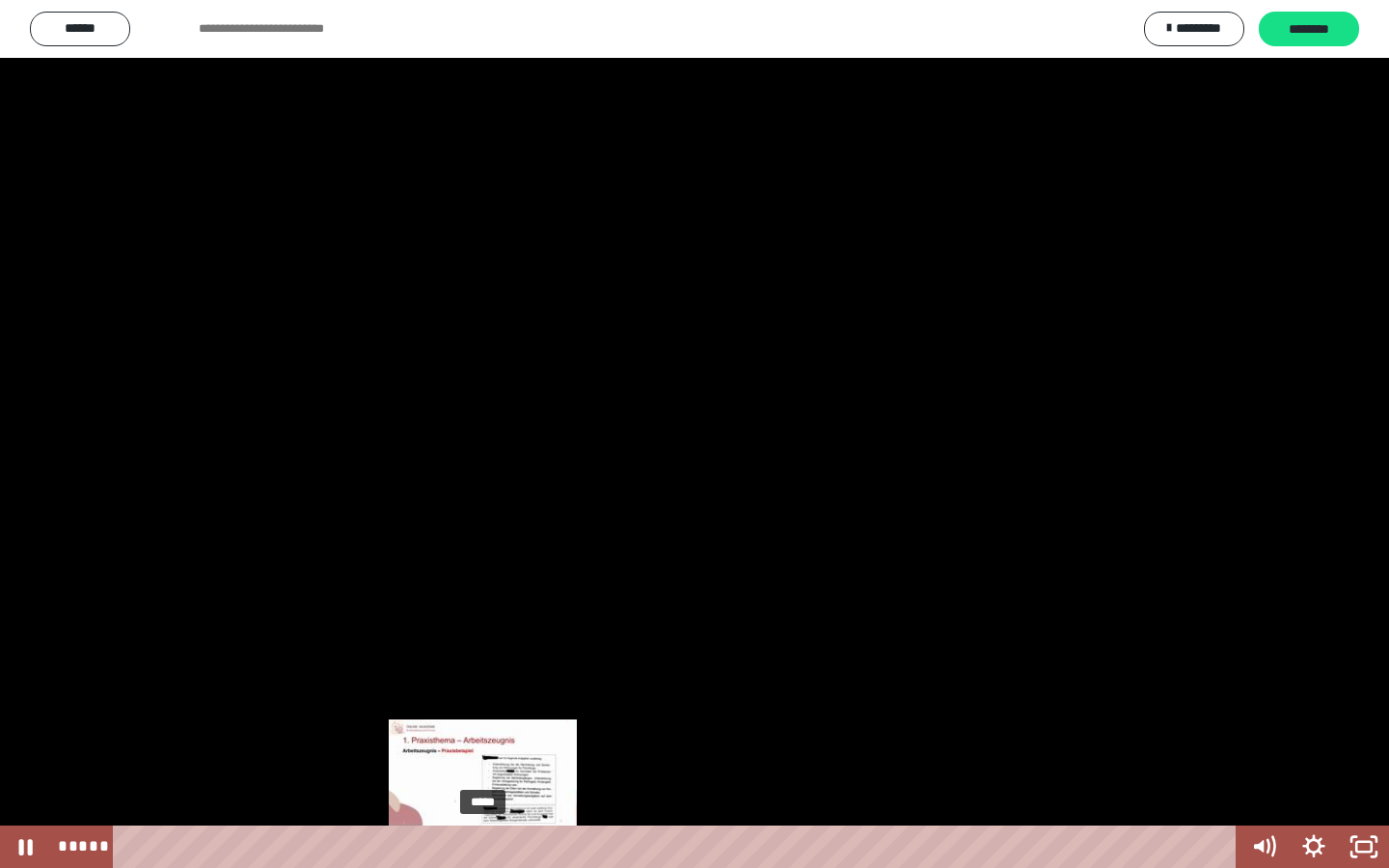 click at bounding box center (482, 847) 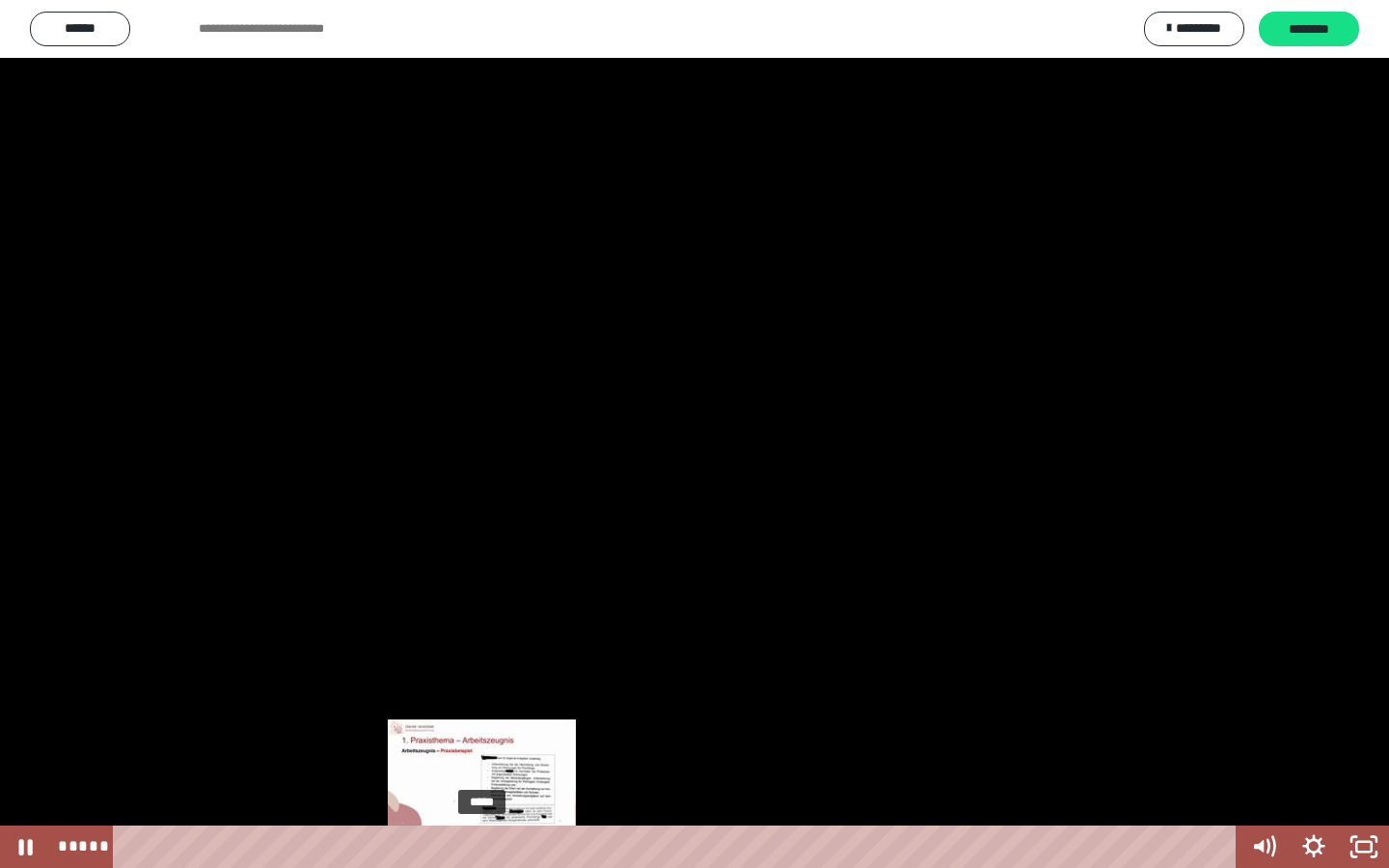 click at bounding box center (481, 847) 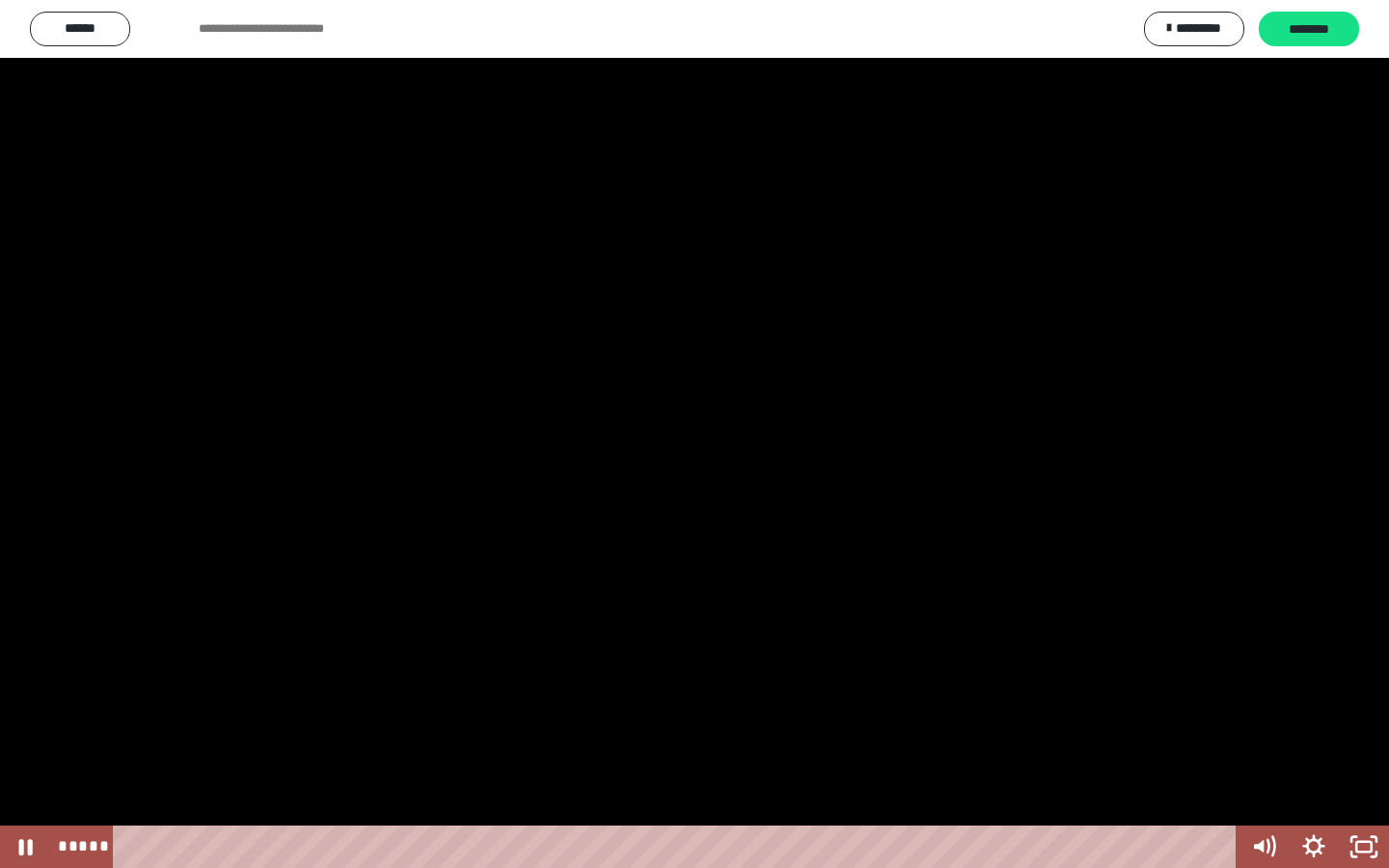 click at bounding box center (694, 434) 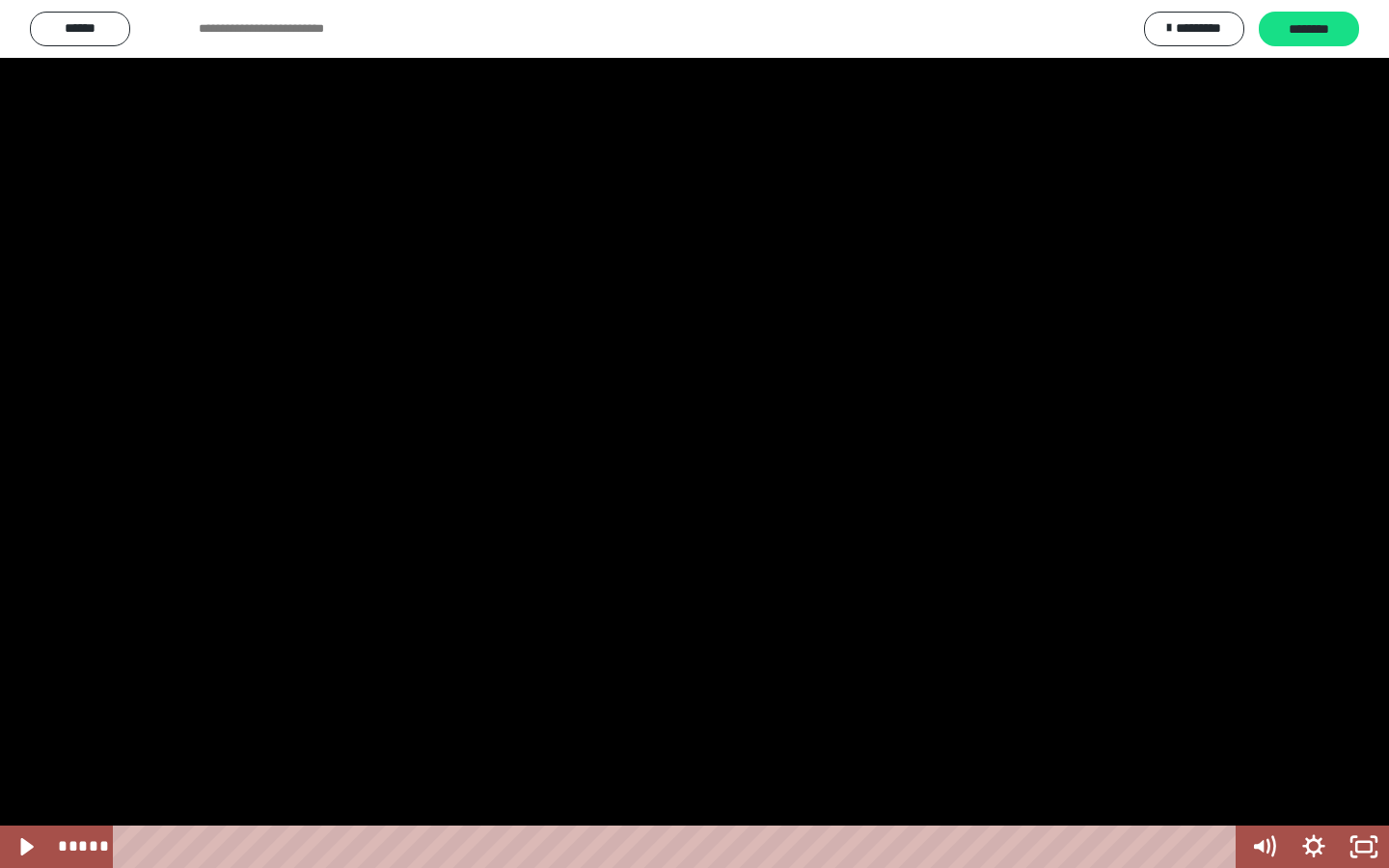 click at bounding box center (694, 434) 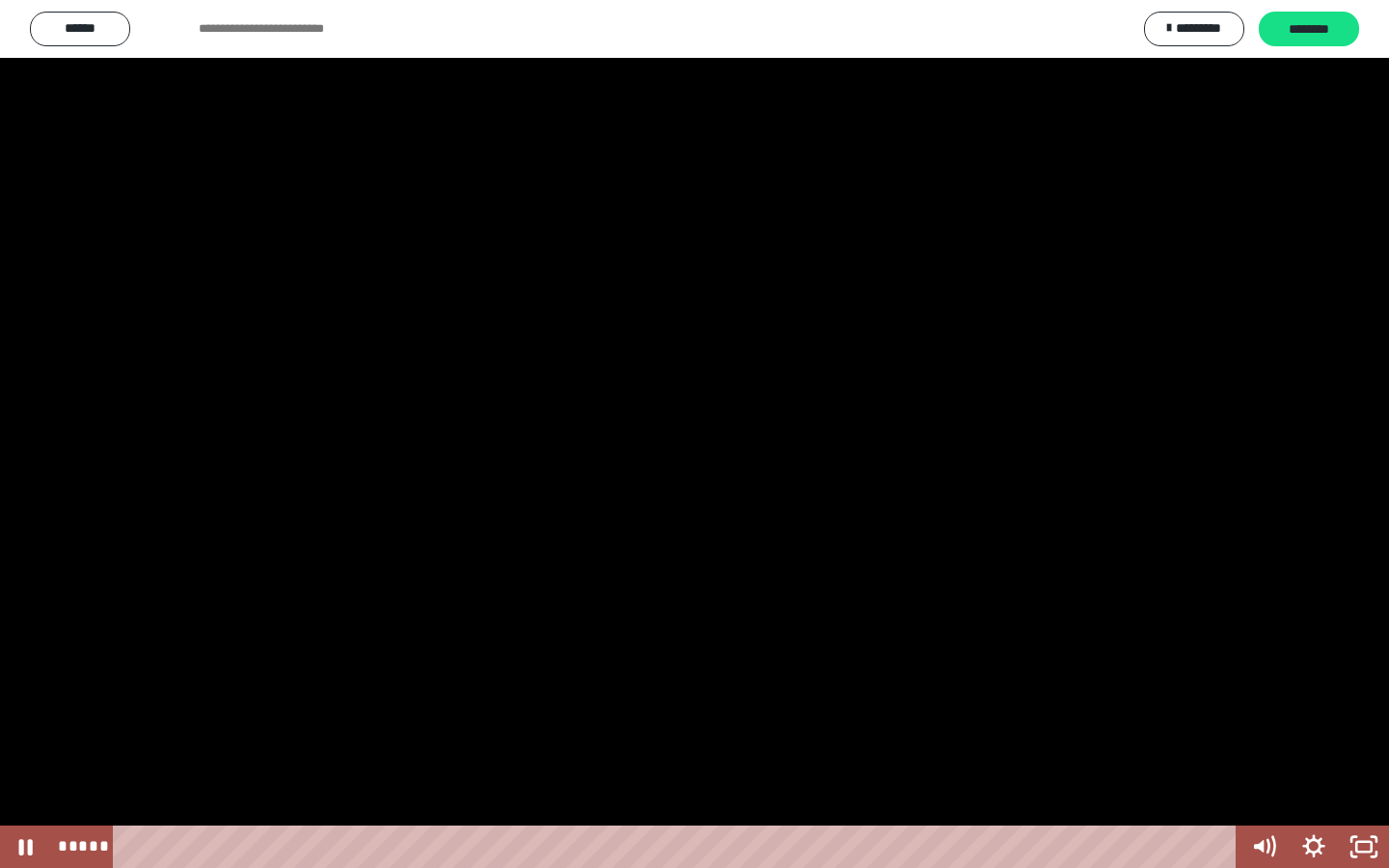 click at bounding box center [694, 434] 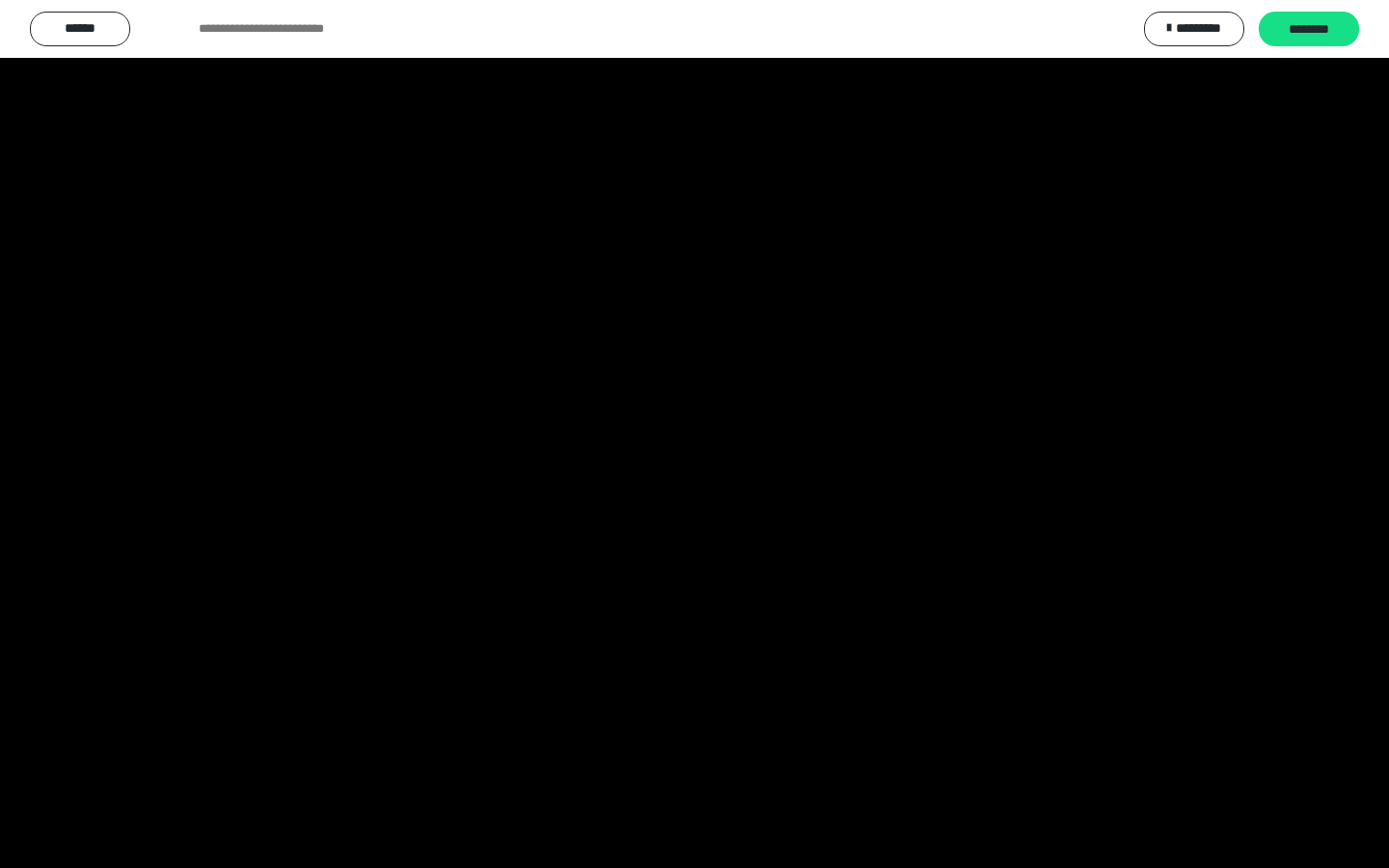 click at bounding box center (694, 434) 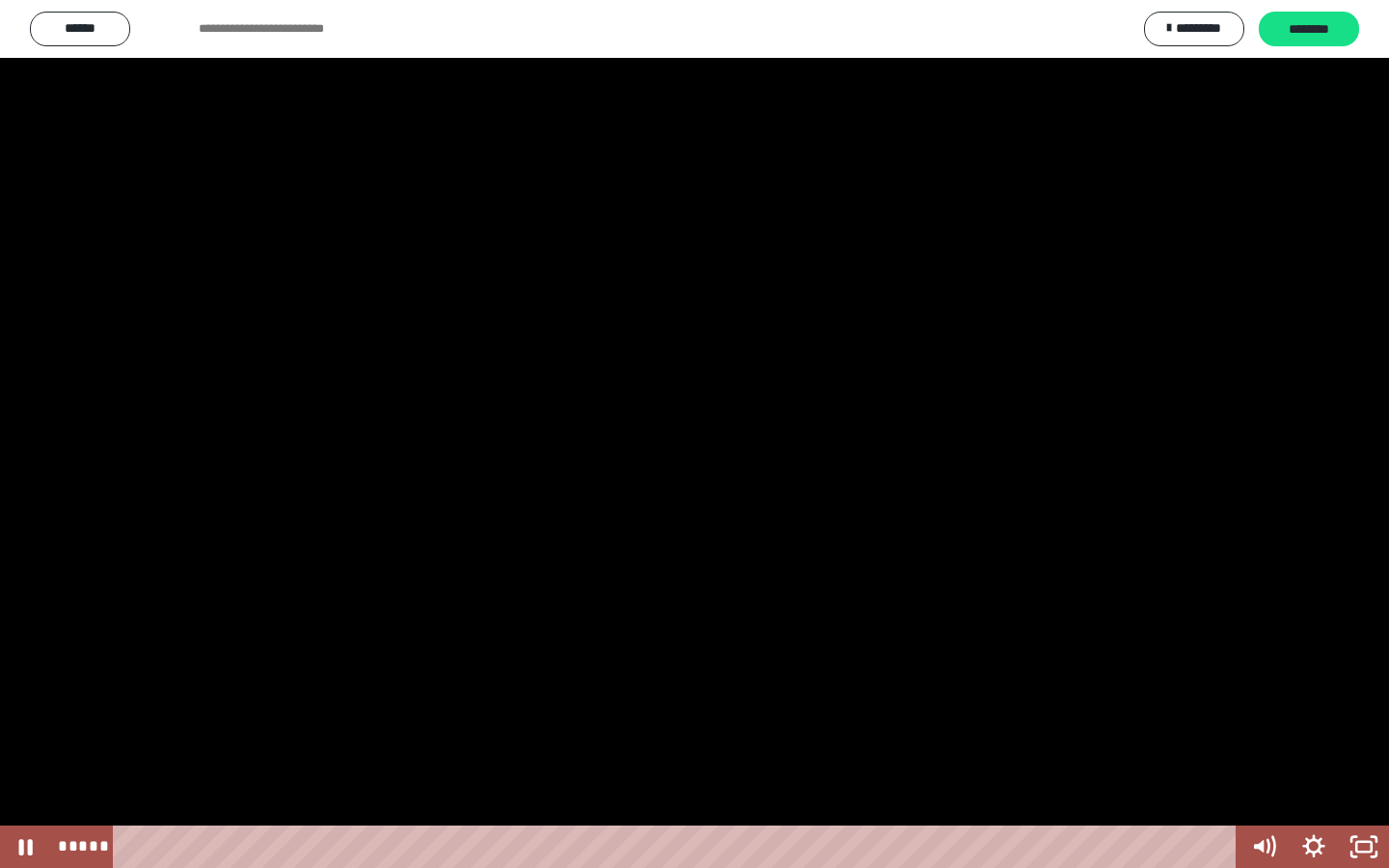 click at bounding box center (694, 434) 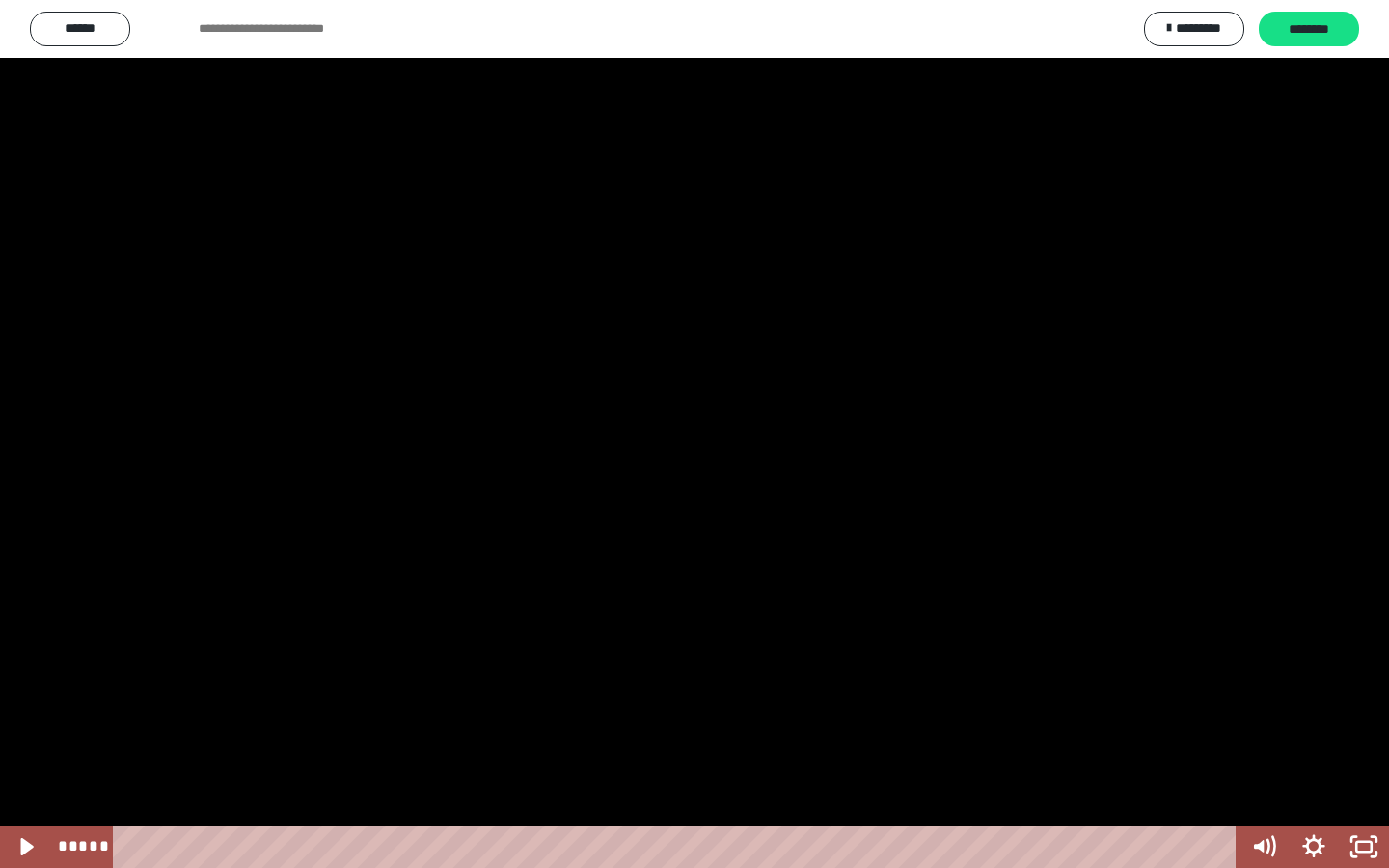 click at bounding box center (694, 434) 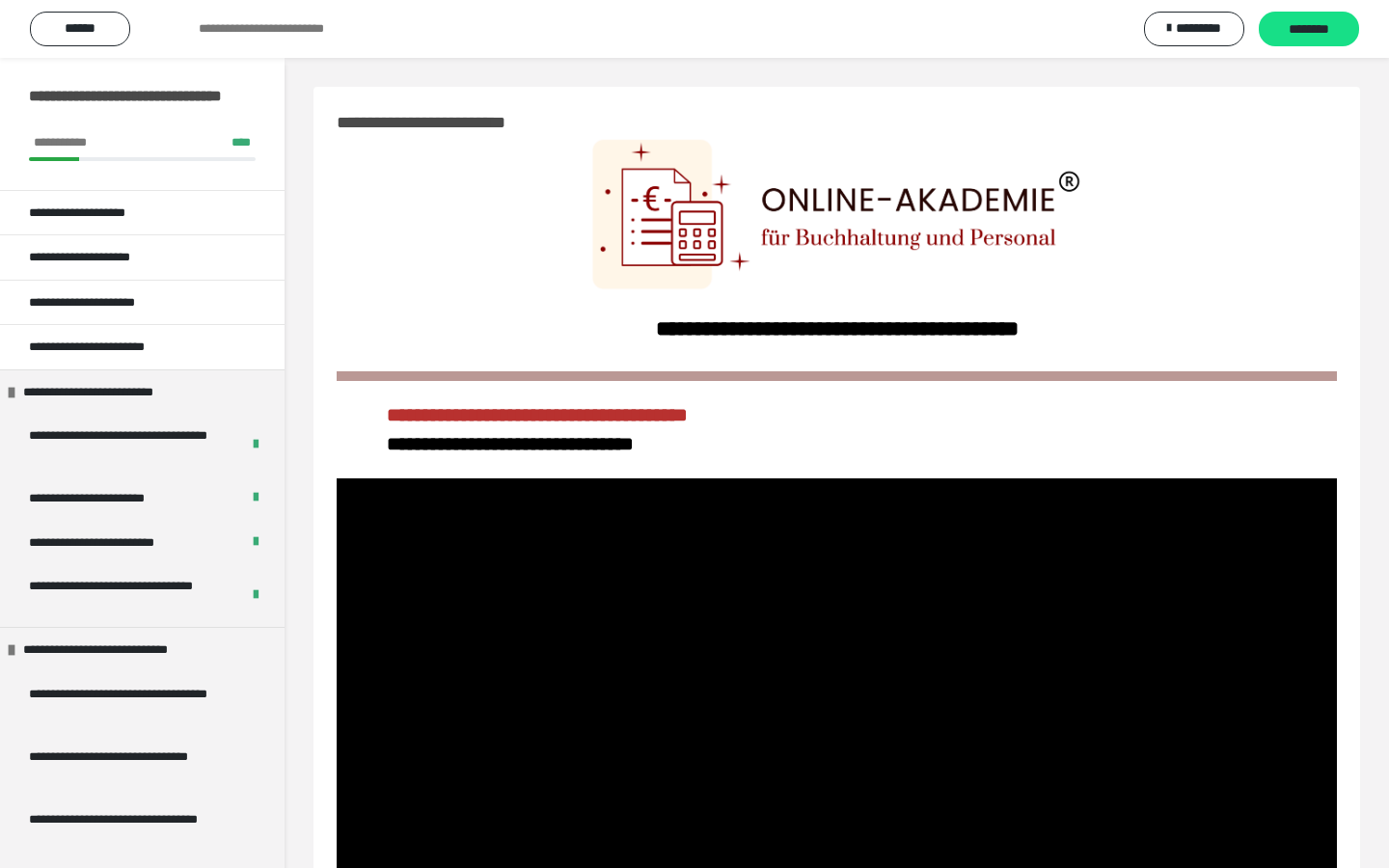 scroll, scrollTop: 905, scrollLeft: 0, axis: vertical 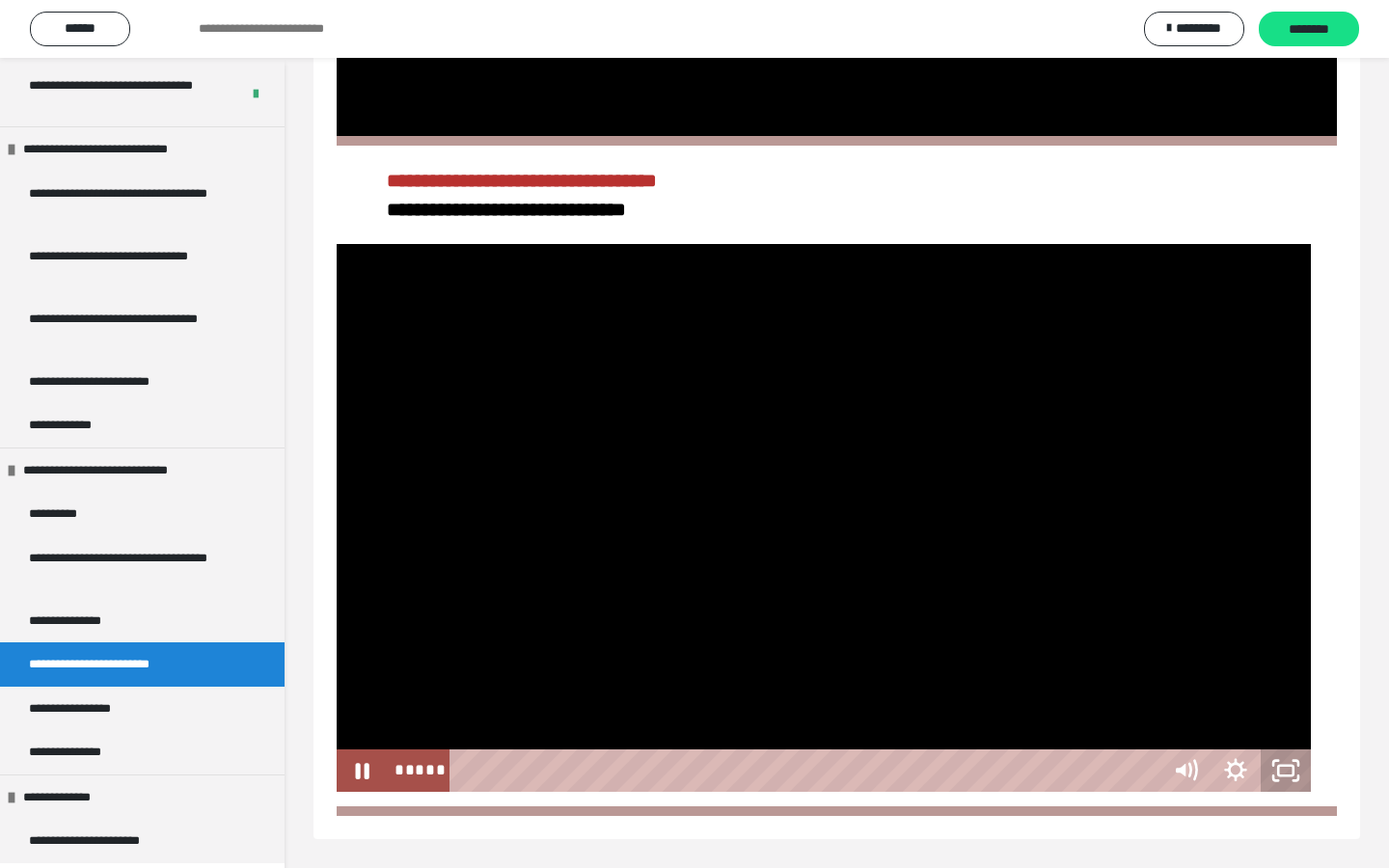 click 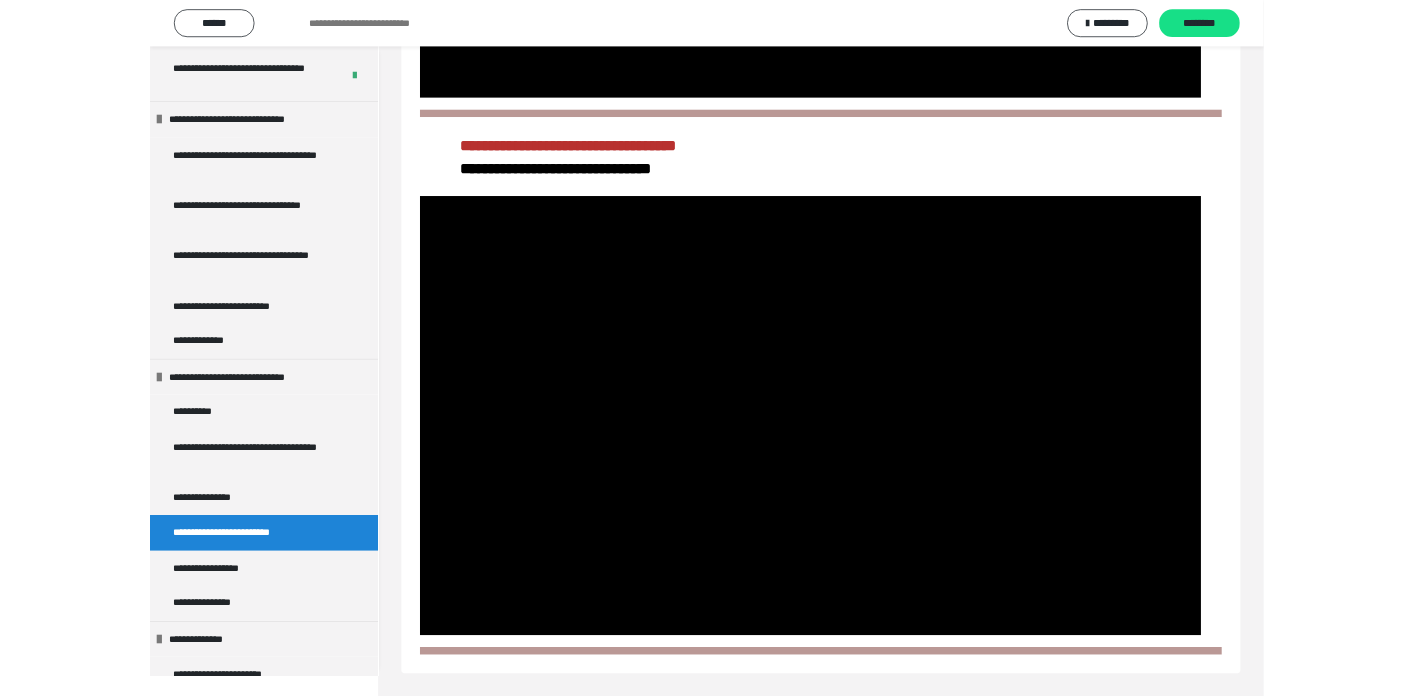 scroll, scrollTop: 670, scrollLeft: 0, axis: vertical 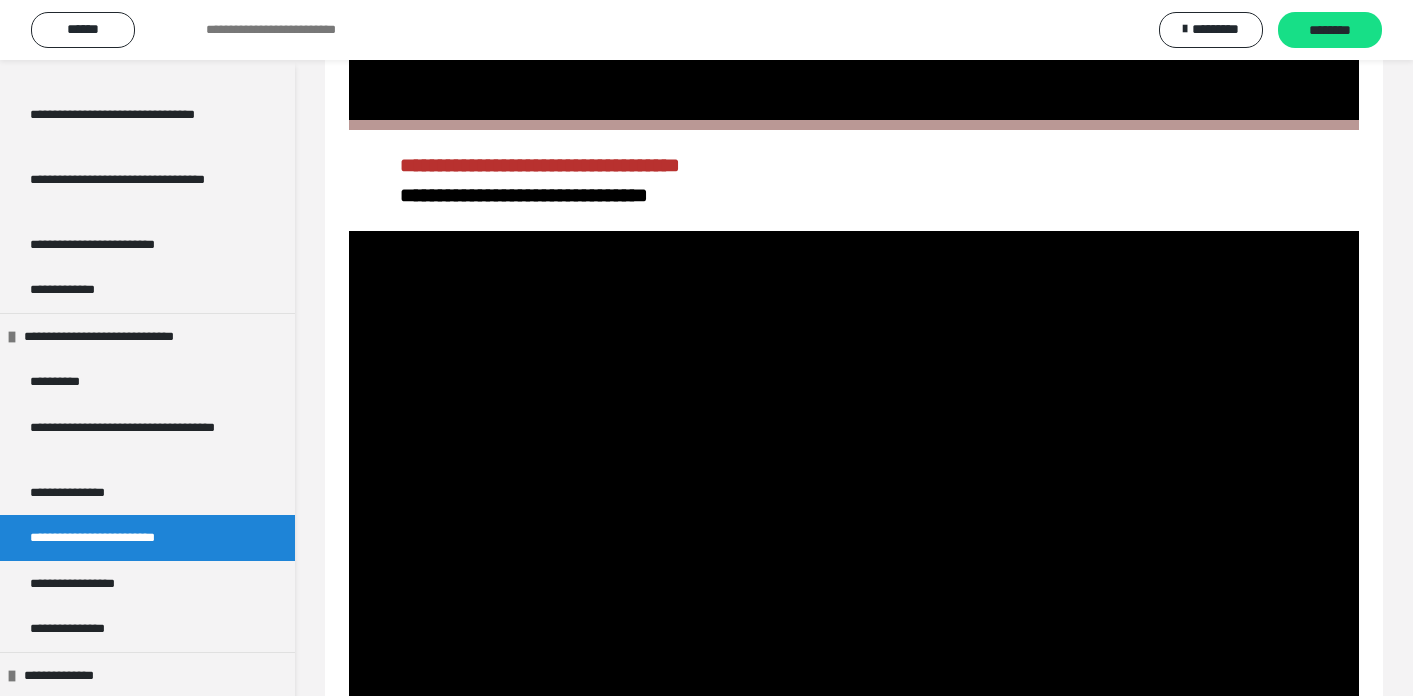 click at bounding box center [854, 515] 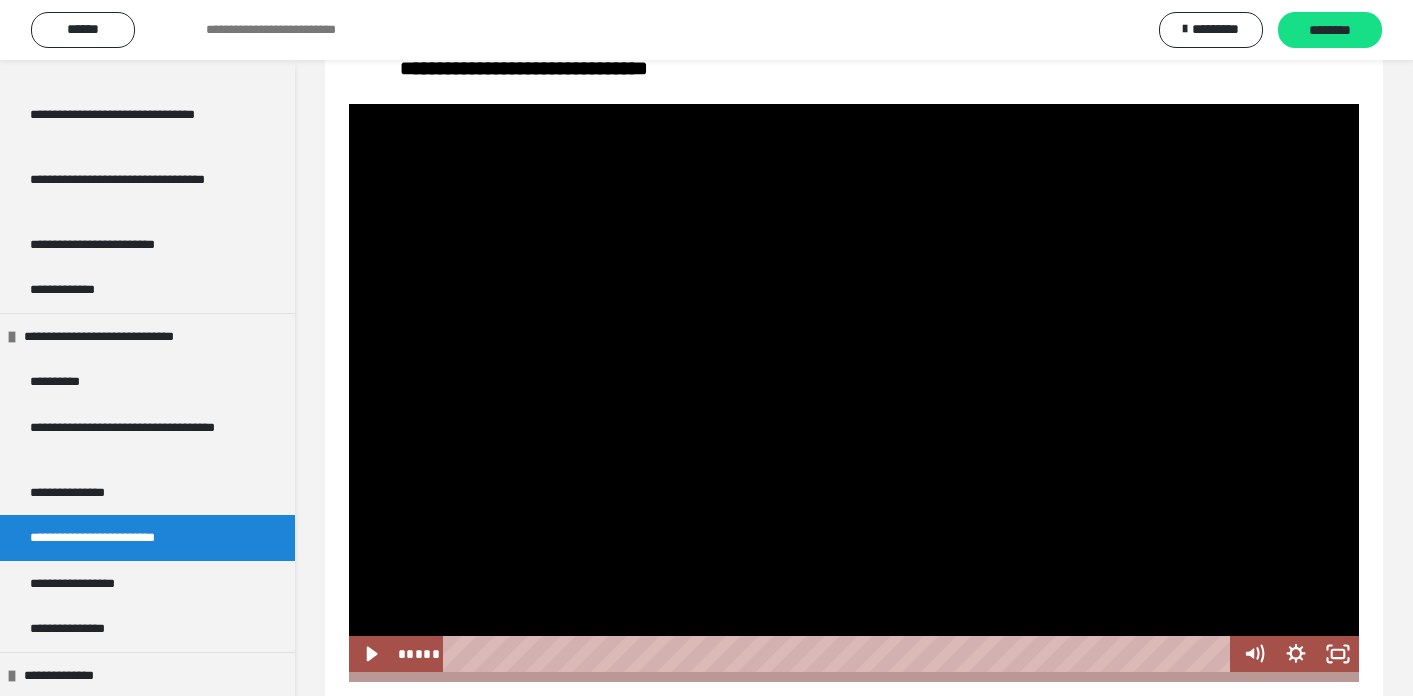 scroll, scrollTop: 1104, scrollLeft: 0, axis: vertical 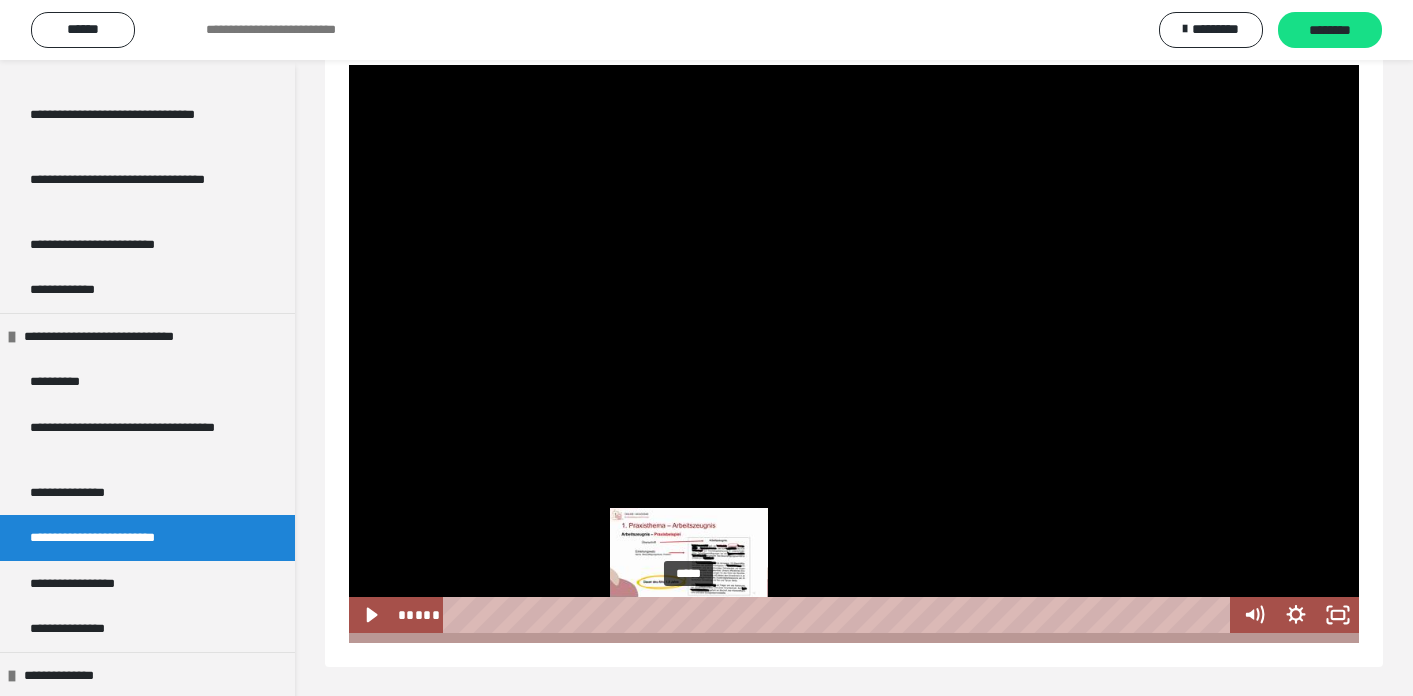 click on "*****" at bounding box center [839, 615] 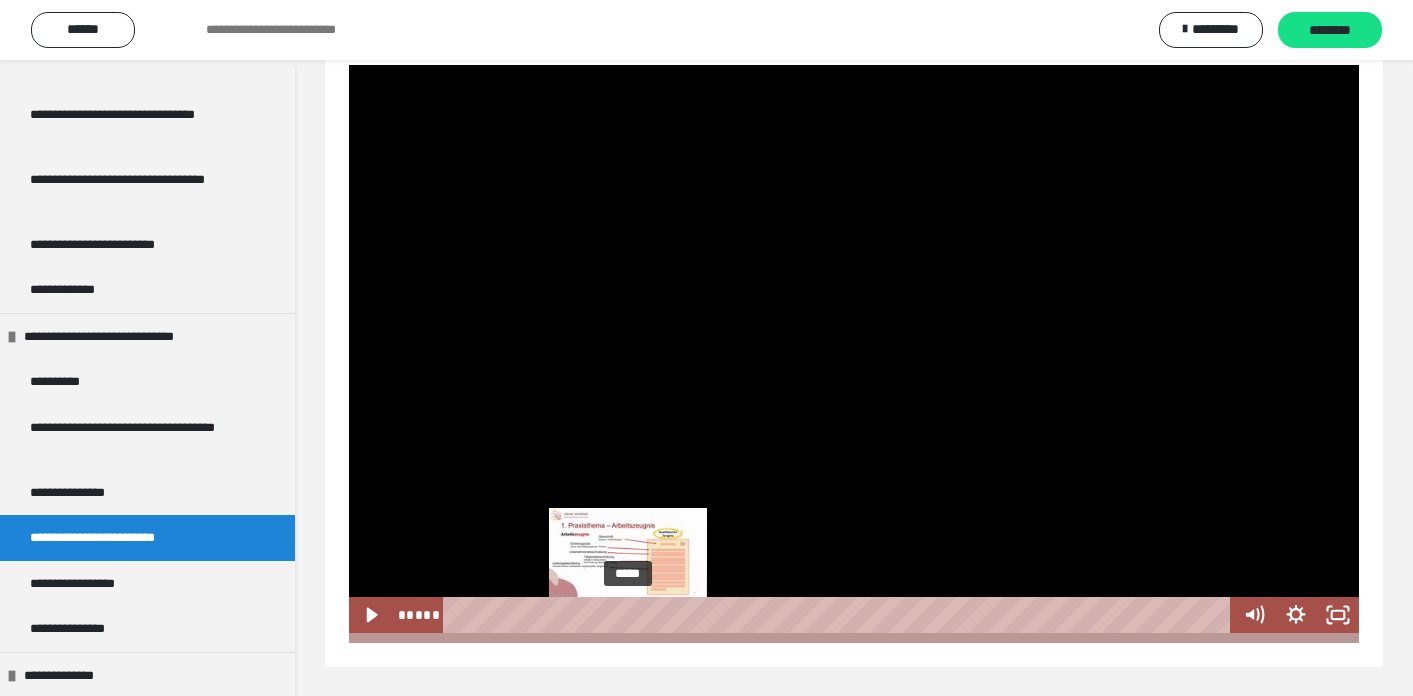 click on "*****" at bounding box center (839, 615) 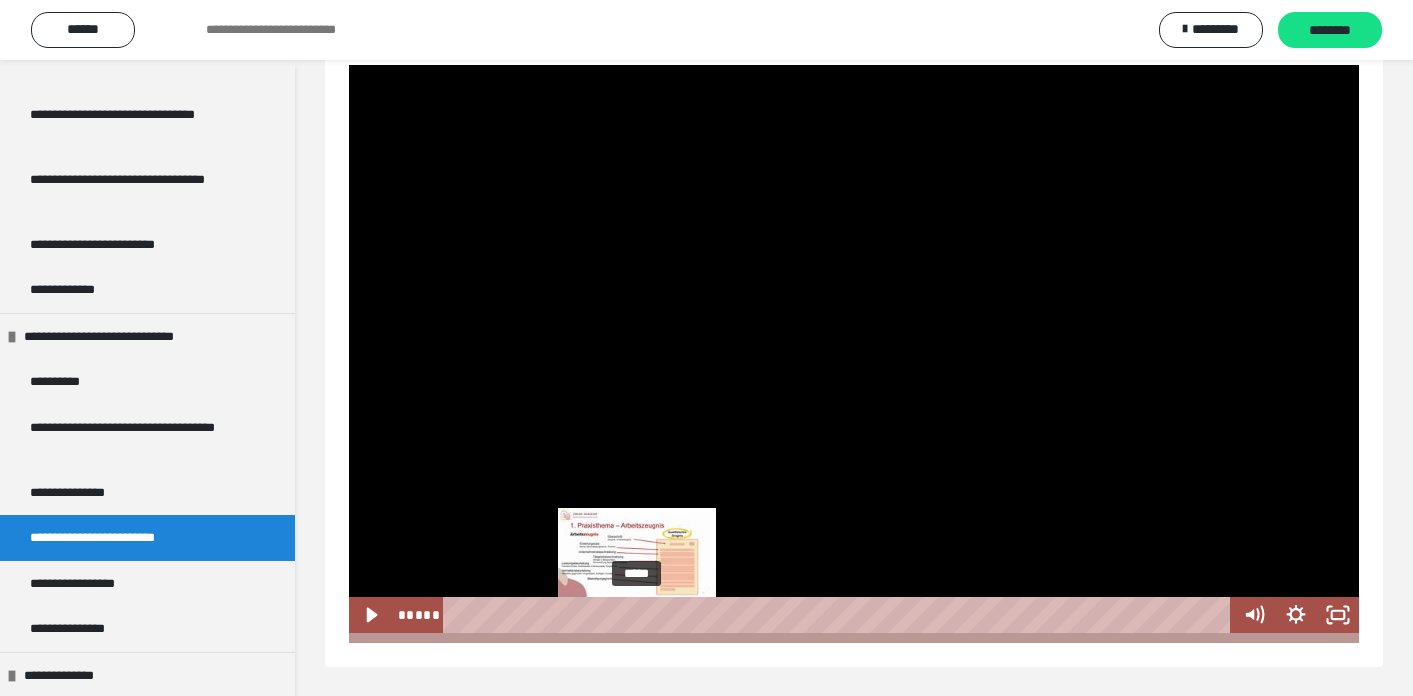 click on "*****" at bounding box center [839, 615] 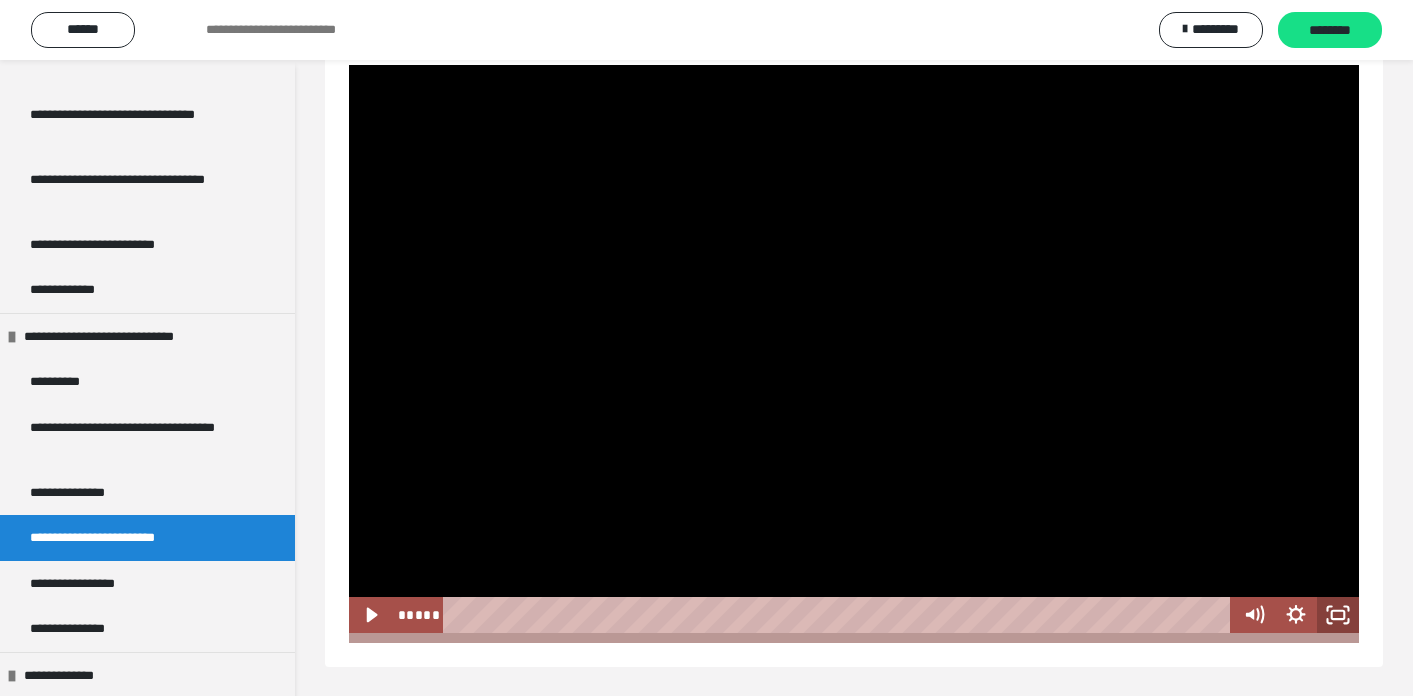 click 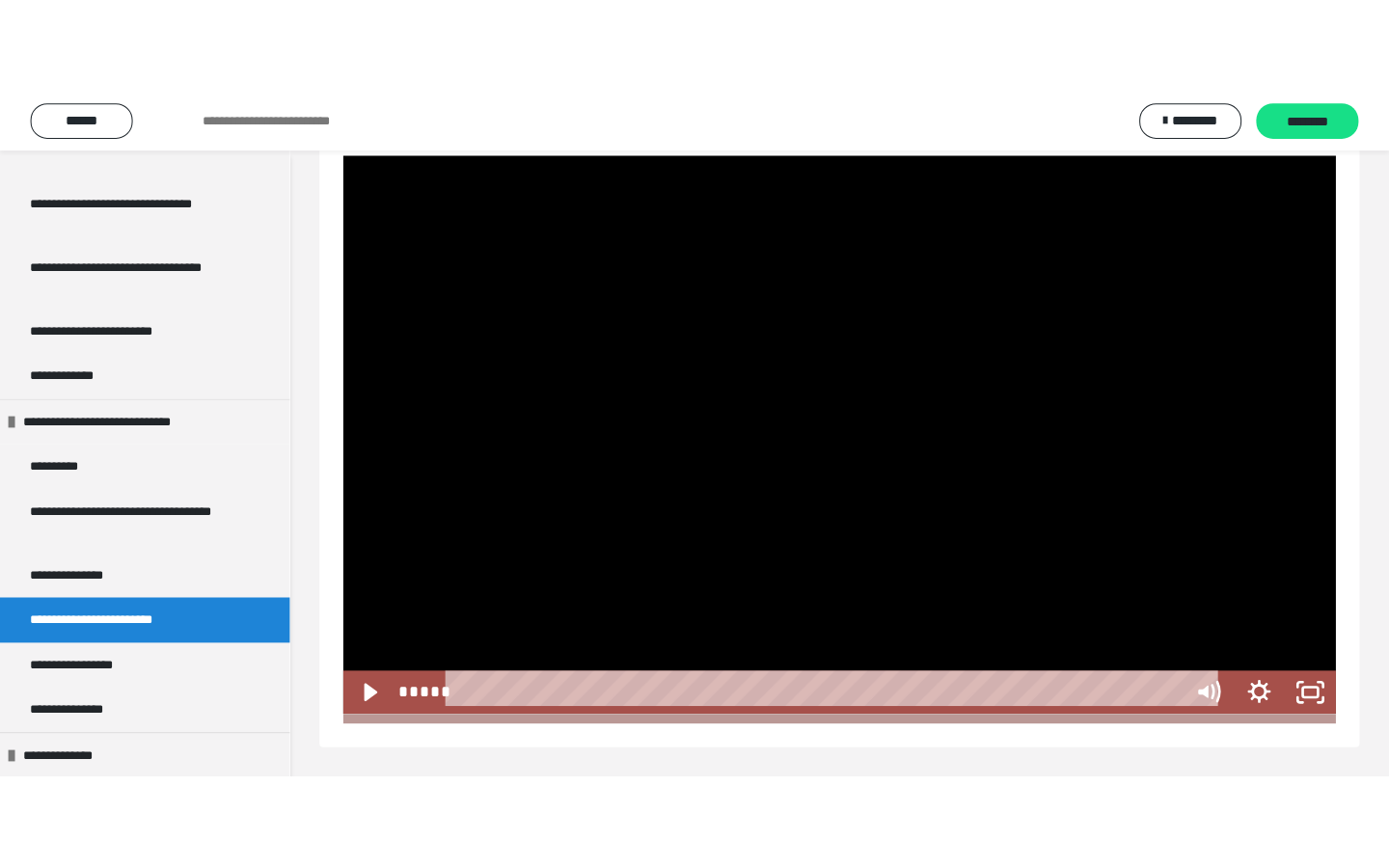 scroll, scrollTop: 905, scrollLeft: 0, axis: vertical 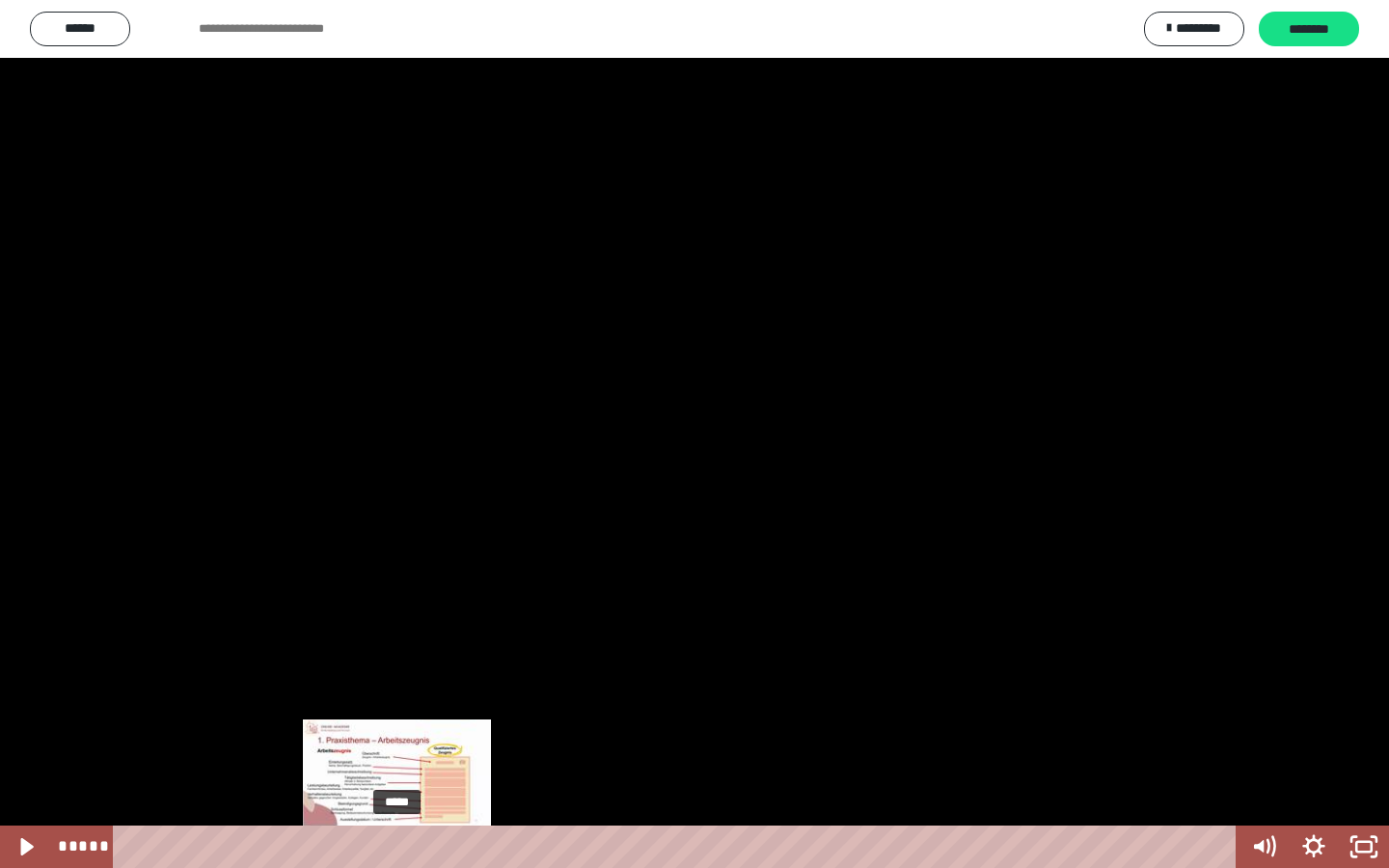 click on "*****" at bounding box center [678, 847] 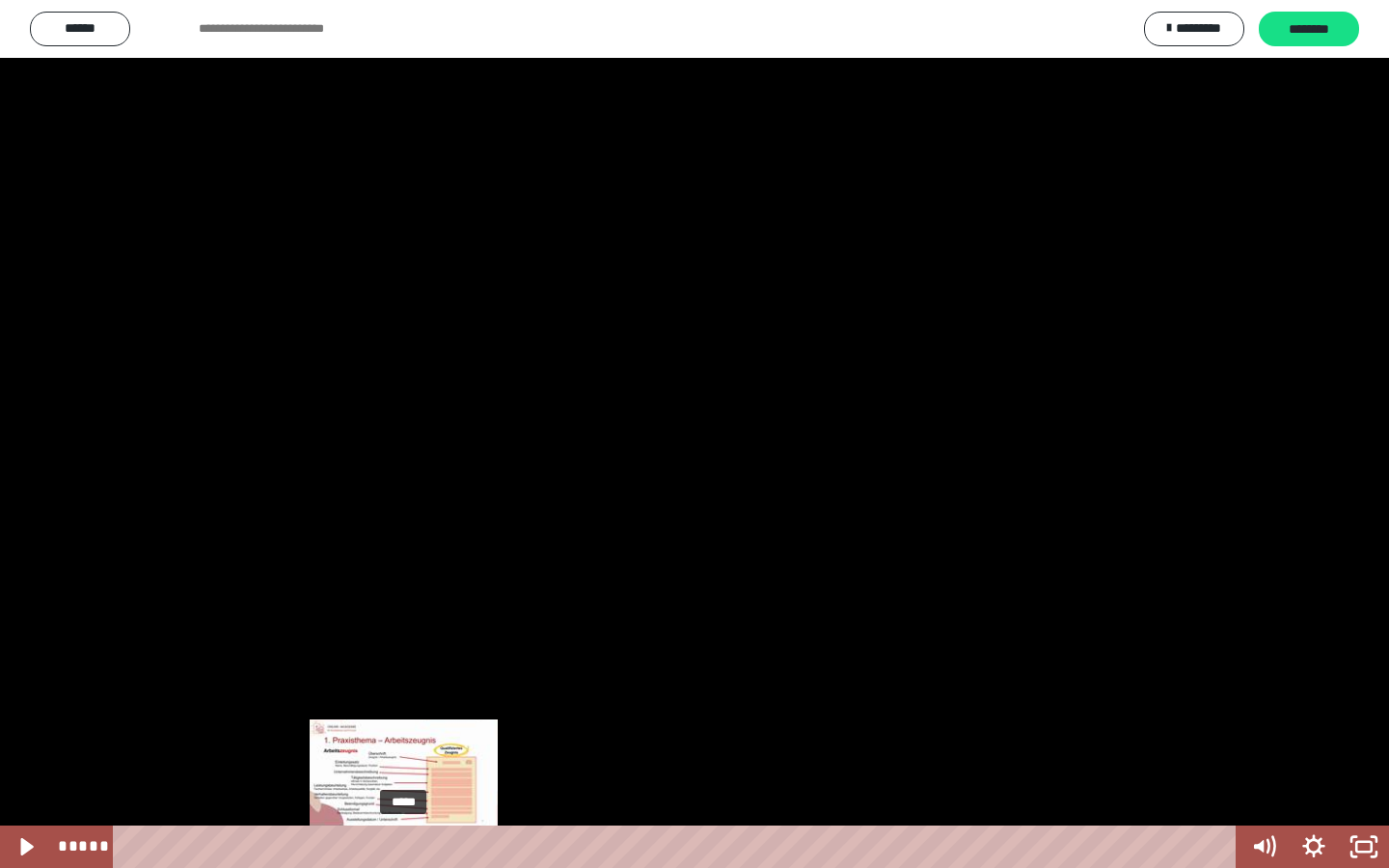 click on "*****" at bounding box center (678, 847) 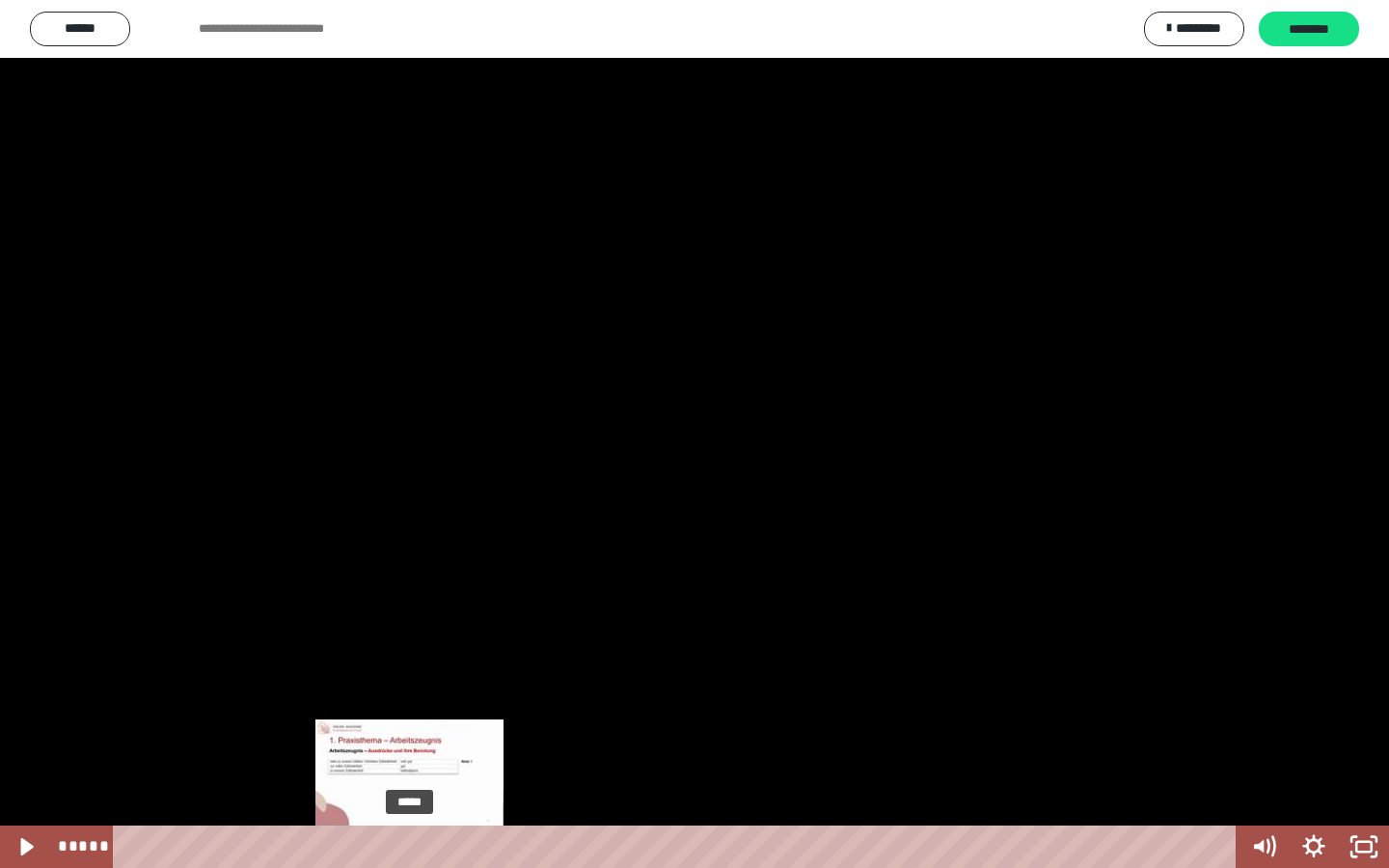 click at bounding box center [409, 847] 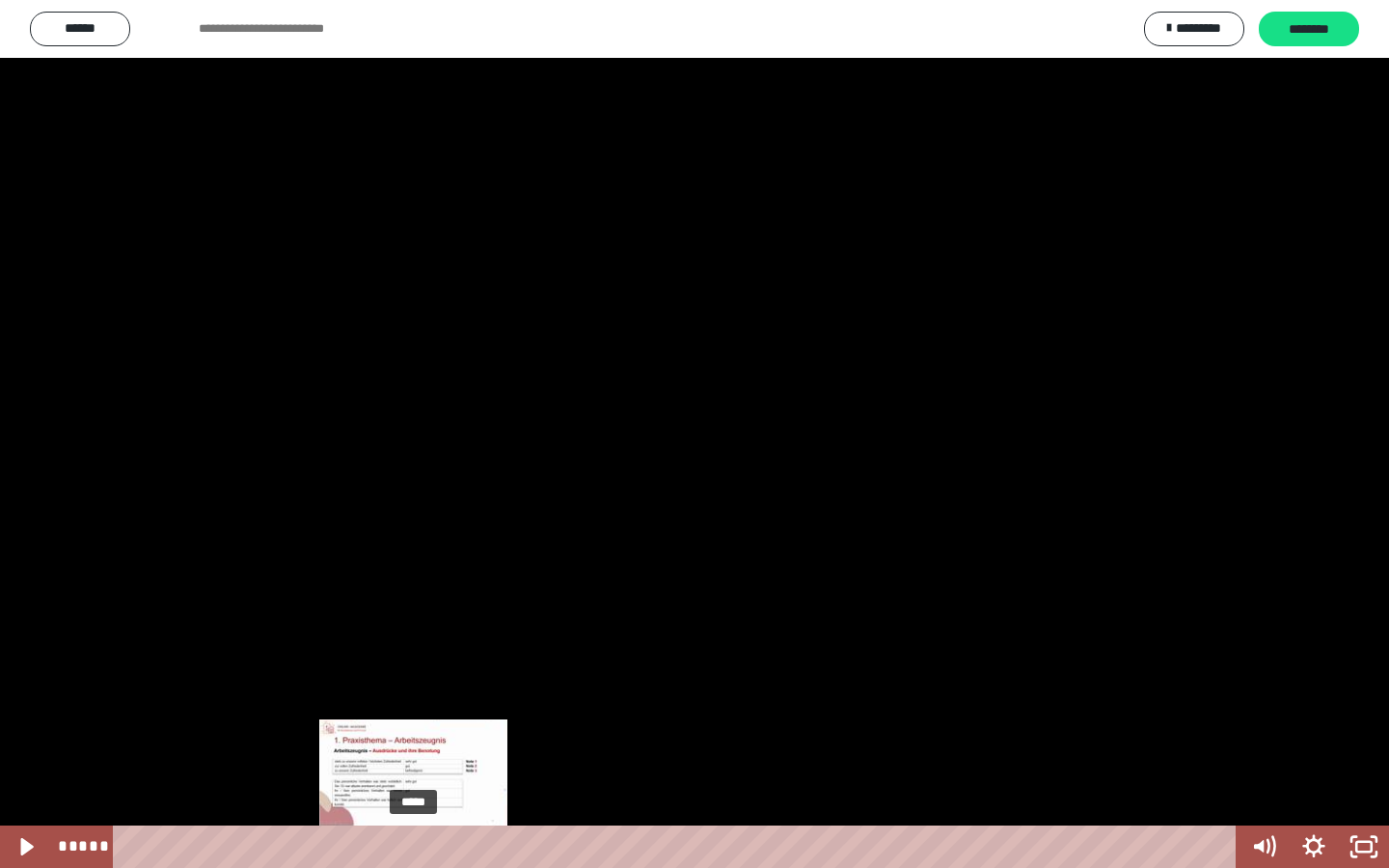 click at bounding box center [413, 847] 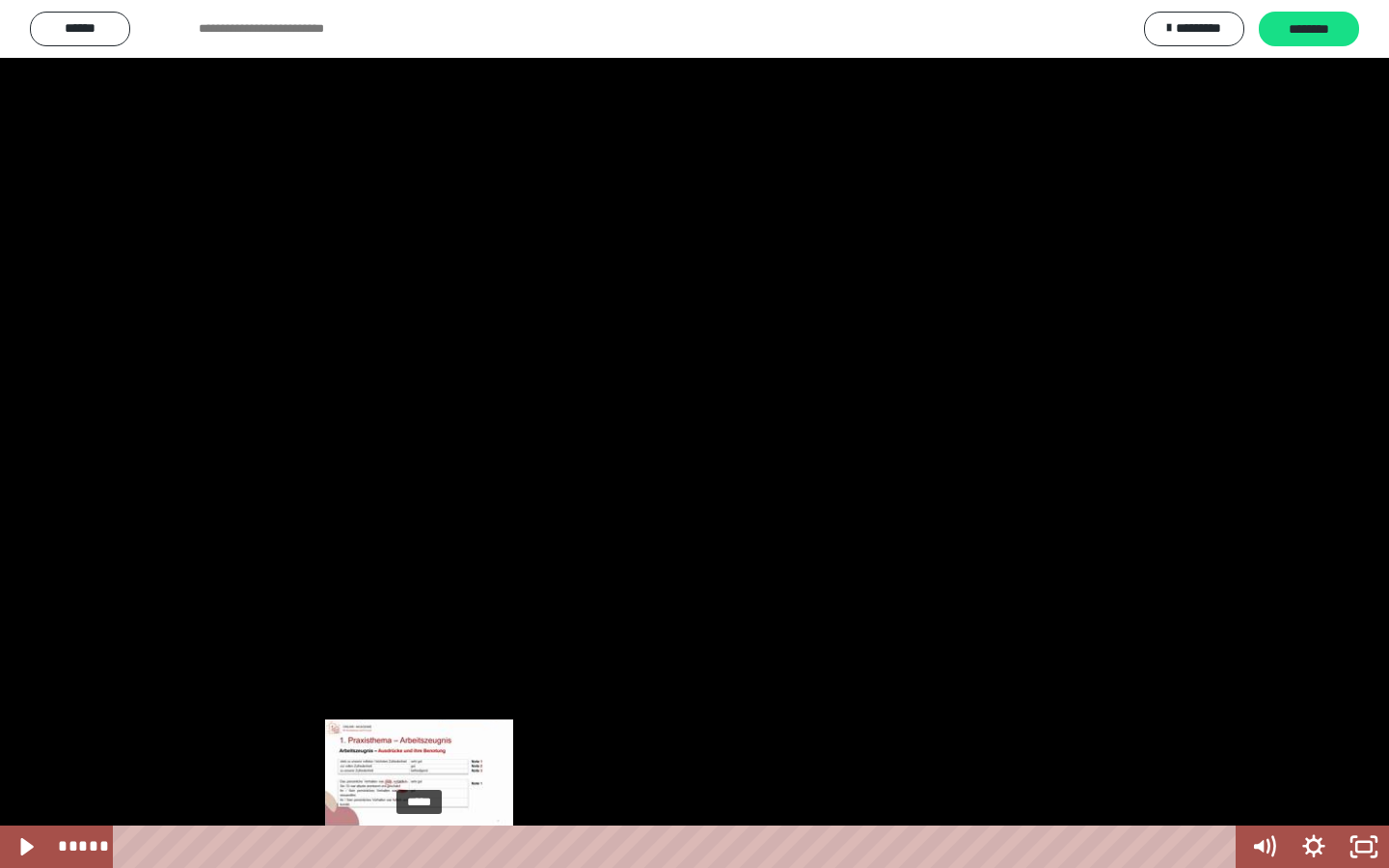 click on "*****" at bounding box center [678, 847] 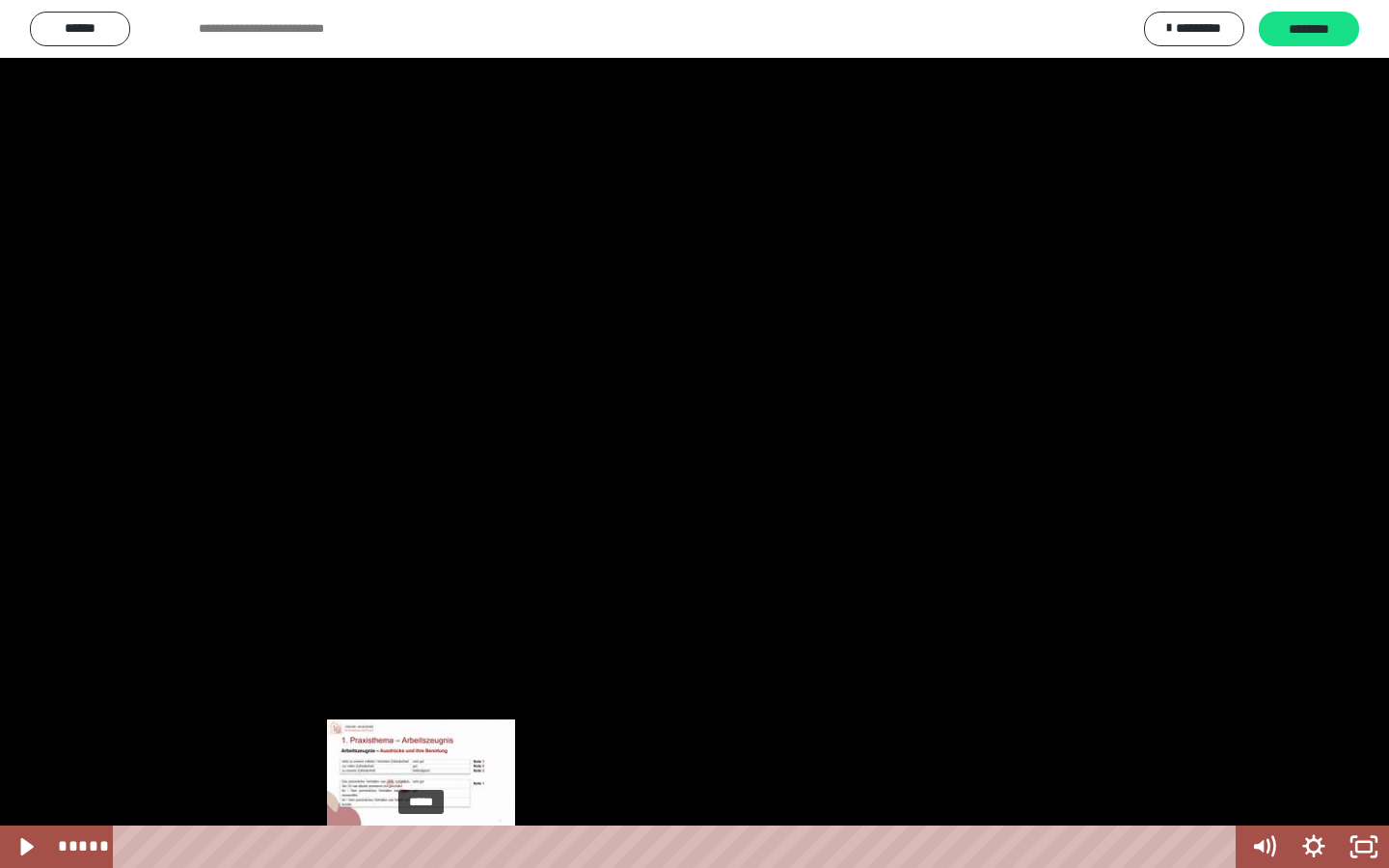 click at bounding box center (421, 847) 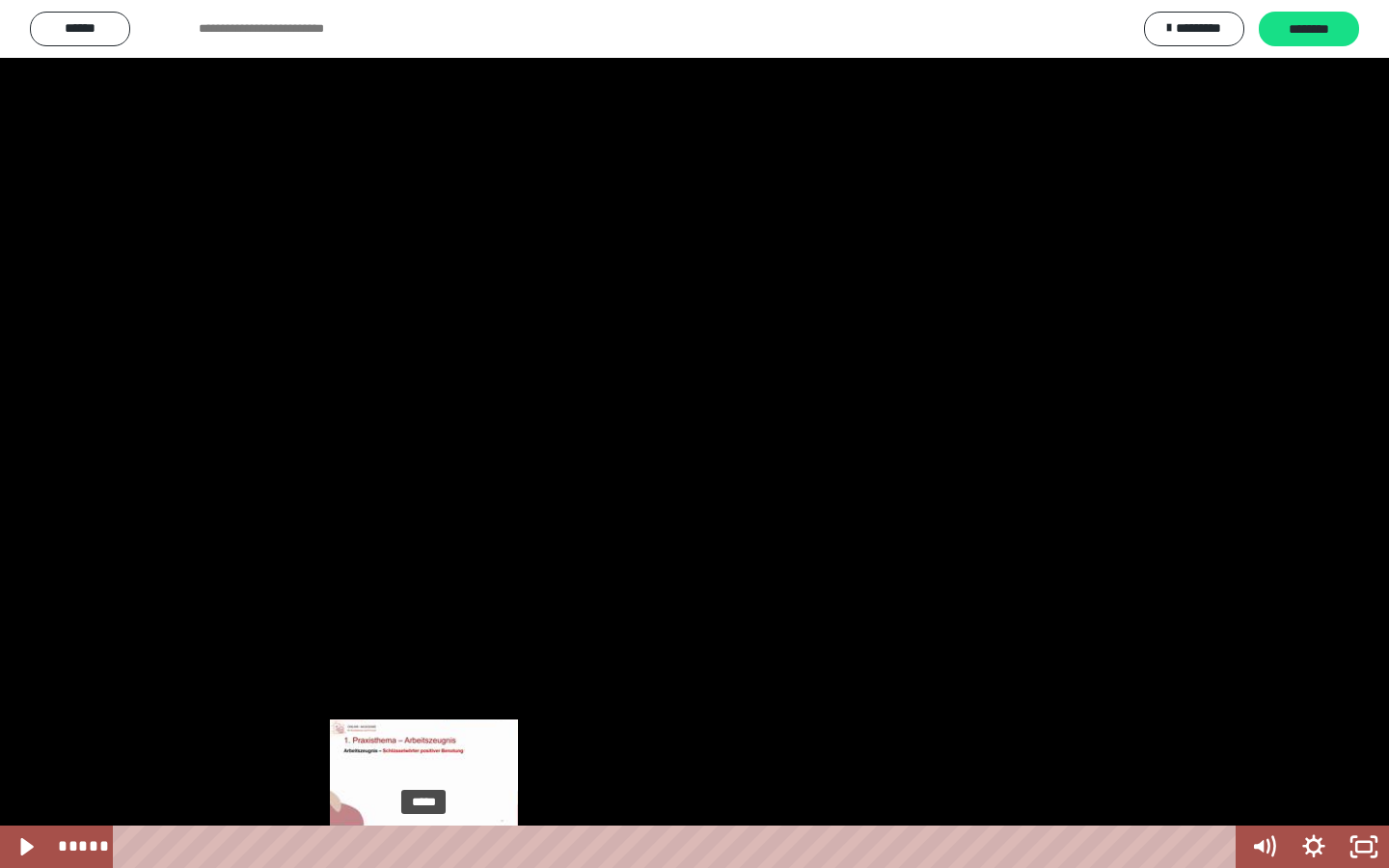 click at bounding box center [423, 847] 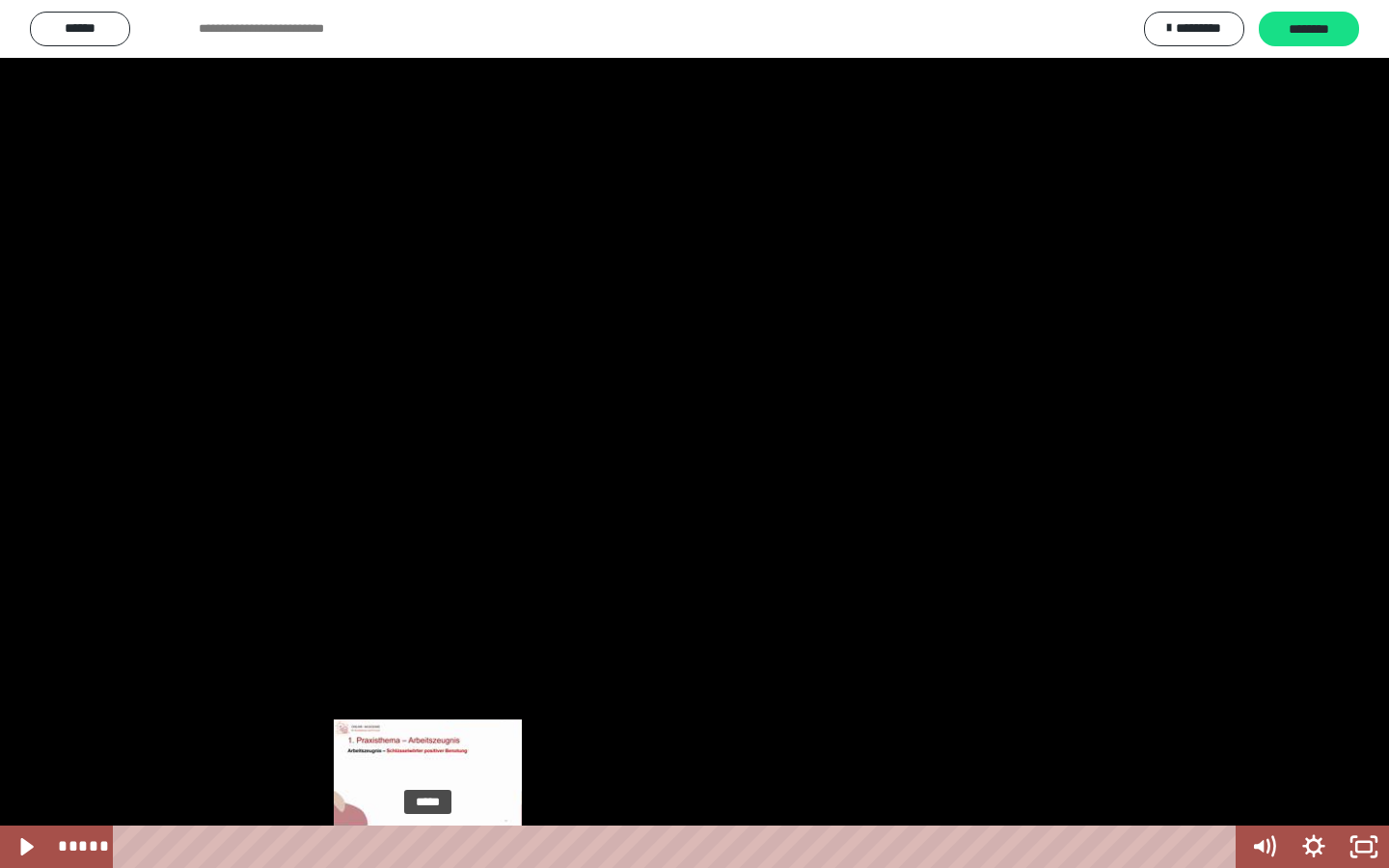 click on "*****" at bounding box center [678, 847] 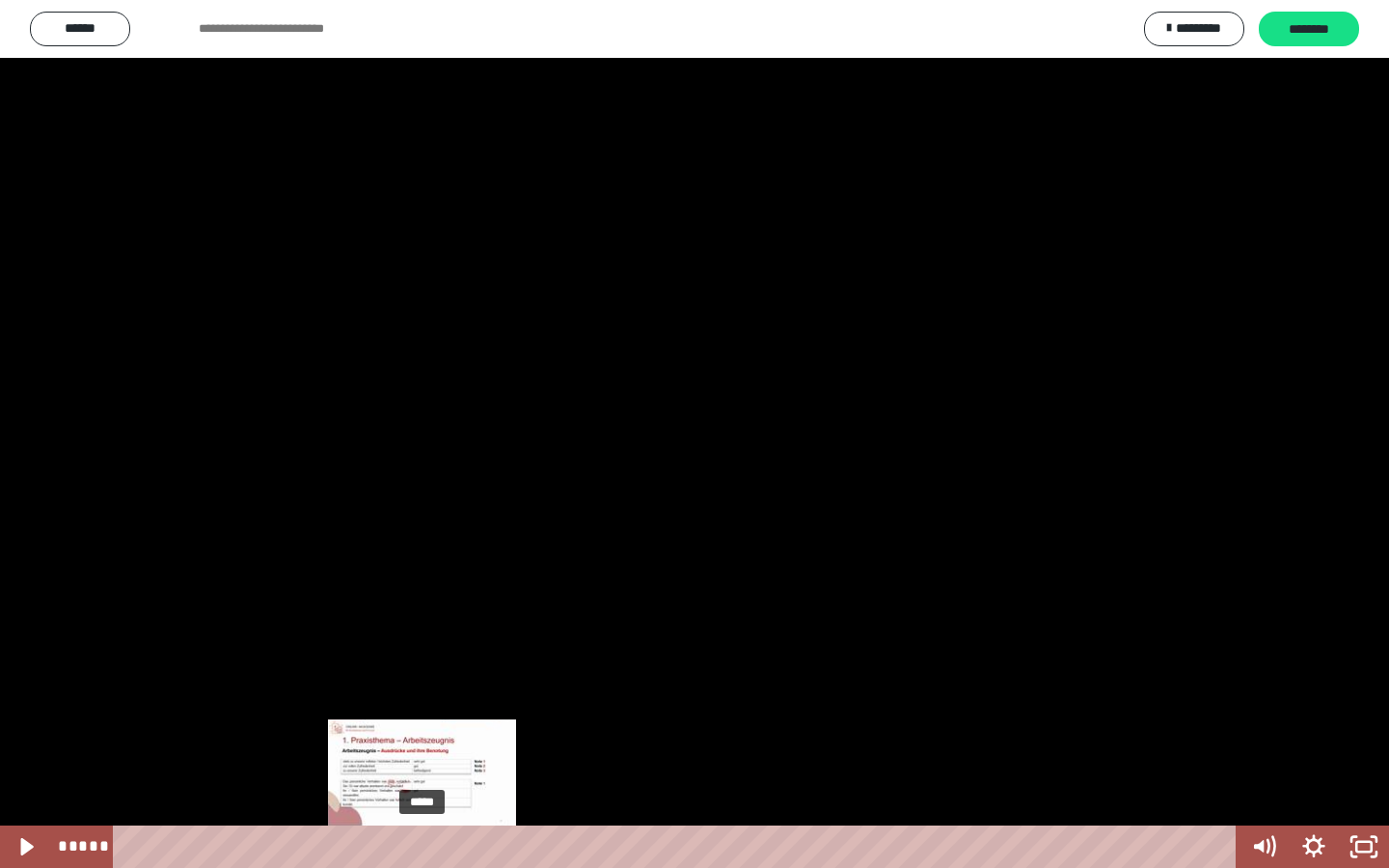 click at bounding box center (422, 847) 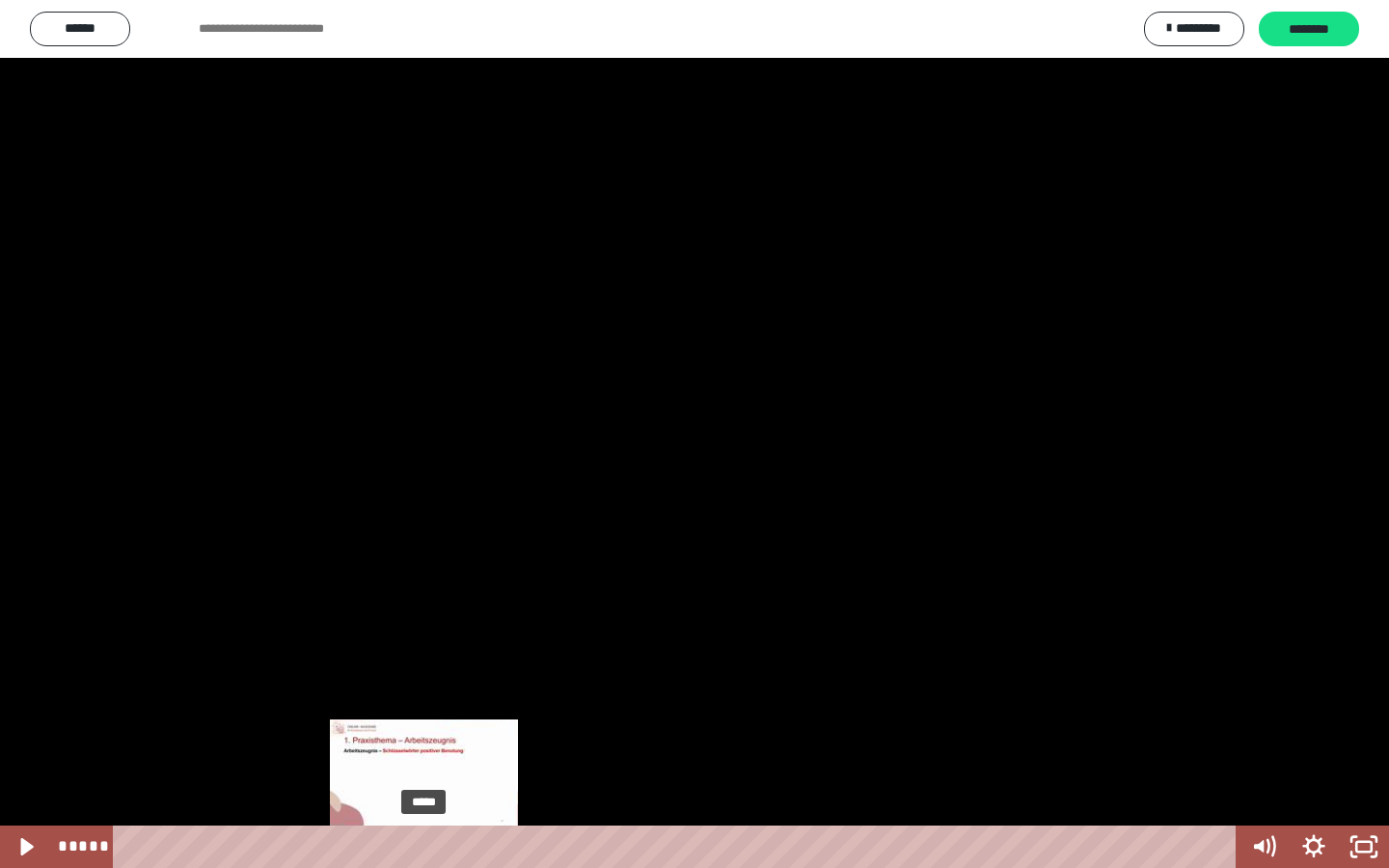 click at bounding box center [423, 847] 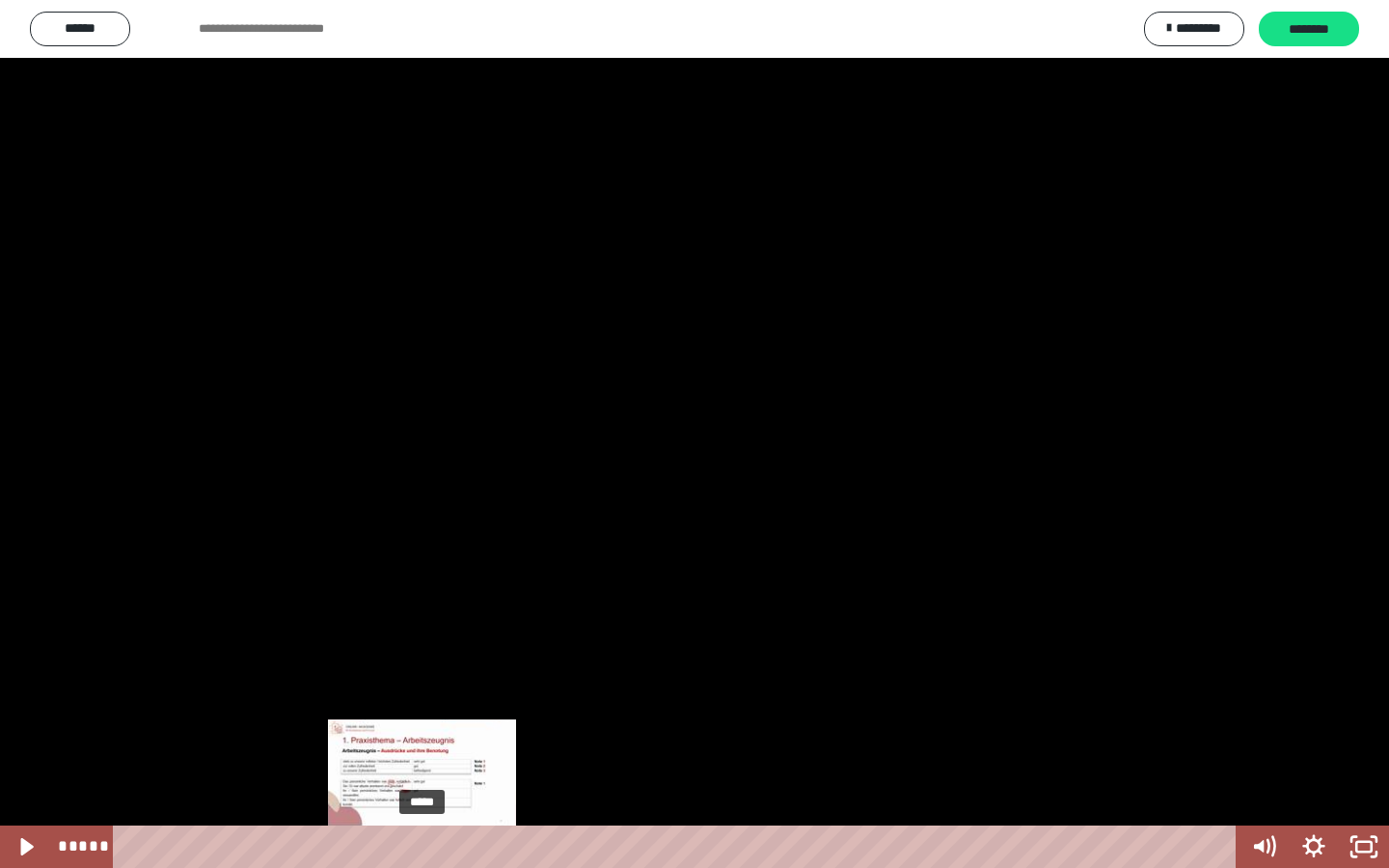 click at bounding box center [422, 847] 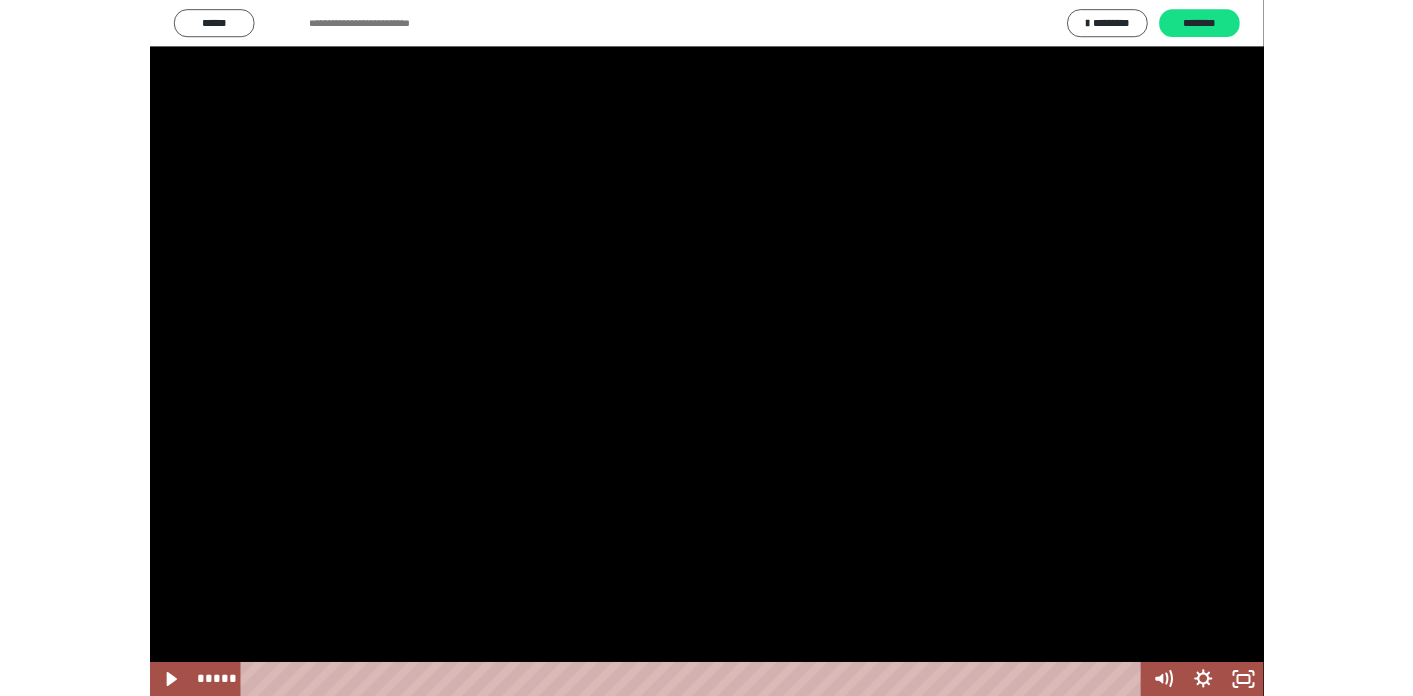scroll, scrollTop: 670, scrollLeft: 0, axis: vertical 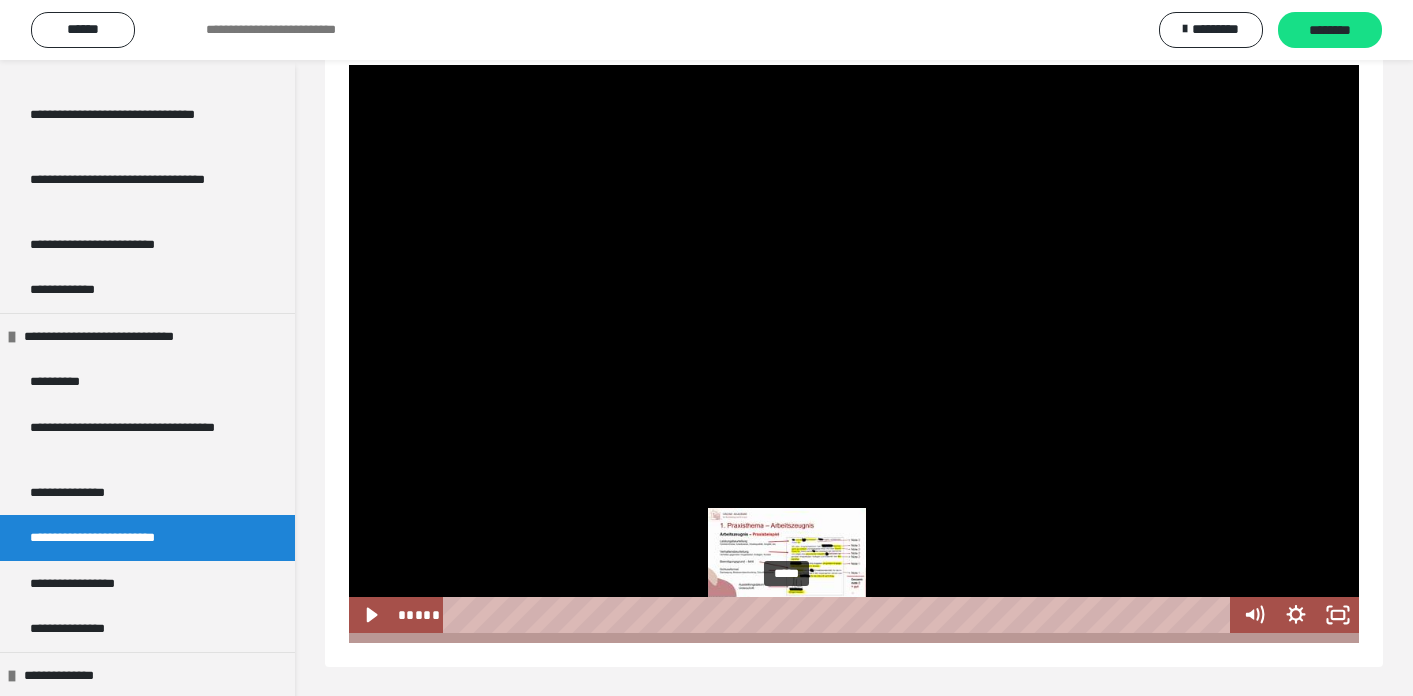 click on "*****" at bounding box center [839, 615] 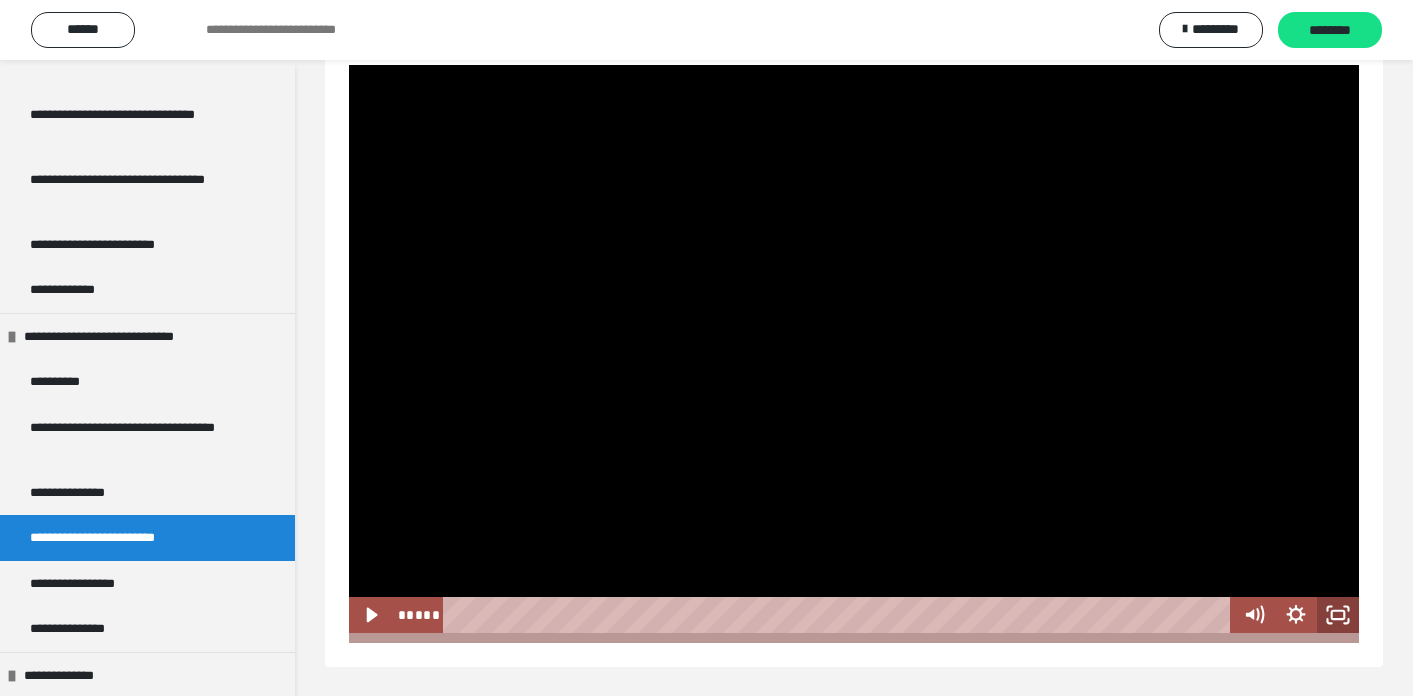 click 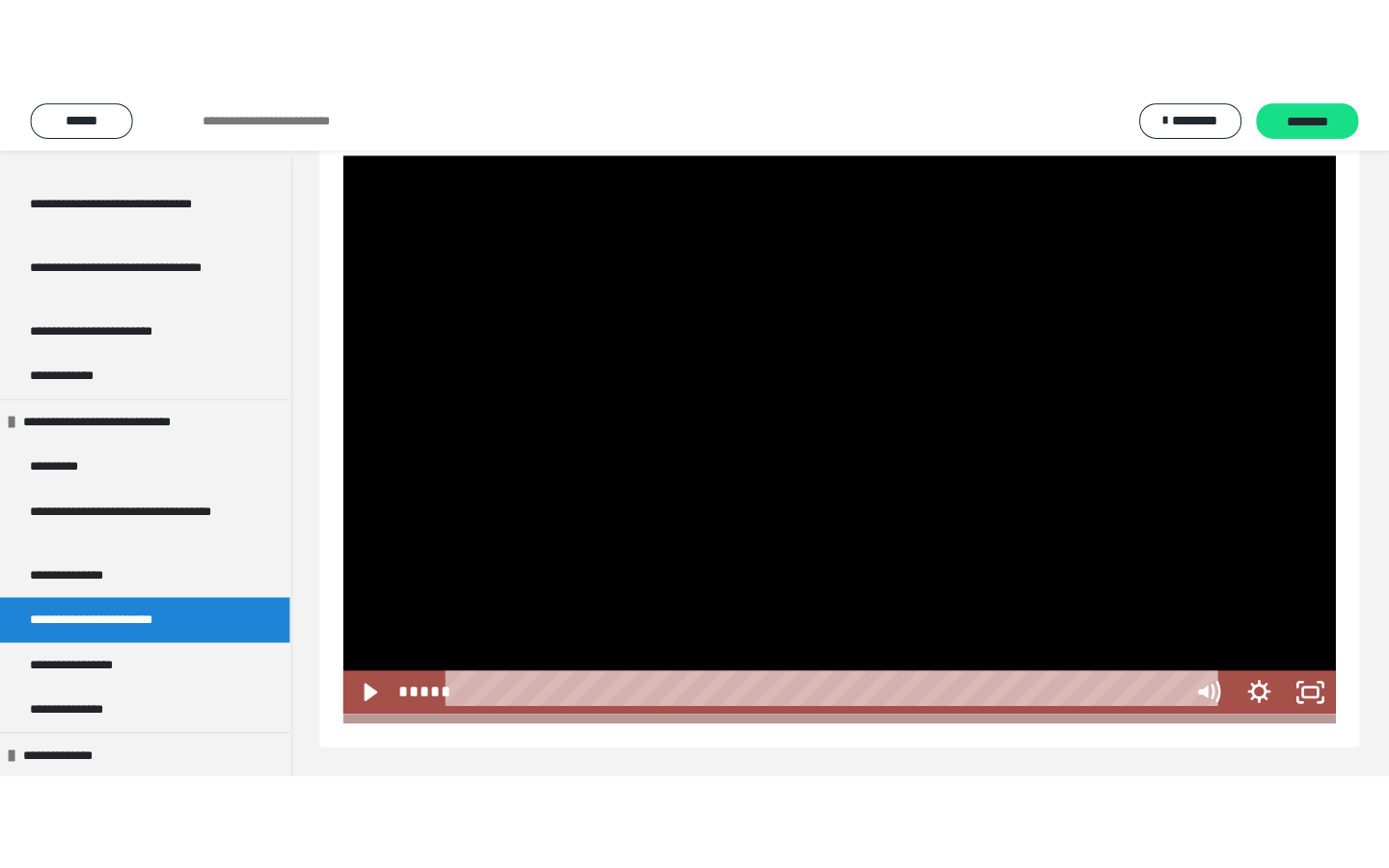 scroll, scrollTop: 905, scrollLeft: 0, axis: vertical 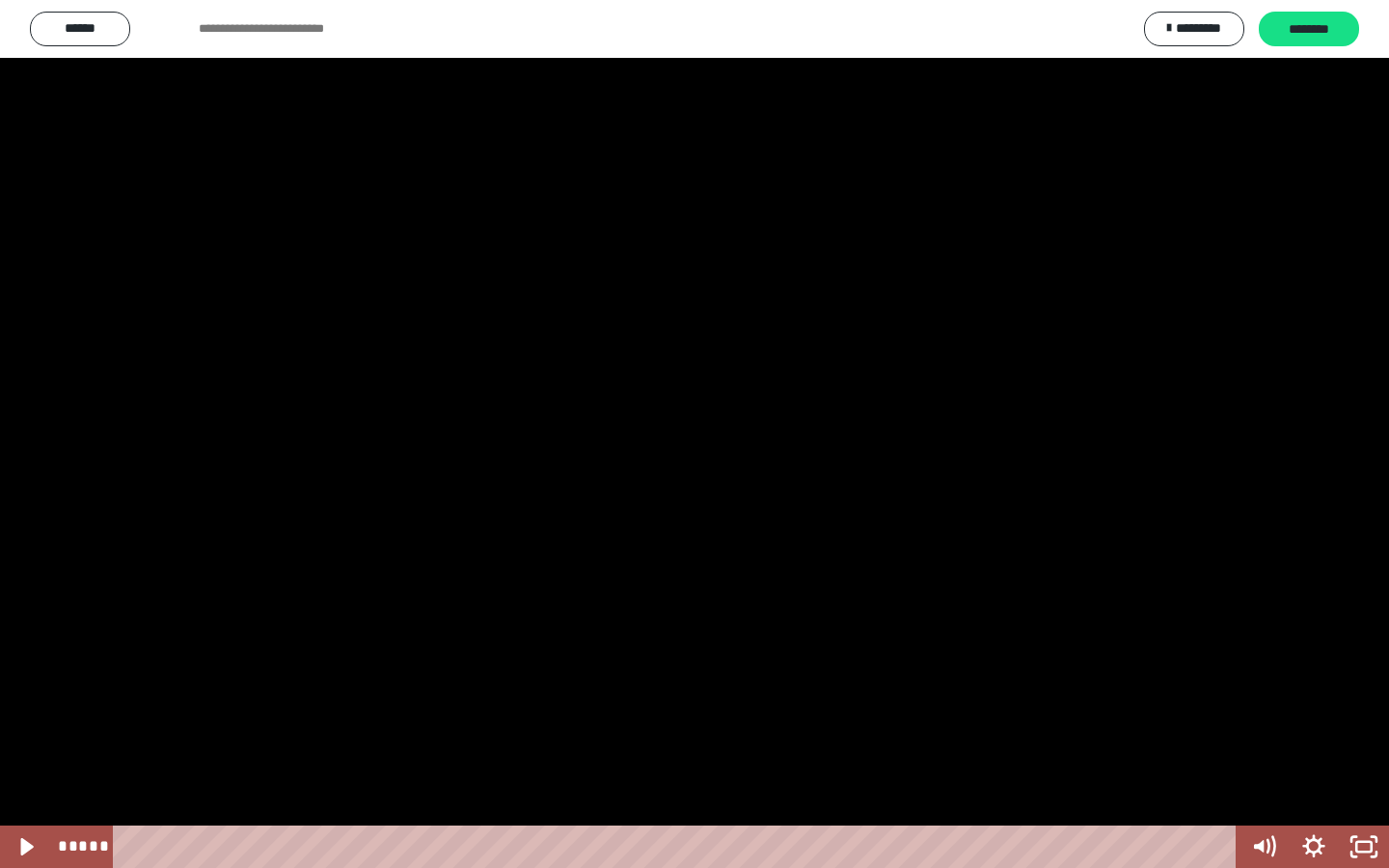 click at bounding box center (694, 434) 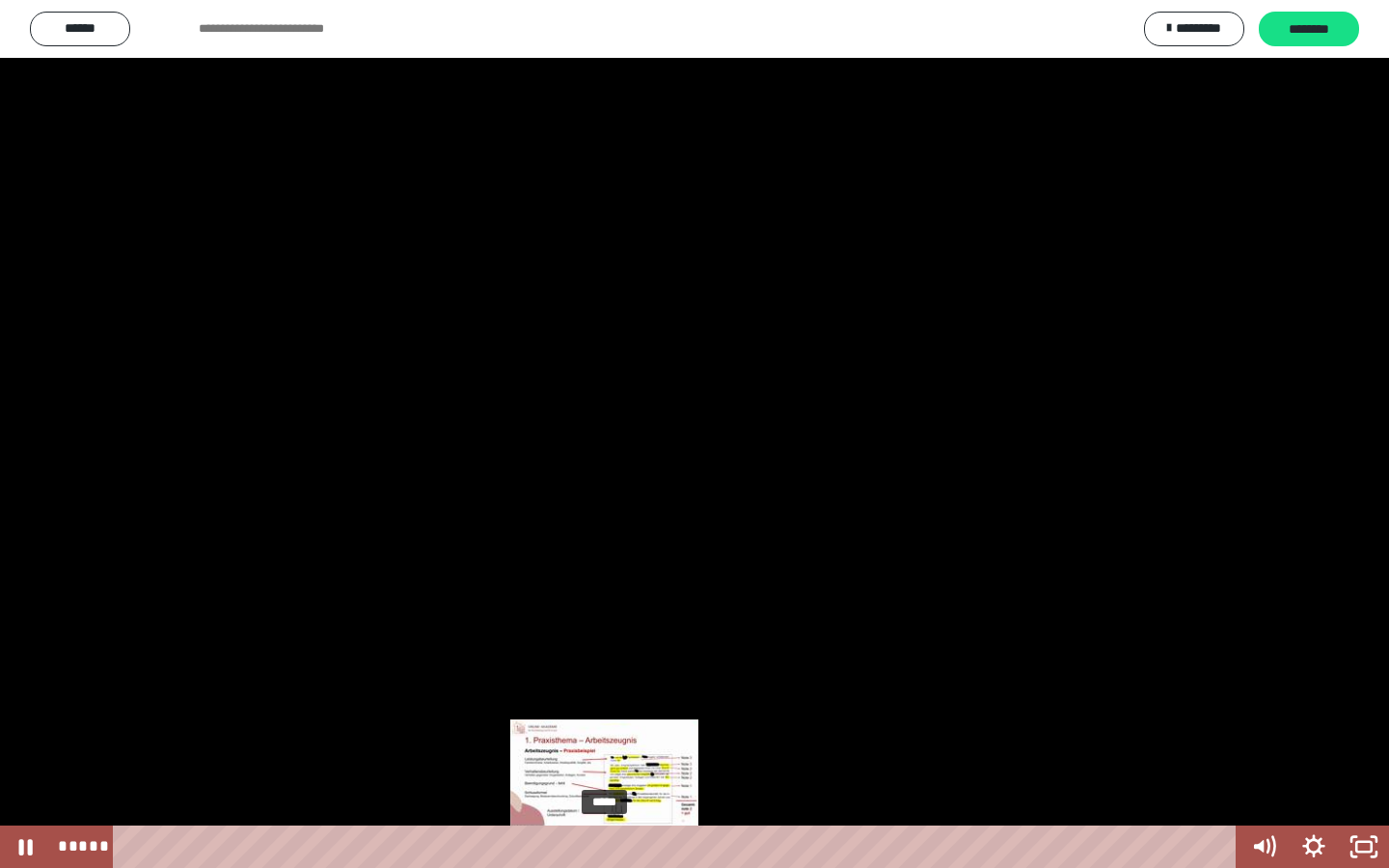 click at bounding box center [604, 847] 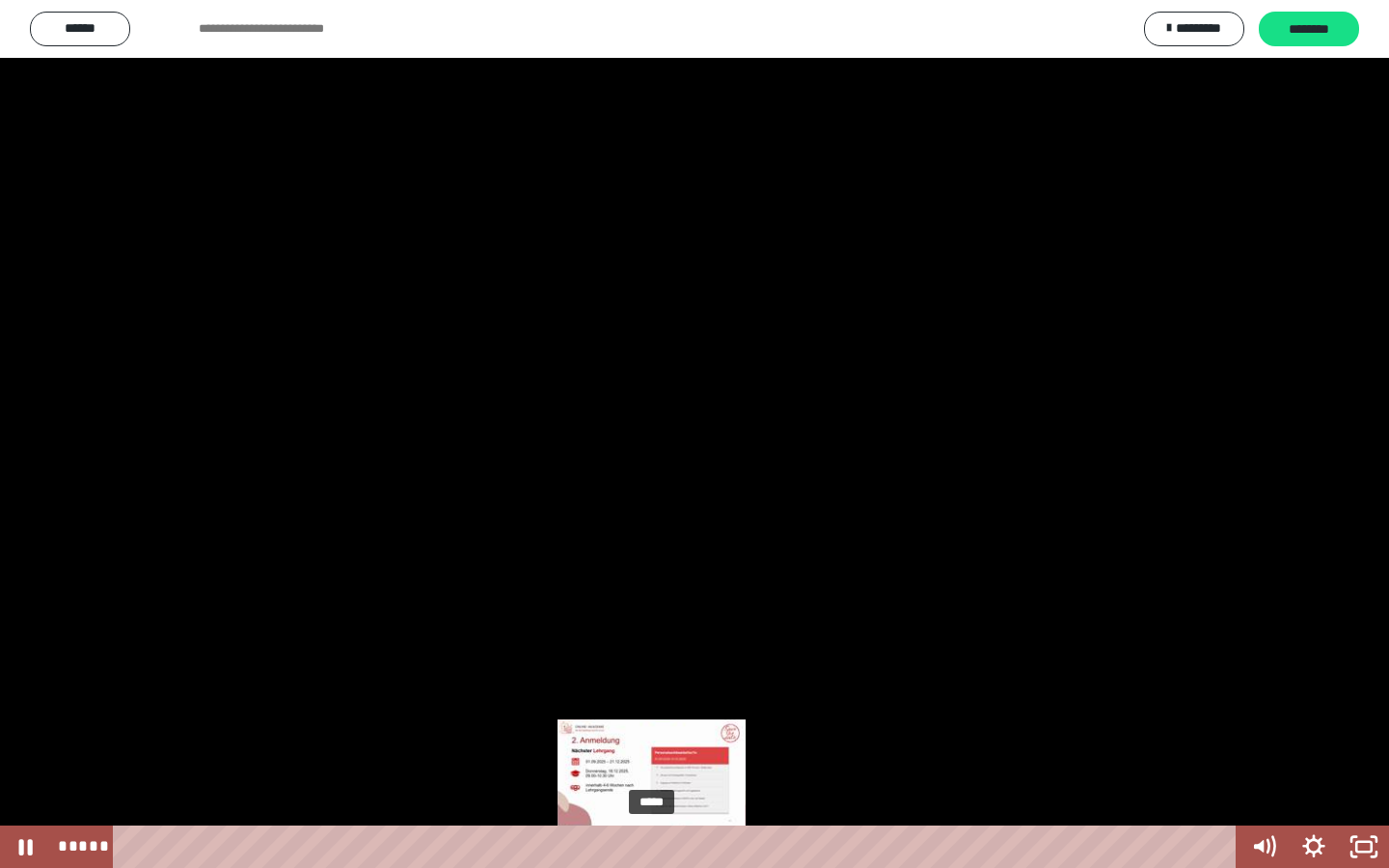 click at bounding box center (655, 847) 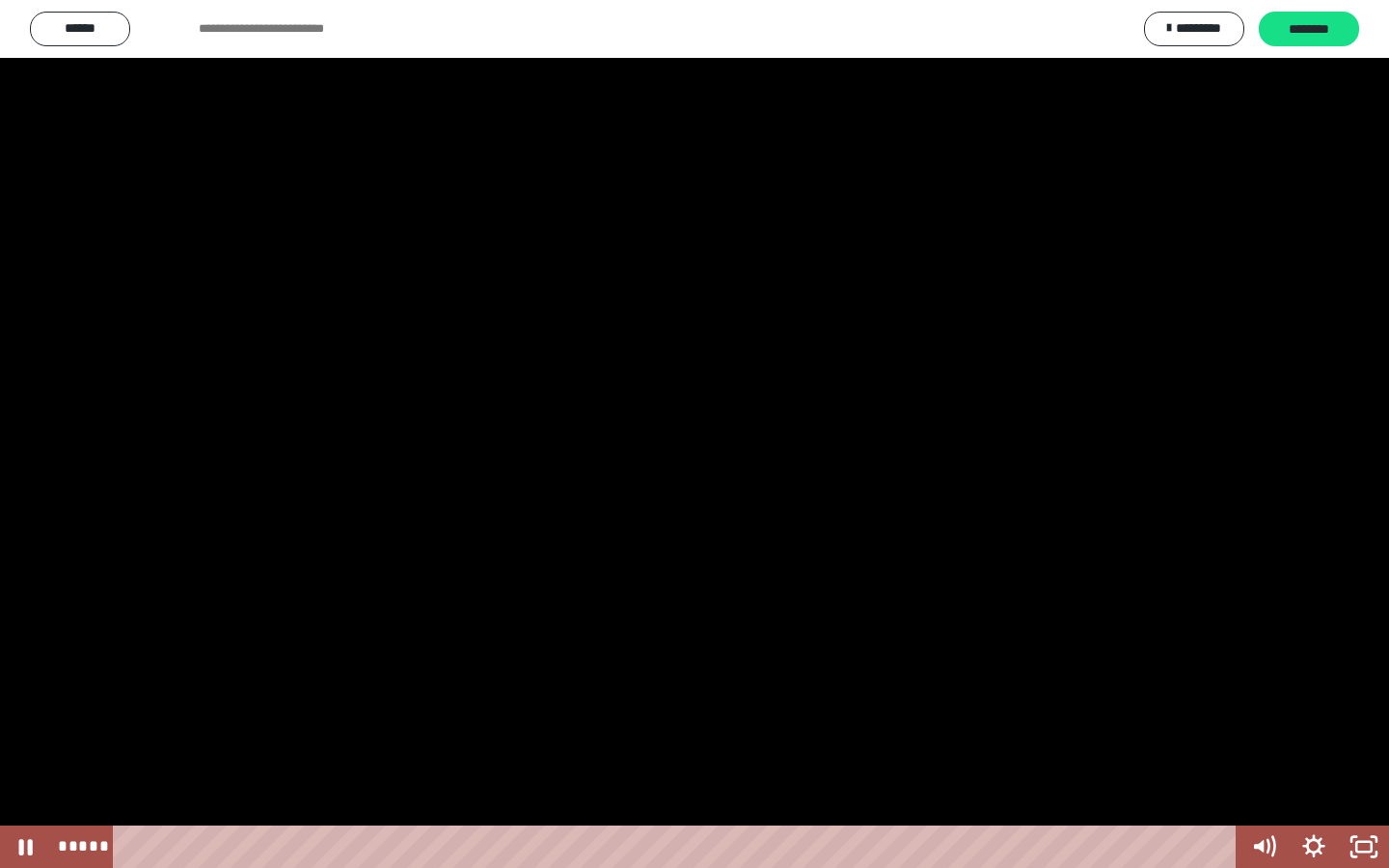 click at bounding box center (694, 434) 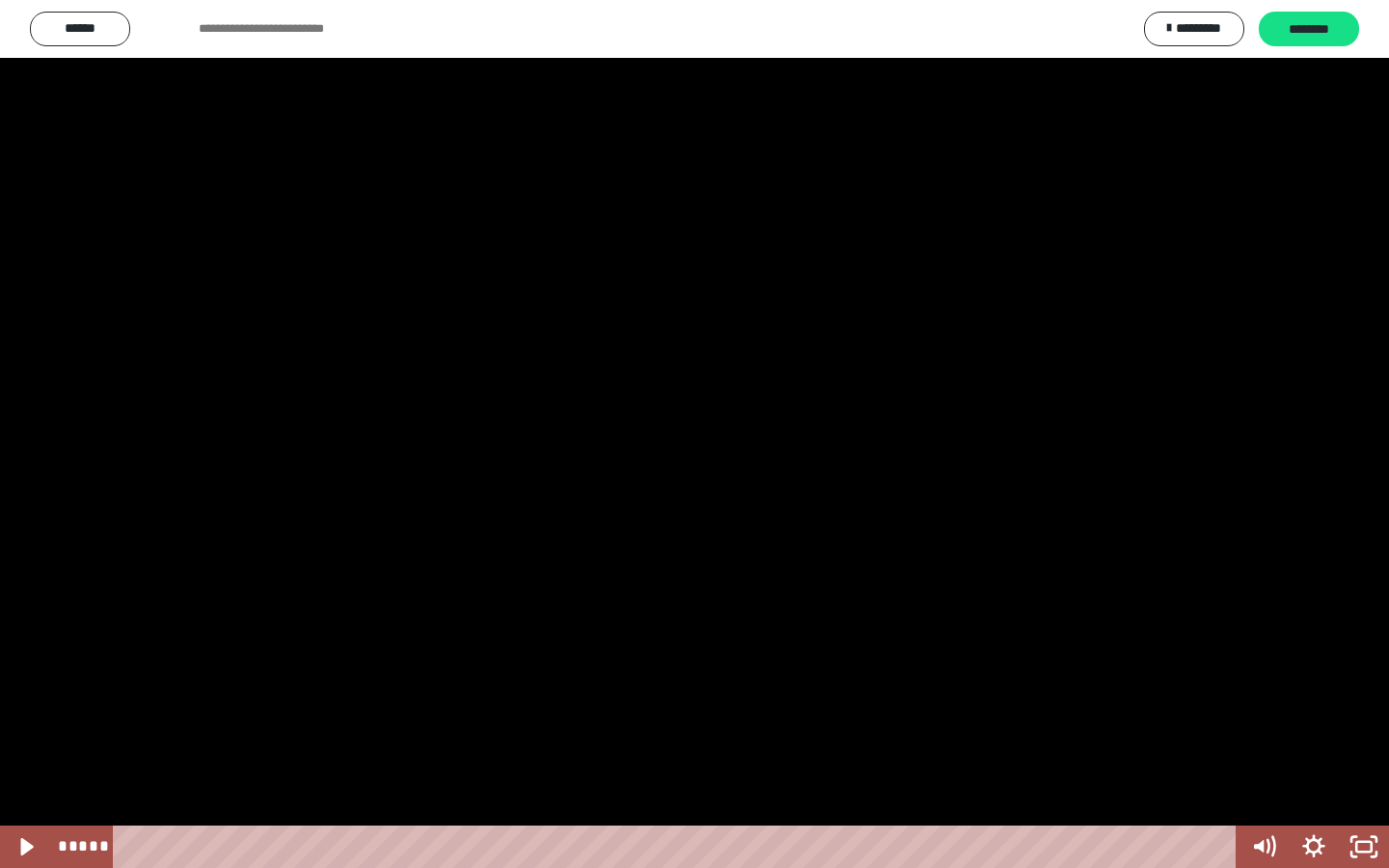 type 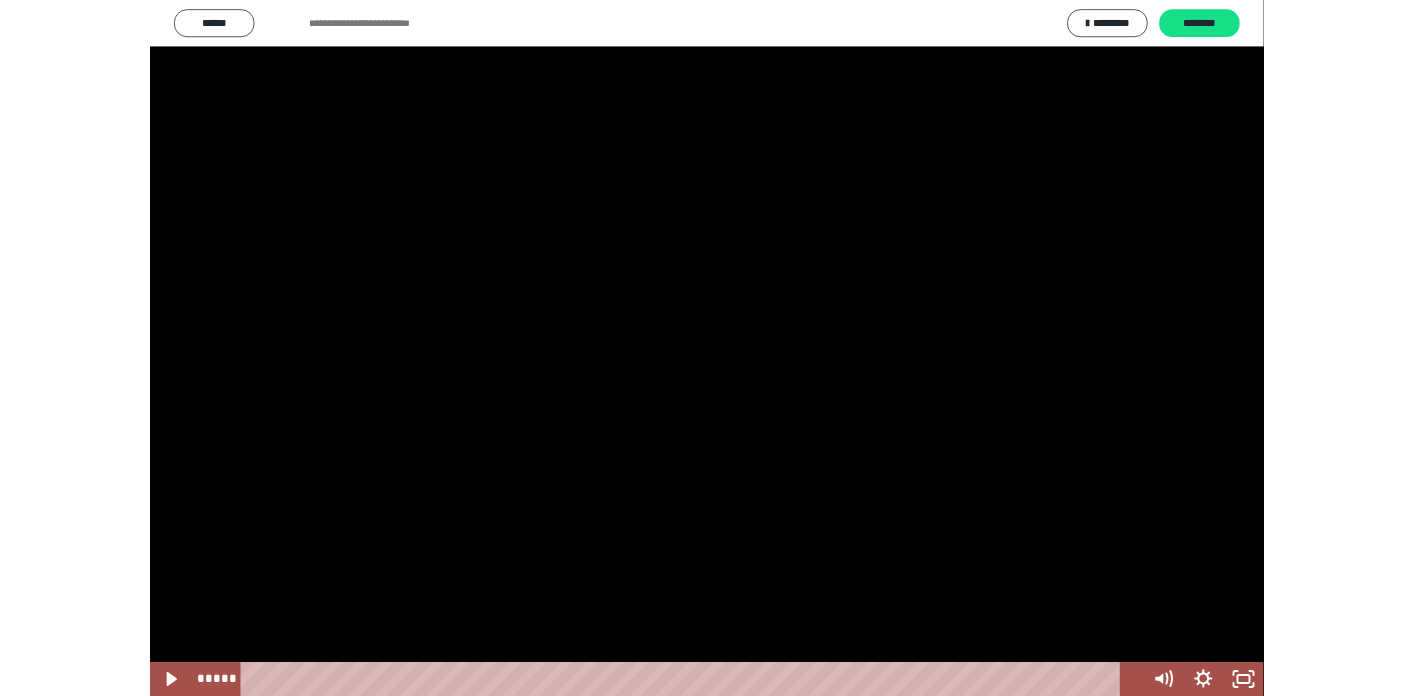 scroll, scrollTop: 670, scrollLeft: 0, axis: vertical 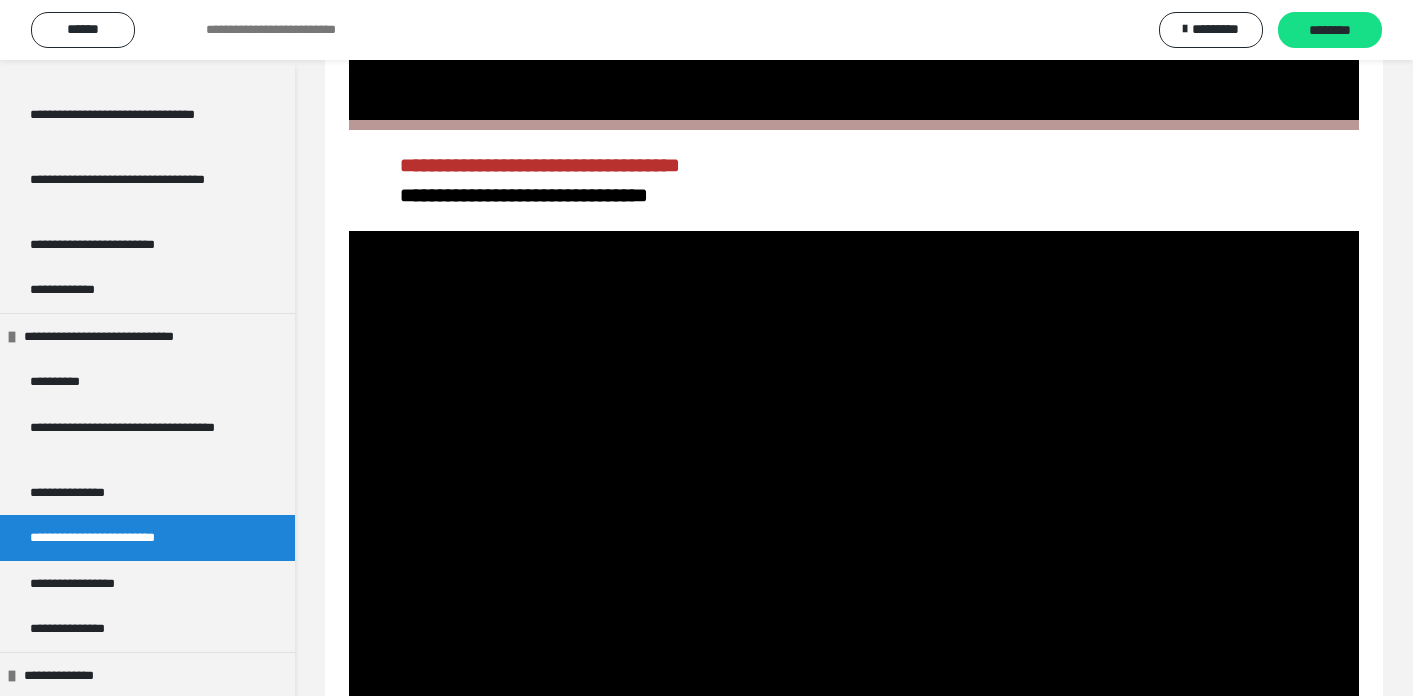 click at bounding box center [854, 515] 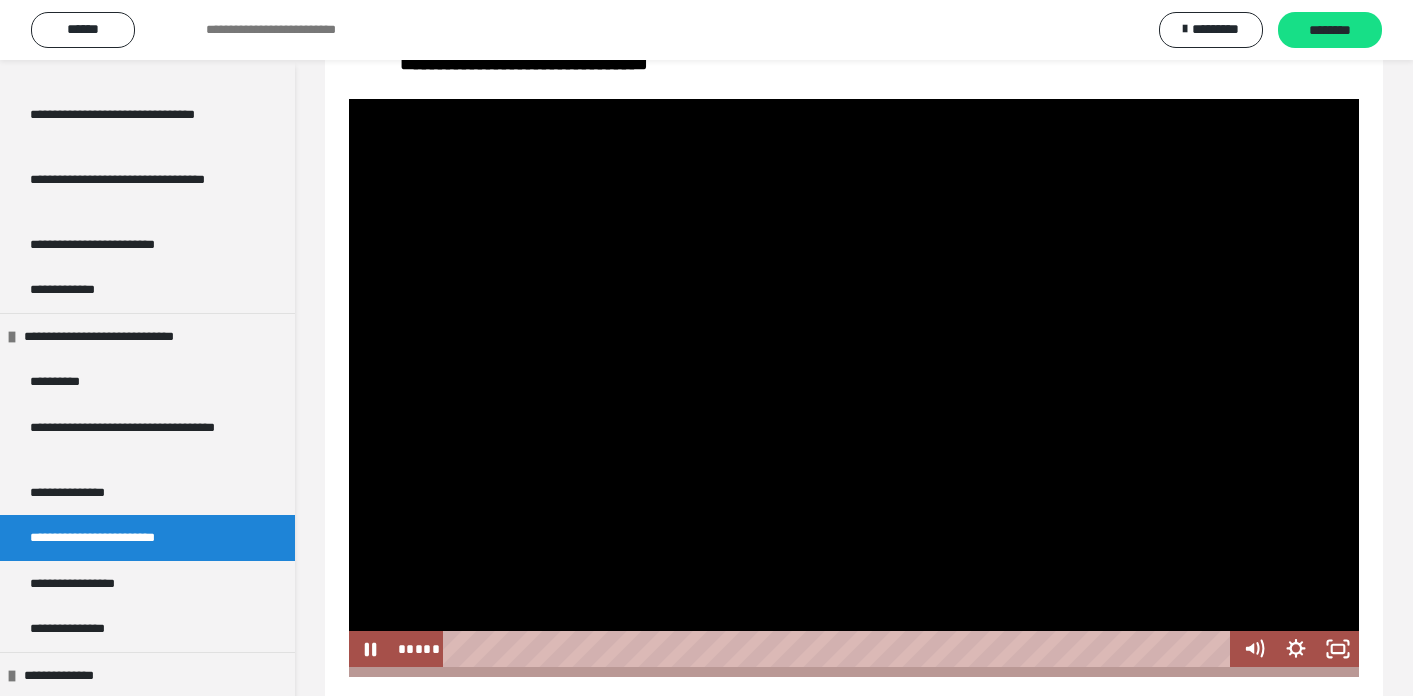 scroll, scrollTop: 1104, scrollLeft: 0, axis: vertical 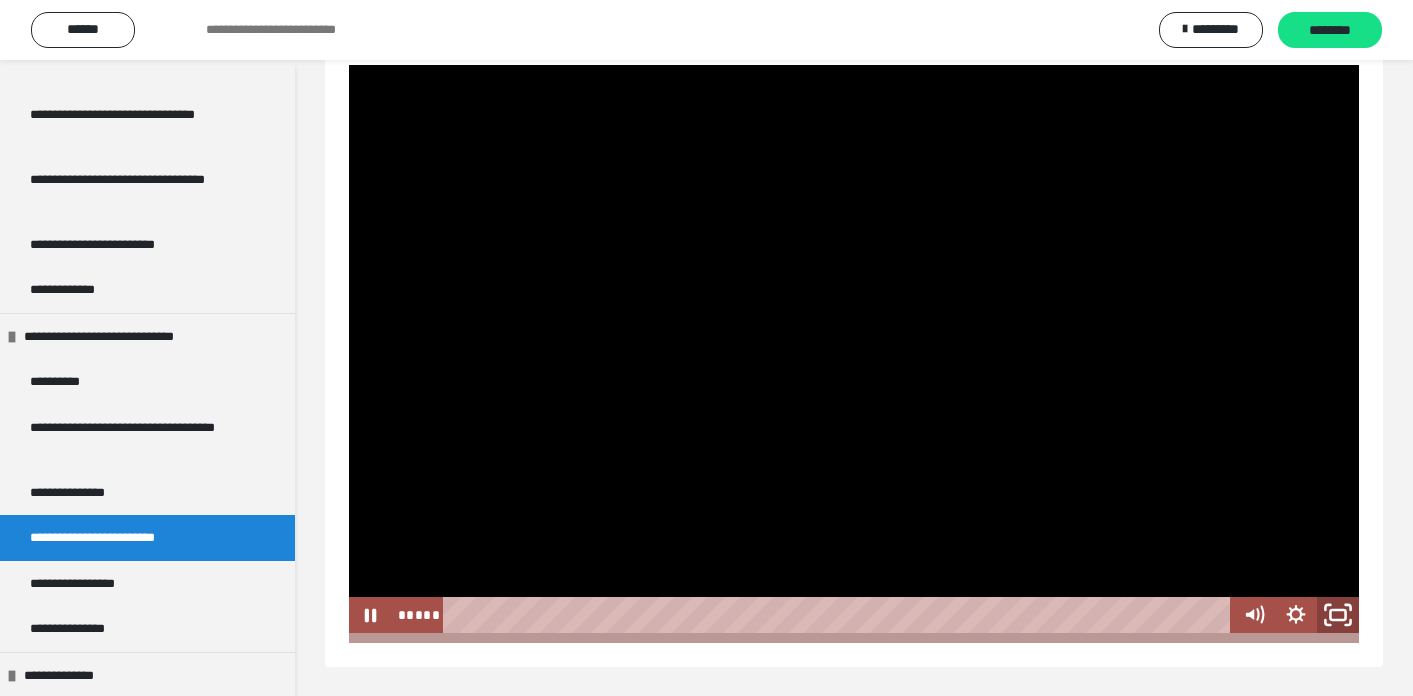 click 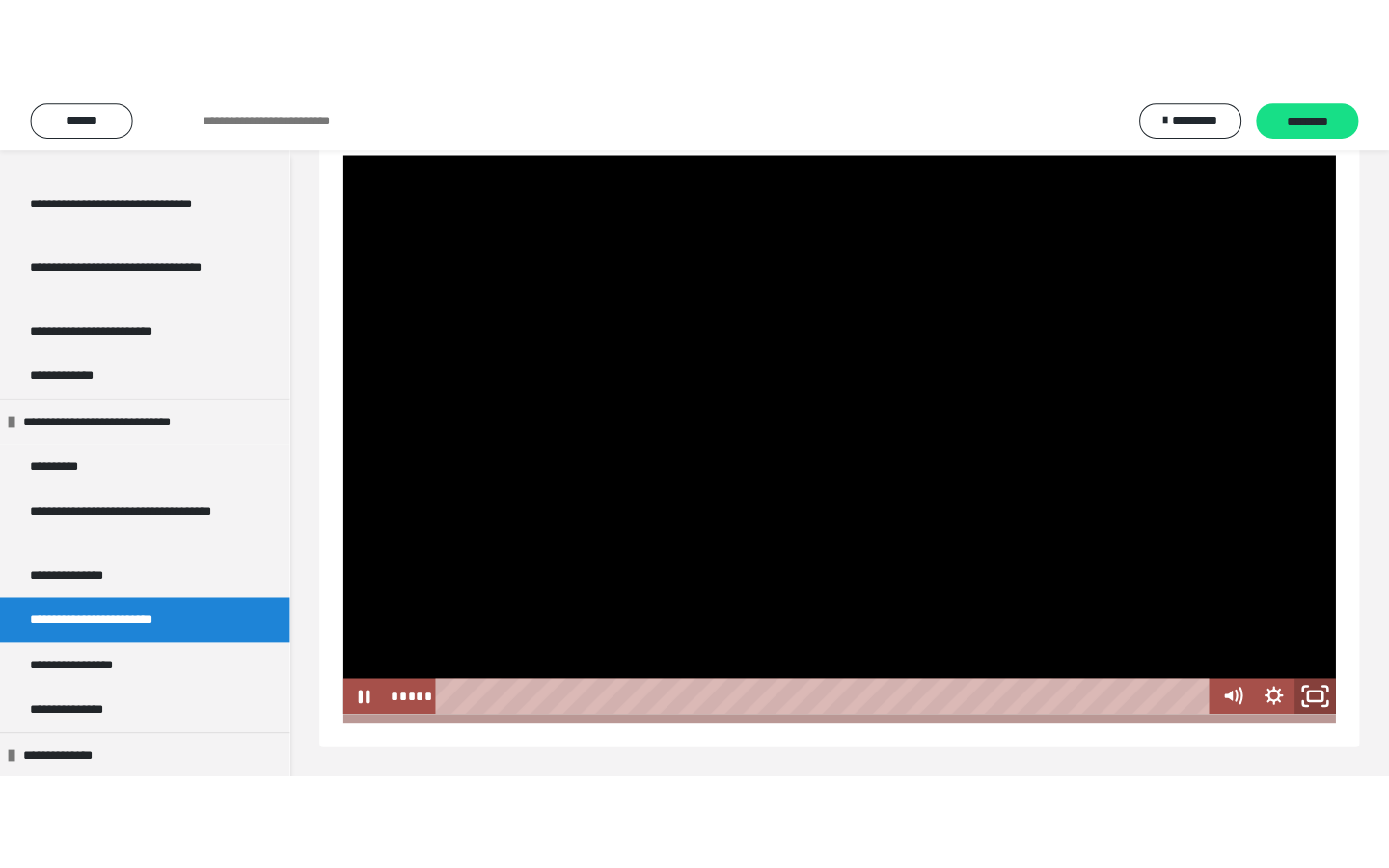 scroll, scrollTop: 905, scrollLeft: 0, axis: vertical 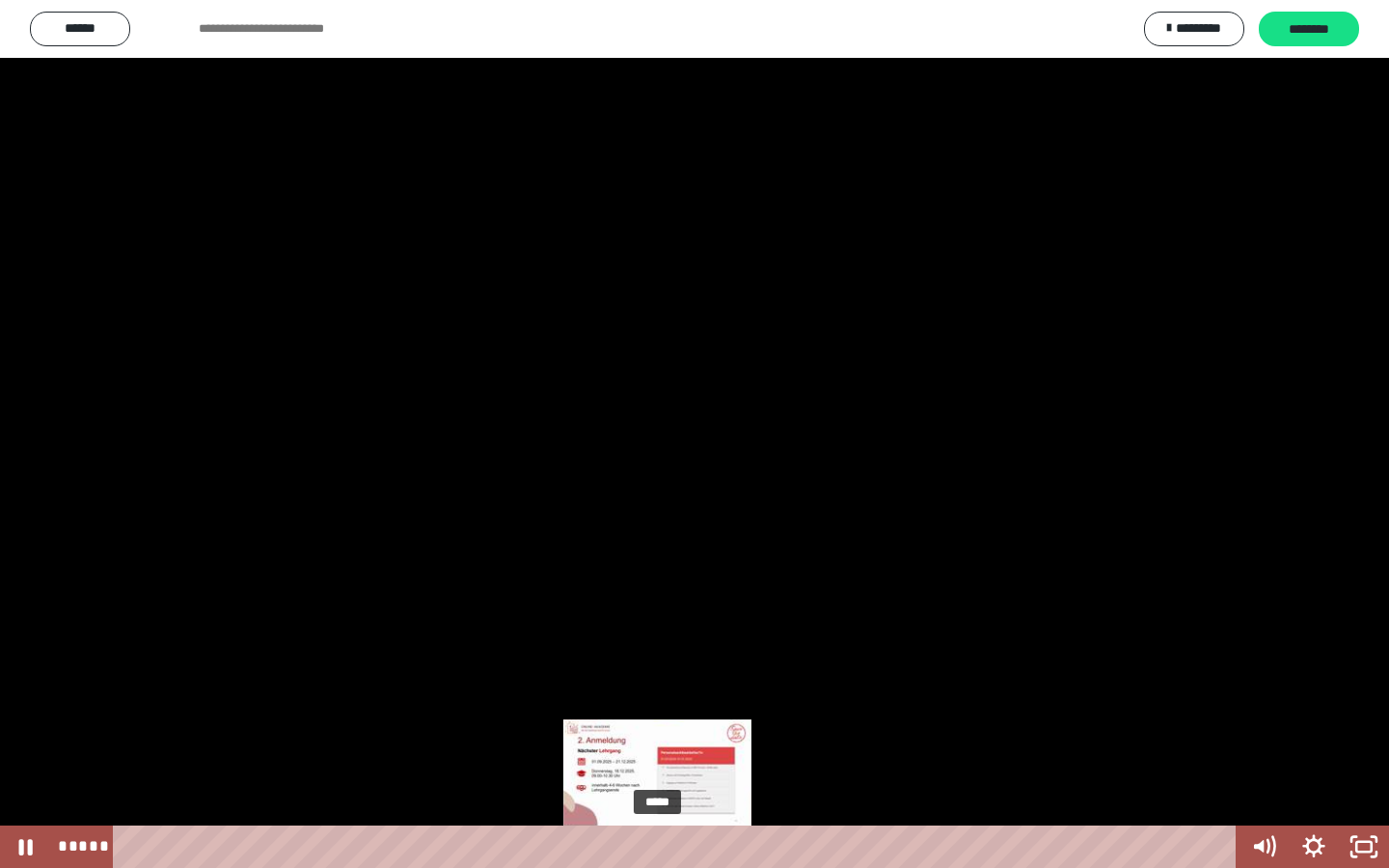 click at bounding box center (657, 847) 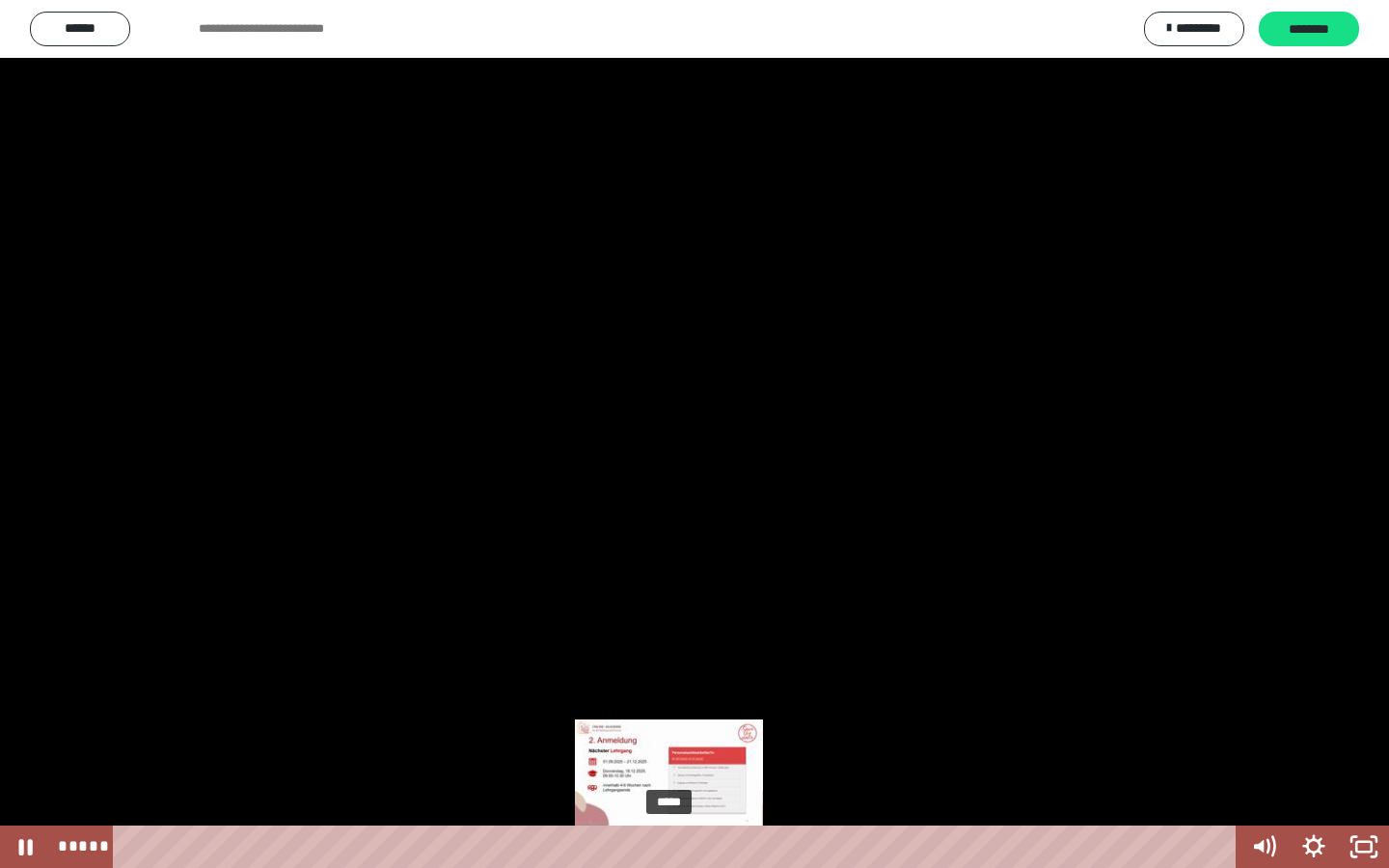 click on "*****" at bounding box center [678, 847] 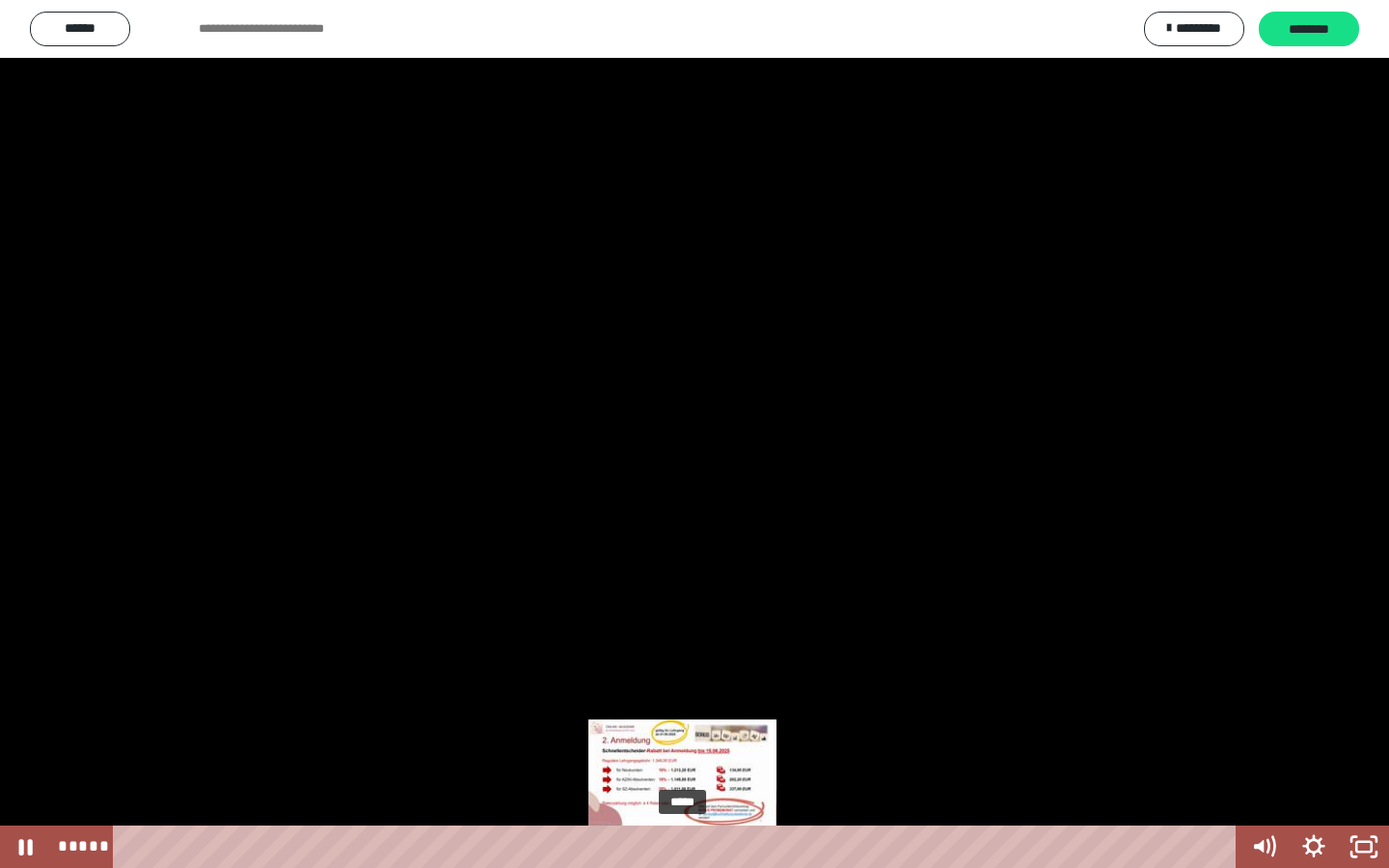click on "*****" at bounding box center (678, 847) 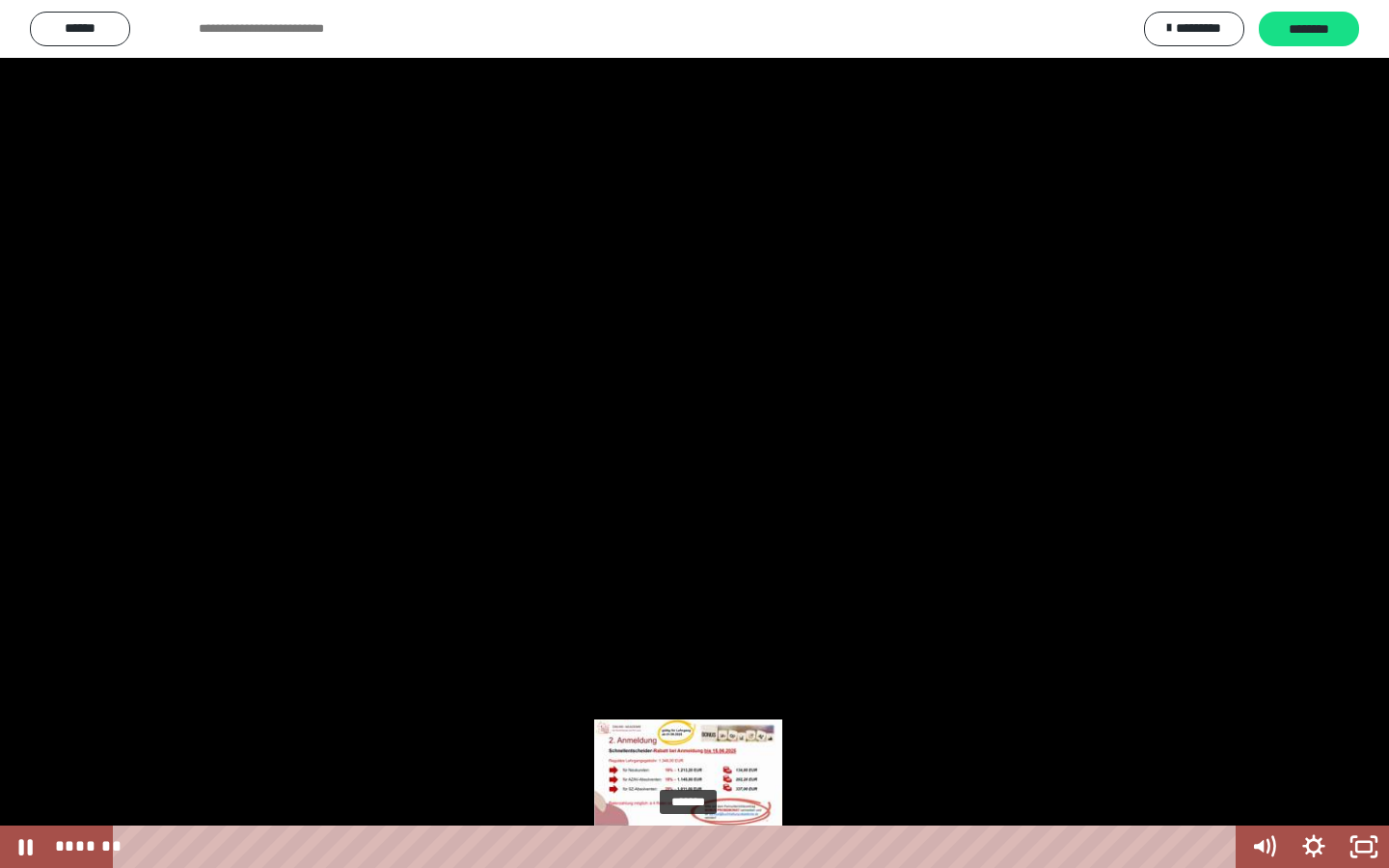 click on "*******" at bounding box center (678, 847) 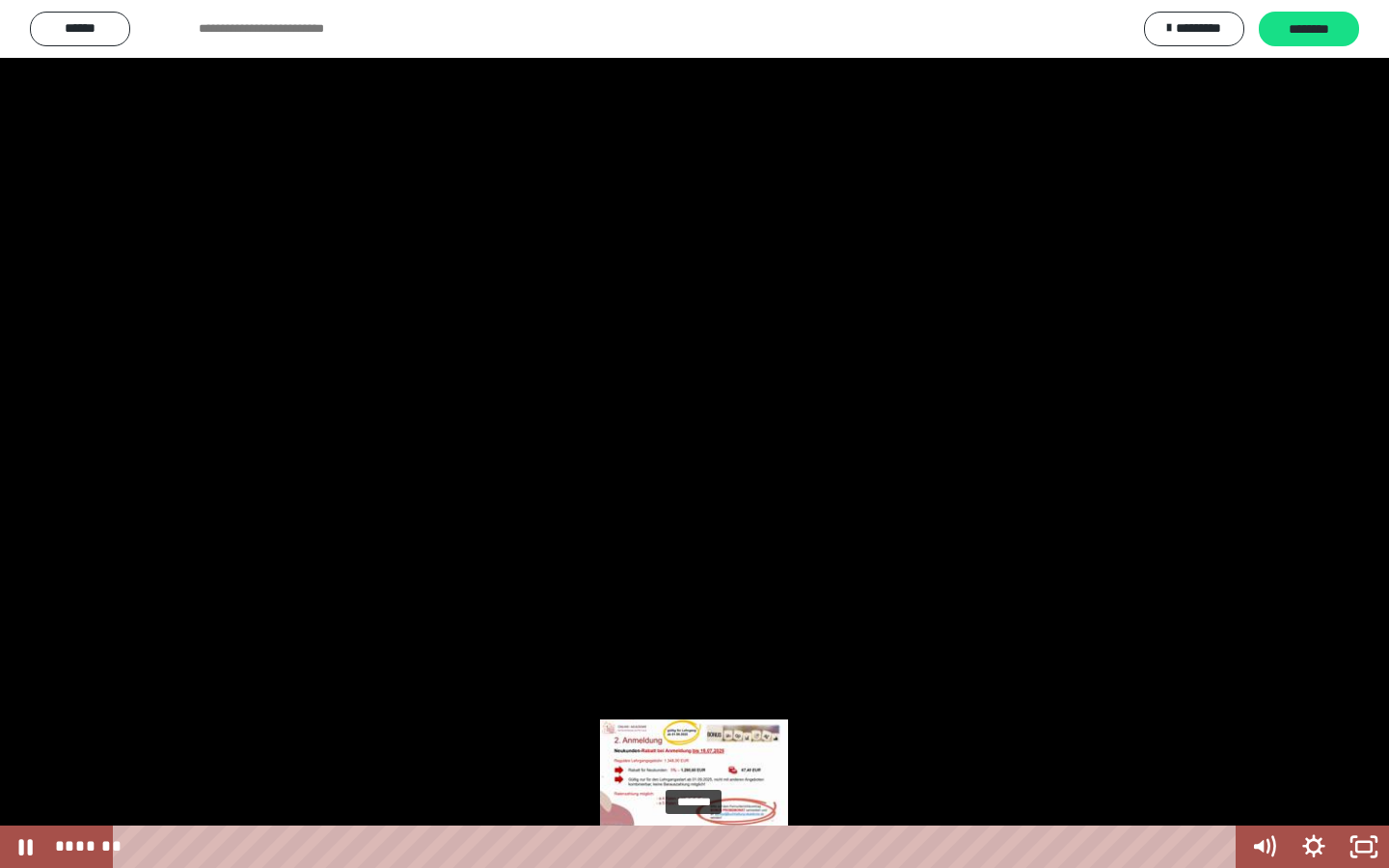 click on "*******" at bounding box center (678, 847) 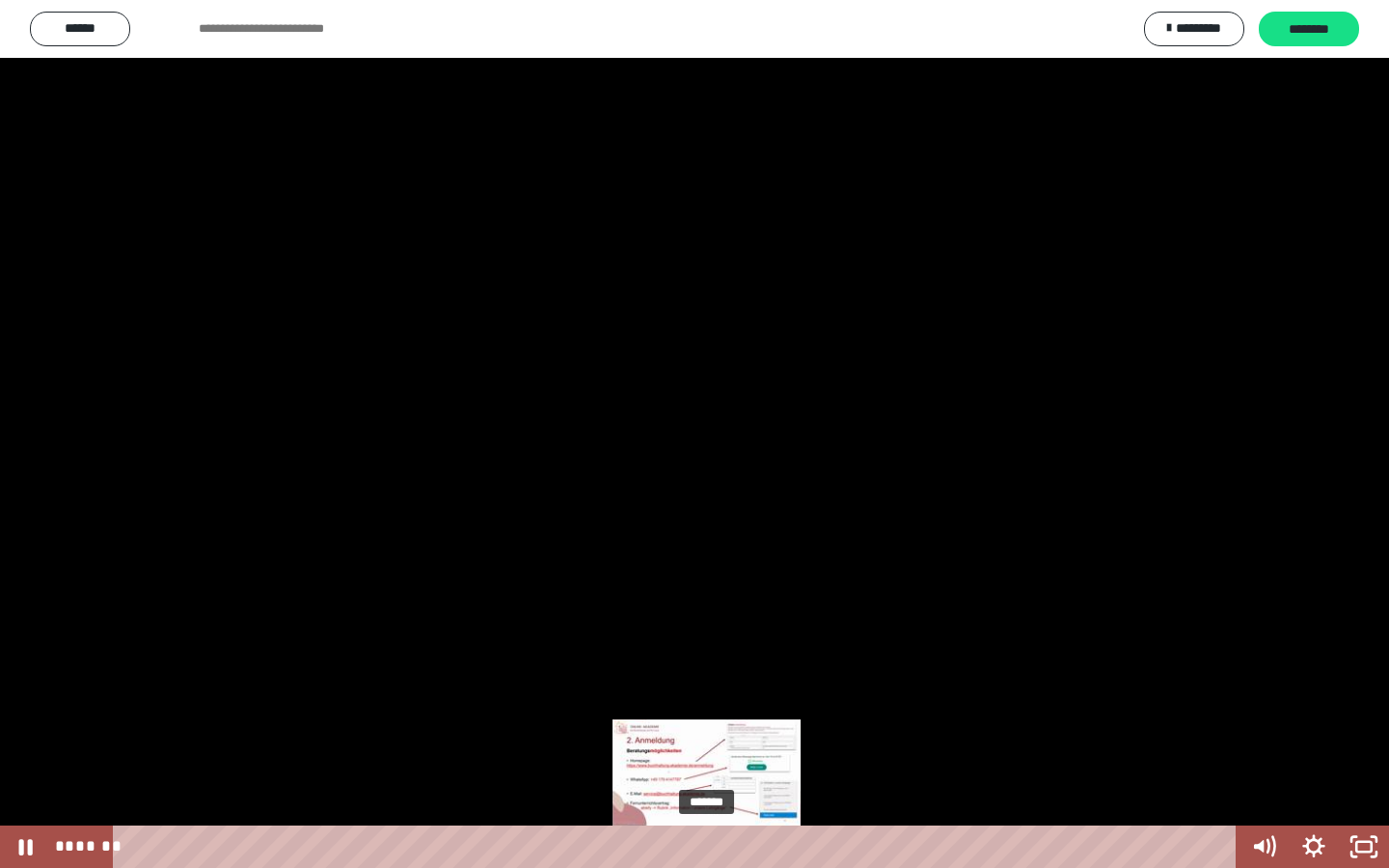 click on "*******" at bounding box center [678, 847] 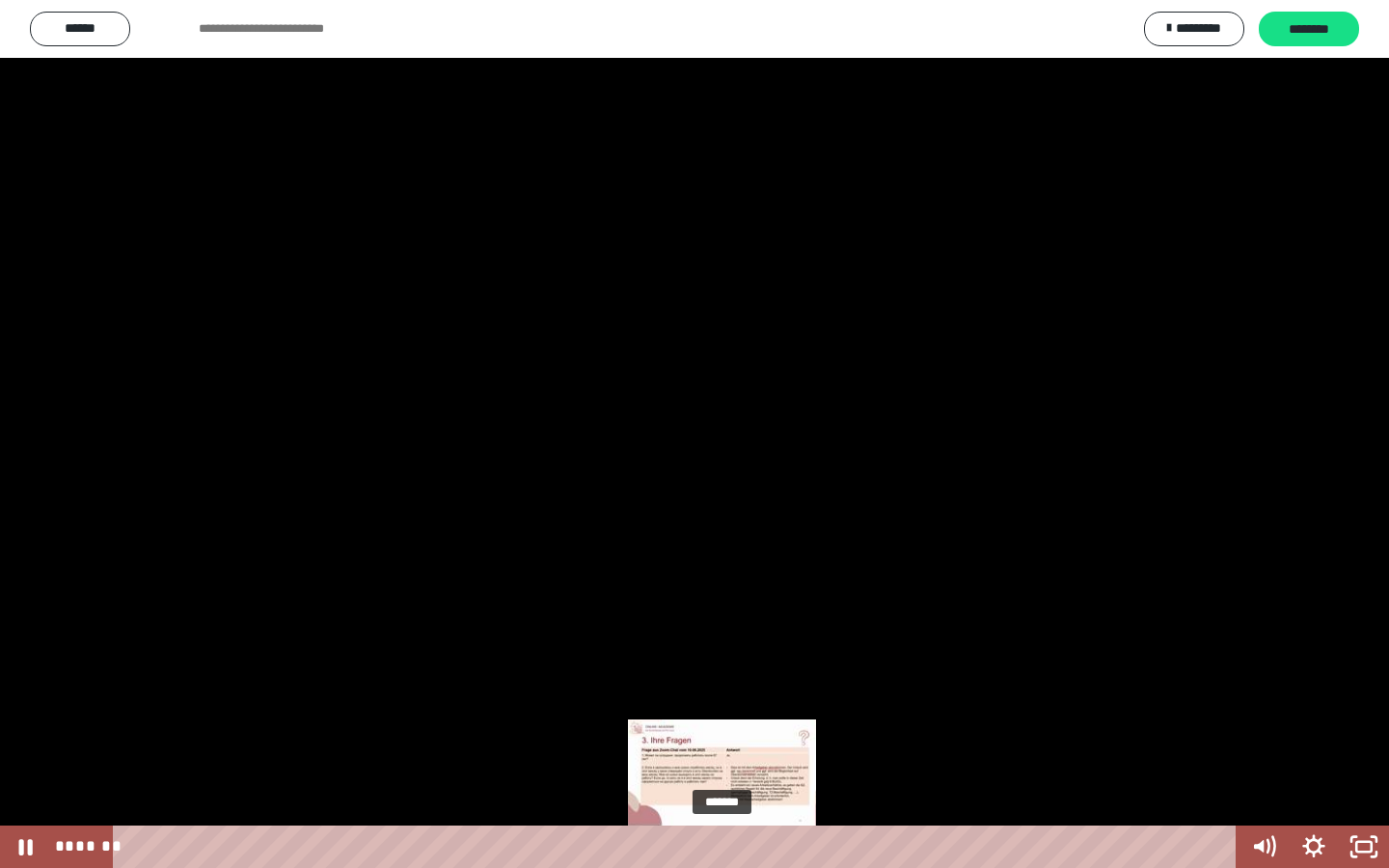 click on "*******" at bounding box center (678, 847) 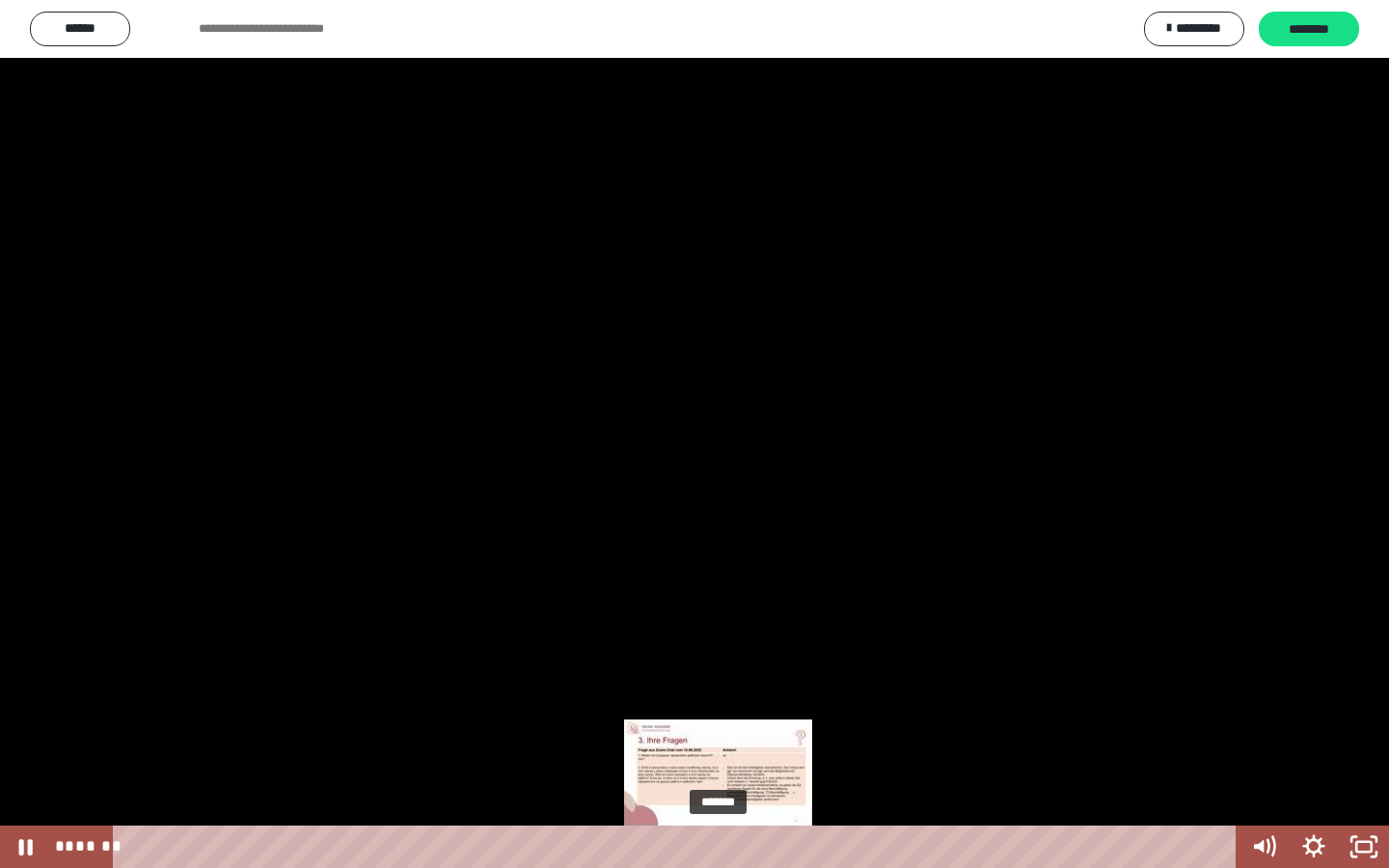 click at bounding box center (718, 847) 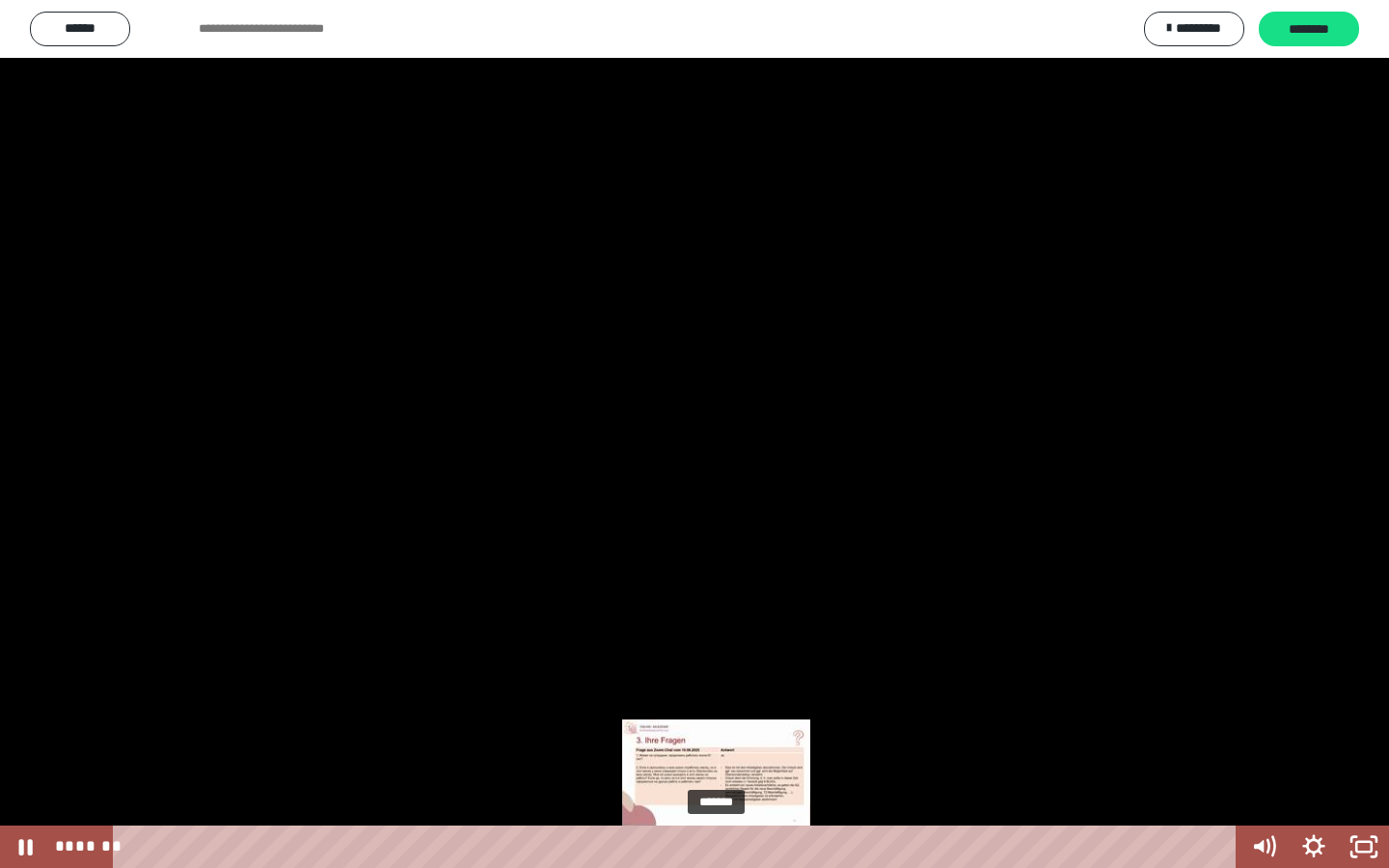 click at bounding box center (716, 847) 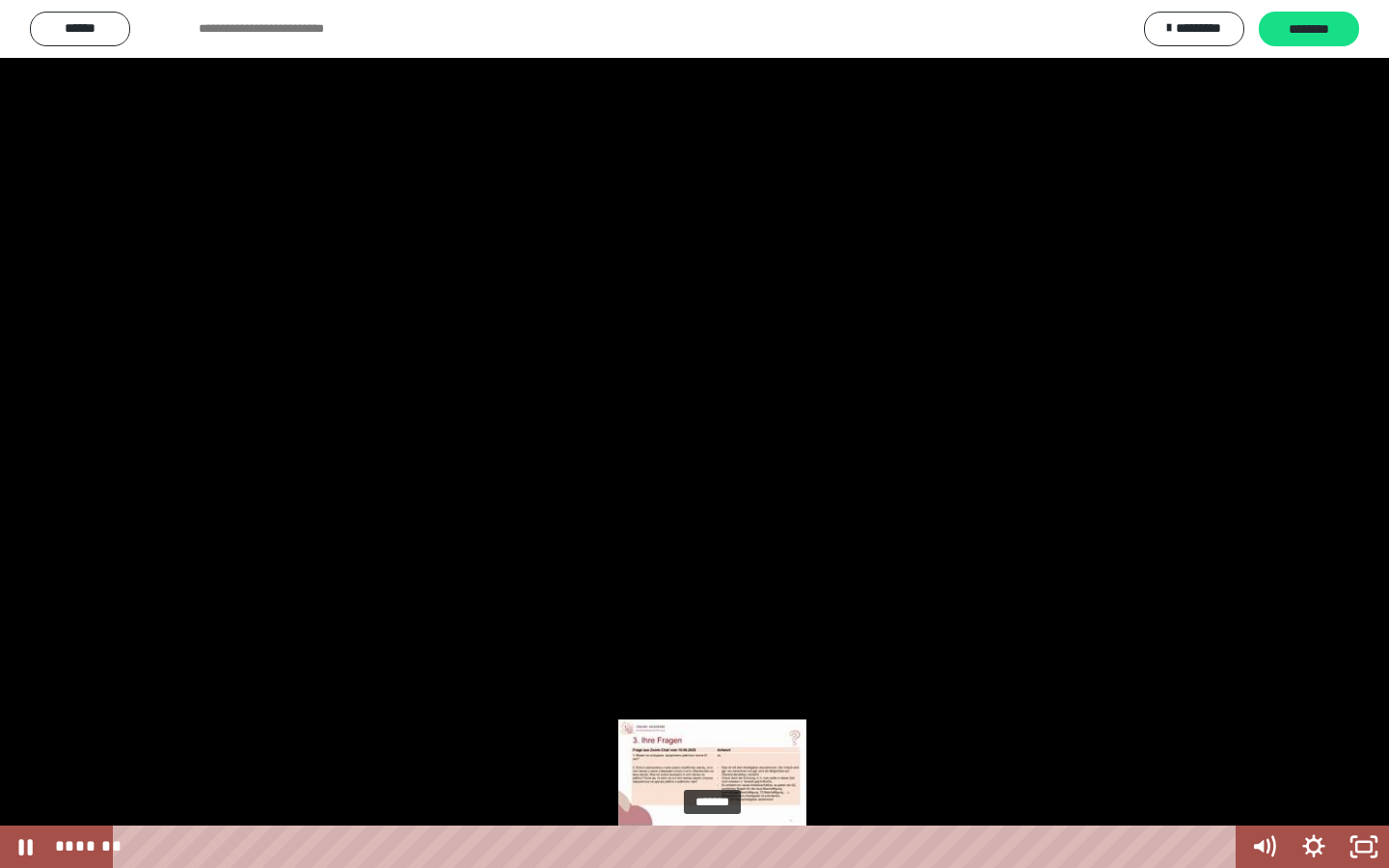 click at bounding box center [712, 847] 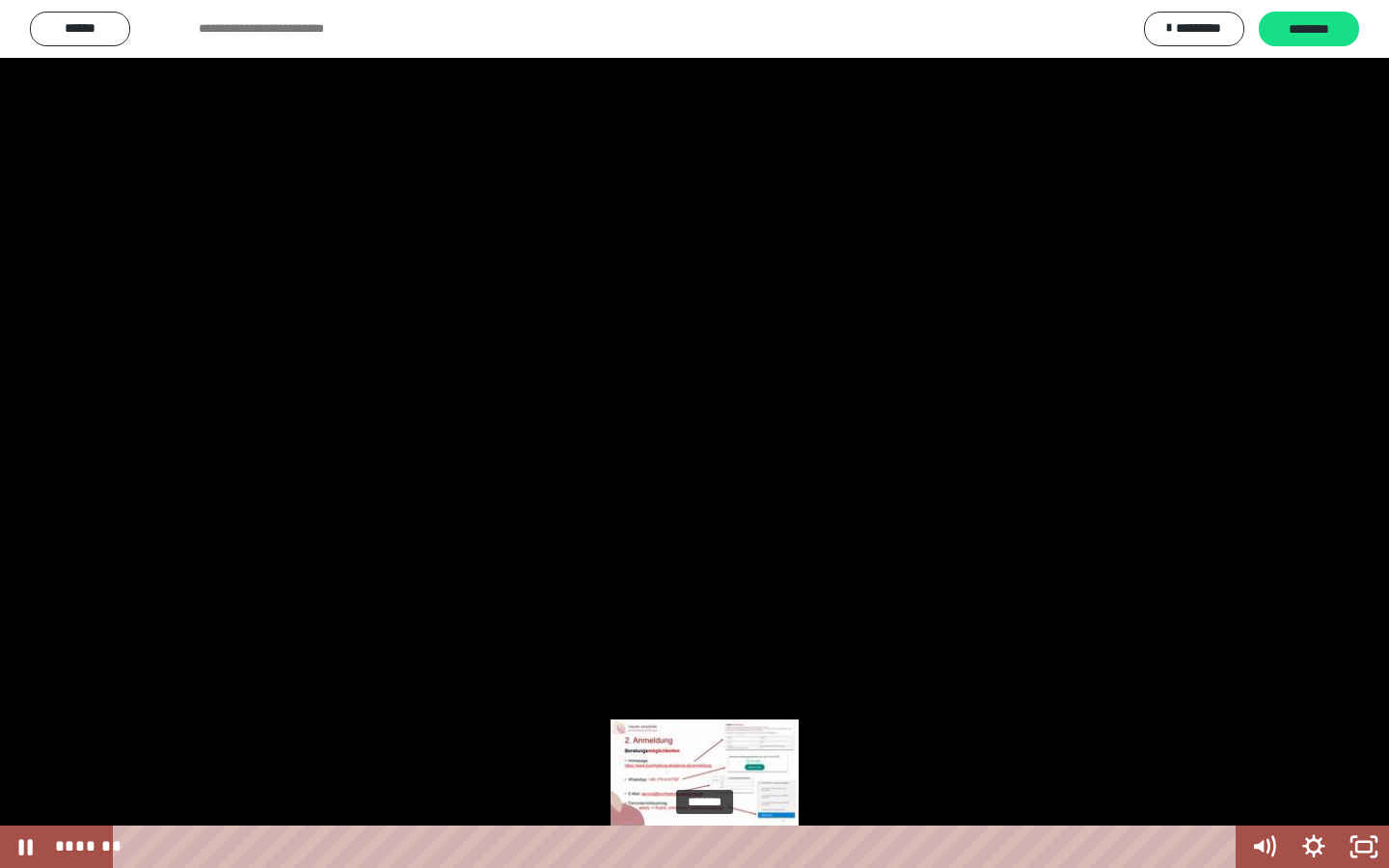 click at bounding box center (704, 847) 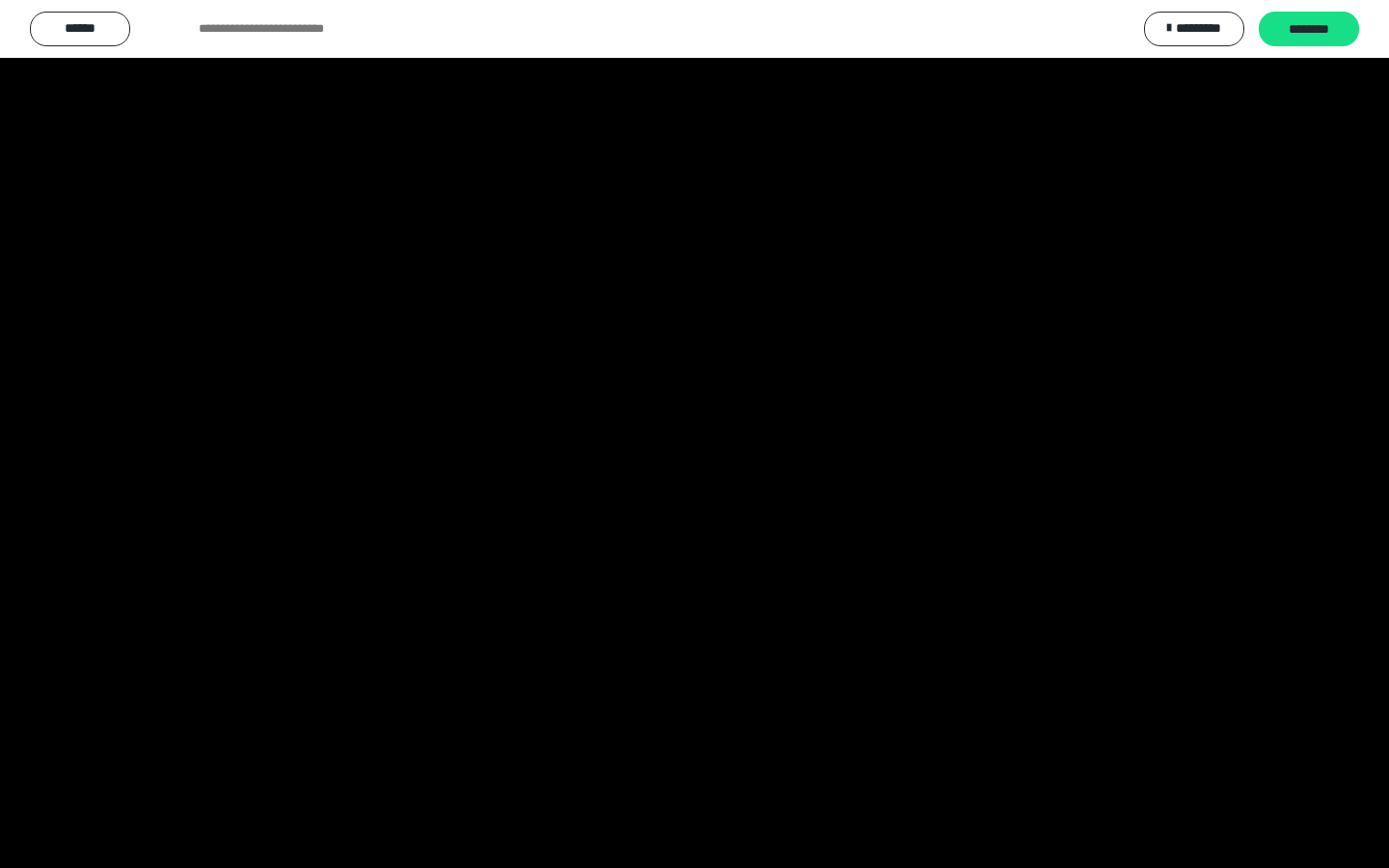 drag, startPoint x: 1050, startPoint y: 14, endPoint x: 1050, endPoint y: 768, distance: 754 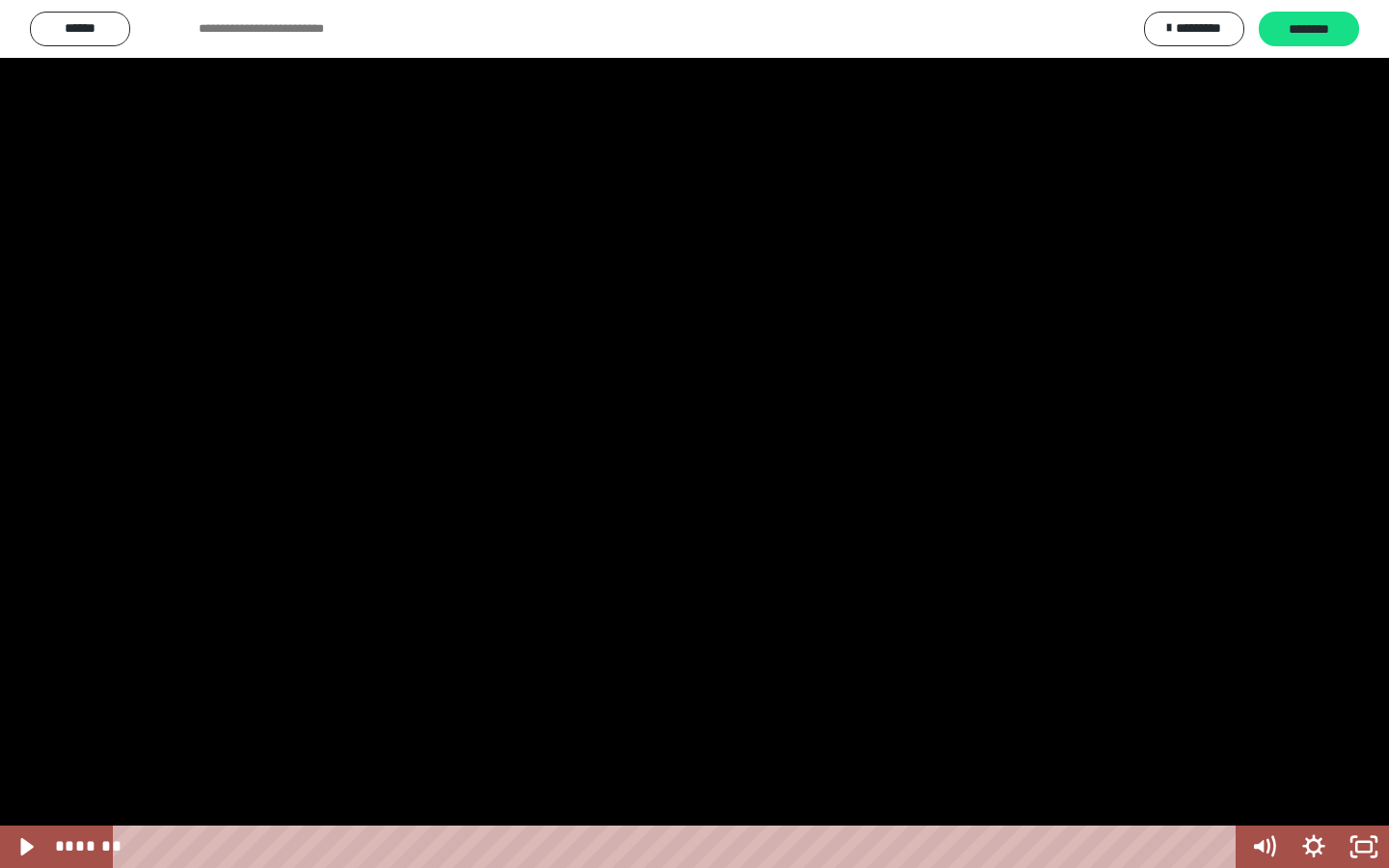click at bounding box center (694, 434) 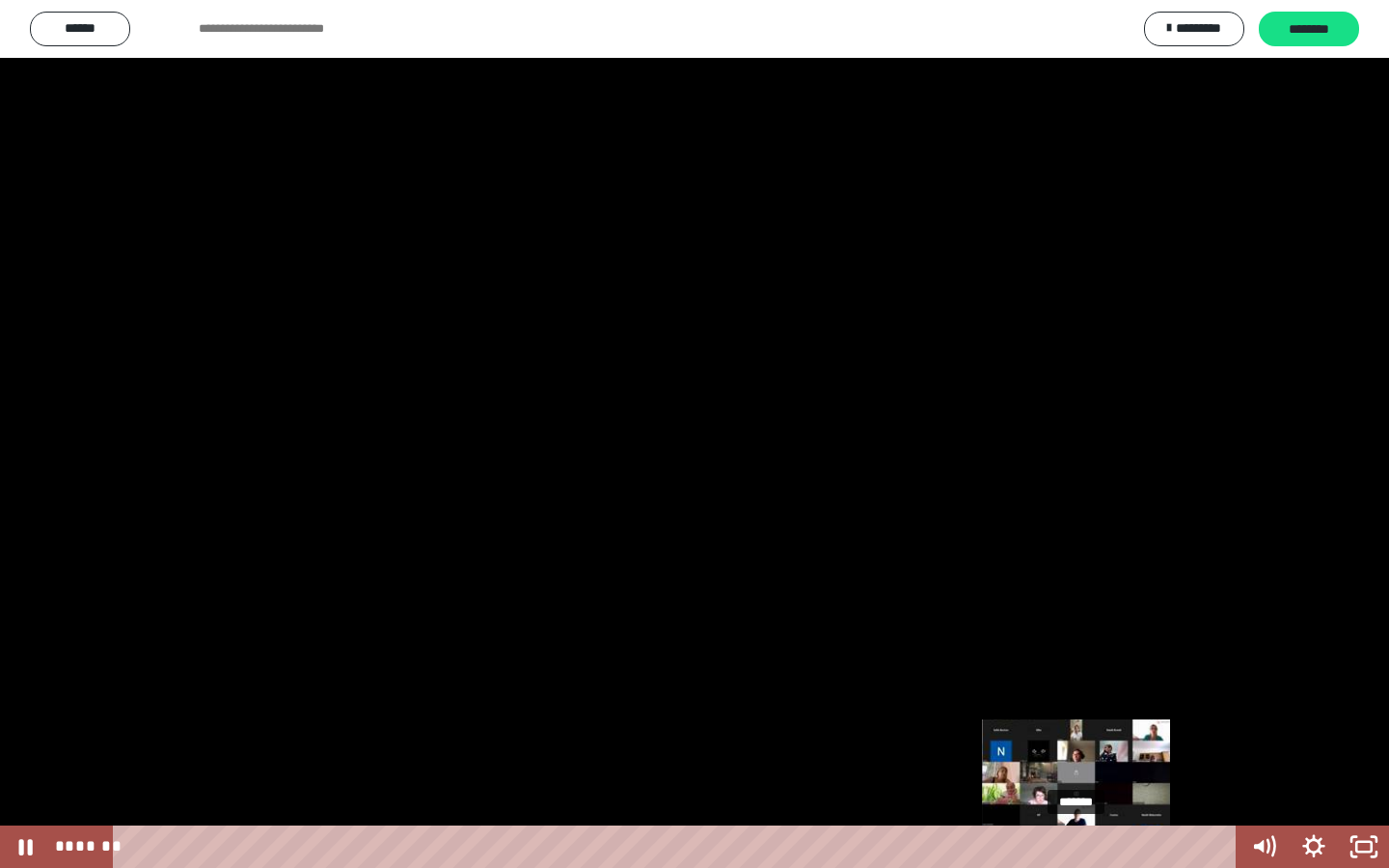 click on "*******" at bounding box center (678, 847) 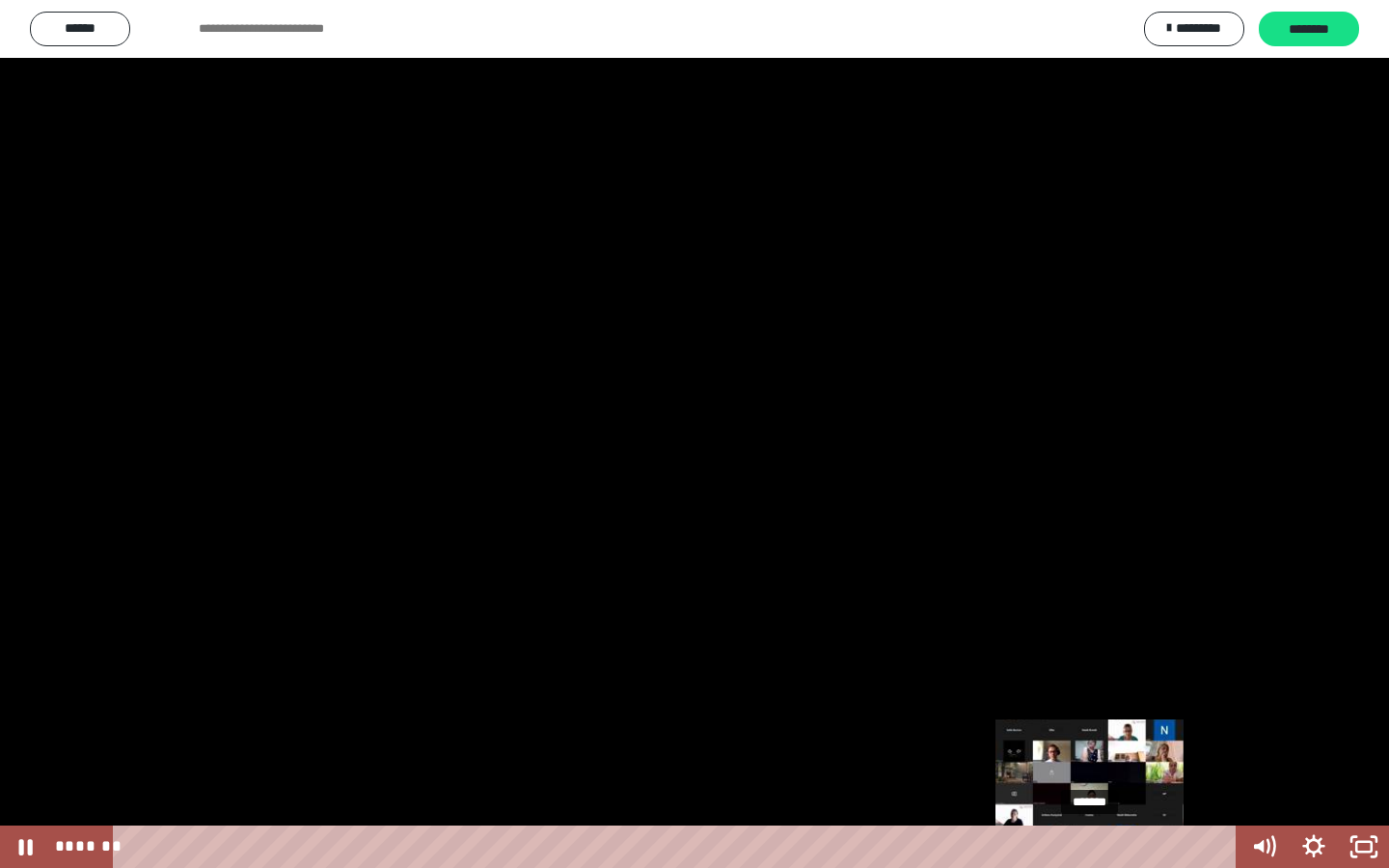 click on "*******" at bounding box center (678, 847) 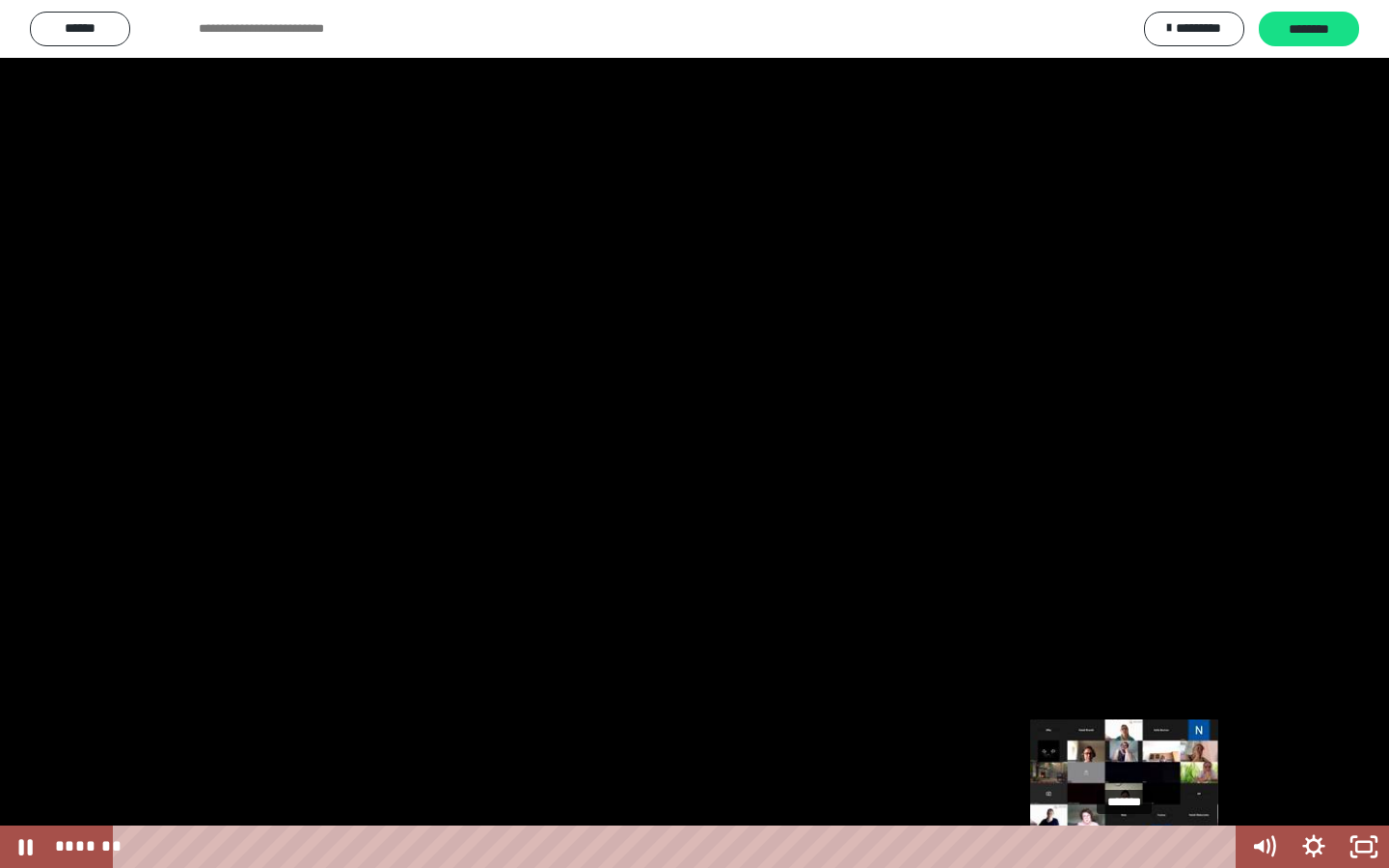 click on "*******" at bounding box center [678, 847] 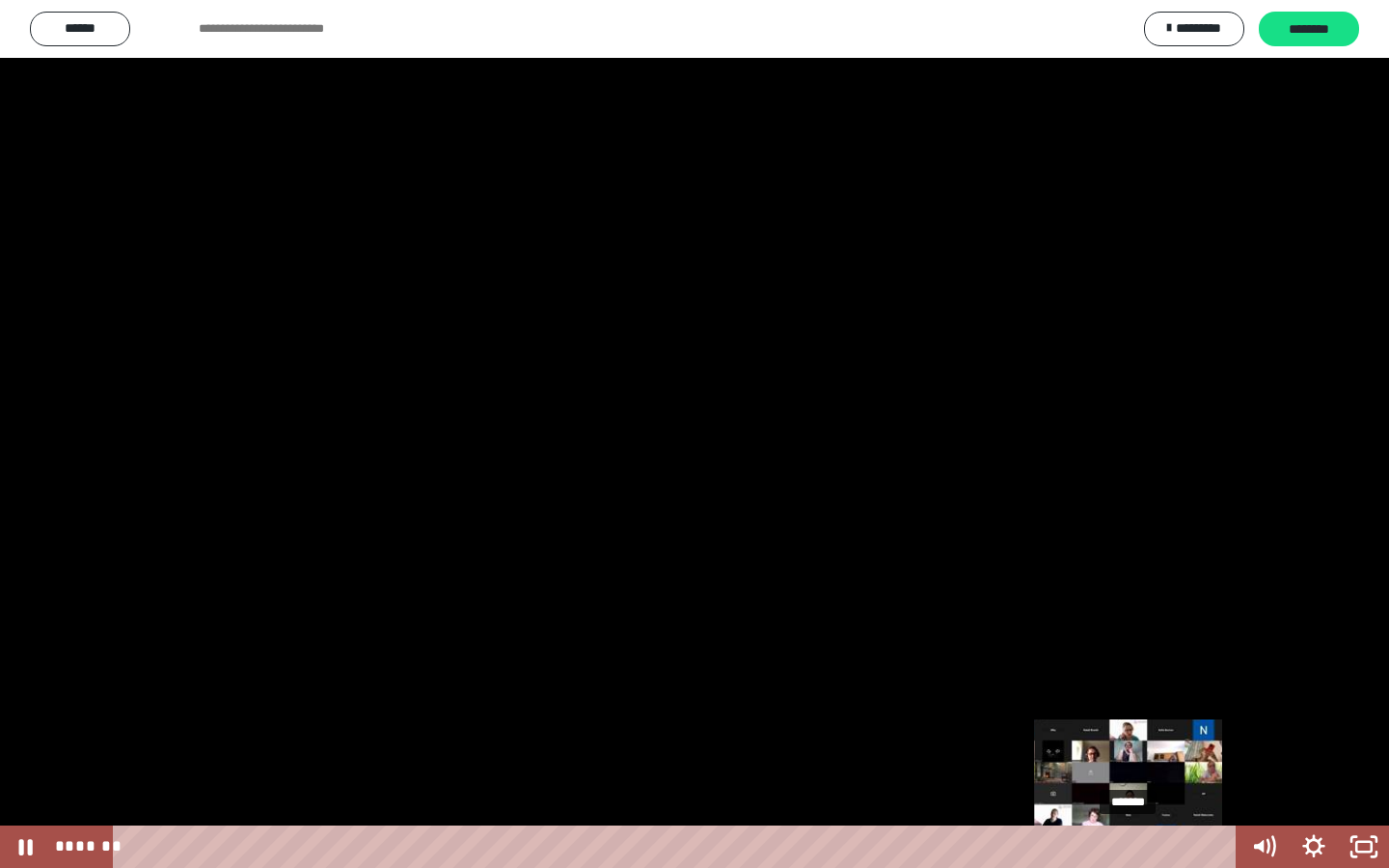 click at bounding box center (1128, 847) 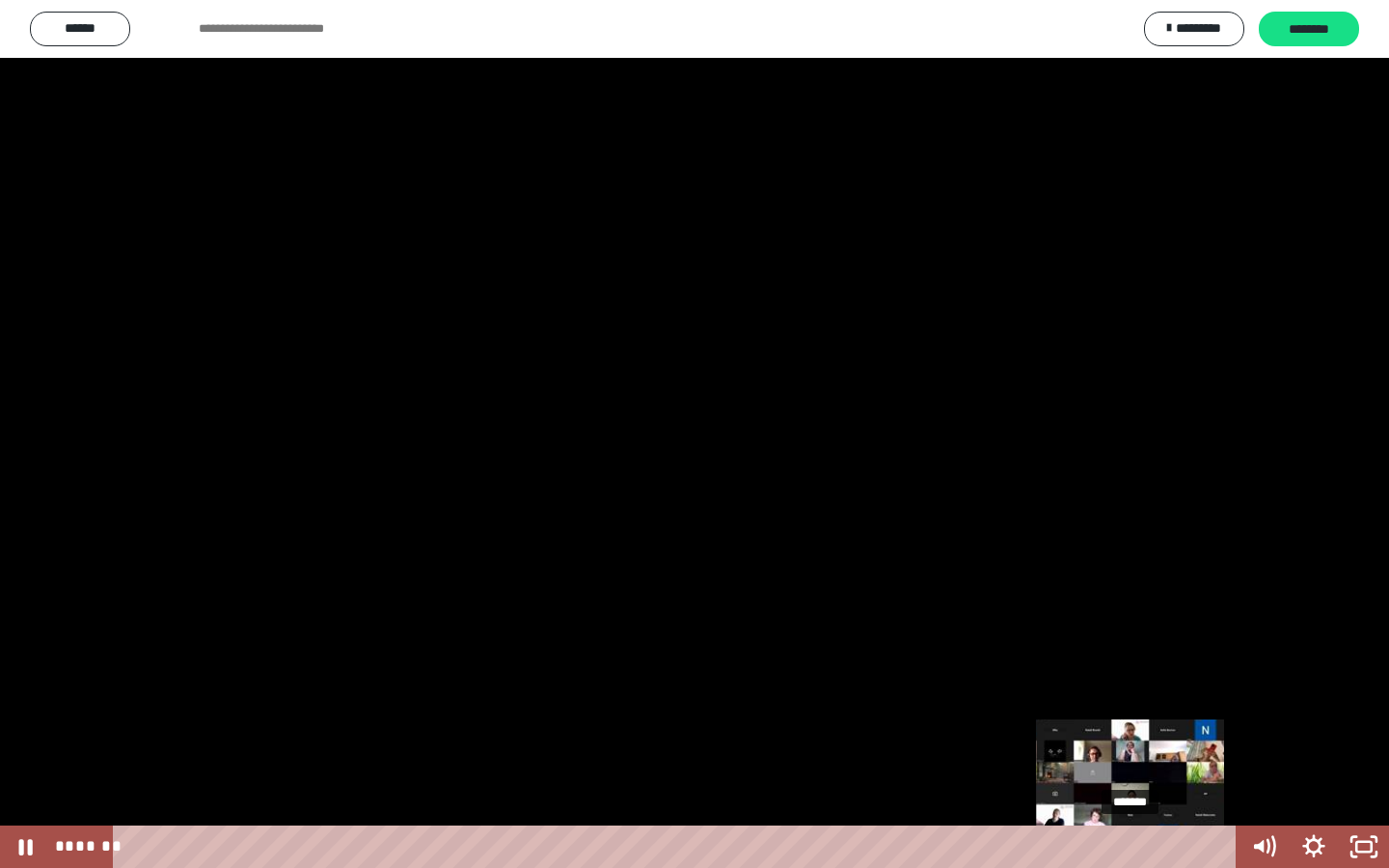 click at bounding box center (1130, 847) 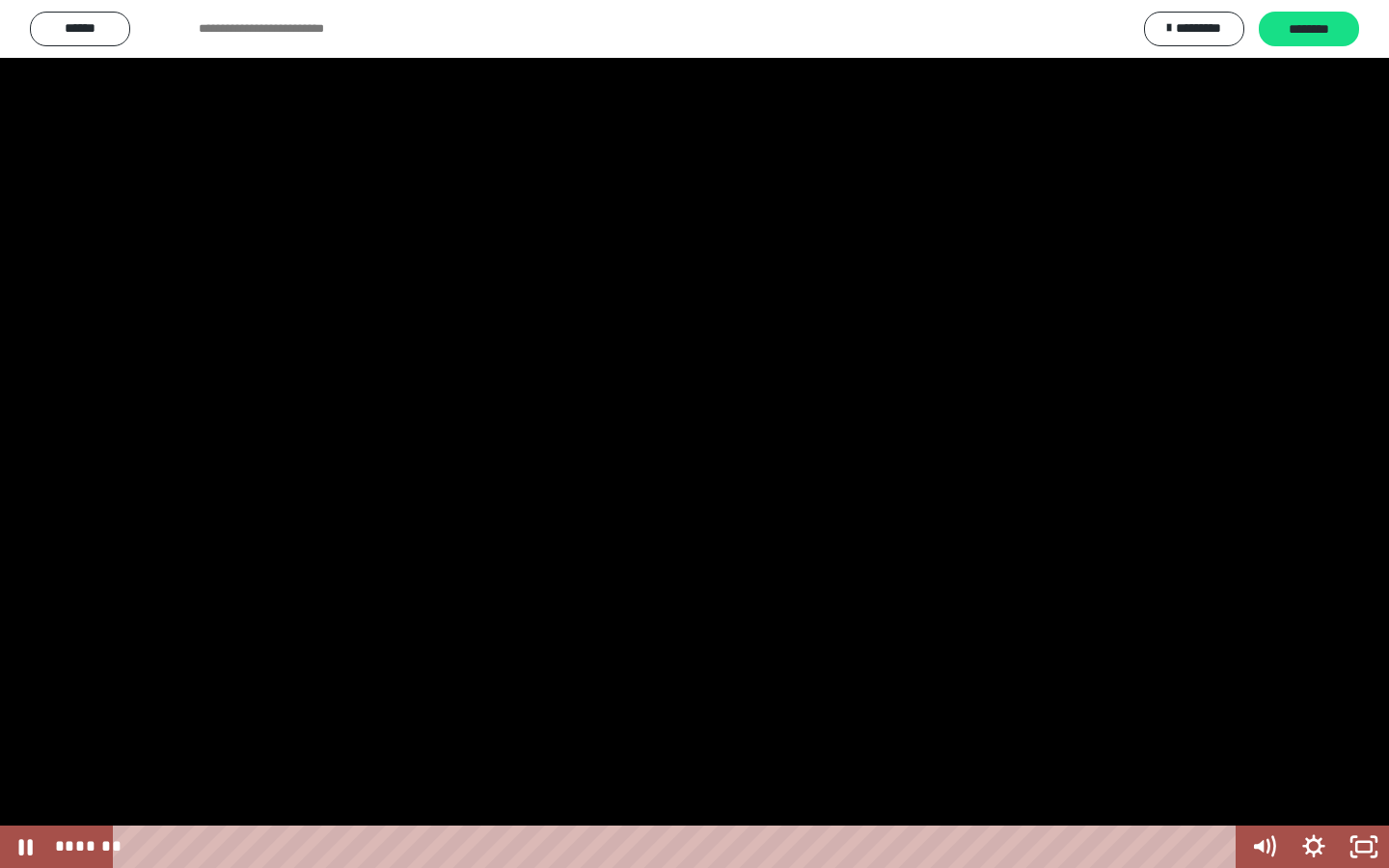 click at bounding box center (694, 434) 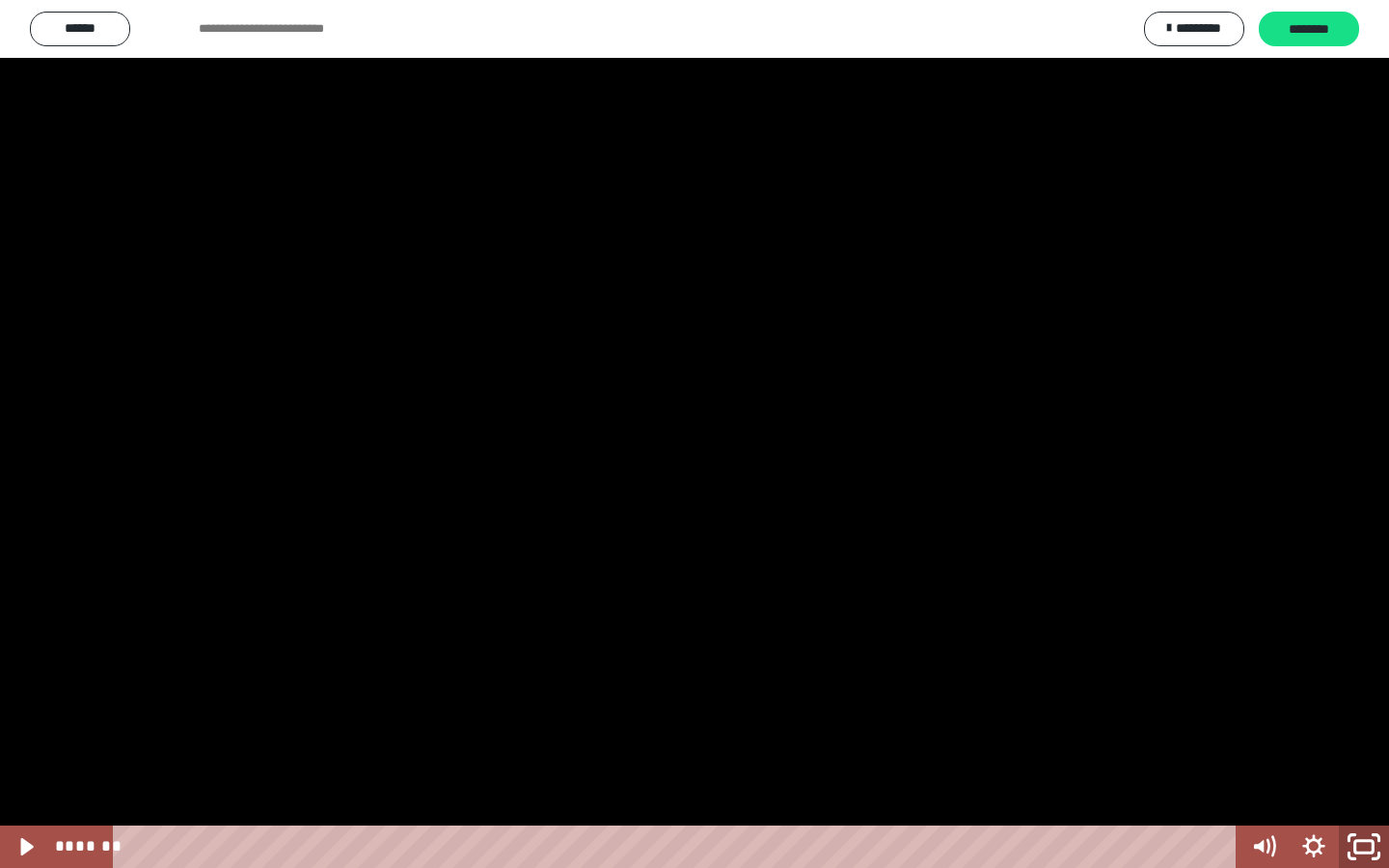 click 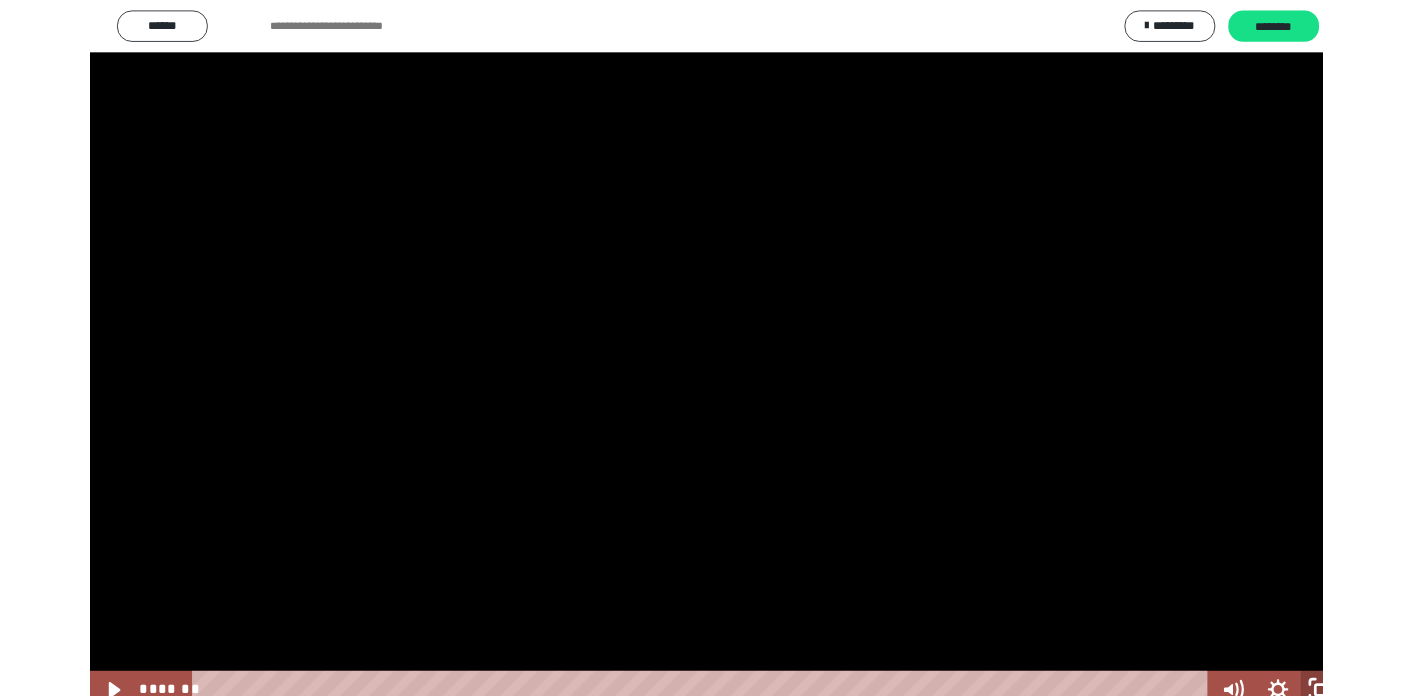scroll, scrollTop: 670, scrollLeft: 0, axis: vertical 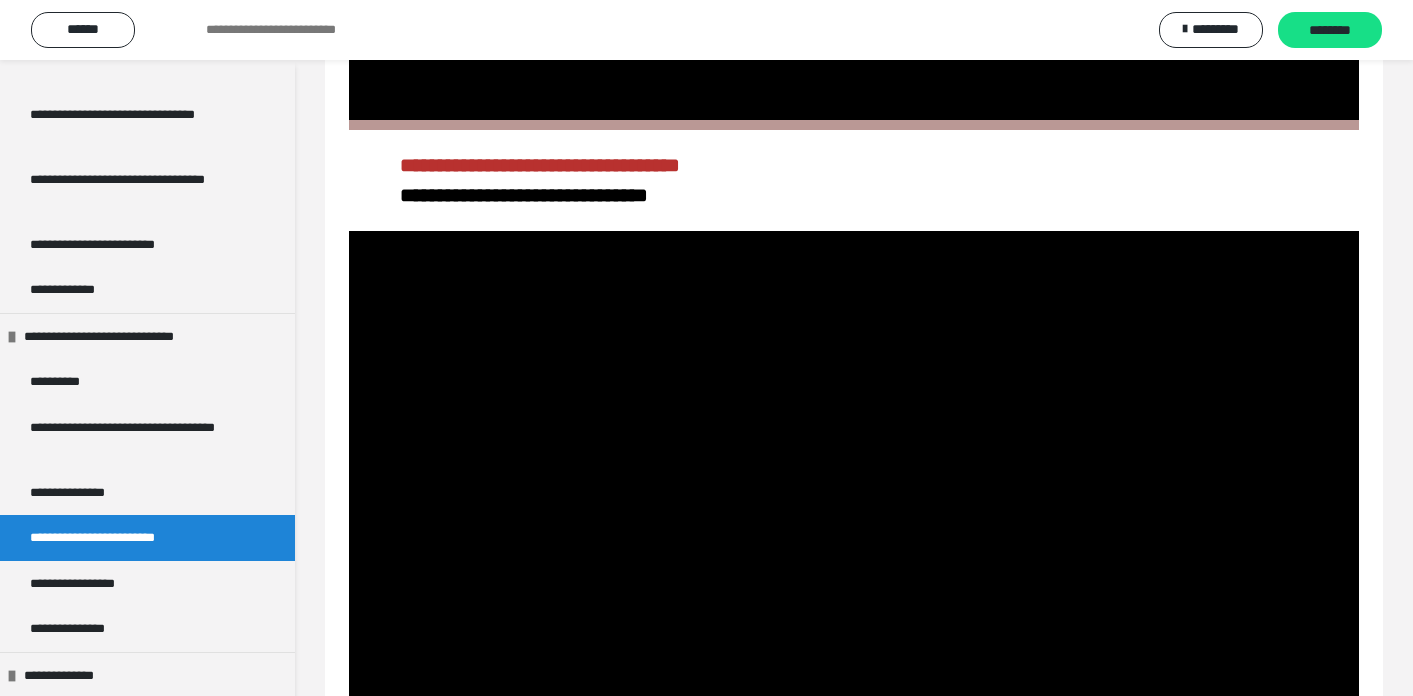 click at bounding box center (854, 515) 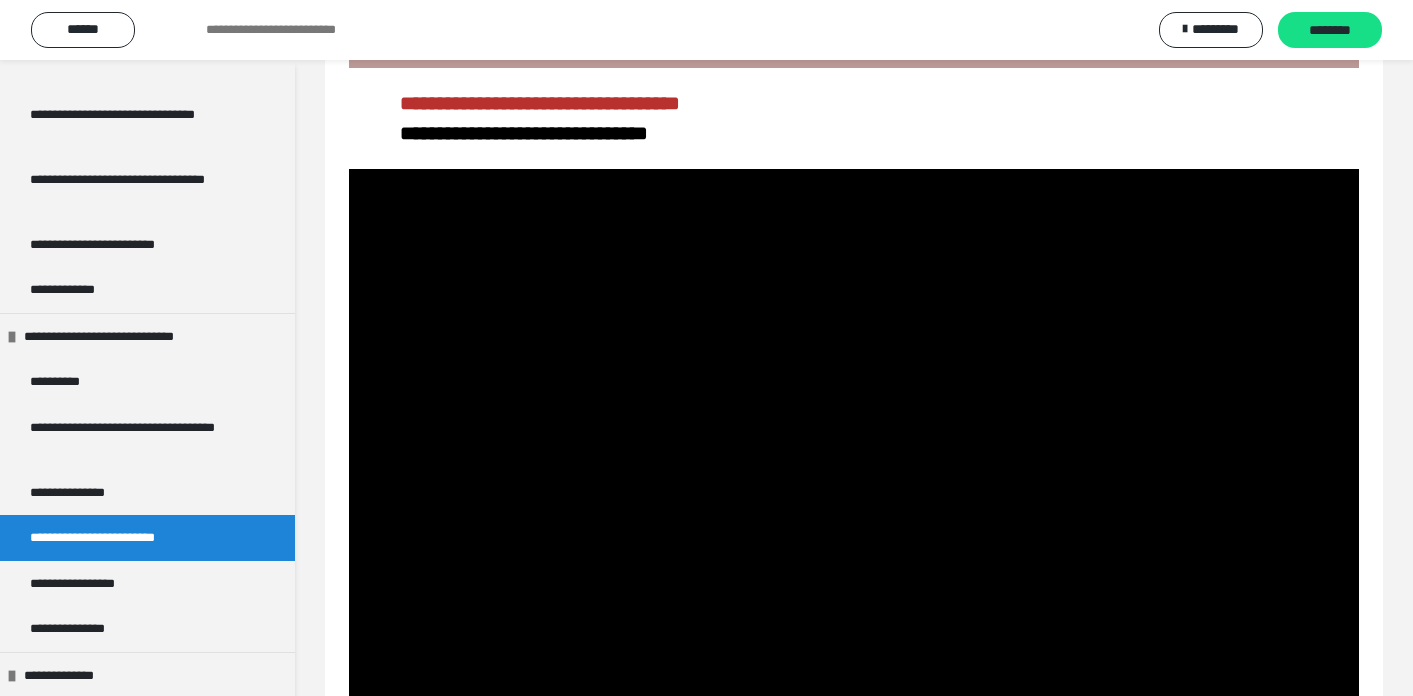 scroll, scrollTop: 1104, scrollLeft: 0, axis: vertical 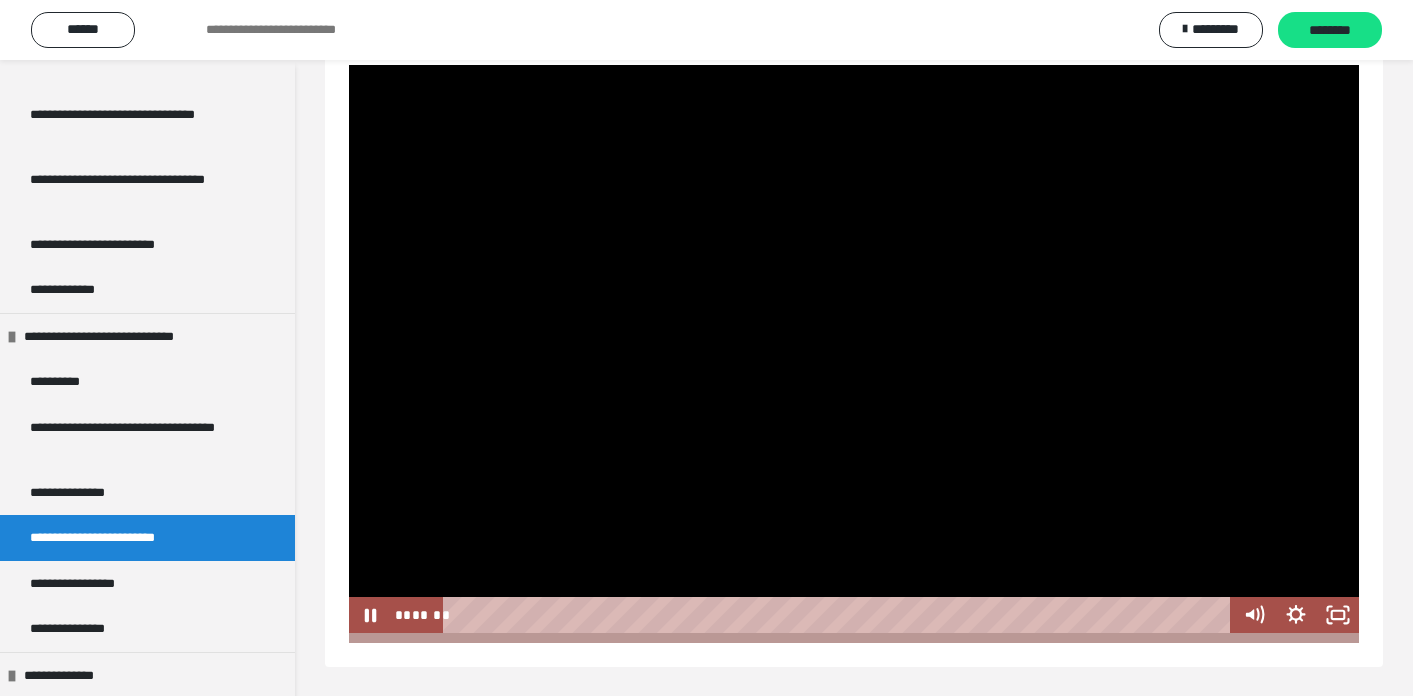 click at bounding box center (854, 349) 